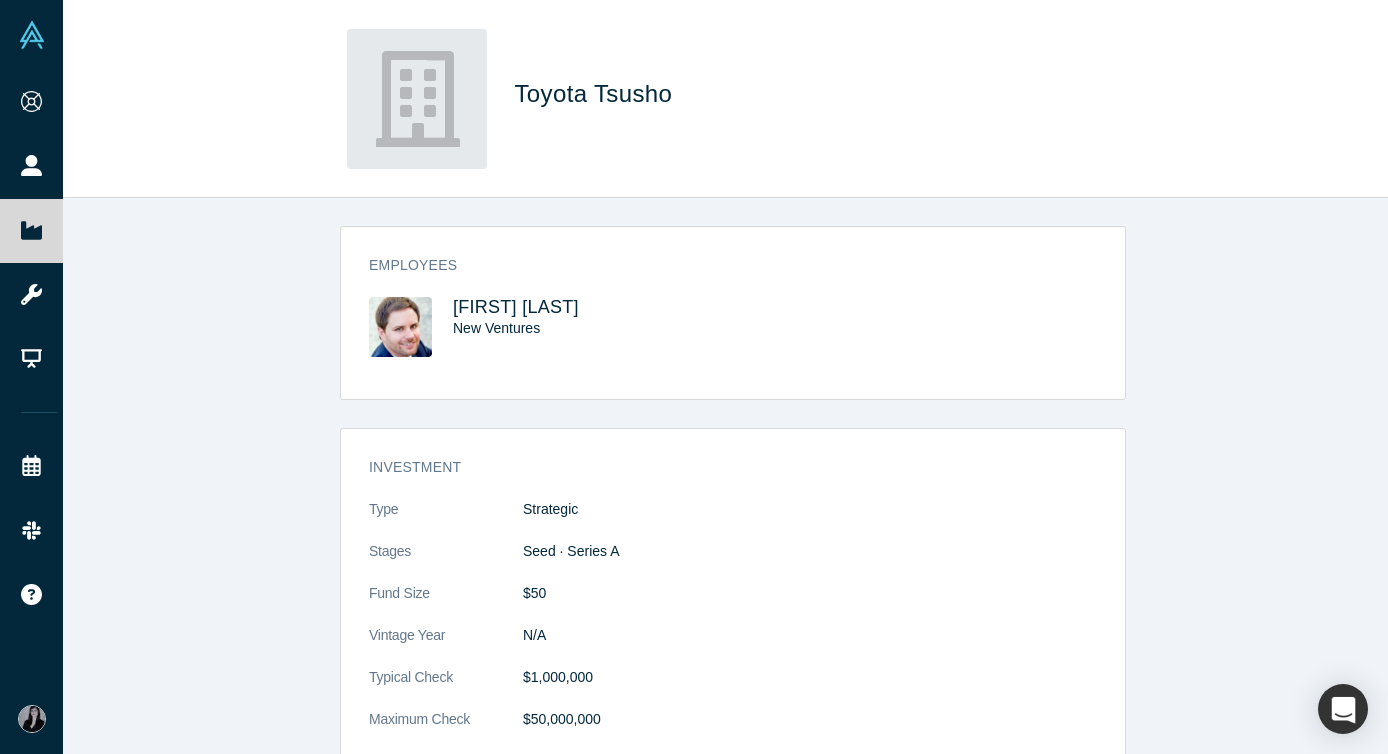 scroll, scrollTop: 0, scrollLeft: 0, axis: both 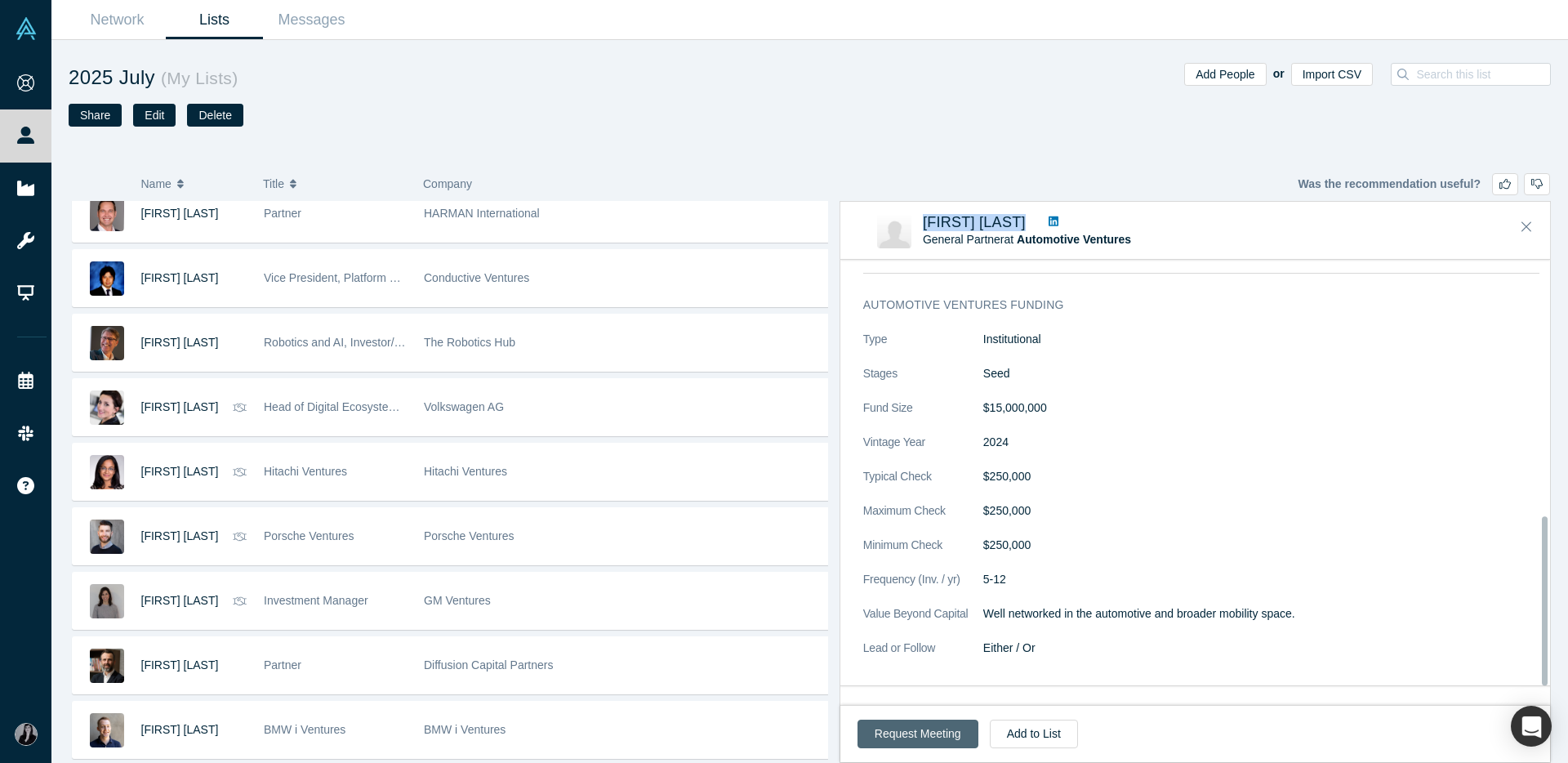 click on "Request Meeting" at bounding box center (918, 734) 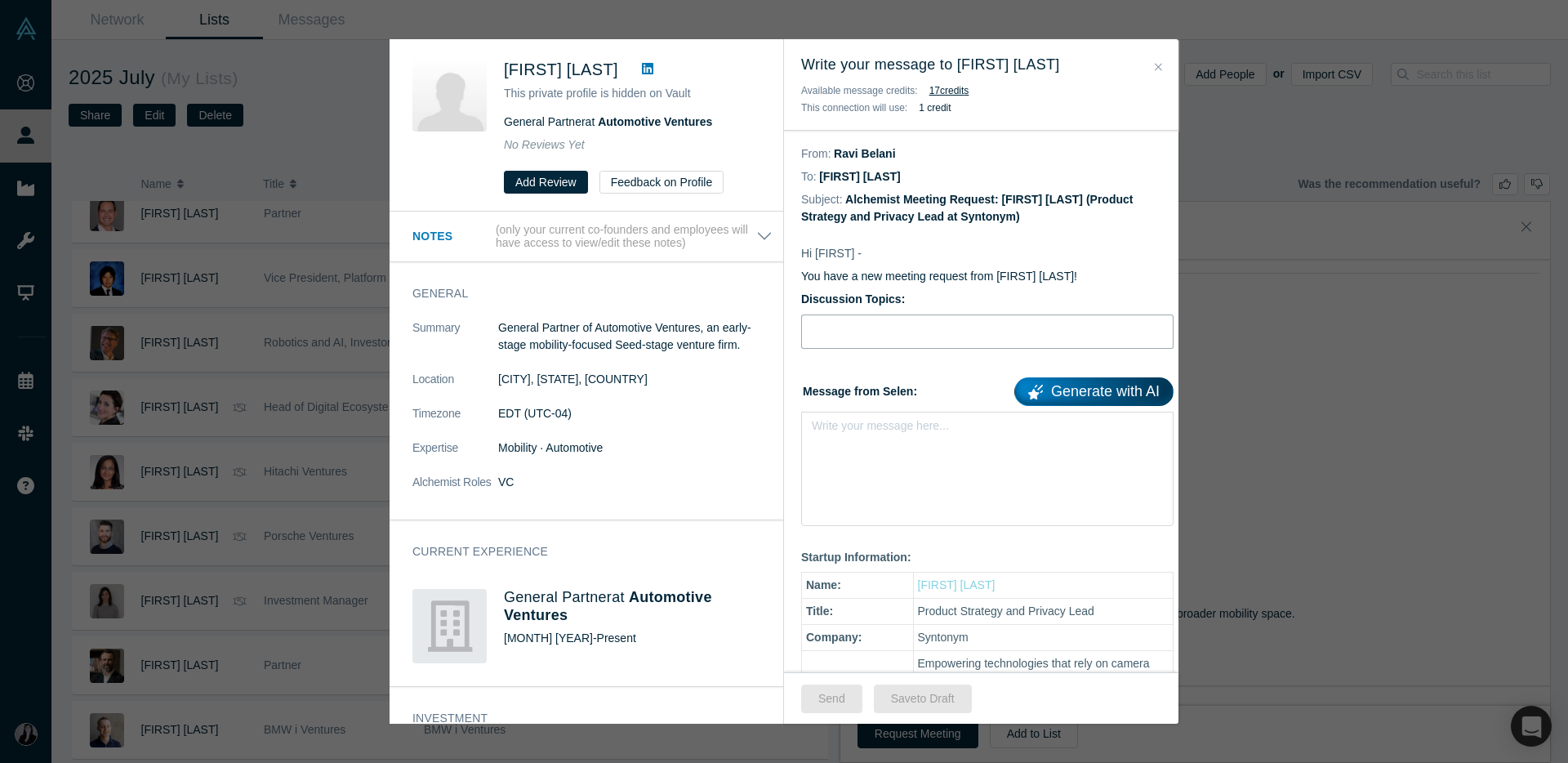 click at bounding box center [987, 332] 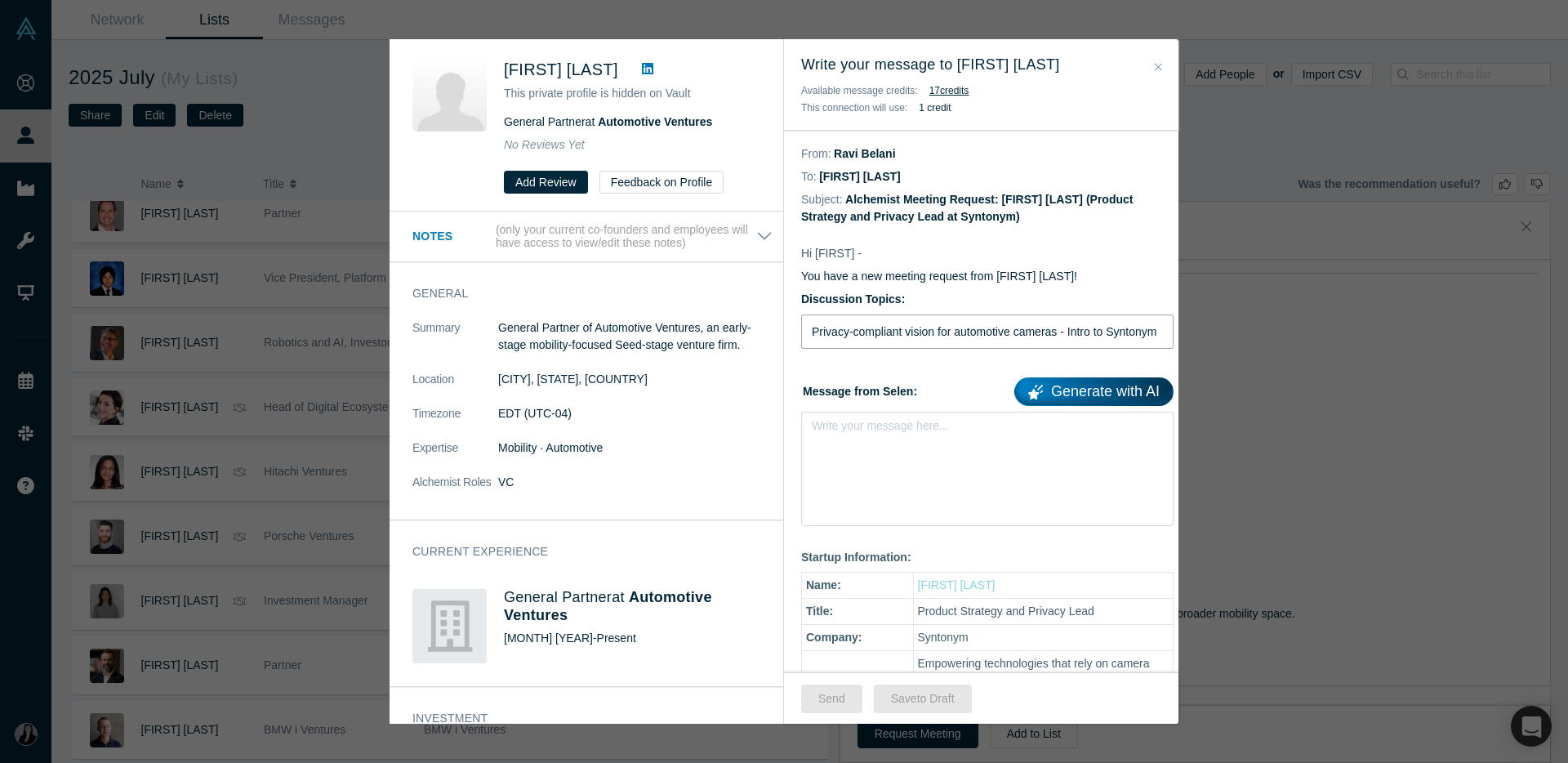 scroll, scrollTop: 0, scrollLeft: 11, axis: horizontal 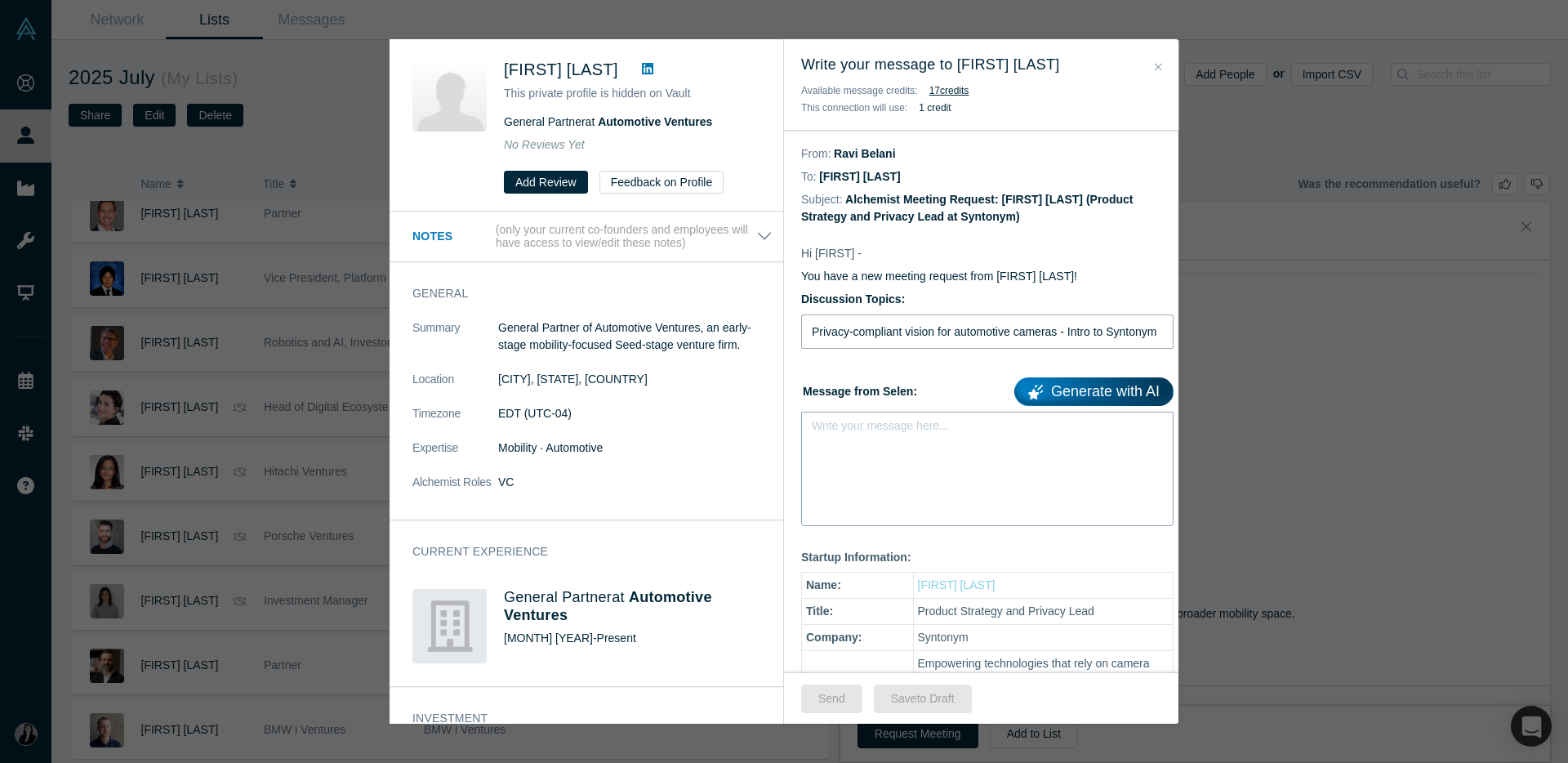 type on "Privacy-compliant vision for automotive cameras - Intro to Syntonym" 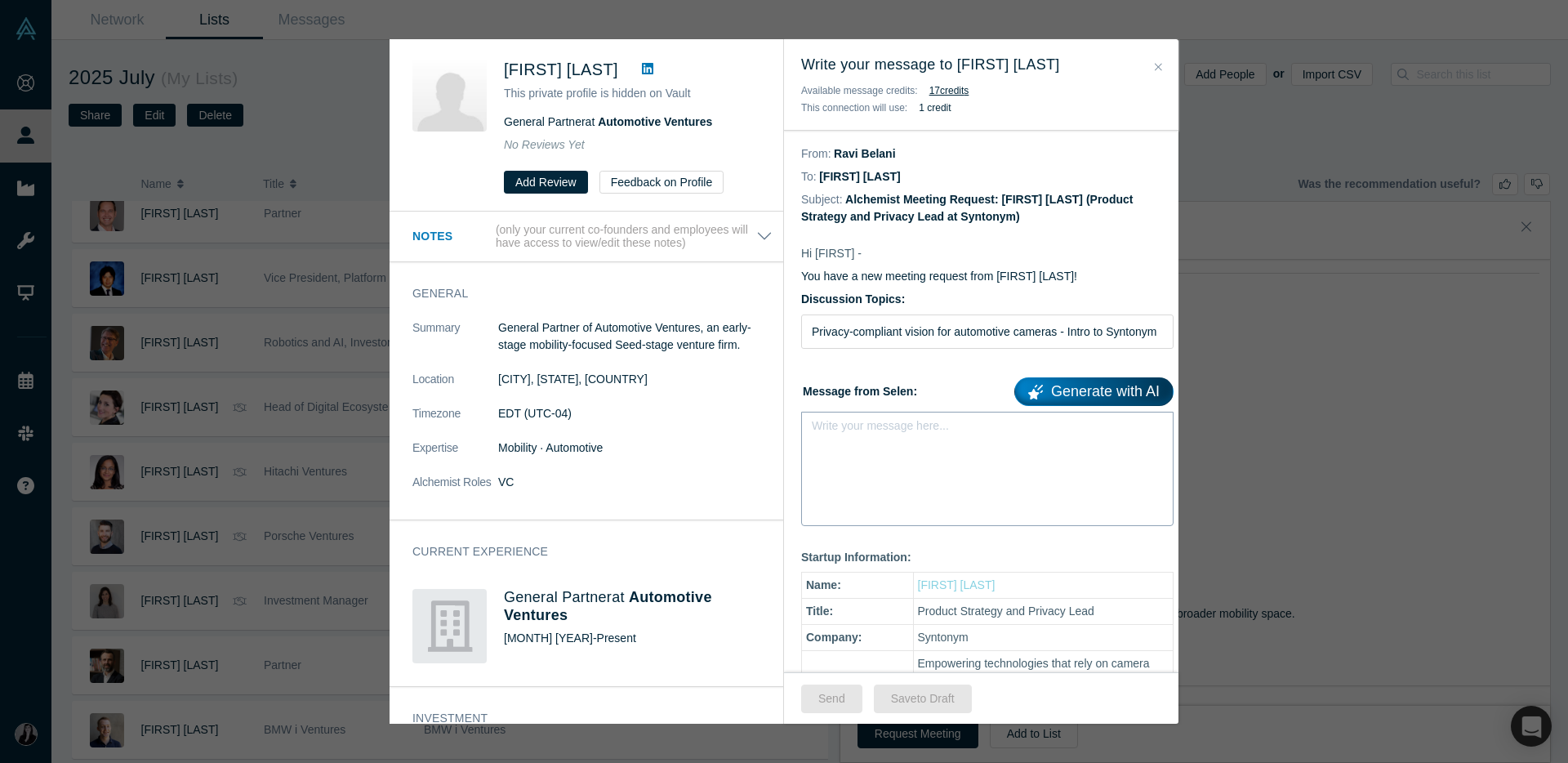 click on "Write your message here..." at bounding box center [987, 469] 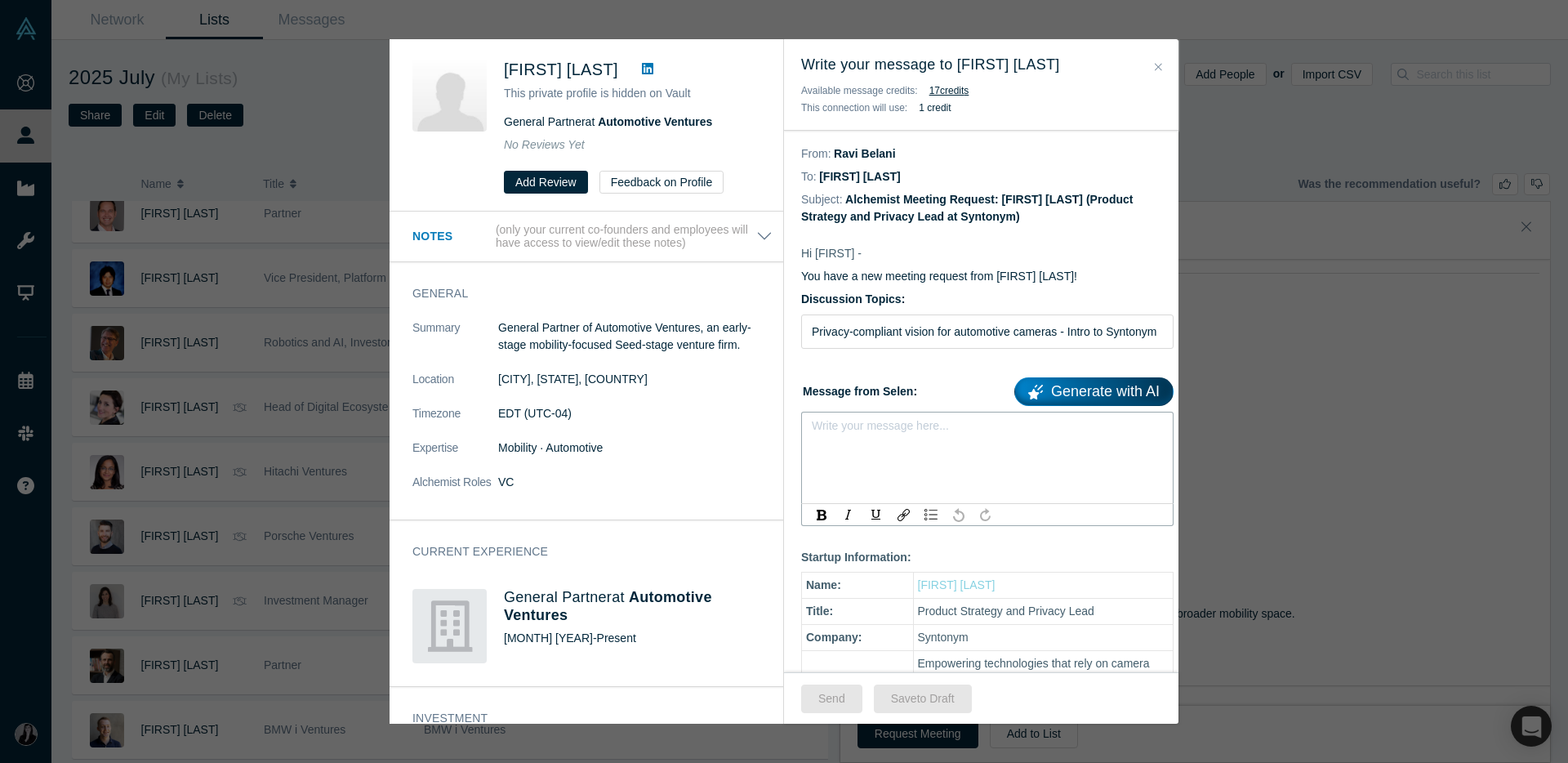type 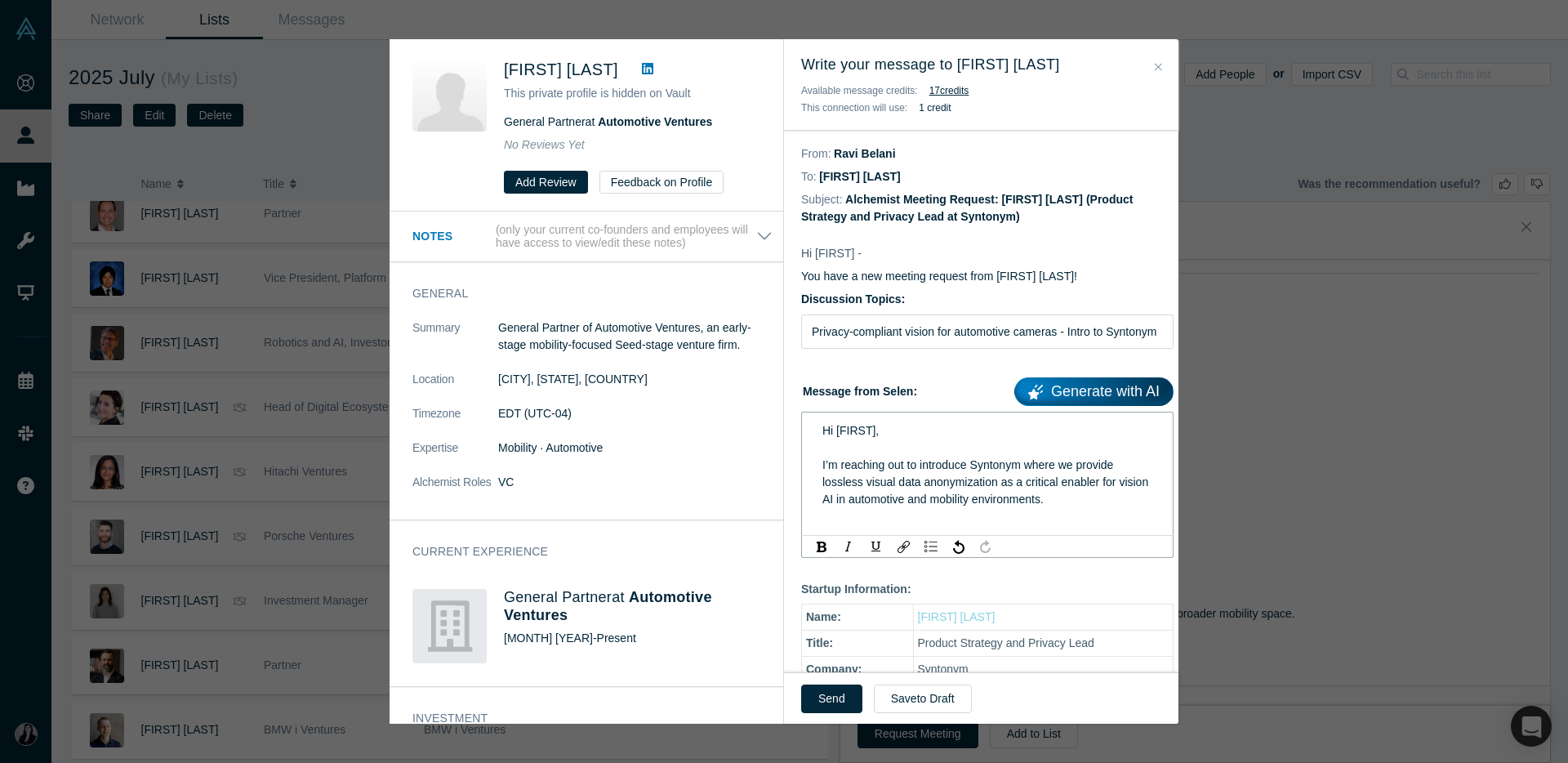 click at bounding box center (987, 448) 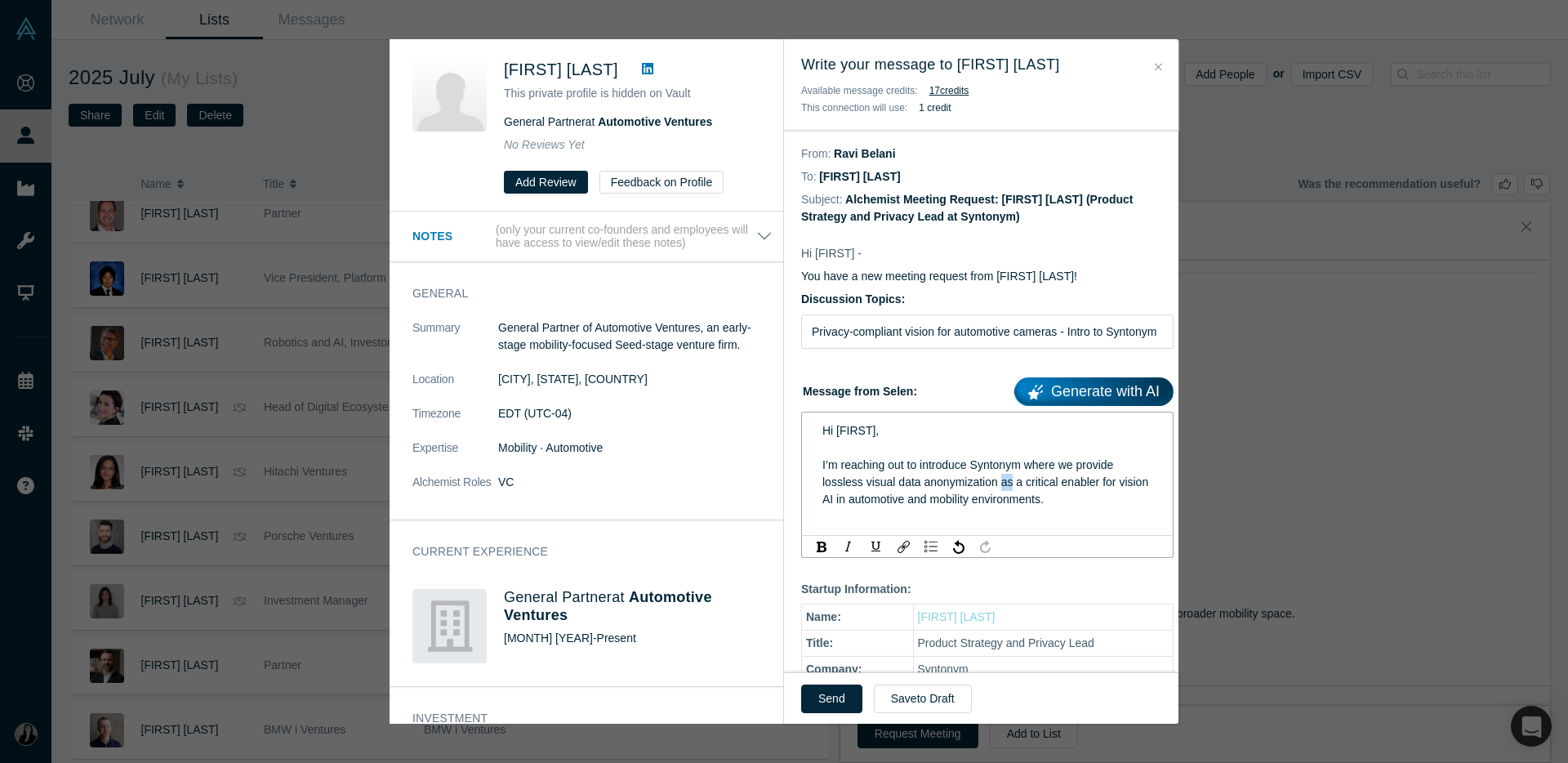 click on "I’m reaching out to introduce Syntonym where we provide lossless visual data anonymization as a critical enabler for vision AI in automotive and mobility environments." at bounding box center [987, 482] 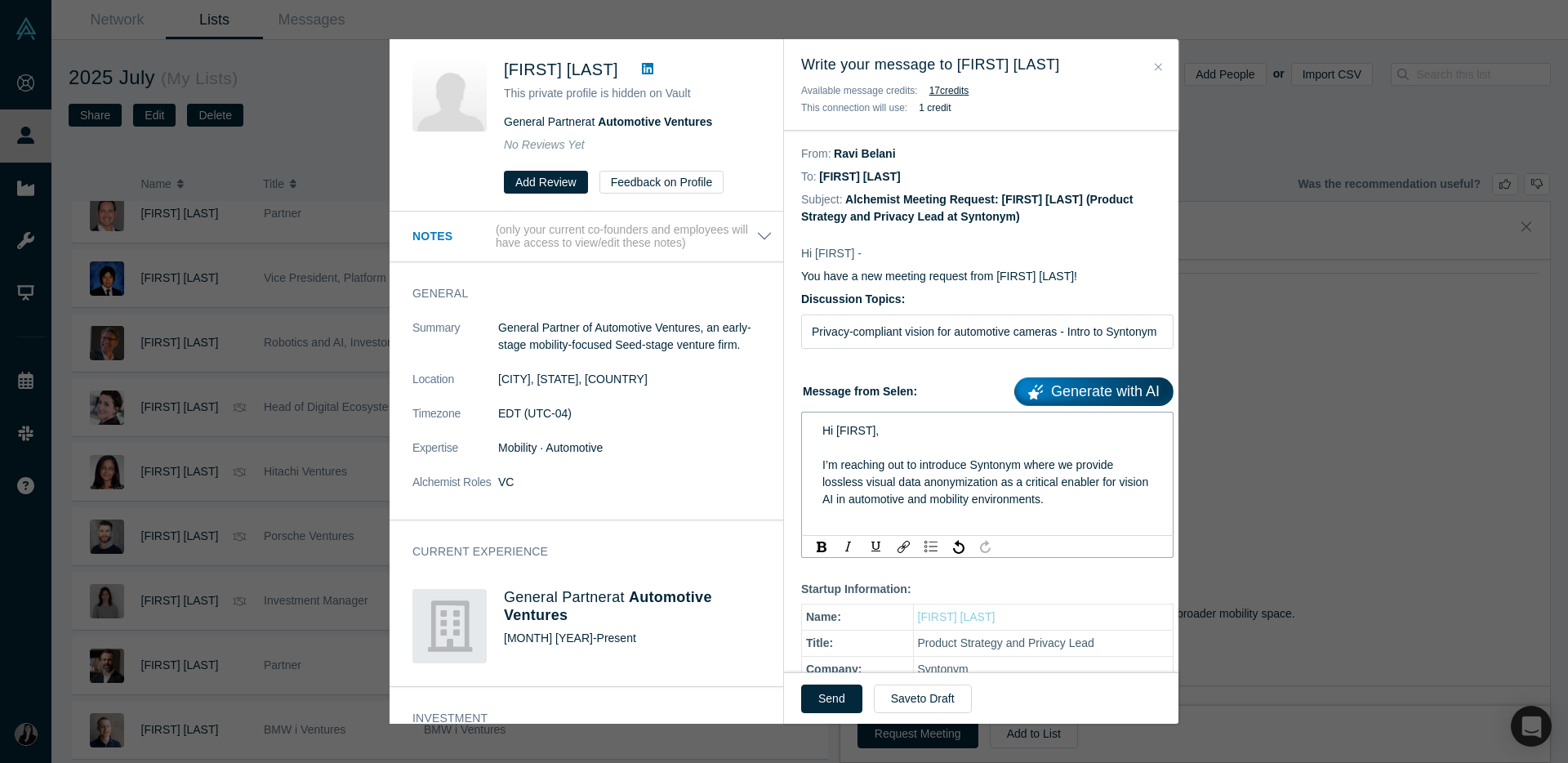 click on "I’m reaching out to introduce Syntonym where we provide lossless visual data anonymization as a critical enabler for vision AI in automotive and mobility environments." at bounding box center [987, 482] 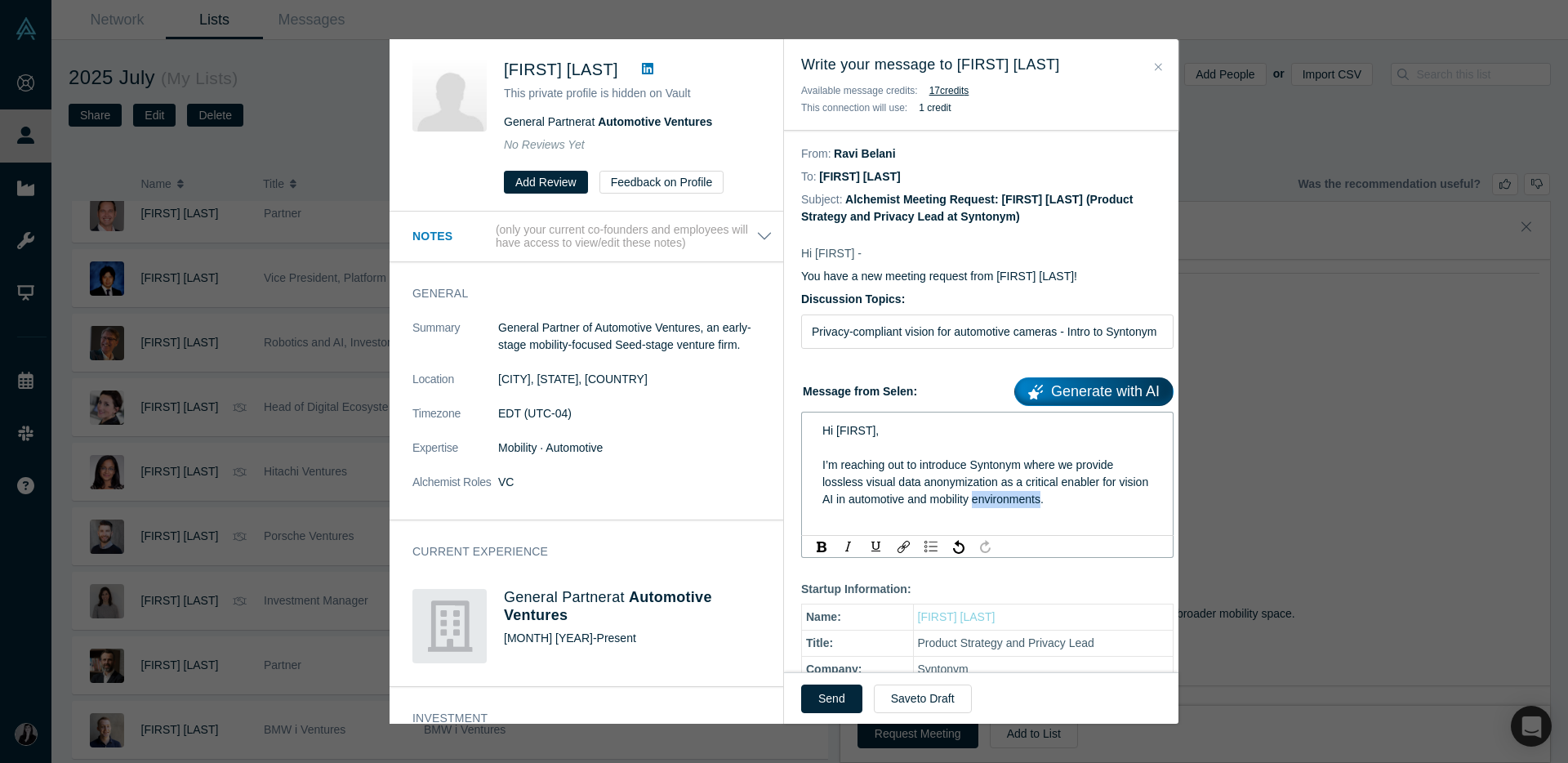 click on "I’m reaching out to introduce Syntonym where we provide lossless visual data anonymization as a critical enabler for vision AI in automotive and mobility environments." at bounding box center [987, 482] 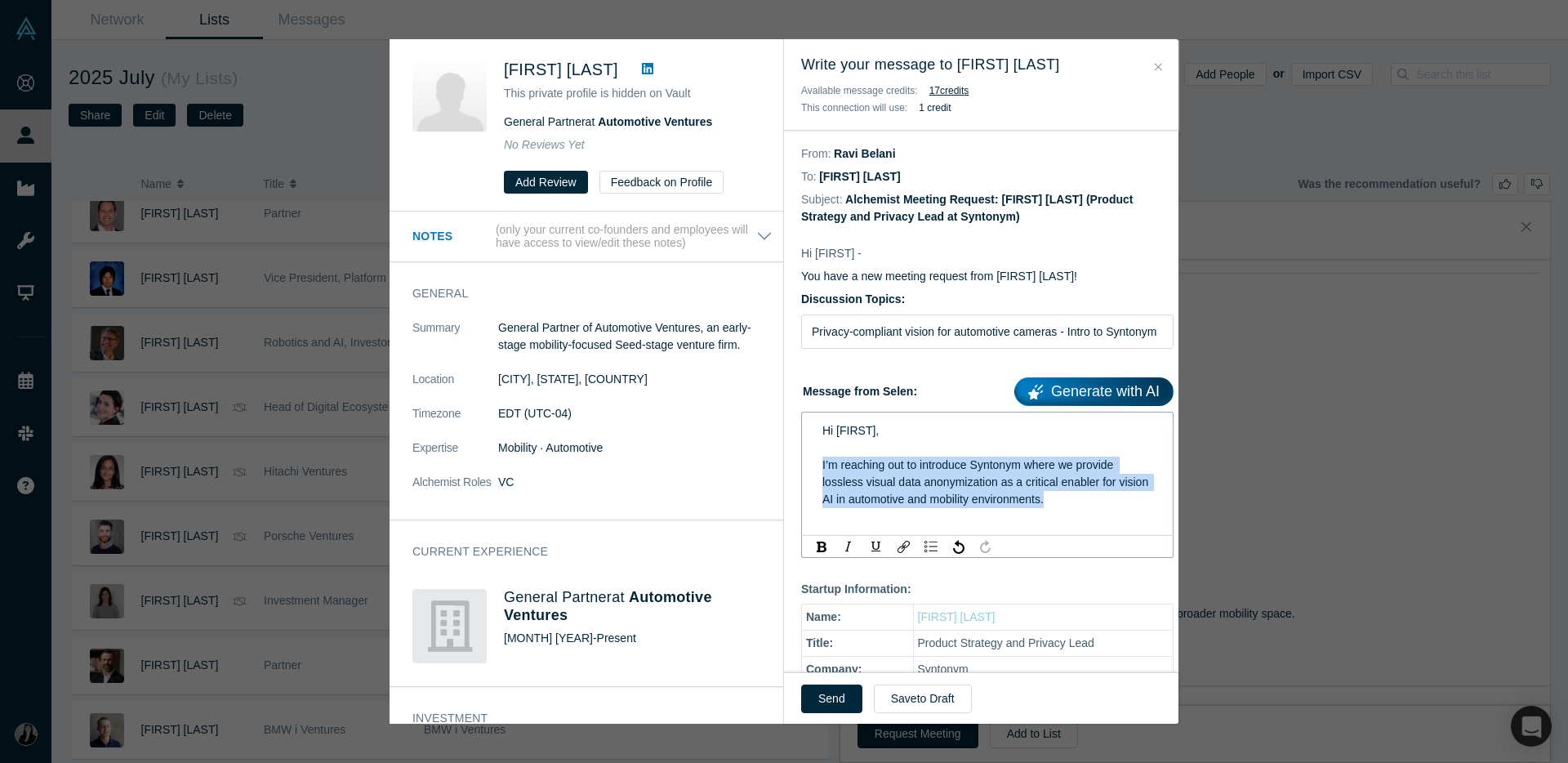 click on "I’m reaching out to introduce Syntonym where we provide lossless visual data anonymization as a critical enabler for vision AI in automotive and mobility environments." at bounding box center [987, 482] 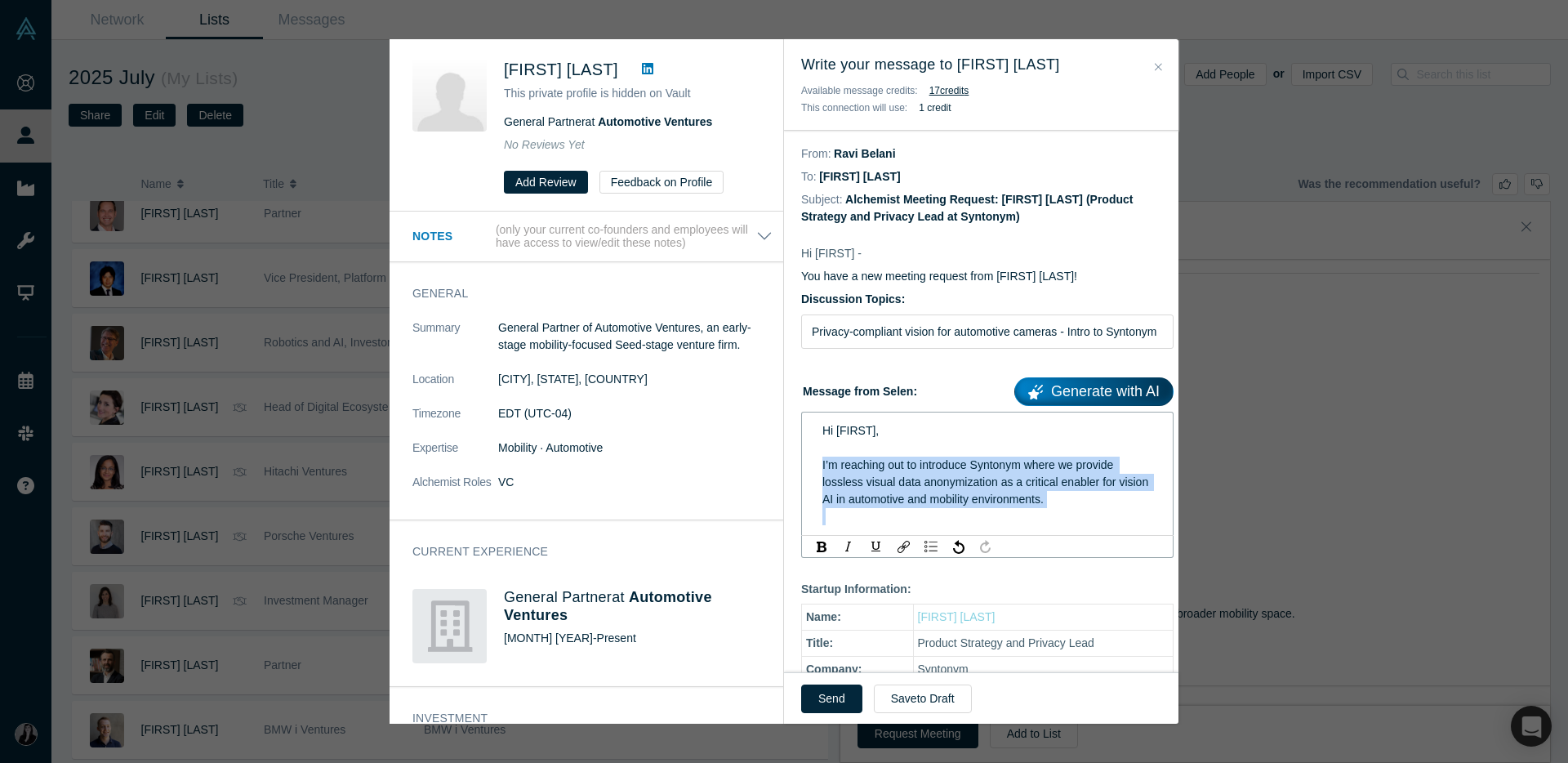 click on "I’m reaching out to introduce Syntonym where we provide lossless visual data anonymization as a critical enabler for vision AI in automotive and mobility environments." at bounding box center [987, 482] 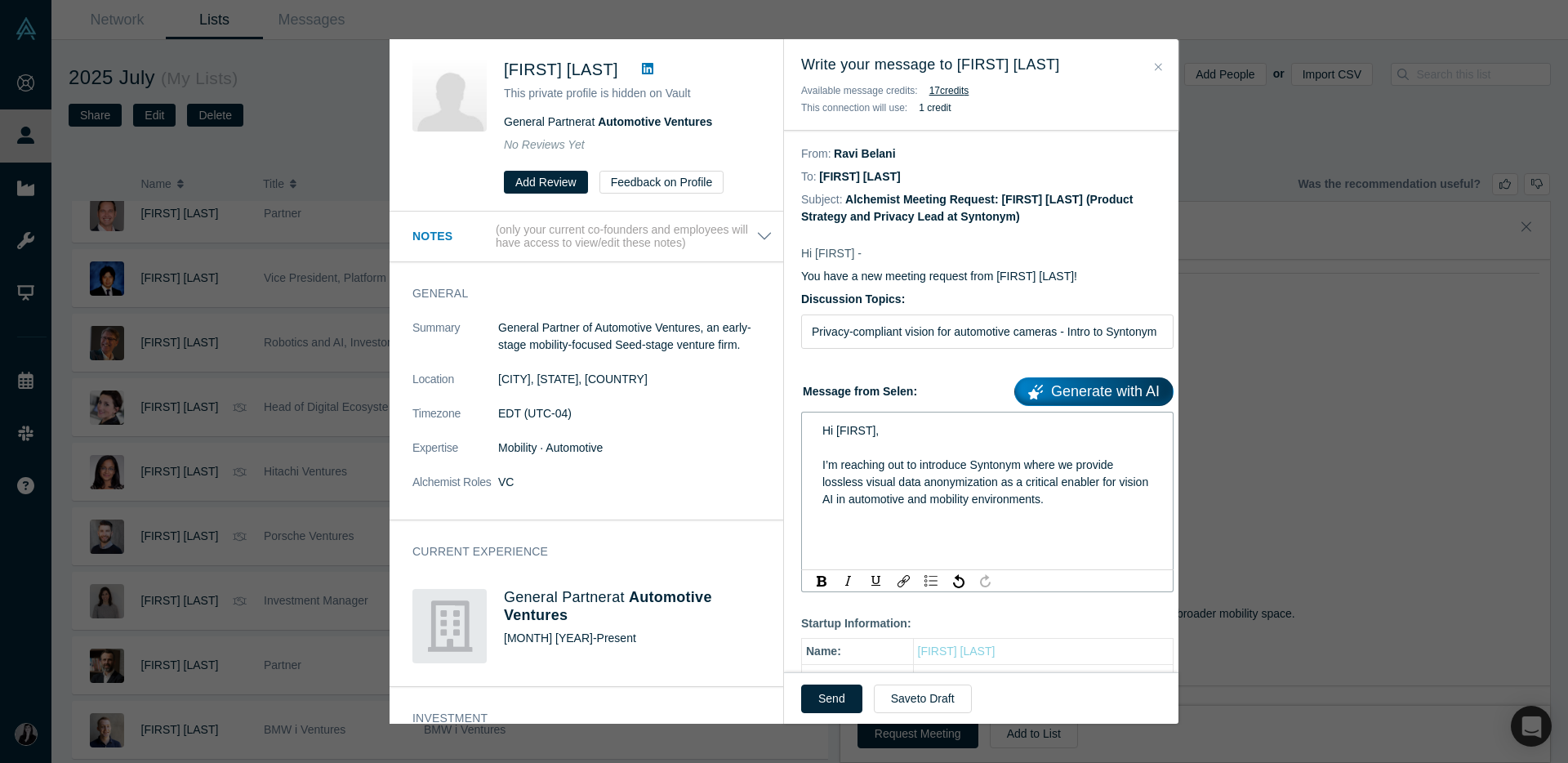 click at bounding box center [987, 533] 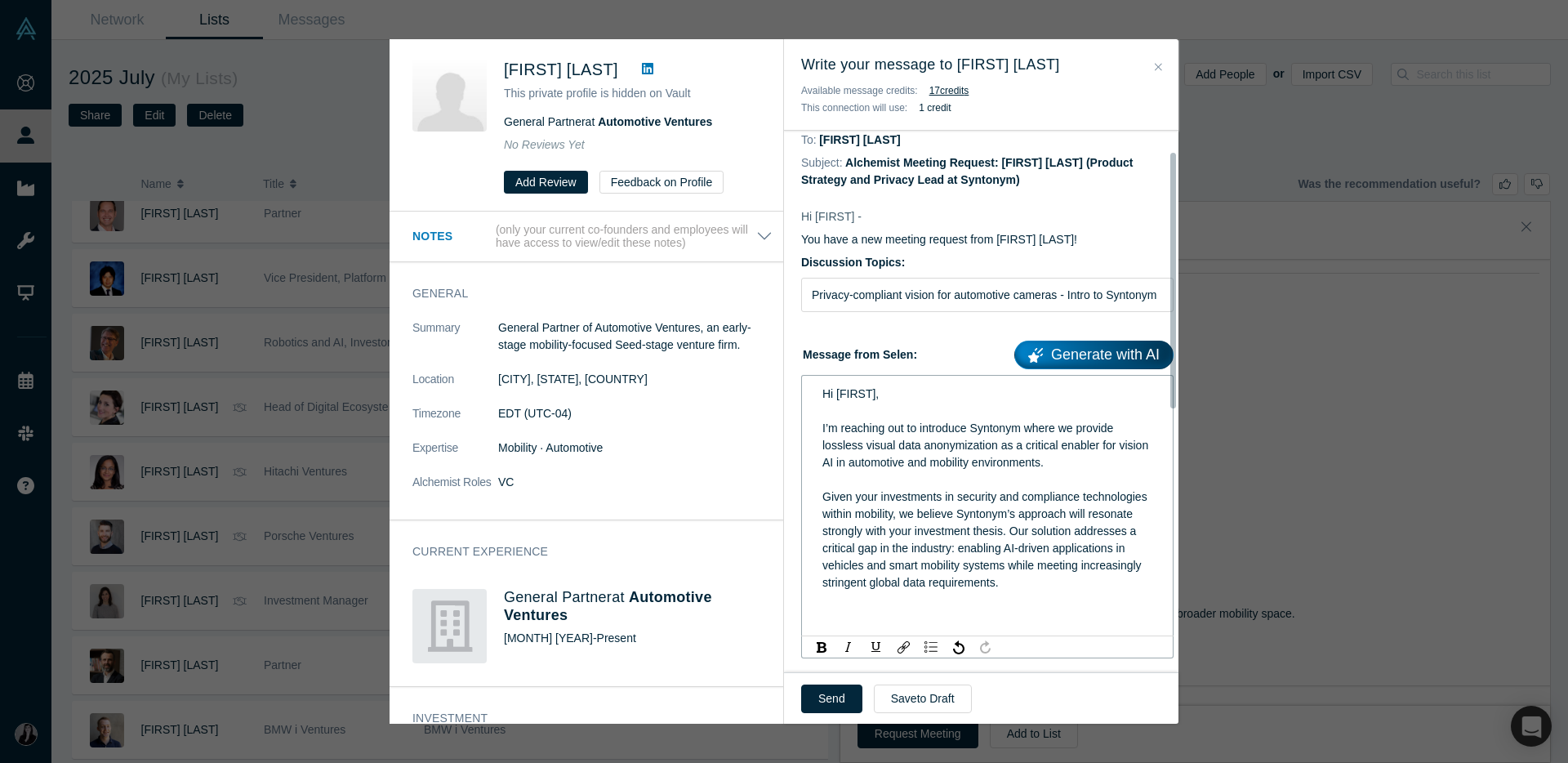 scroll, scrollTop: 43, scrollLeft: 0, axis: vertical 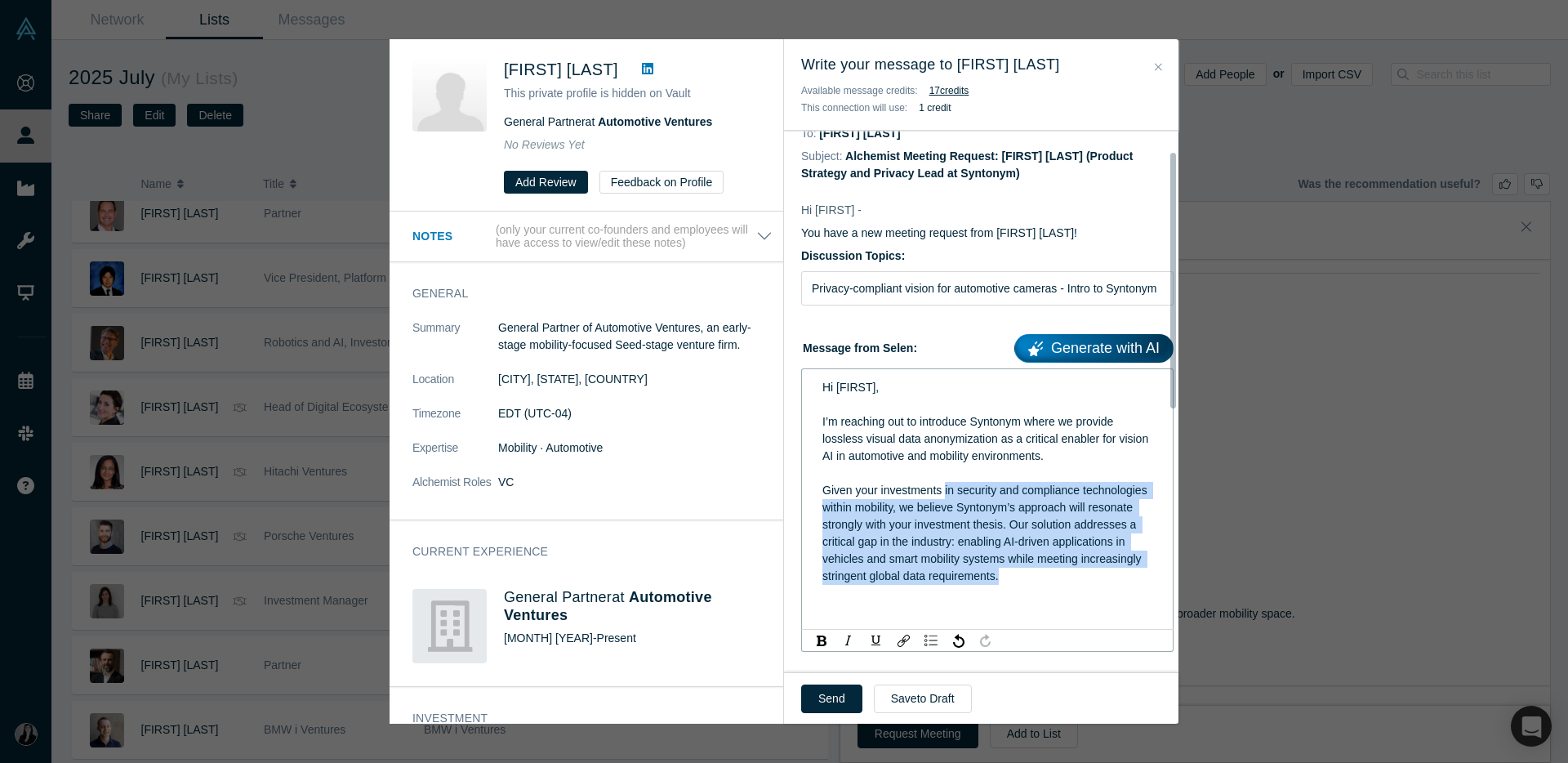 drag, startPoint x: 945, startPoint y: 498, endPoint x: 1108, endPoint y: 578, distance: 181.57368 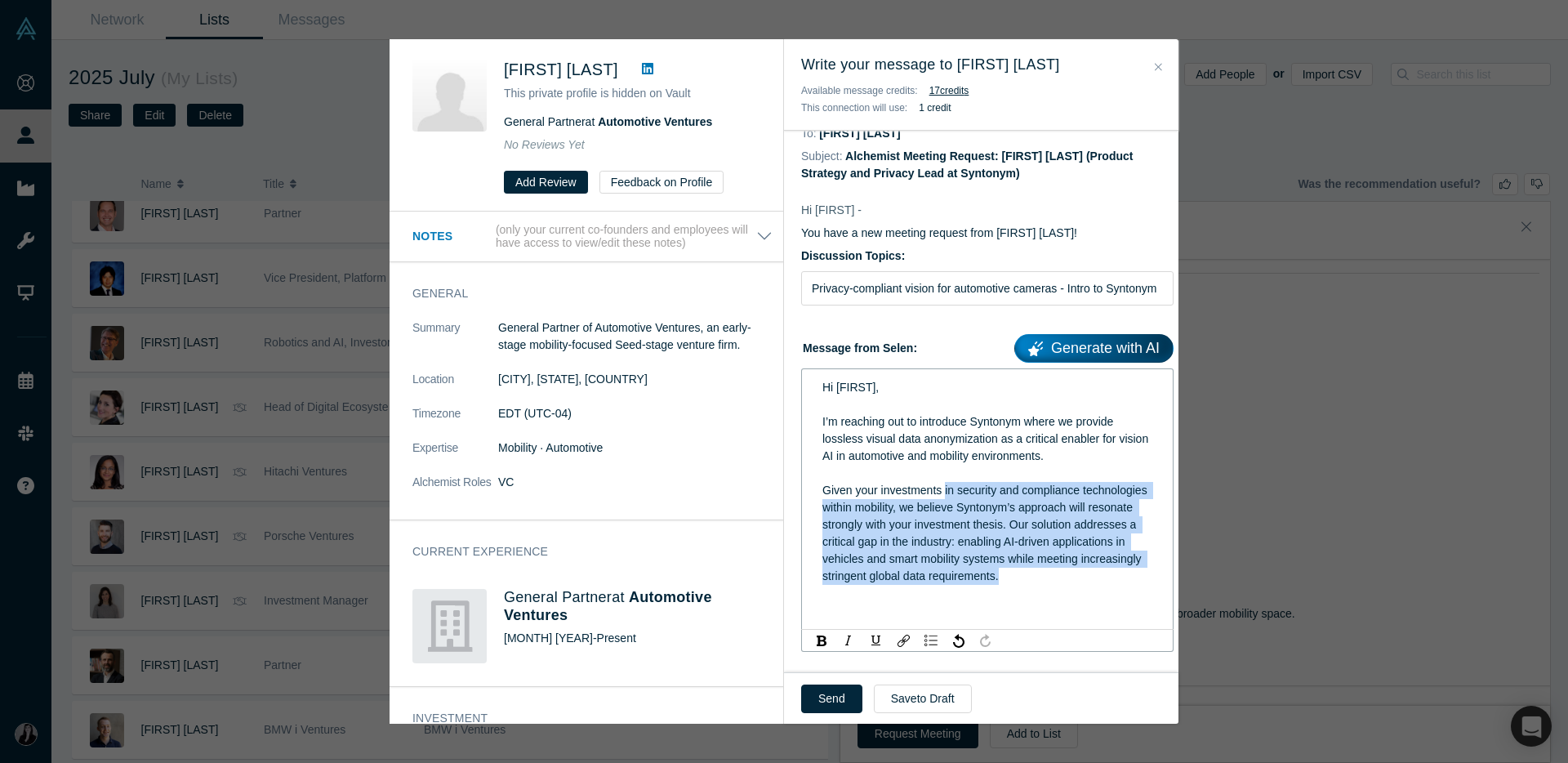 click on "Given your investments in security and compliance technologies within mobility, we believe Syntonym’s approach will resonate strongly with your investment thesis. Our solution addresses a critical gap in the industry: enabling AI-driven applications in vehicles and smart mobility systems while meeting increasingly stringent global data requirements." at bounding box center [987, 533] 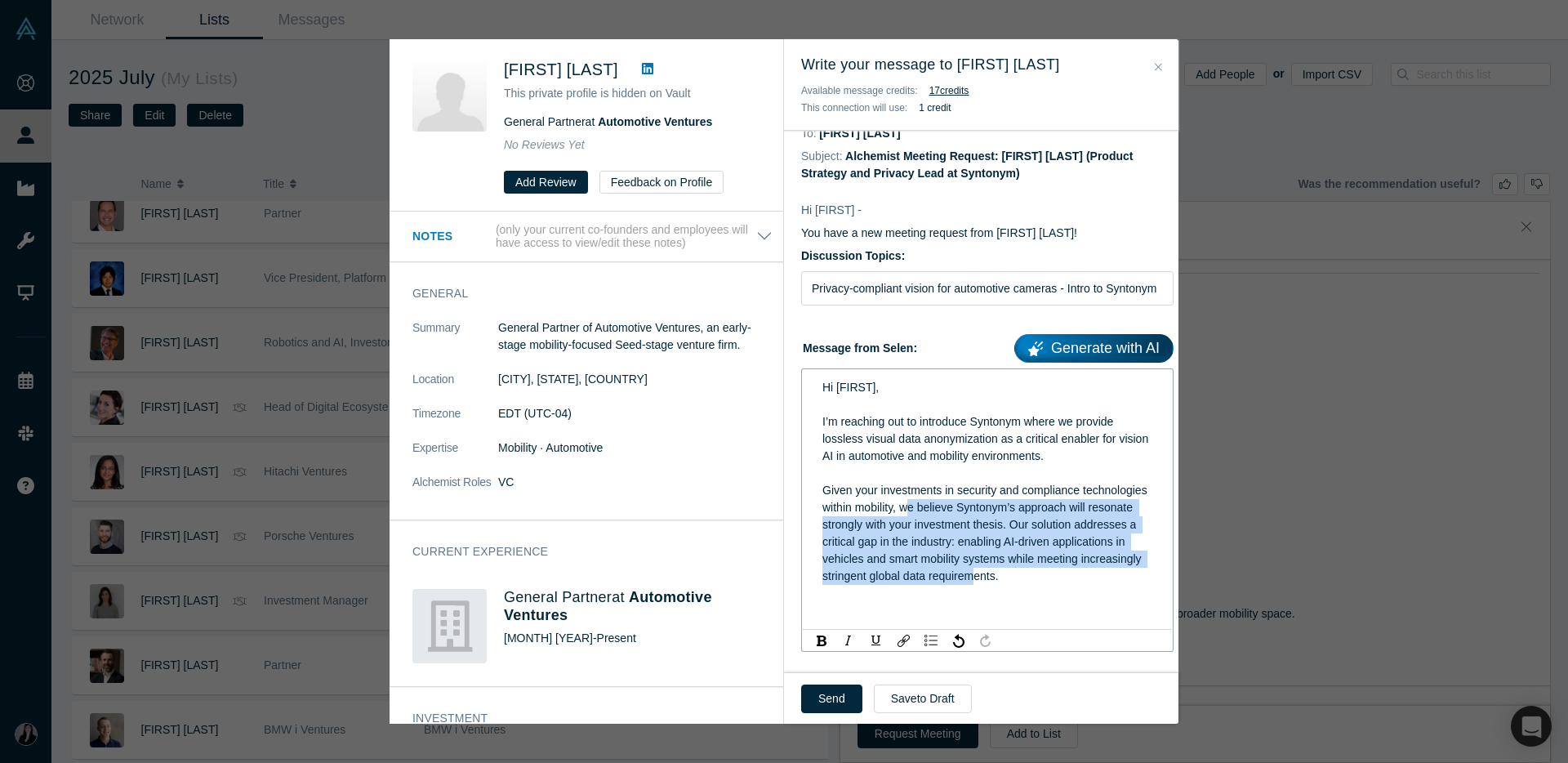 drag, startPoint x: 974, startPoint y: 511, endPoint x: 1083, endPoint y: 576, distance: 126.90942 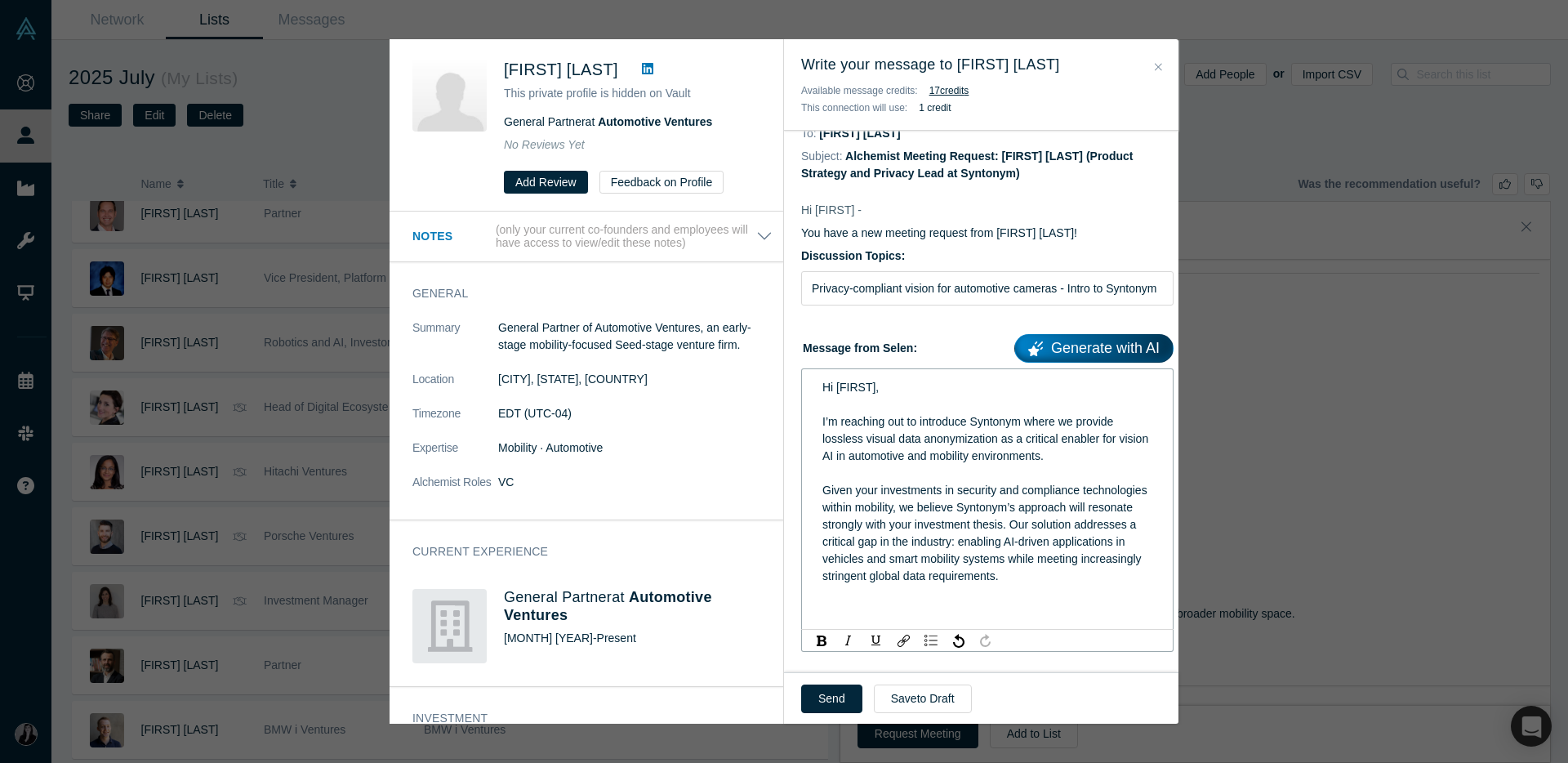 drag, startPoint x: 1080, startPoint y: 529, endPoint x: 1112, endPoint y: 582, distance: 61.911227 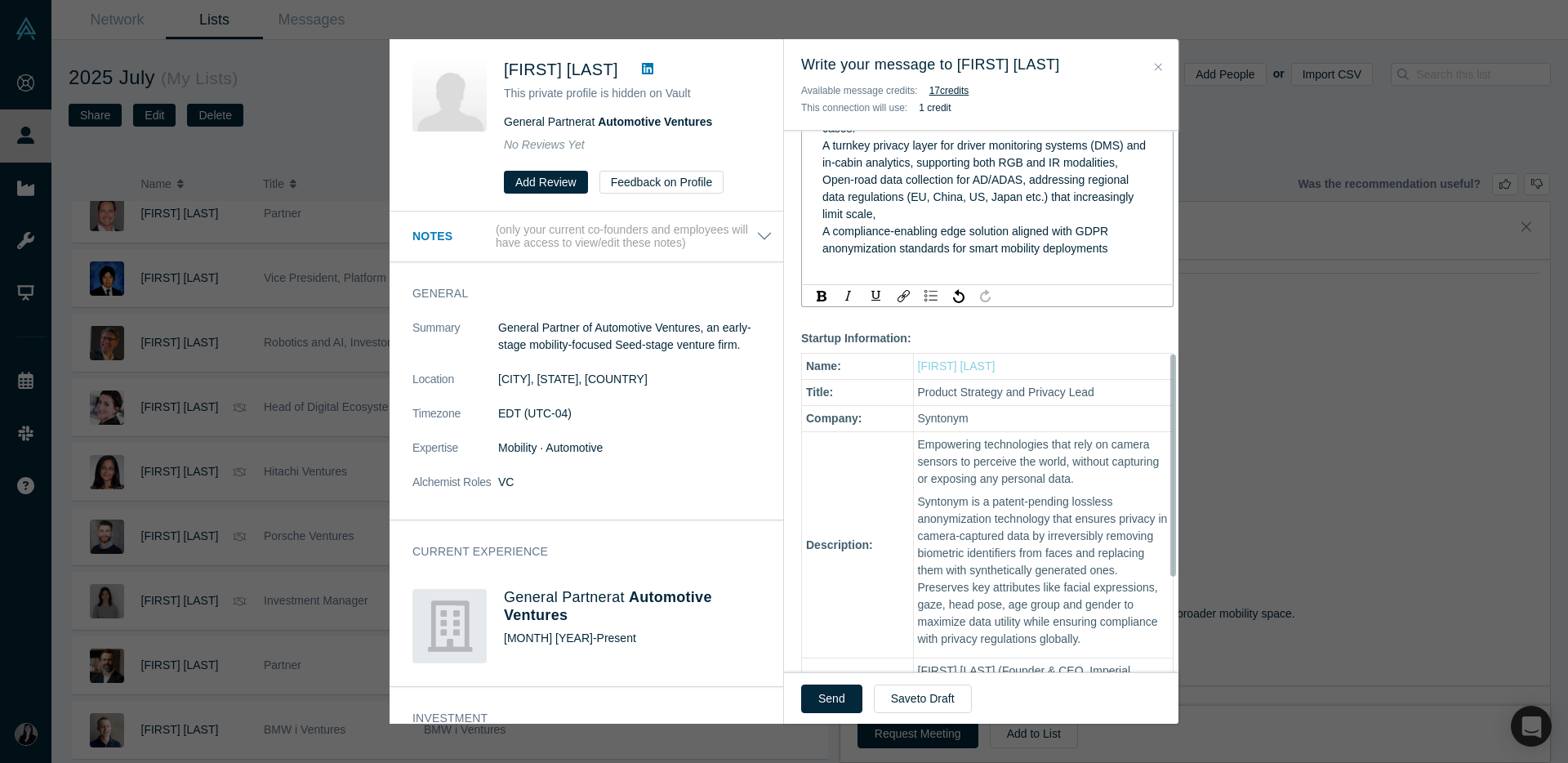 scroll, scrollTop: 534, scrollLeft: 0, axis: vertical 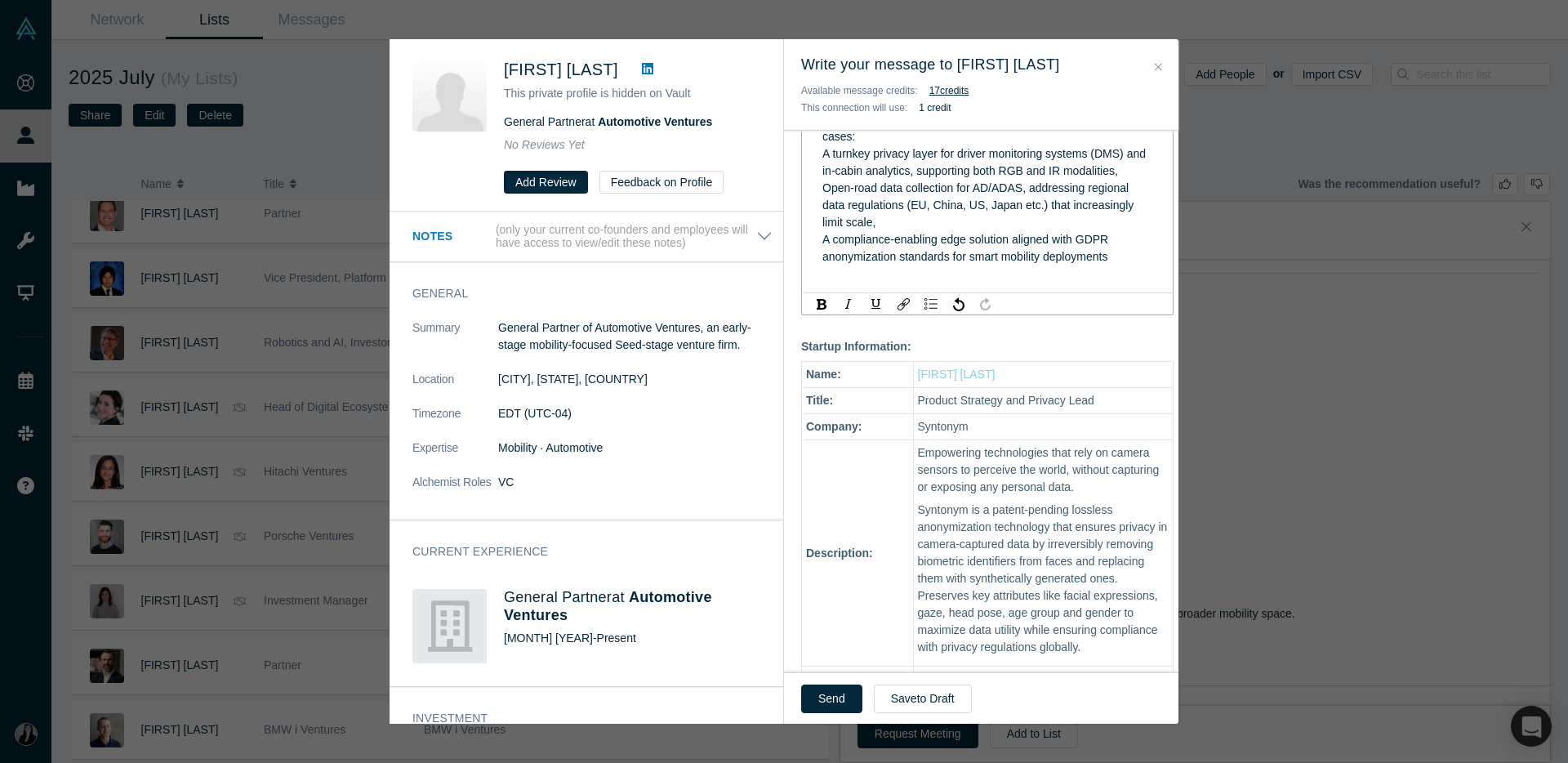 drag, startPoint x: 1134, startPoint y: 285, endPoint x: 822, endPoint y: 156, distance: 337.61665 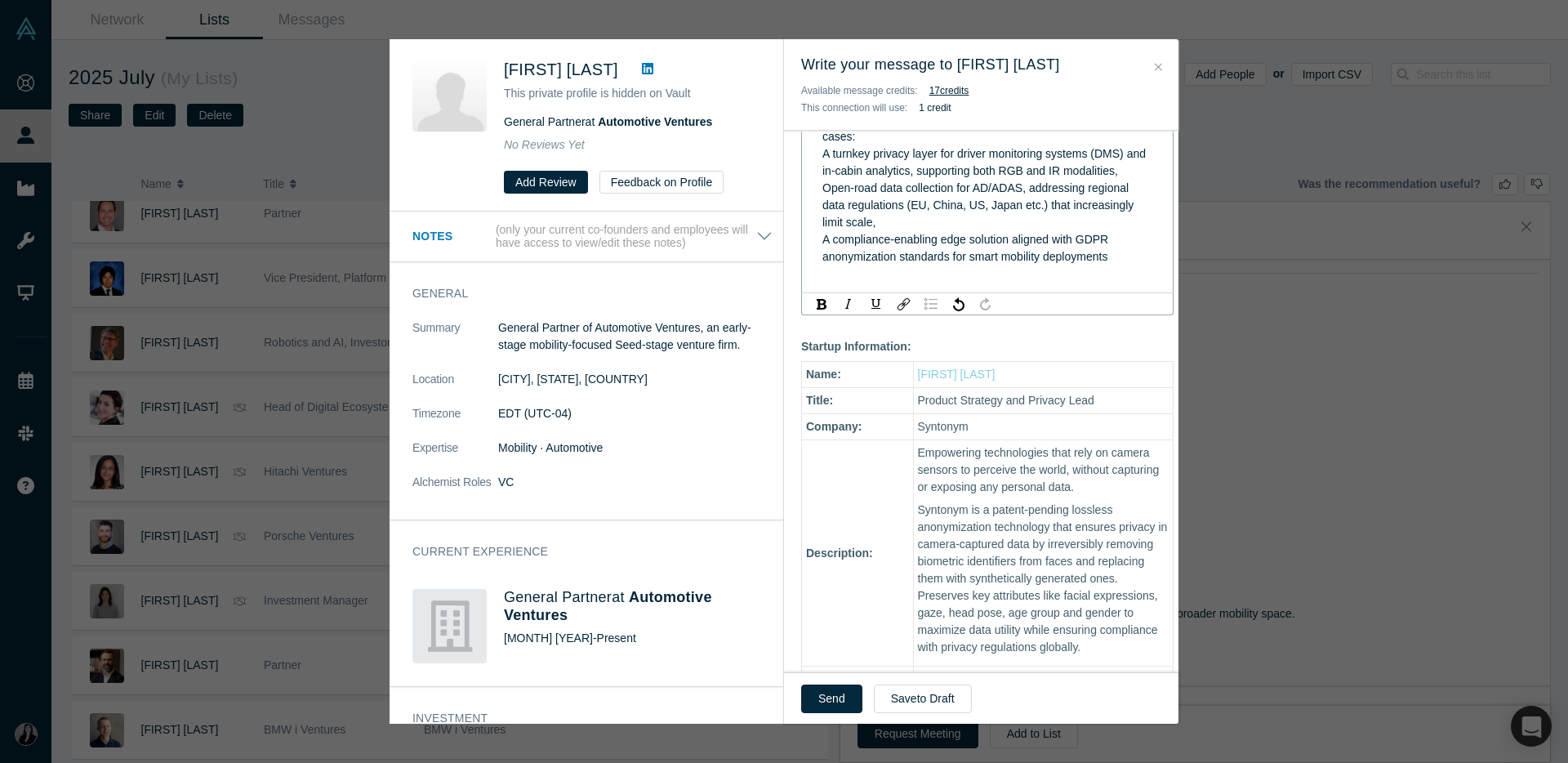 click at bounding box center [931, 304] 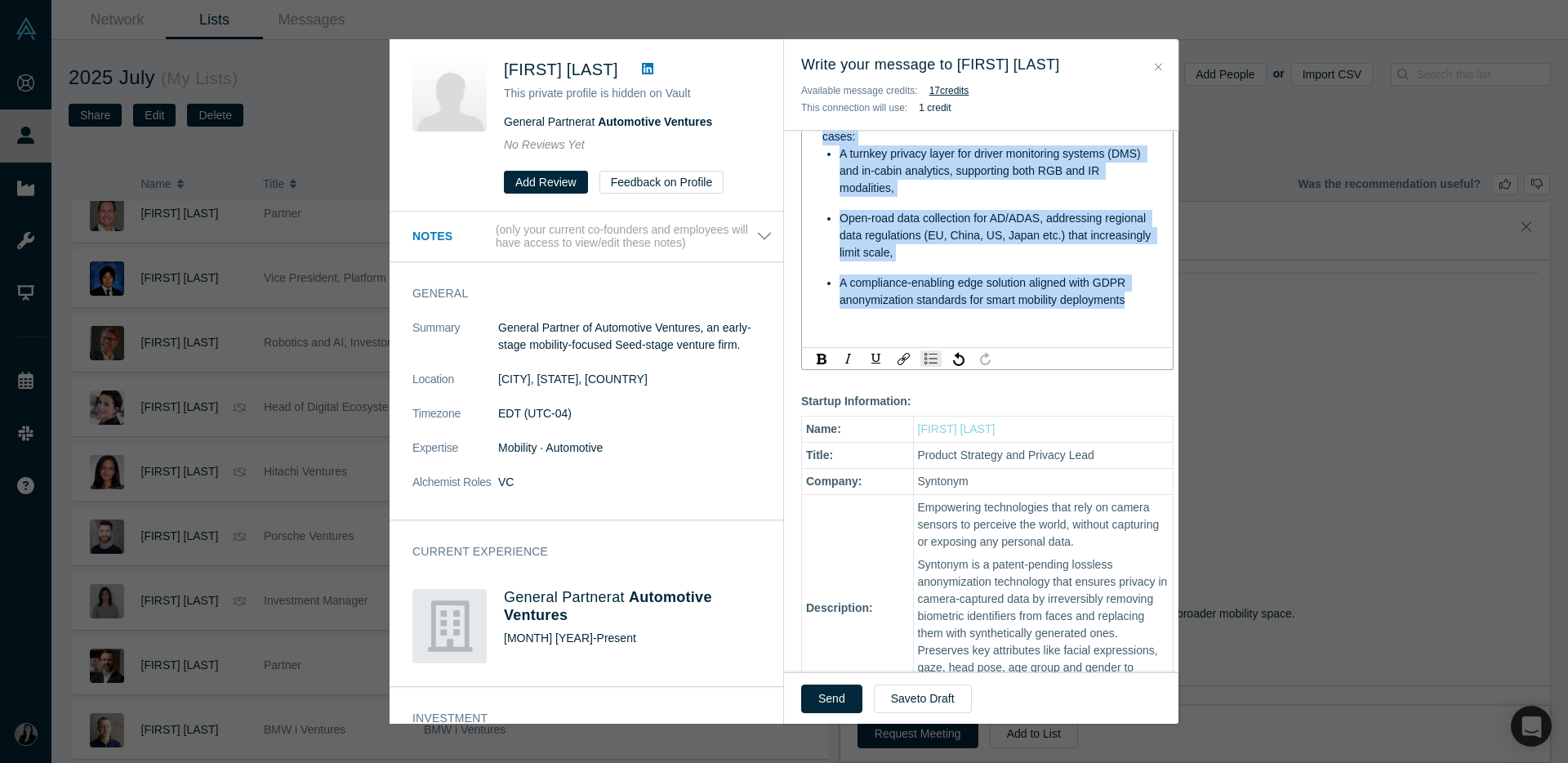 scroll, scrollTop: 531, scrollLeft: 0, axis: vertical 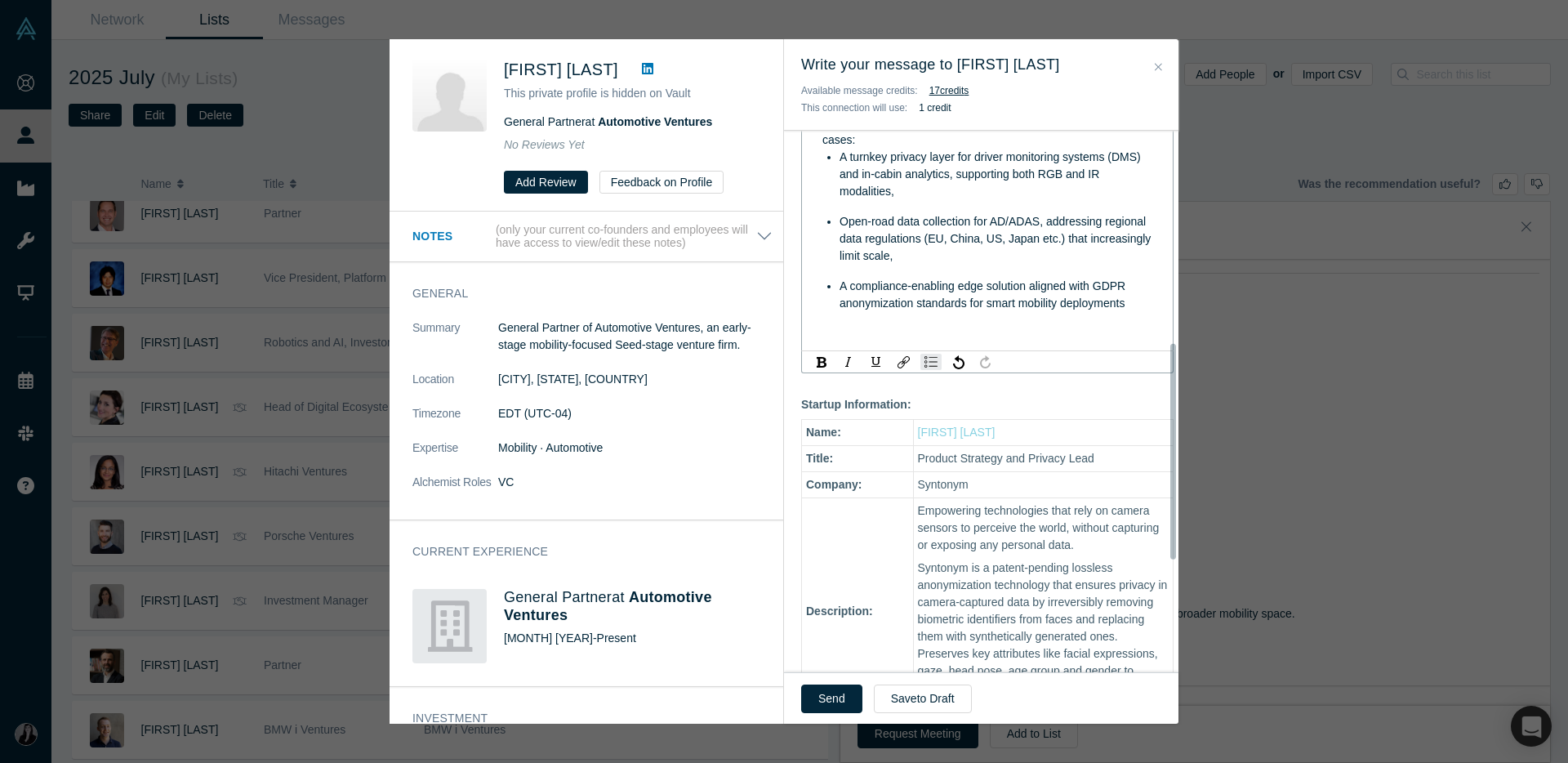 click at bounding box center (987, 332) 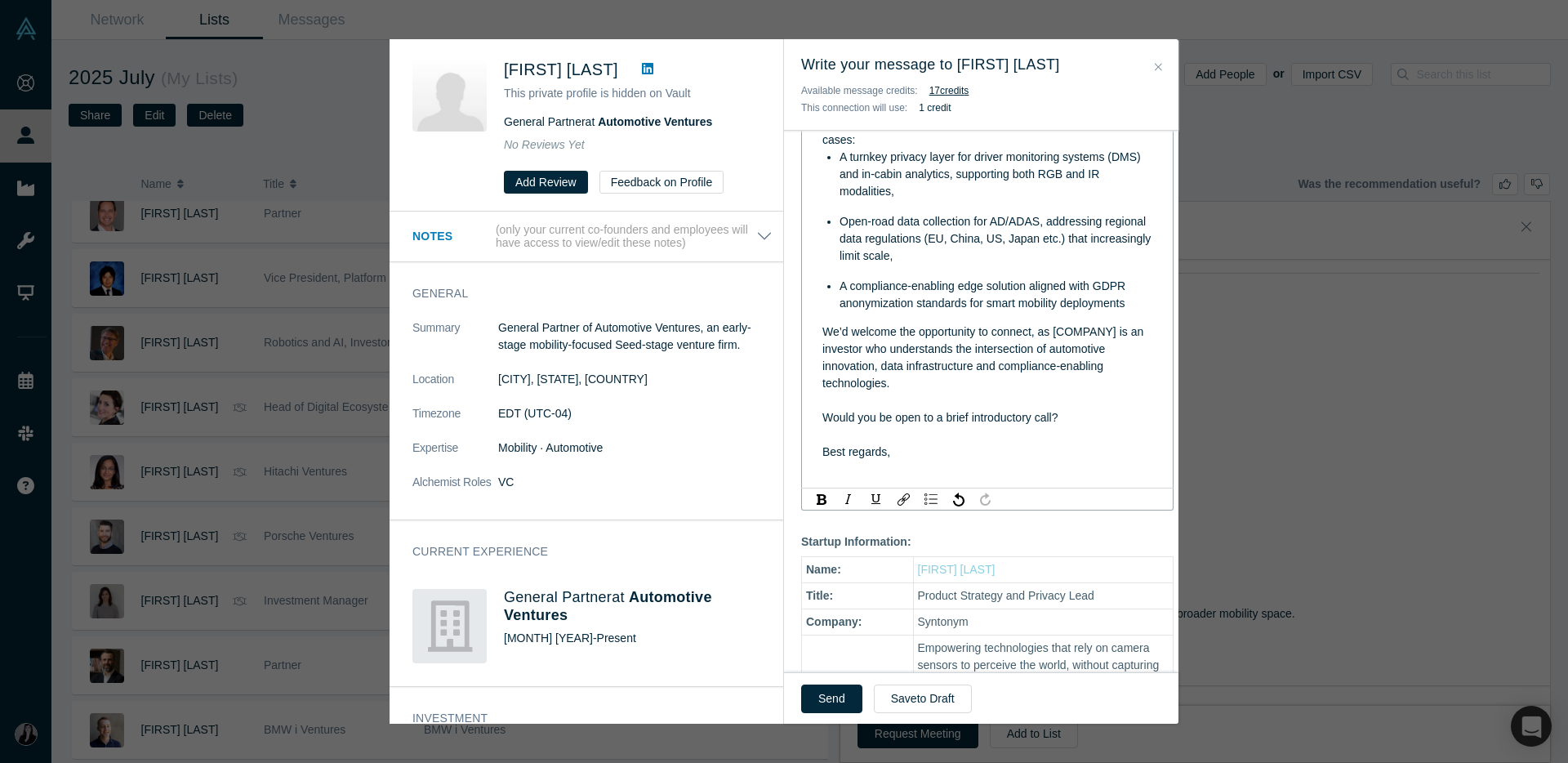 click on "We’d welcome the opportunity to connect, as [Company] is an investor who understands the intersection of automotive innovation, data infrastructure and compliance-enabling technologies." at bounding box center [987, 358] 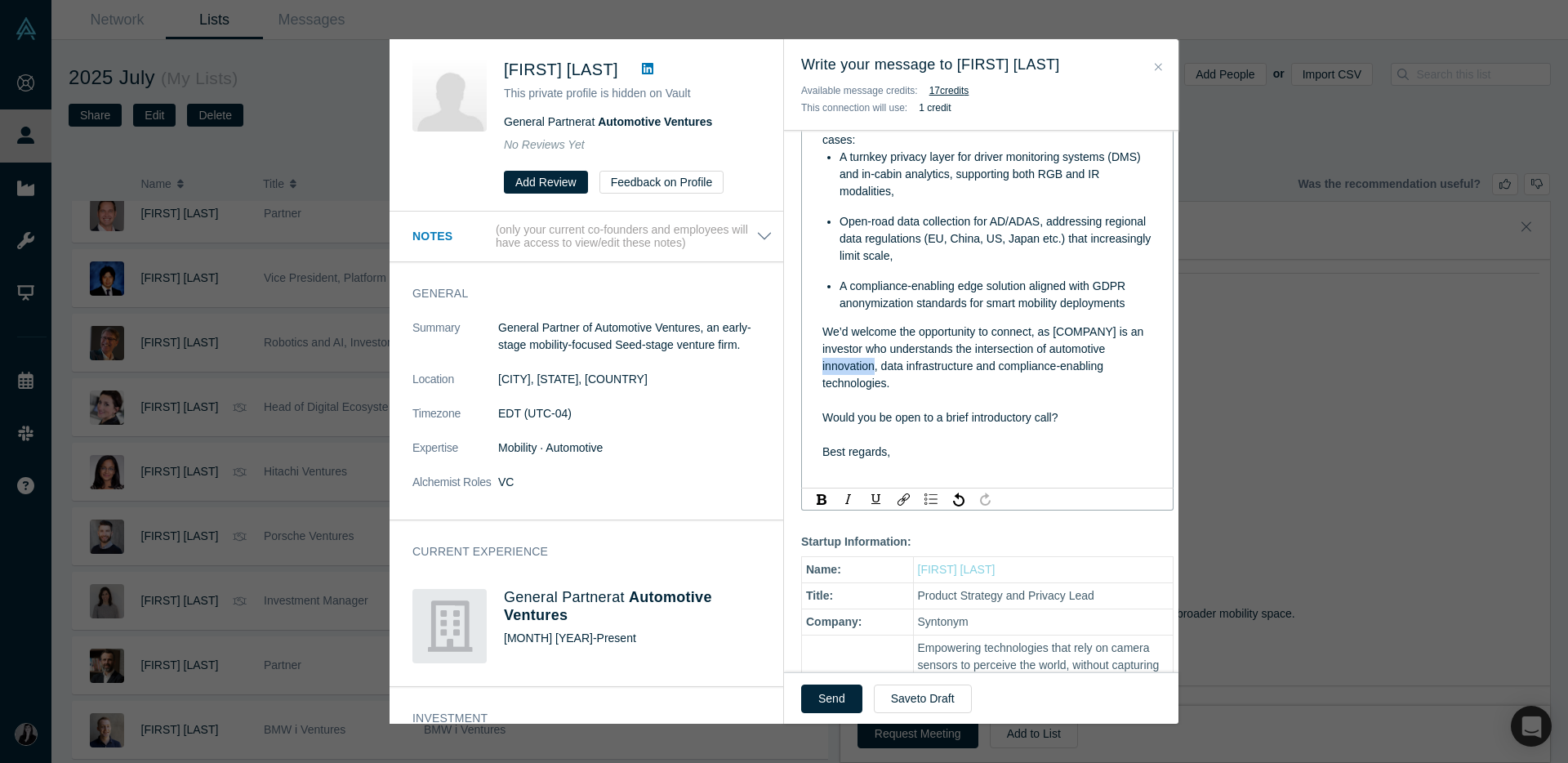click on "We’d welcome the opportunity to connect, as [Company] is an investor who understands the intersection of automotive innovation, data infrastructure and compliance-enabling technologies." at bounding box center (984, 357) 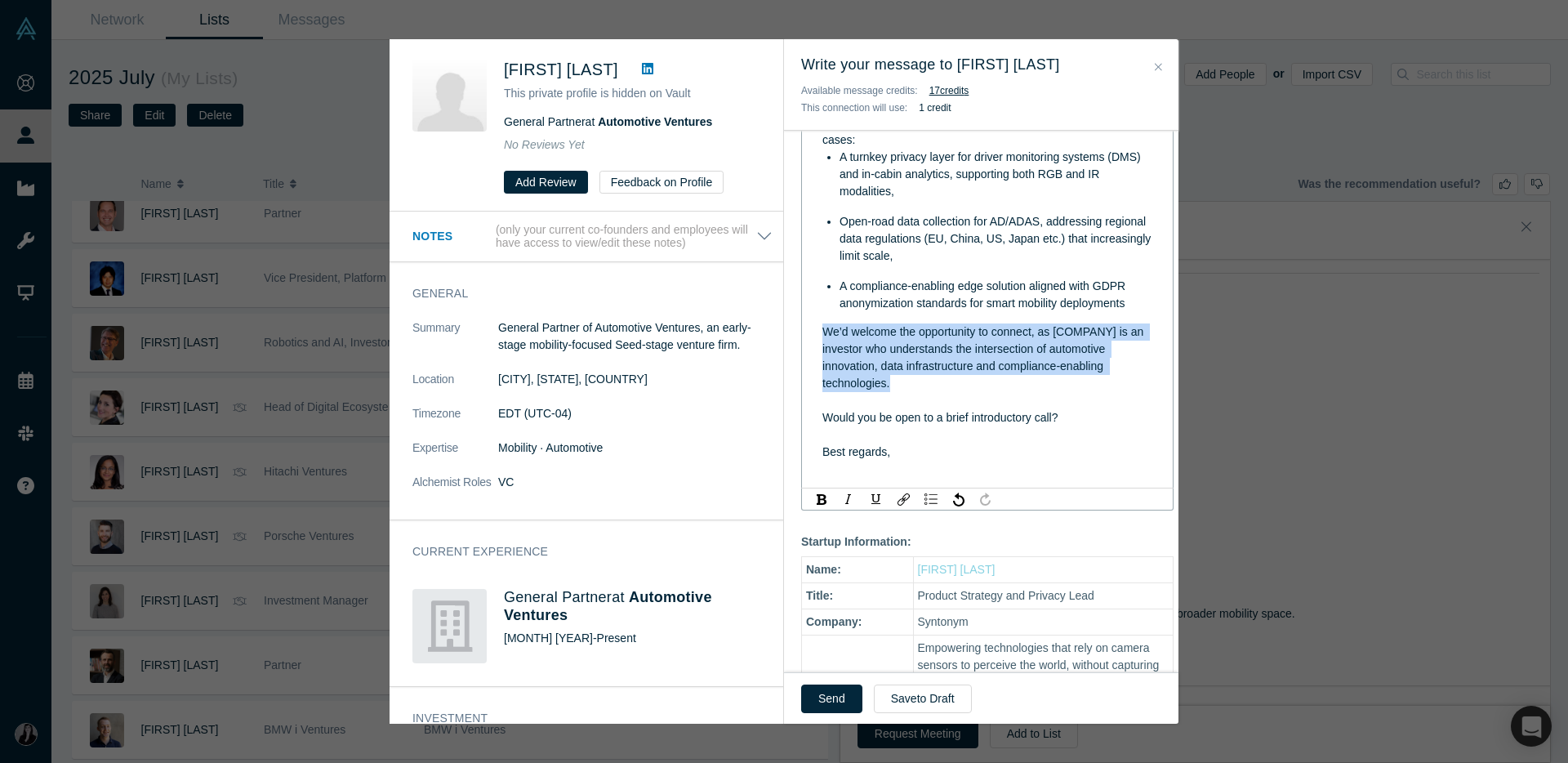 click on "We’d welcome the opportunity to connect, as [Company] is an investor who understands the intersection of automotive innovation, data infrastructure and compliance-enabling technologies." at bounding box center (984, 357) 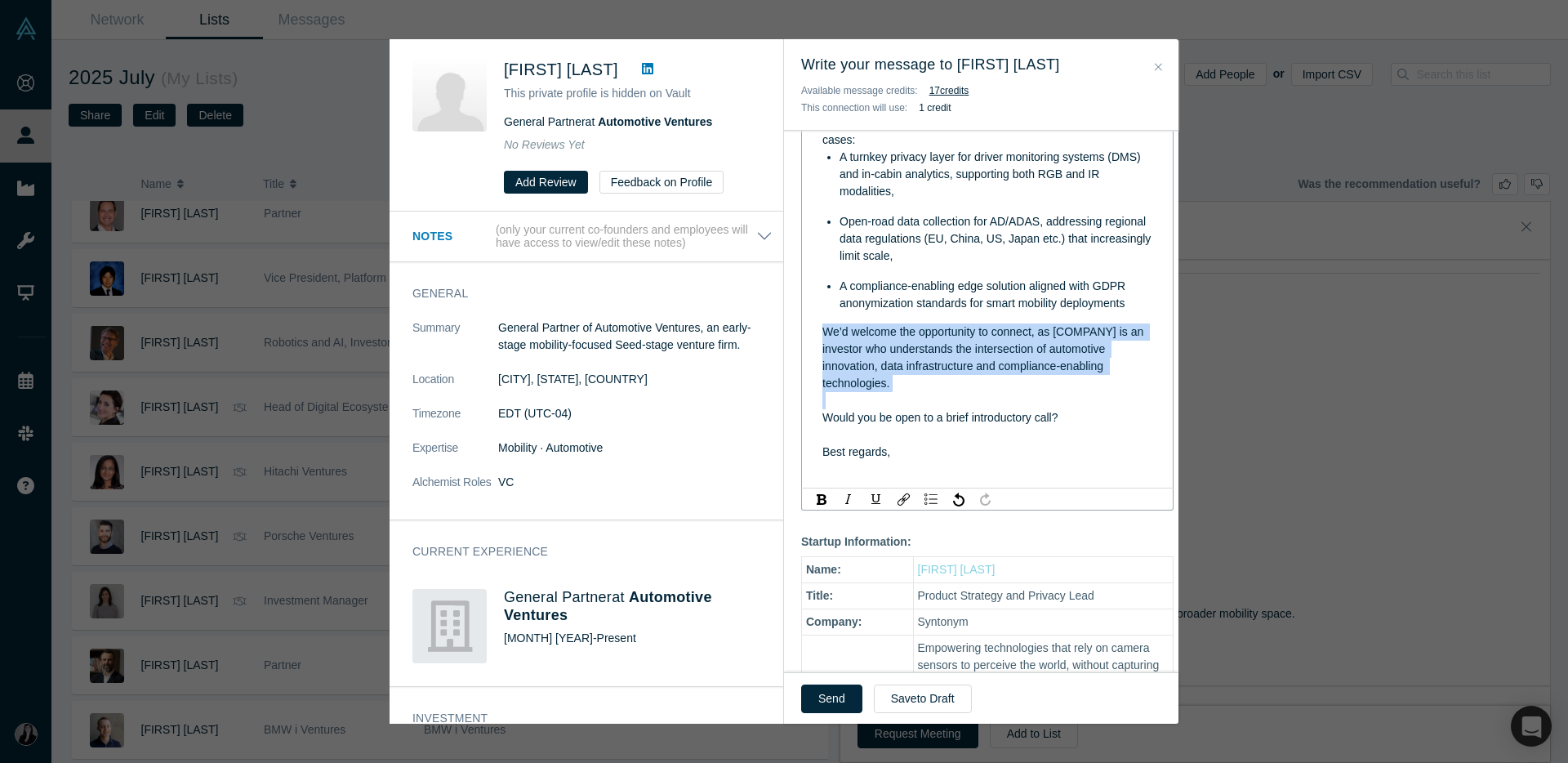 click on "We’d welcome the opportunity to connect, as [Company] is an investor who understands the intersection of automotive innovation, data infrastructure and compliance-enabling technologies." at bounding box center (984, 357) 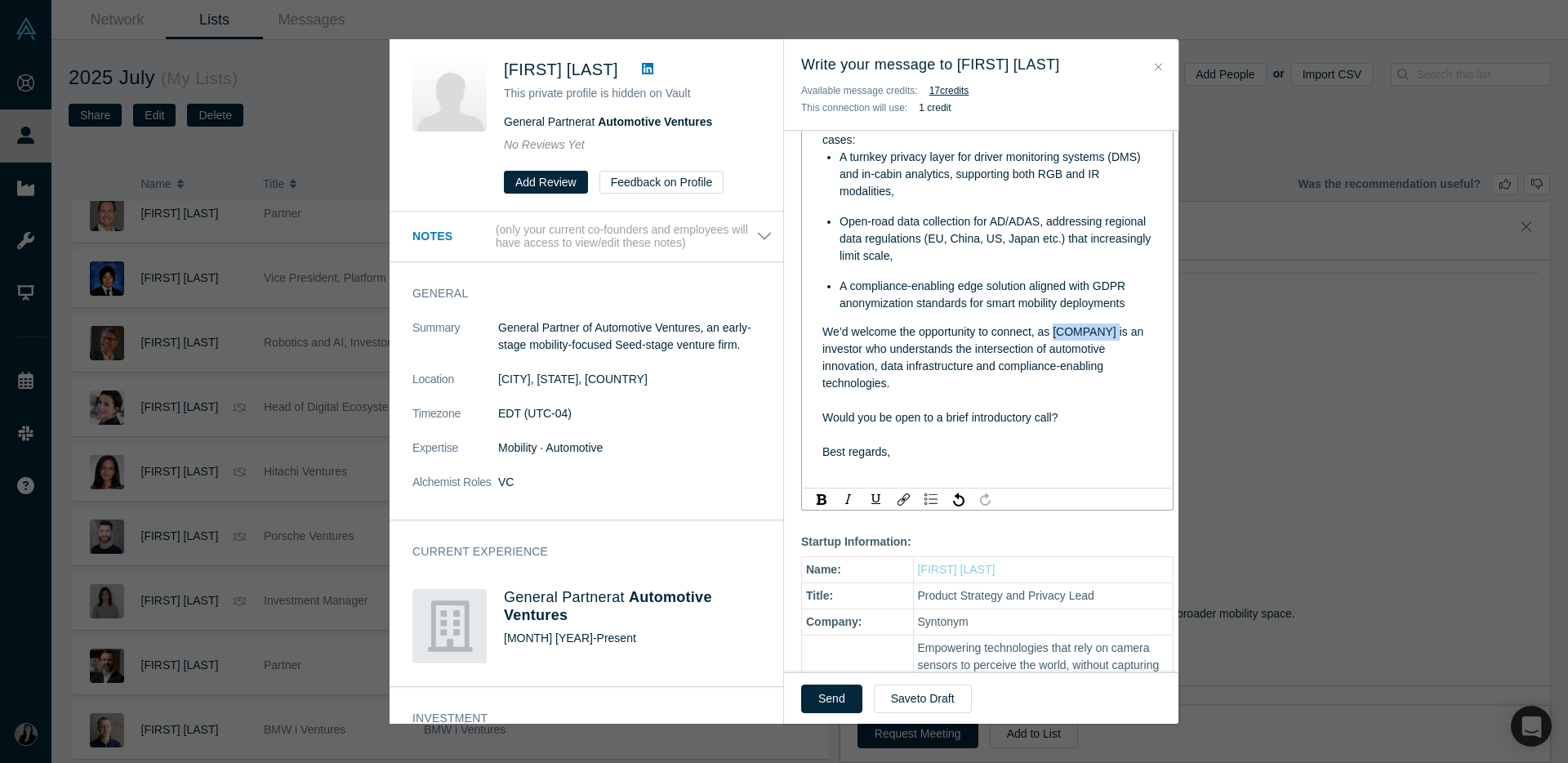 drag, startPoint x: 1058, startPoint y: 333, endPoint x: 1116, endPoint y: 341, distance: 58.549125 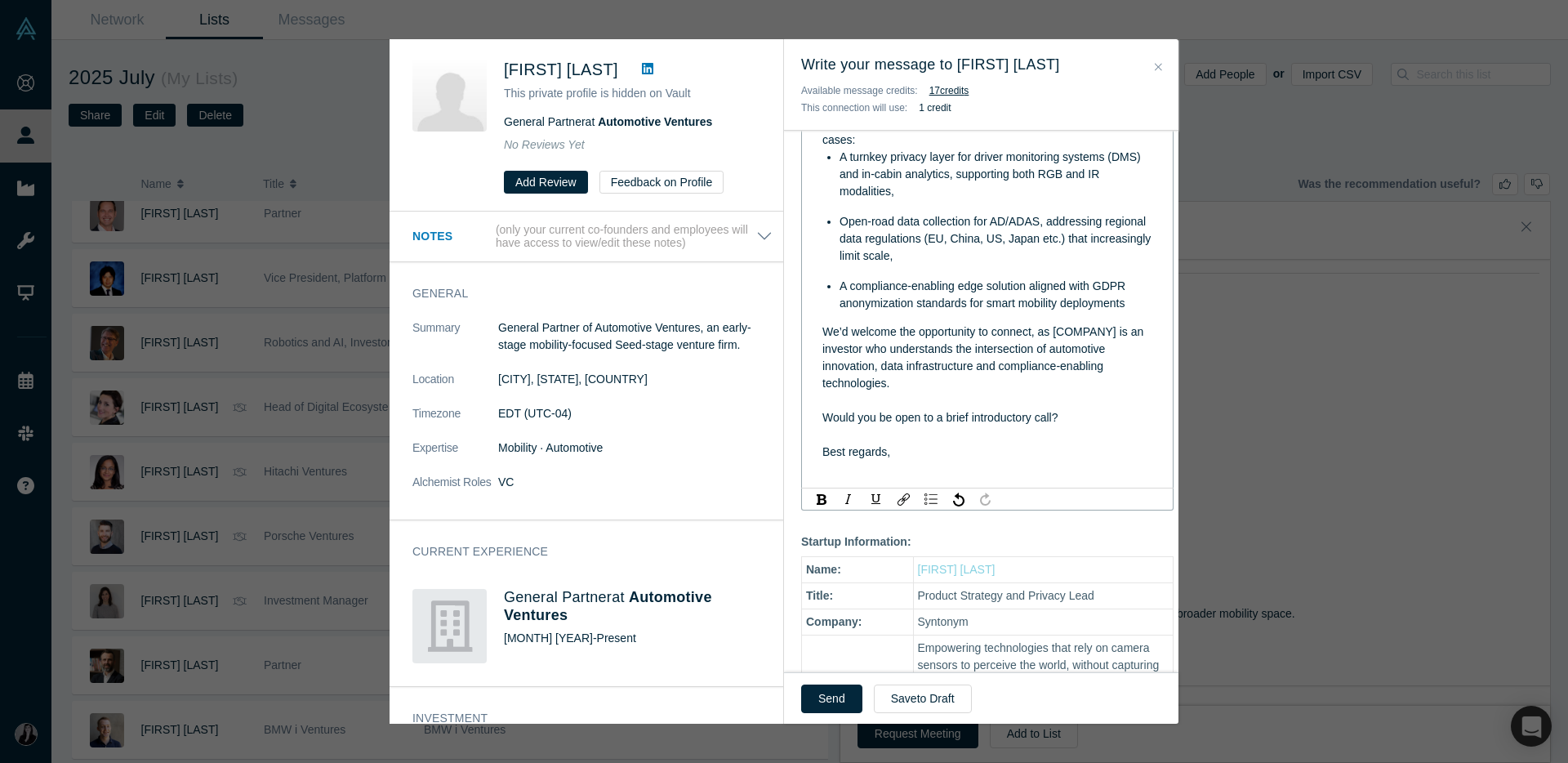 click on "We’d welcome the opportunity to connect, as Automotive Ventures is an investor who understands the intersection of automotive innovation, data infrastructure and compliance-enabling technologies." at bounding box center (984, 357) 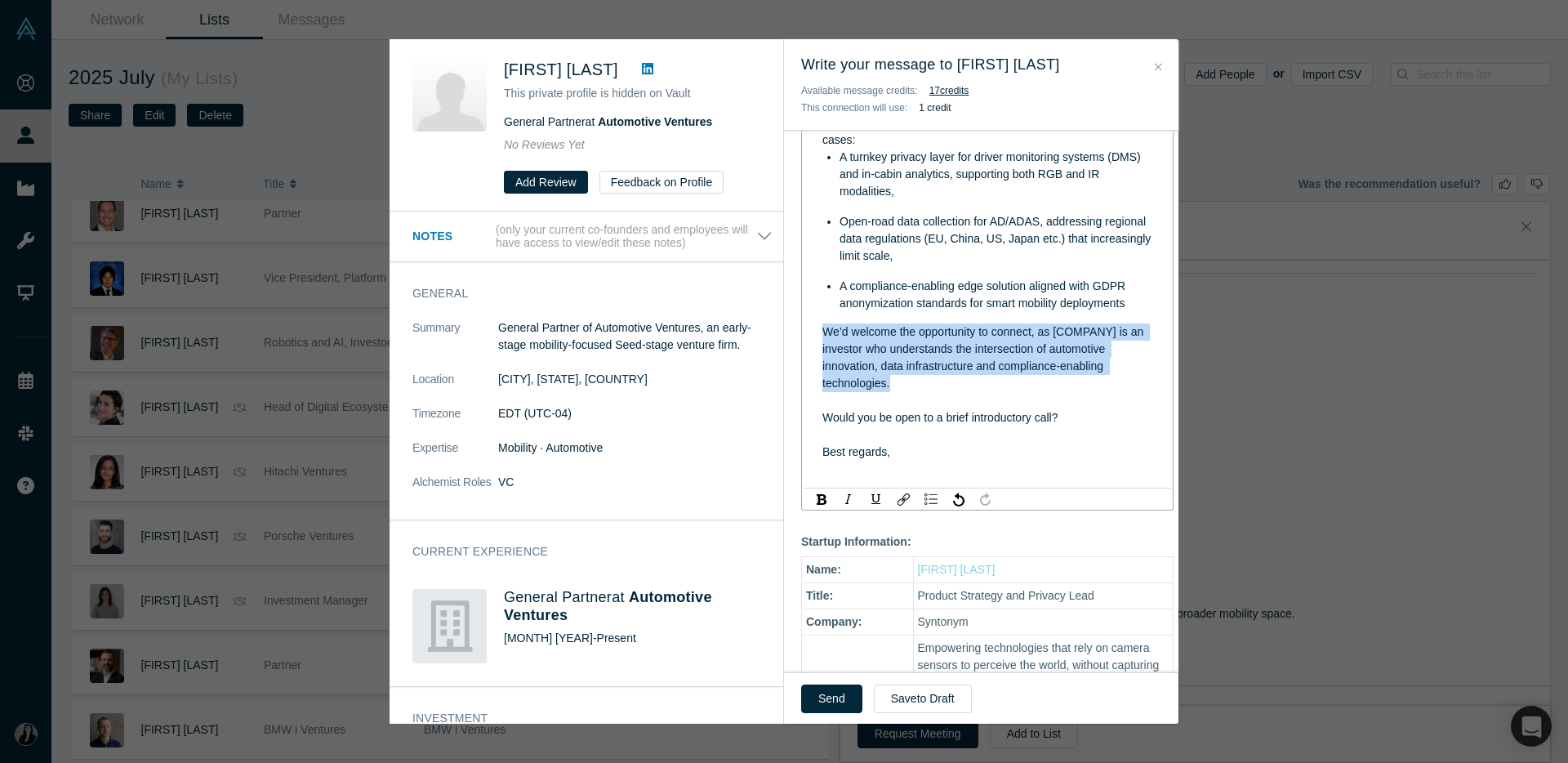 click on "We’d welcome the opportunity to connect, as Automotive Ventures is an investor who understands the intersection of automotive innovation, data infrastructure and compliance-enabling technologies." at bounding box center [984, 357] 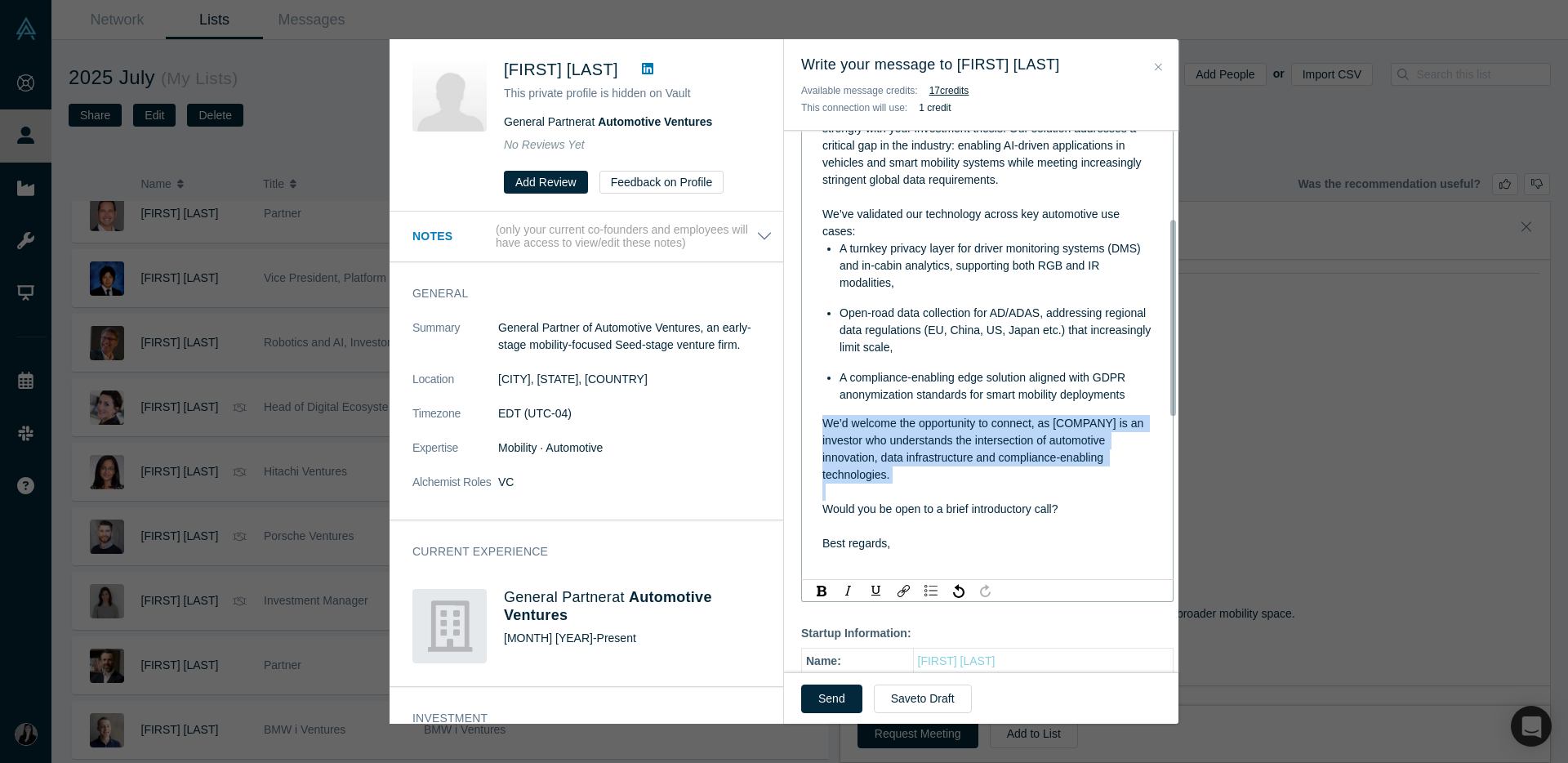 scroll, scrollTop: 161, scrollLeft: 0, axis: vertical 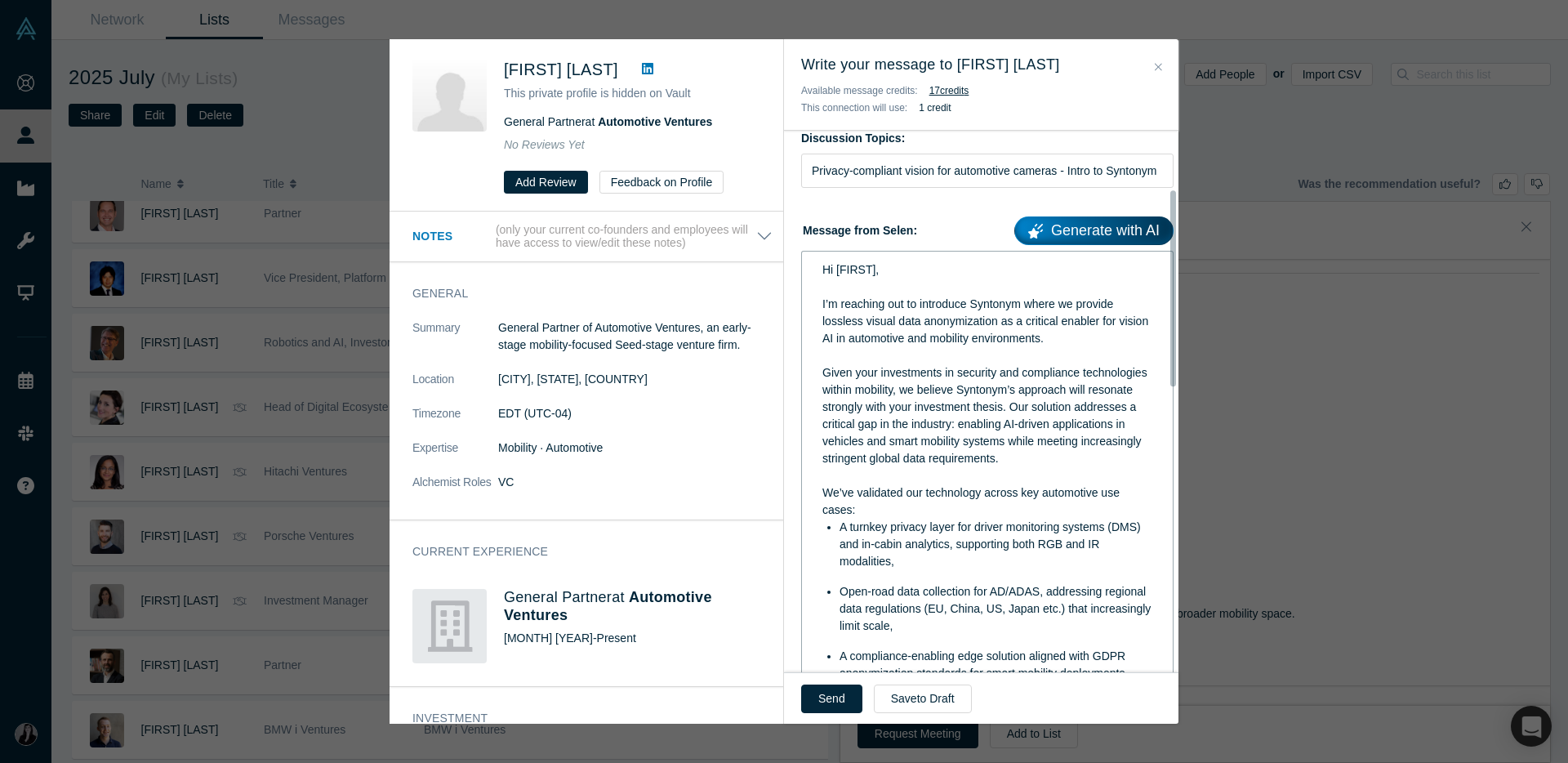click at bounding box center (987, 355) 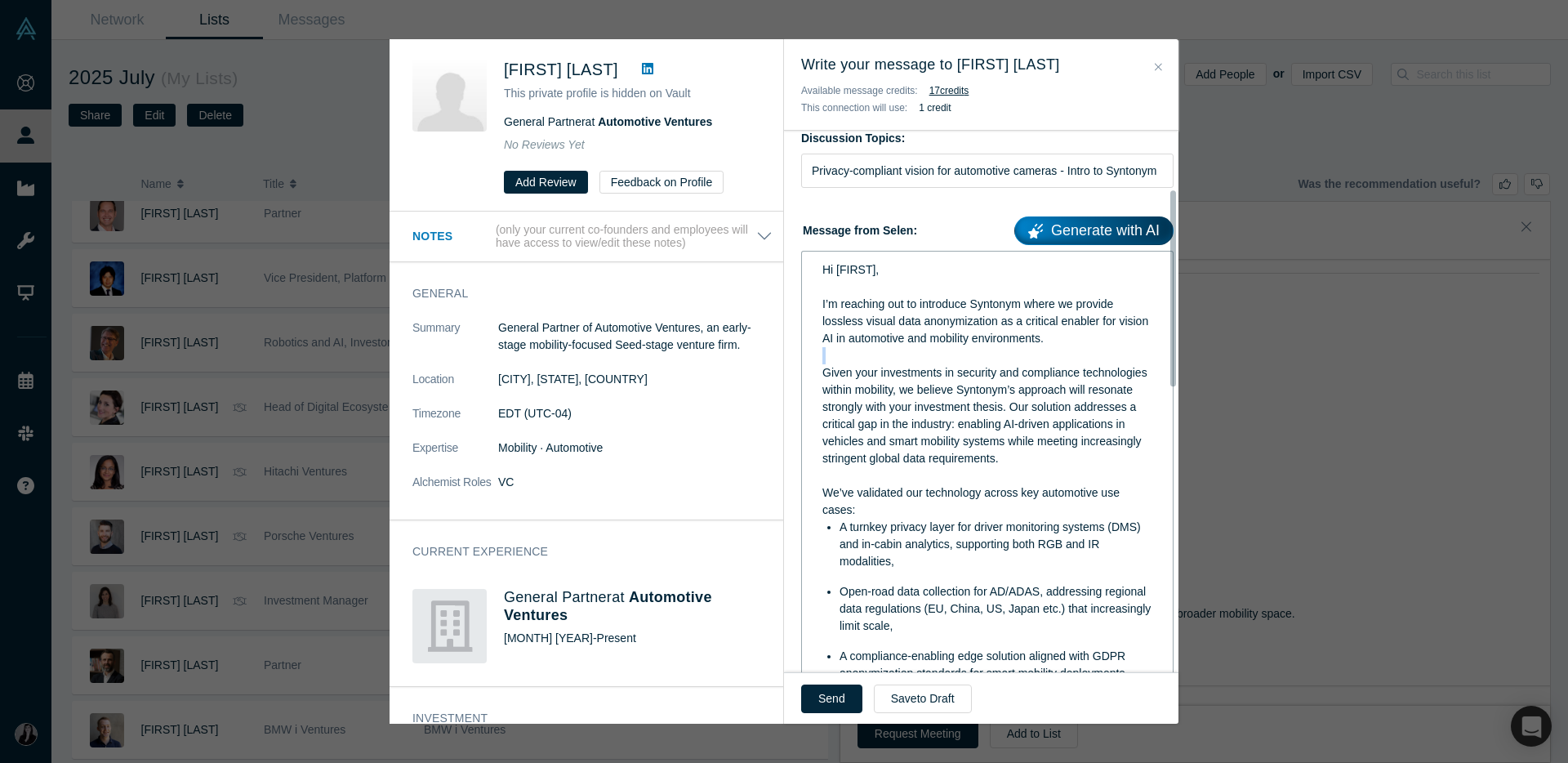 click at bounding box center (987, 355) 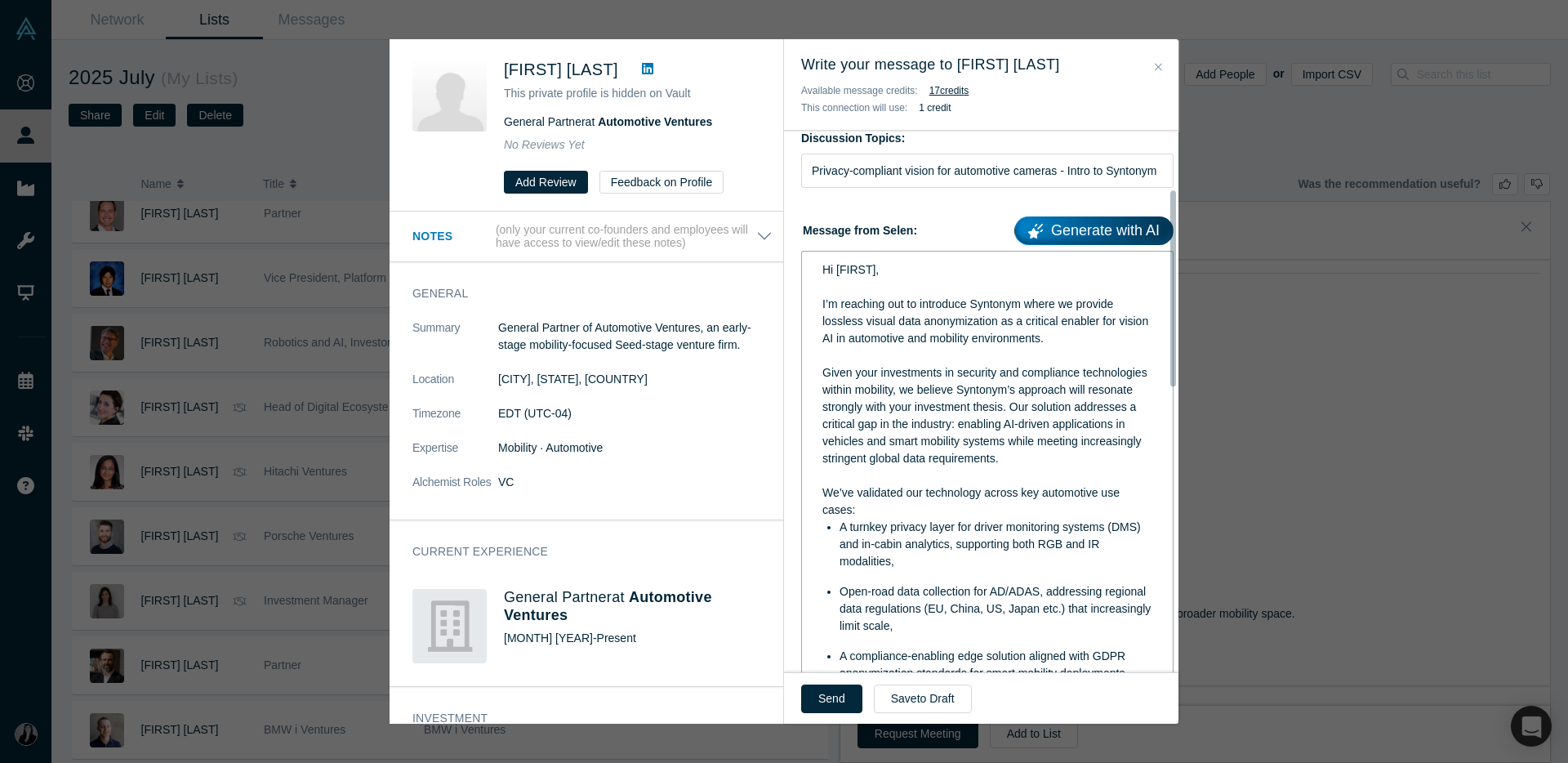 click on "I’m reaching out to introduce Syntonym where we provide lossless visual data anonymization as a critical enabler for vision AI in automotive and mobility environments." at bounding box center [987, 321] 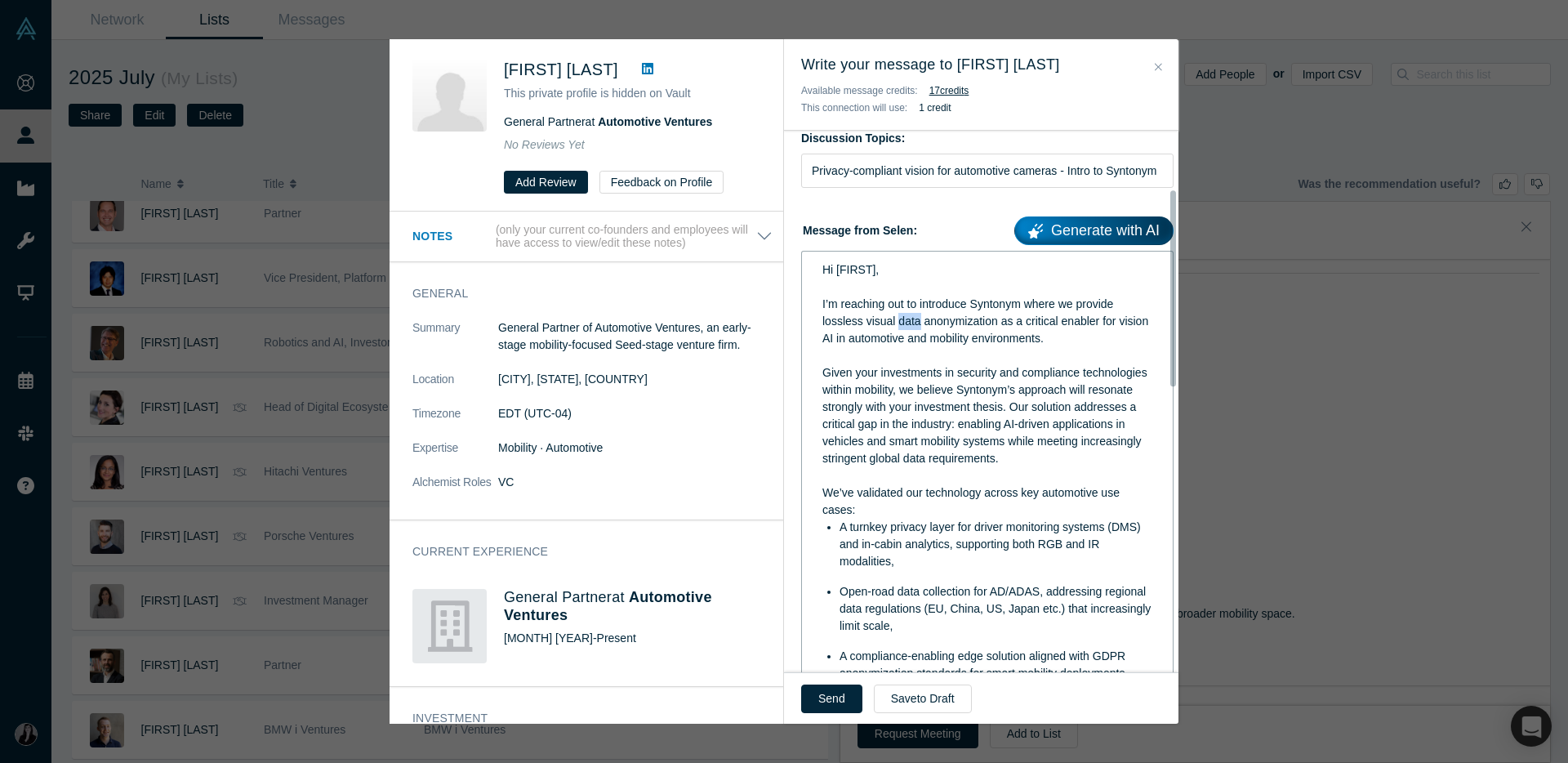 click on "I’m reaching out to introduce Syntonym where we provide lossless visual data anonymization as a critical enabler for vision AI in automotive and mobility environments." at bounding box center (987, 321) 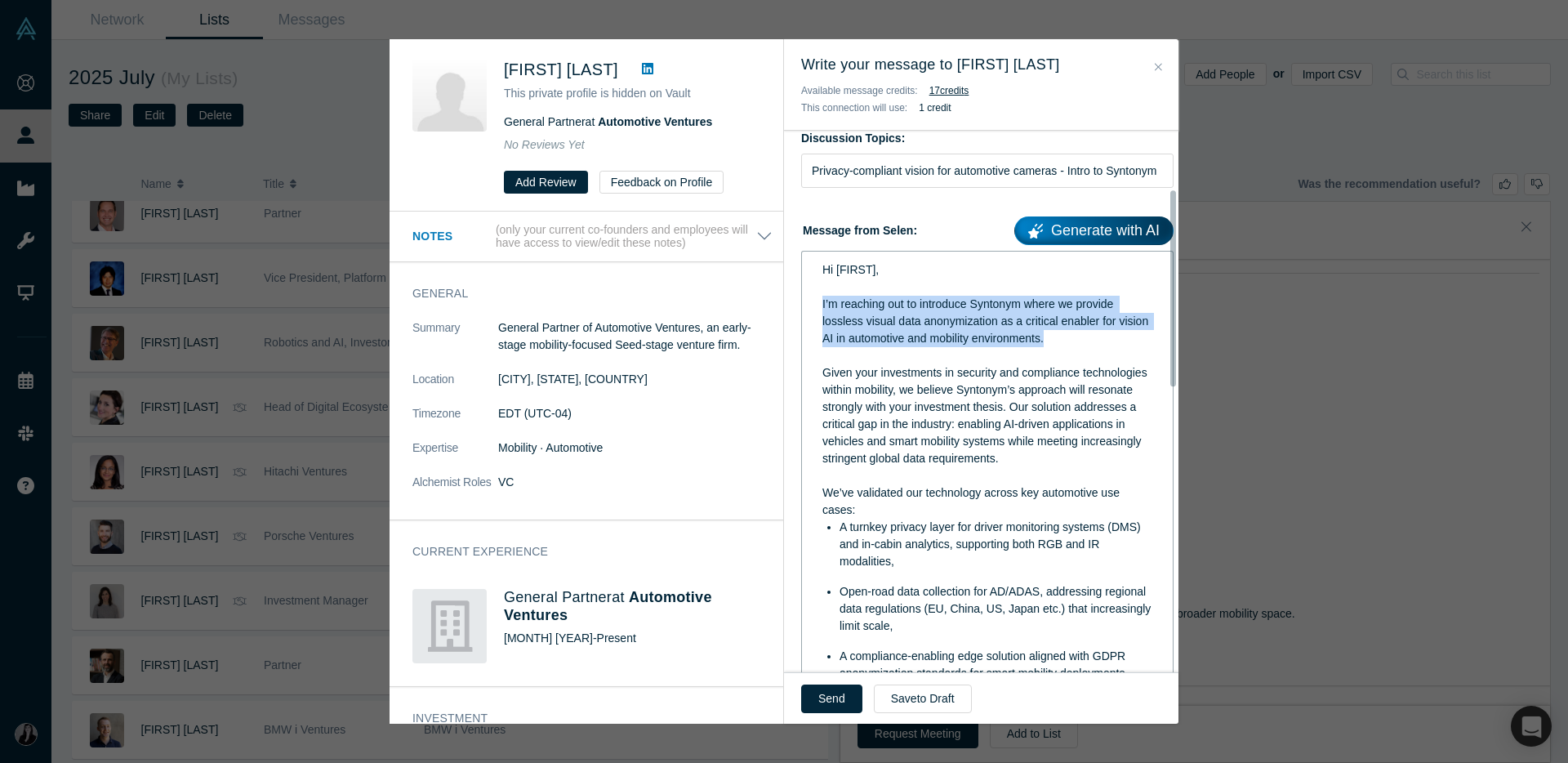 click on "I’m reaching out to introduce Syntonym where we provide lossless visual data anonymization as a critical enabler for vision AI in automotive and mobility environments." at bounding box center (987, 321) 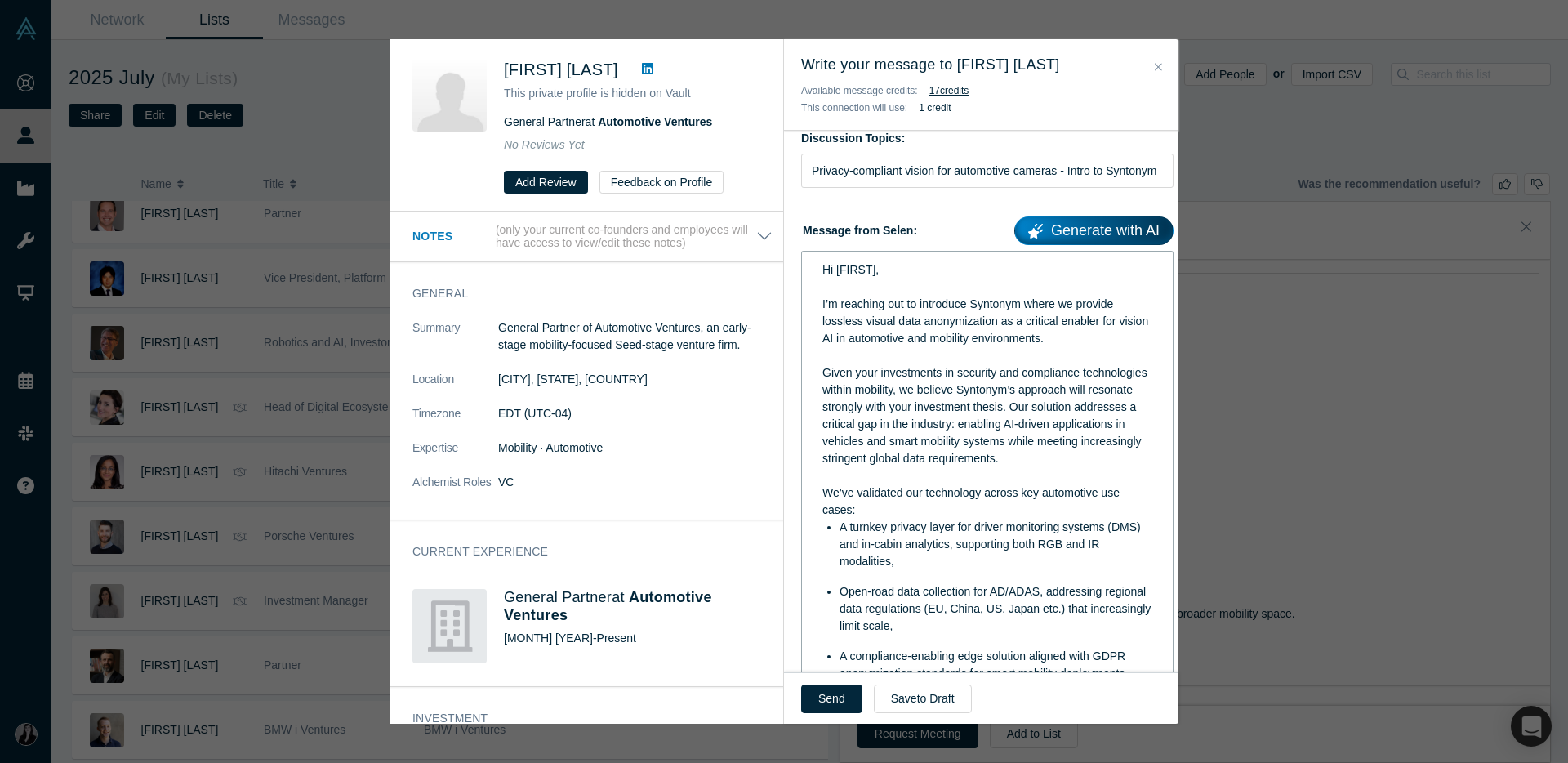 click on "Given your investments in security and compliance technologies within mobility, we believe Syntonym’s approach will resonate strongly with your investment thesis. Our solution addresses a critical gap in the industry: enabling AI-driven applications in vehicles and smart mobility systems while meeting increasingly stringent global data requirements." at bounding box center (987, 415) 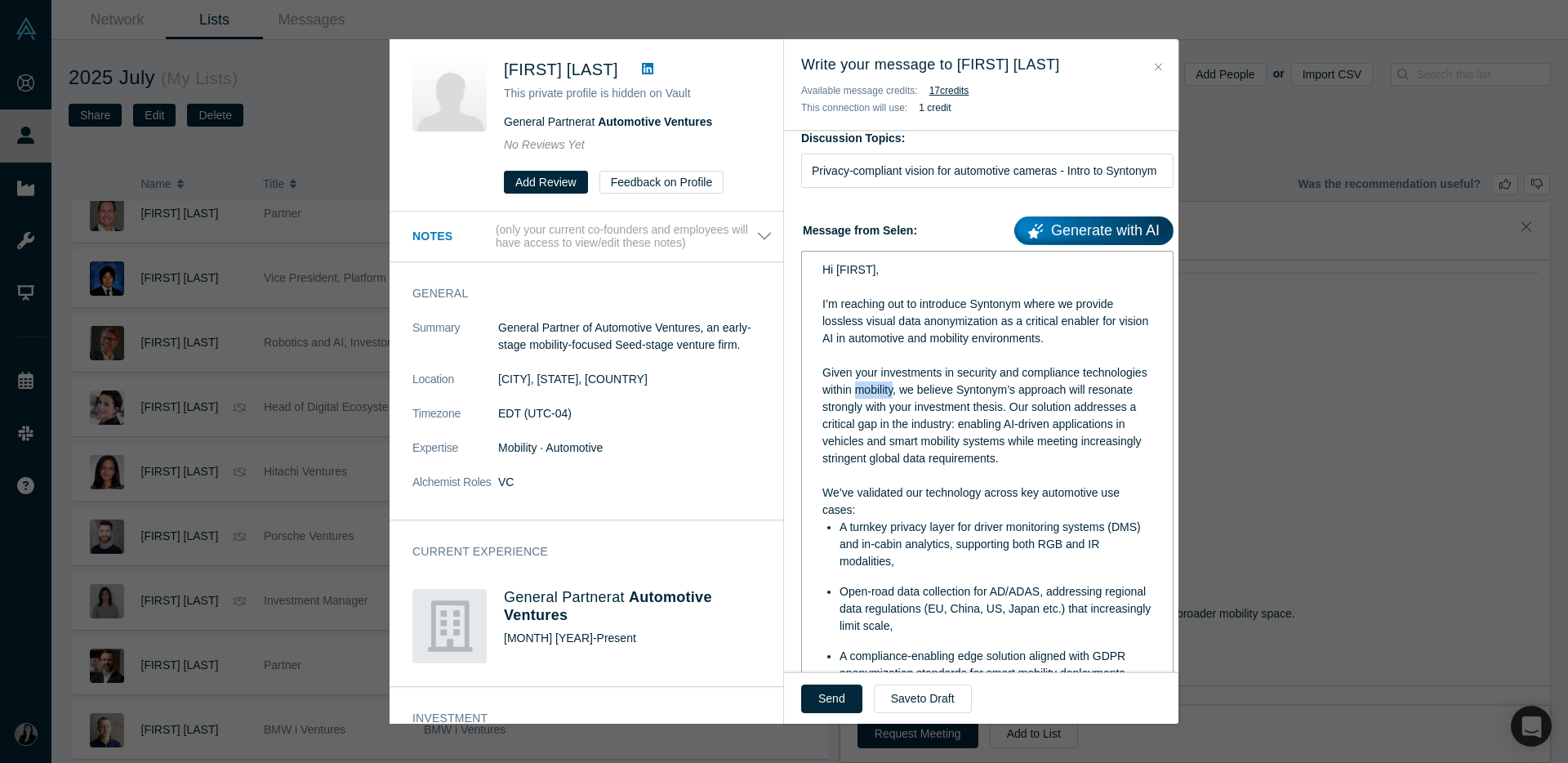 click on "Given your investments in security and compliance technologies within mobility, we believe Syntonym’s approach will resonate strongly with your investment thesis. Our solution addresses a critical gap in the industry: enabling AI-driven applications in vehicles and smart mobility systems while meeting increasingly stringent global data requirements." at bounding box center (987, 415) 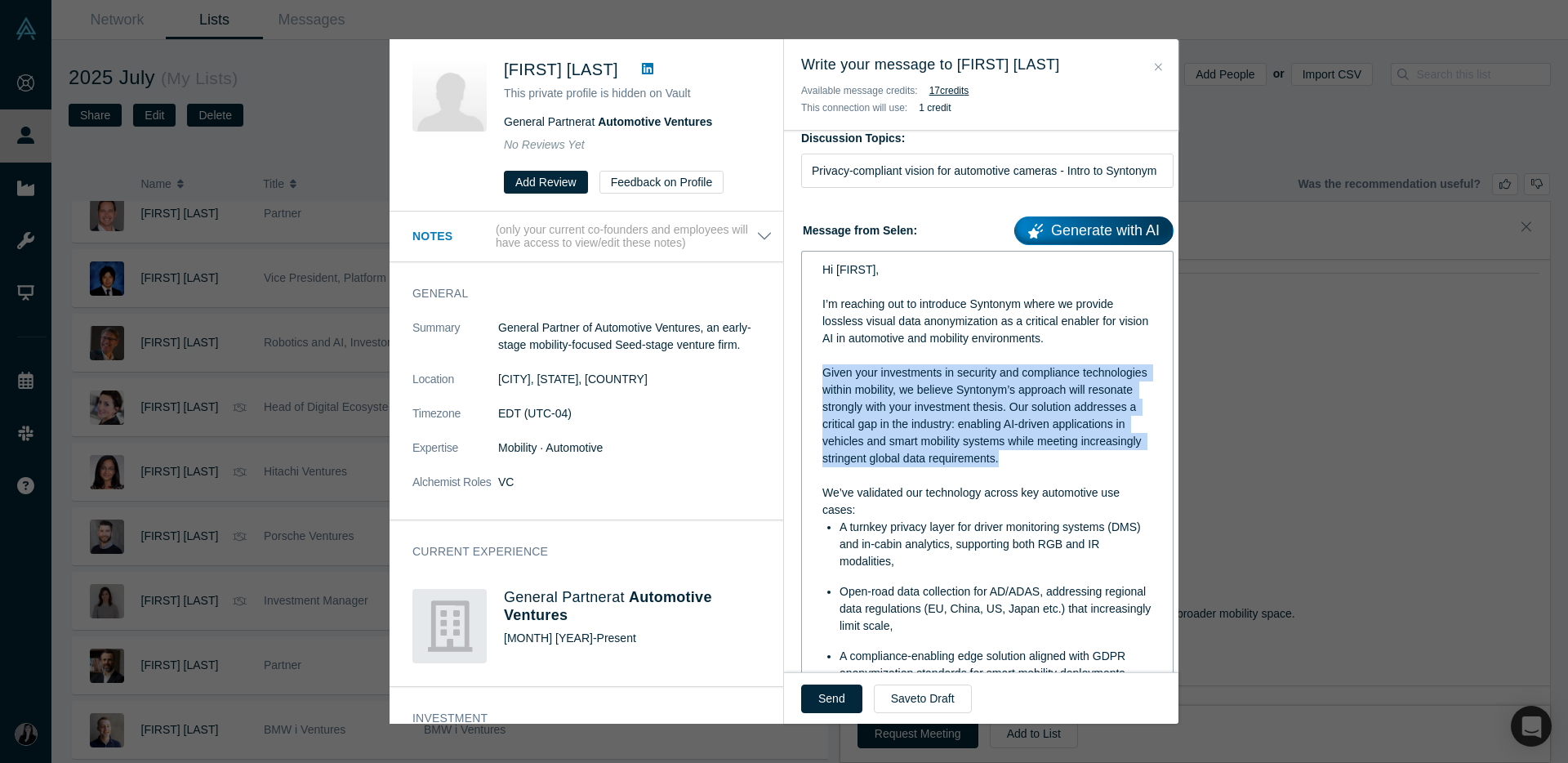 click on "Given your investments in security and compliance technologies within mobility, we believe Syntonym’s approach will resonate strongly with your investment thesis. Our solution addresses a critical gap in the industry: enabling AI-driven applications in vehicles and smart mobility systems while meeting increasingly stringent global data requirements." at bounding box center [987, 415] 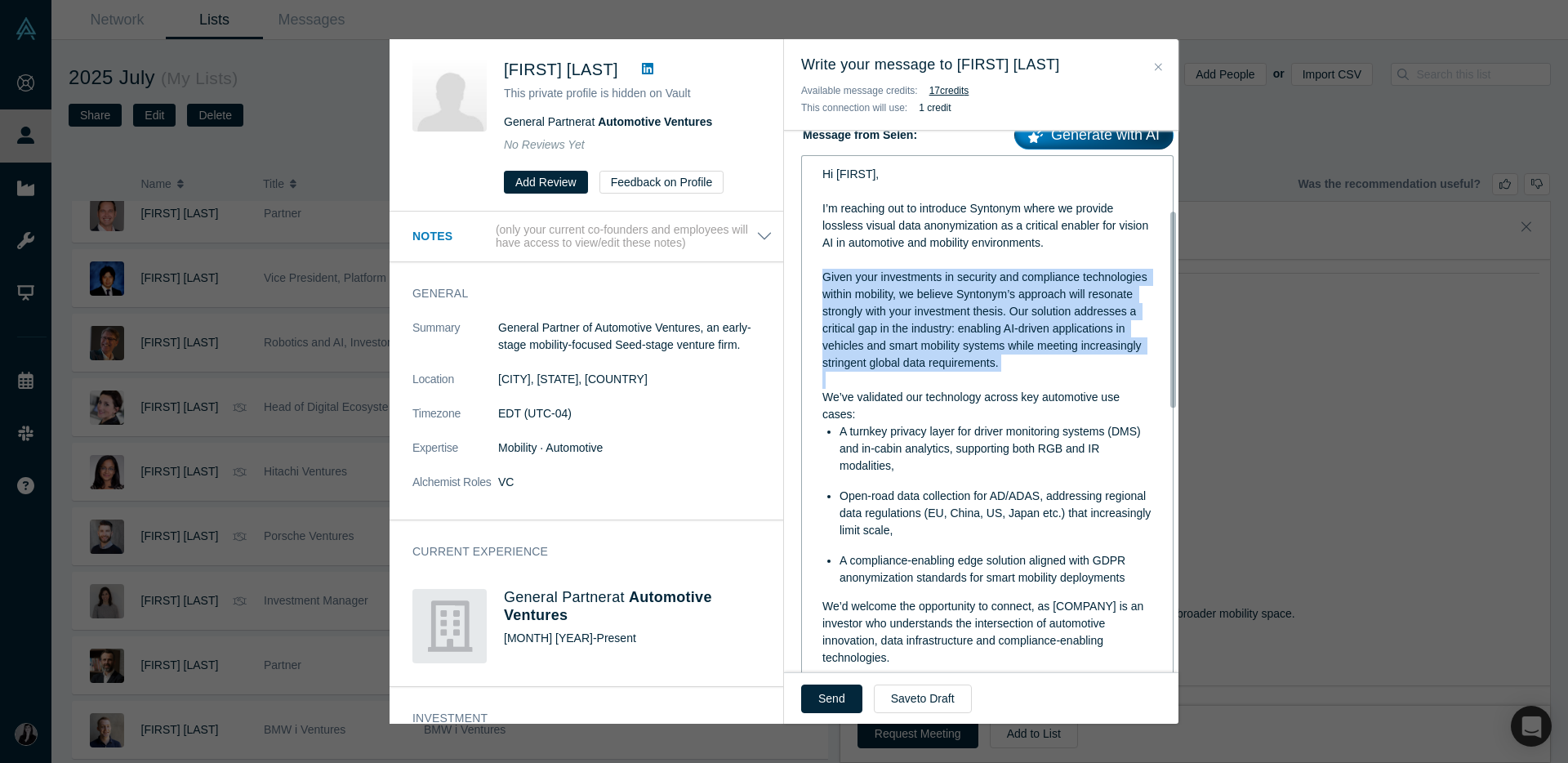 scroll, scrollTop: 259, scrollLeft: 0, axis: vertical 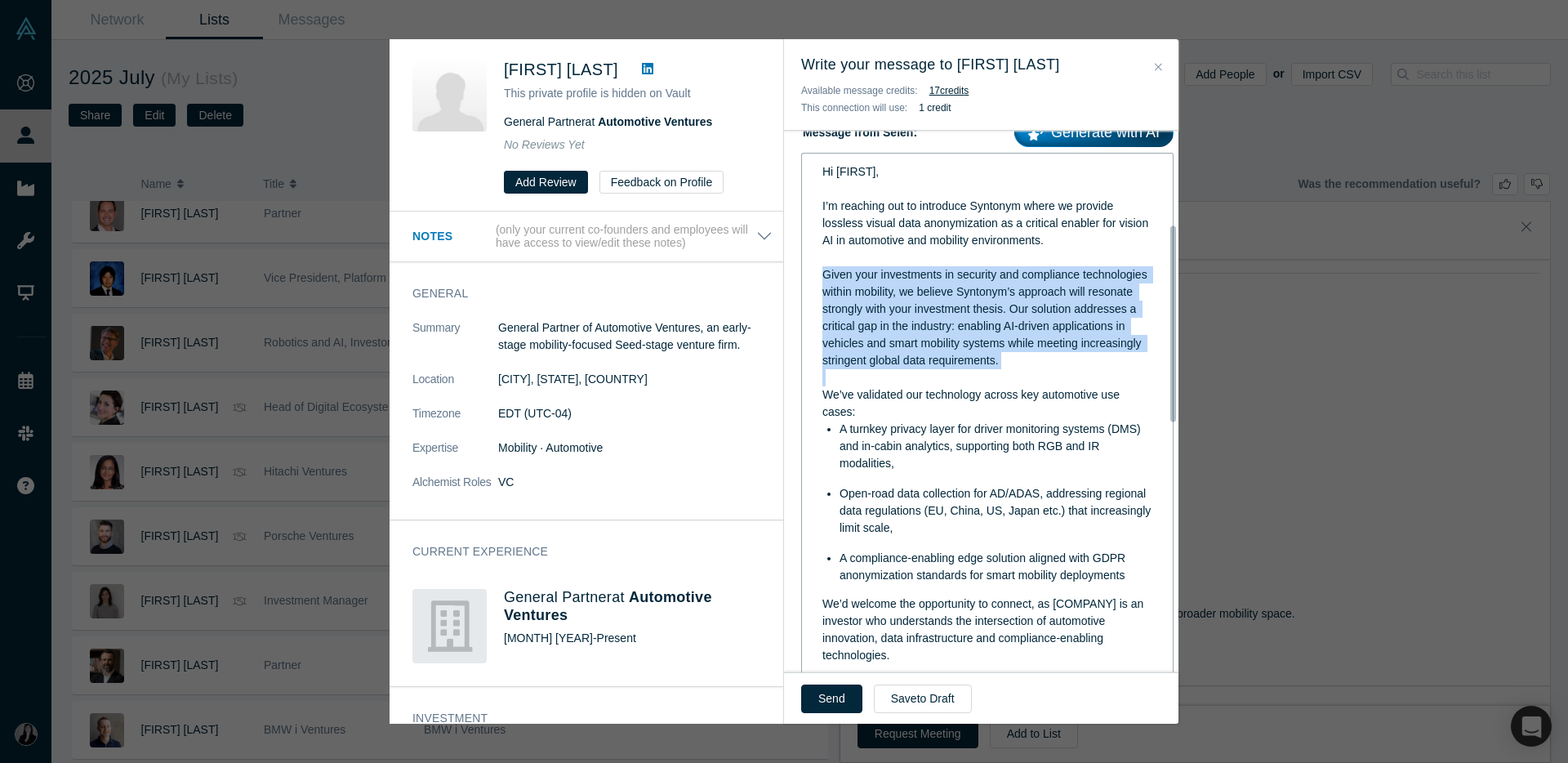 click on "Given your investments in security and compliance technologies within mobility, we believe Syntonym’s approach will resonate strongly with your investment thesis. Our solution addresses a critical gap in the industry: enabling AI-driven applications in vehicles and smart mobility systems while meeting increasingly stringent global data requirements." at bounding box center [987, 317] 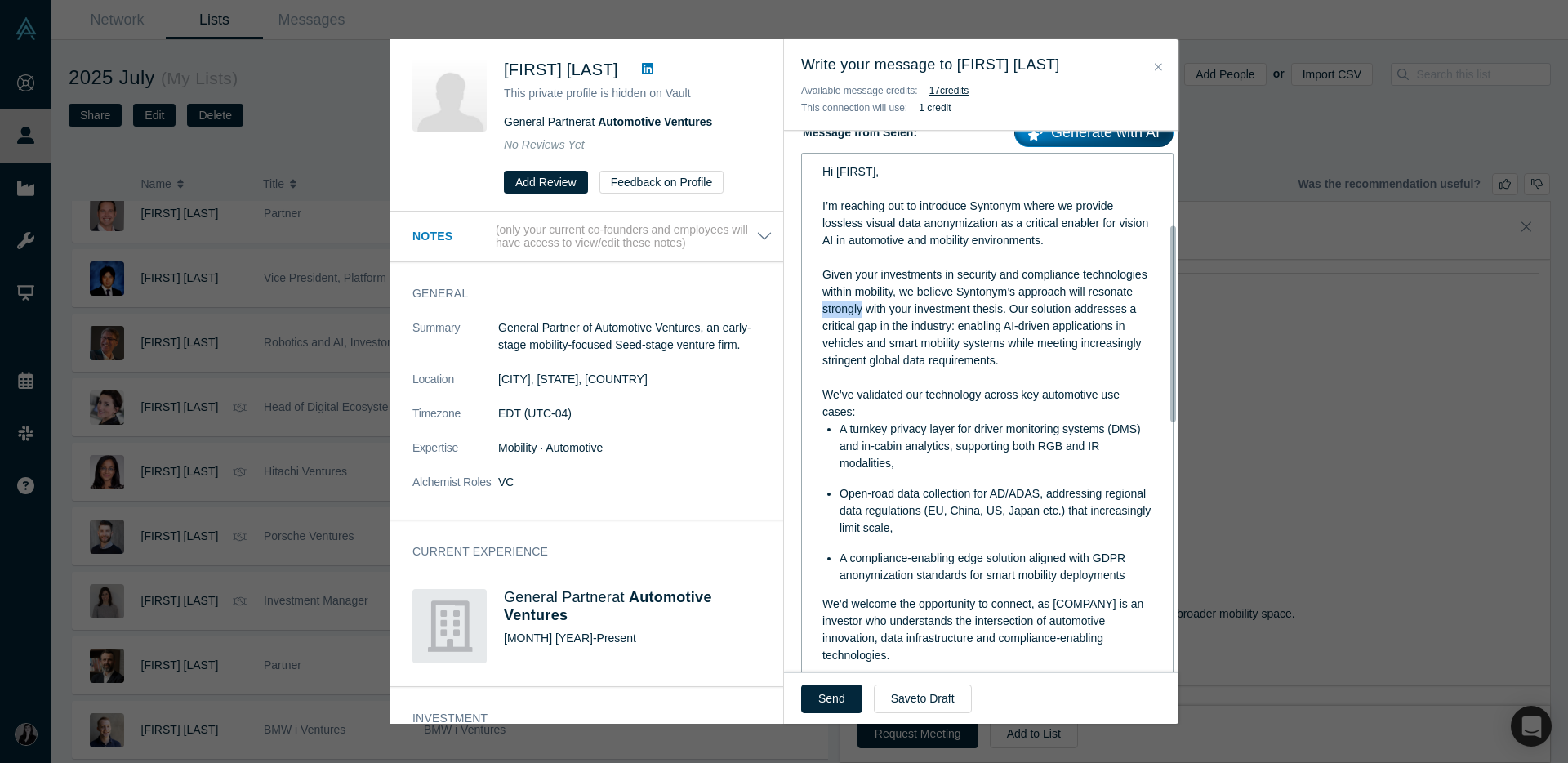 click on "Given your investments in security and compliance technologies within mobility, we believe Syntonym’s approach will resonate strongly with your investment thesis. Our solution addresses a critical gap in the industry: enabling AI-driven applications in vehicles and smart mobility systems while meeting increasingly stringent global data requirements." at bounding box center [987, 317] 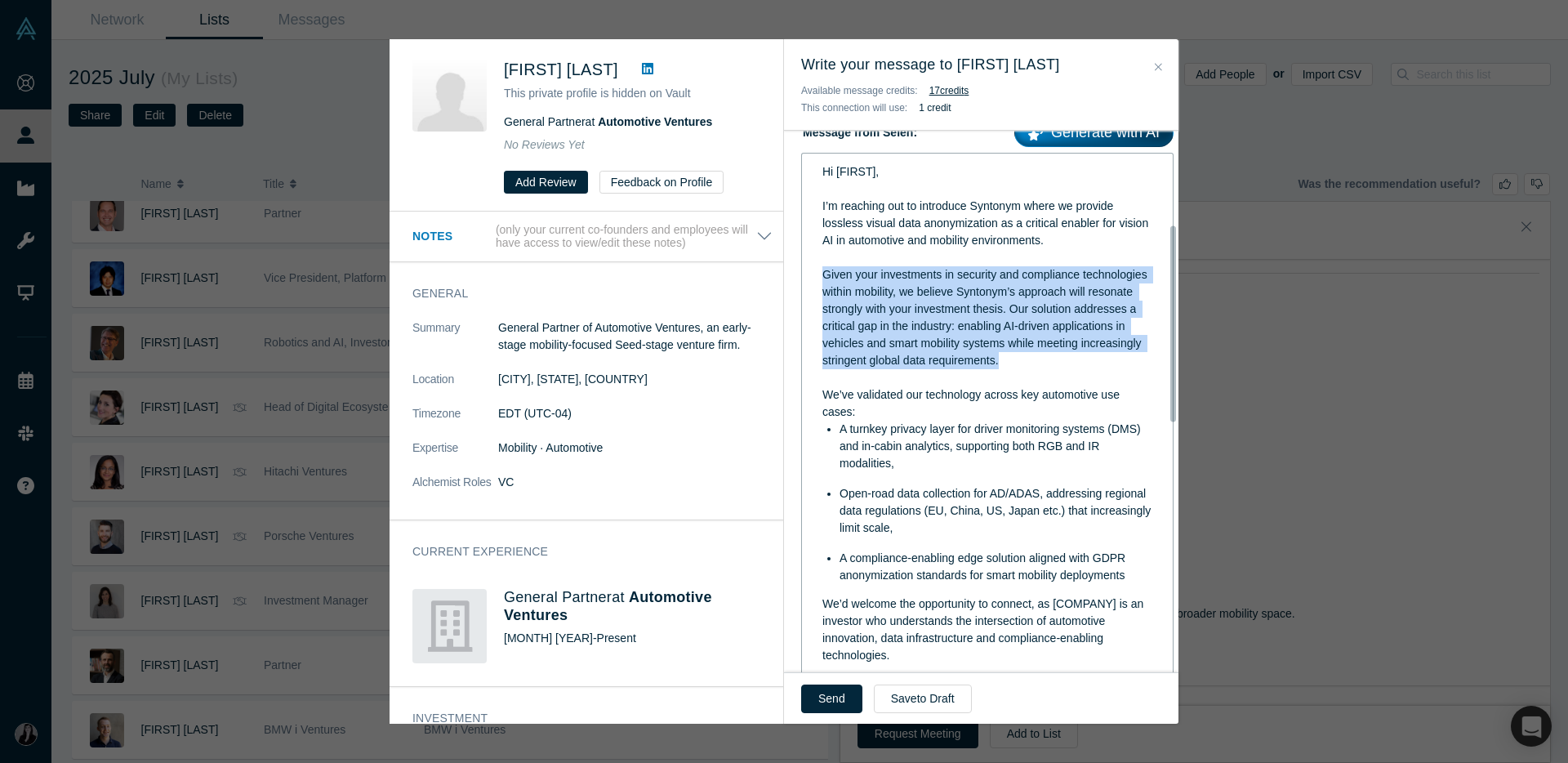 click on "Given your investments in security and compliance technologies within mobility, we believe Syntonym’s approach will resonate strongly with your investment thesis. Our solution addresses a critical gap in the industry: enabling AI-driven applications in vehicles and smart mobility systems while meeting increasingly stringent global data requirements." at bounding box center (987, 317) 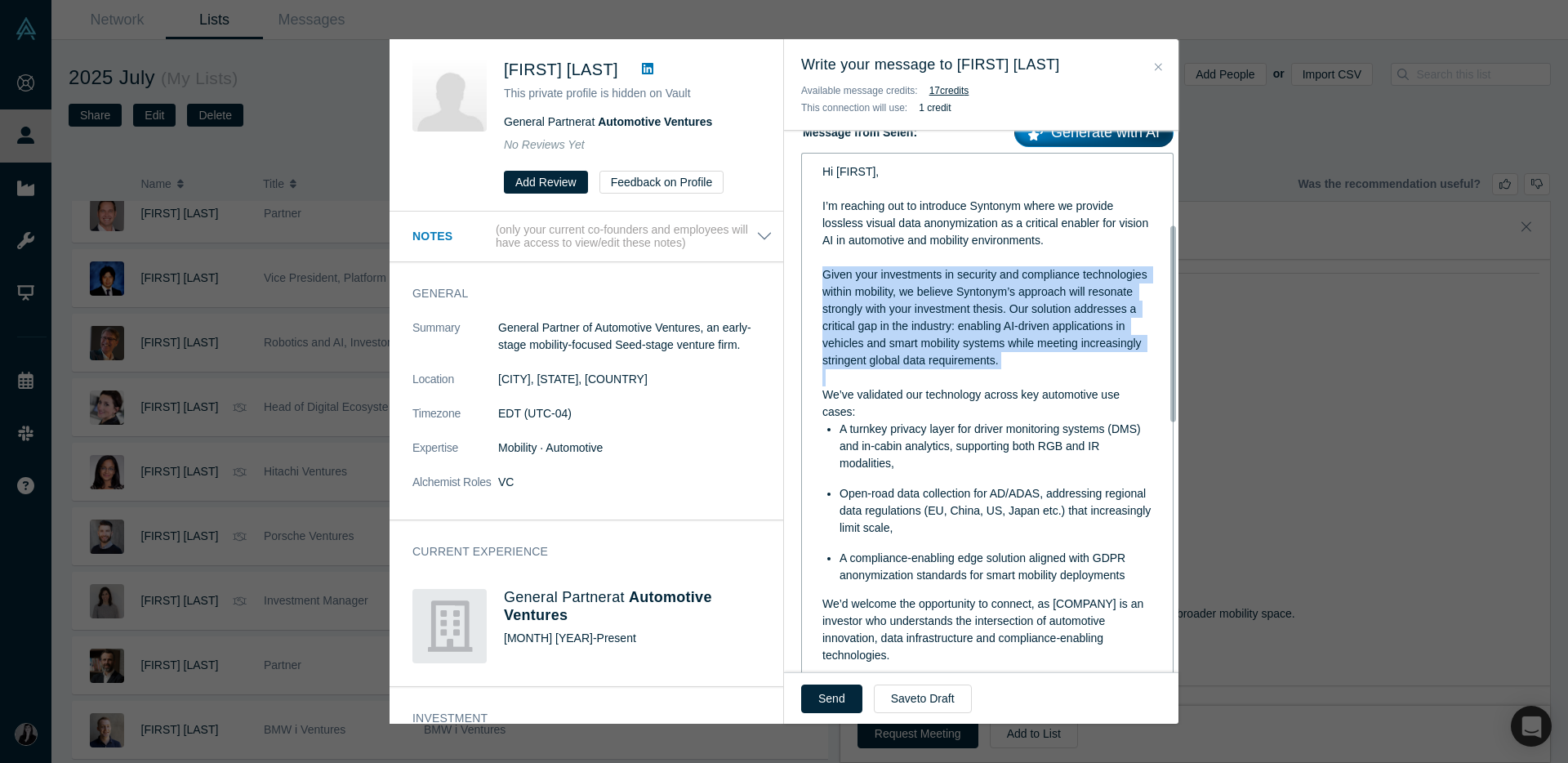 click on "Given your investments in security and compliance technologies within mobility, we believe Syntonym’s approach will resonate strongly with your investment thesis. Our solution addresses a critical gap in the industry: enabling AI-driven applications in vehicles and smart mobility systems while meeting increasingly stringent global data requirements." at bounding box center (987, 317) 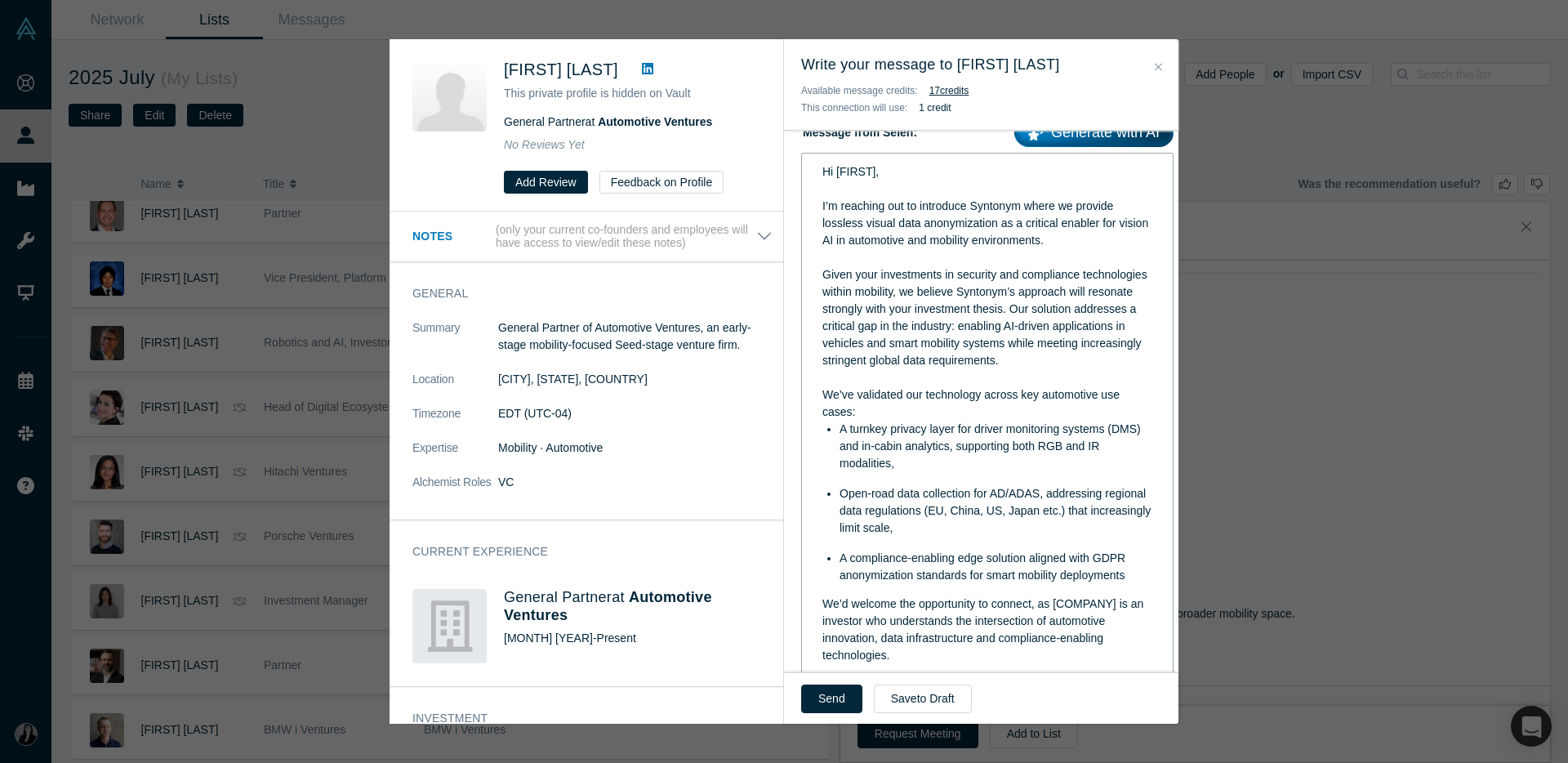 click on "Given your investments in security and compliance technologies within mobility, we believe Syntonym’s approach will resonate strongly with your investment thesis. Our solution addresses a critical gap in the industry: enabling AI-driven applications in vehicles and smart mobility systems while meeting increasingly stringent global data requirements." at bounding box center (987, 317) 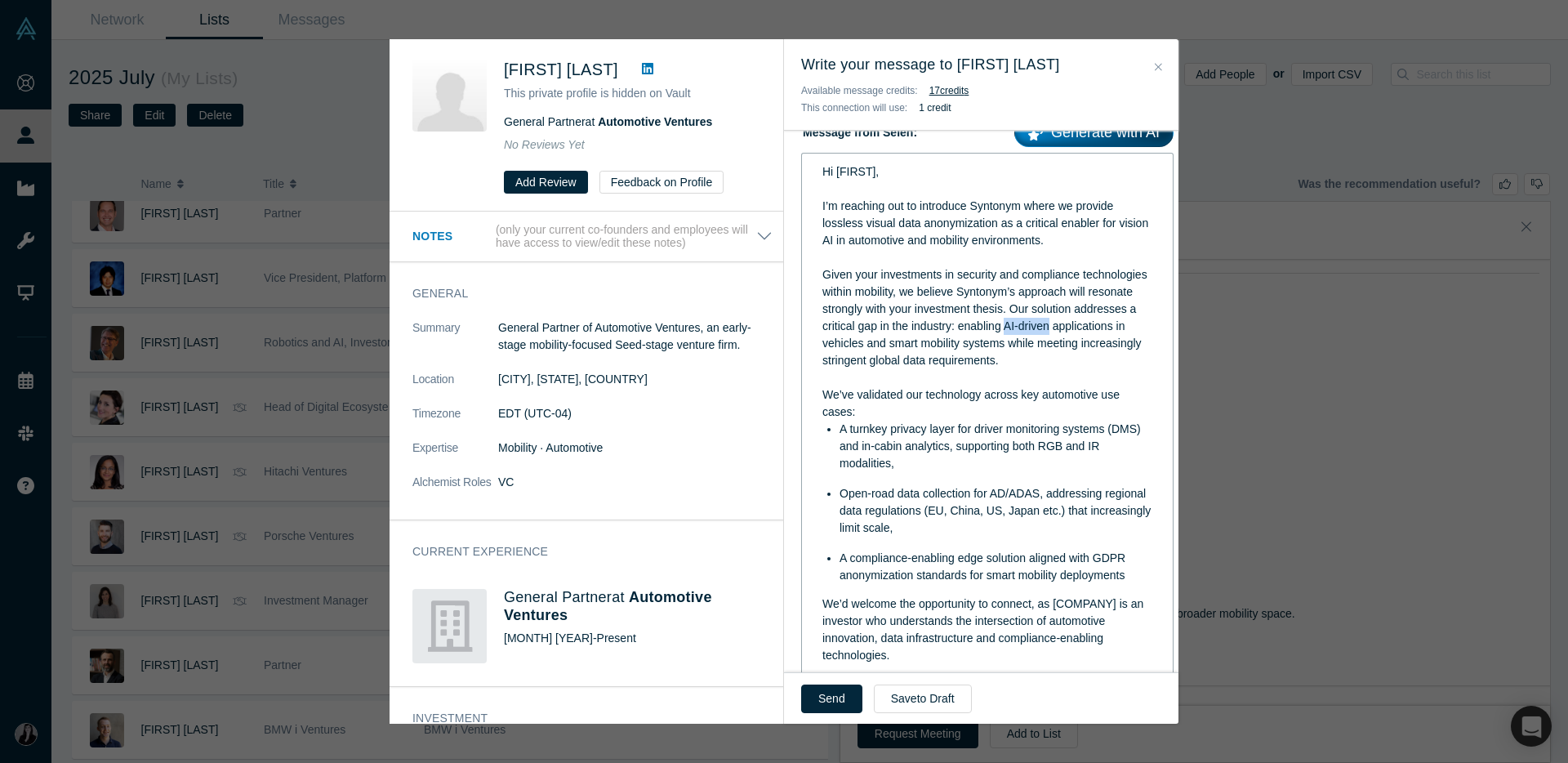 drag, startPoint x: 1073, startPoint y: 329, endPoint x: 1117, endPoint y: 334, distance: 44.28318 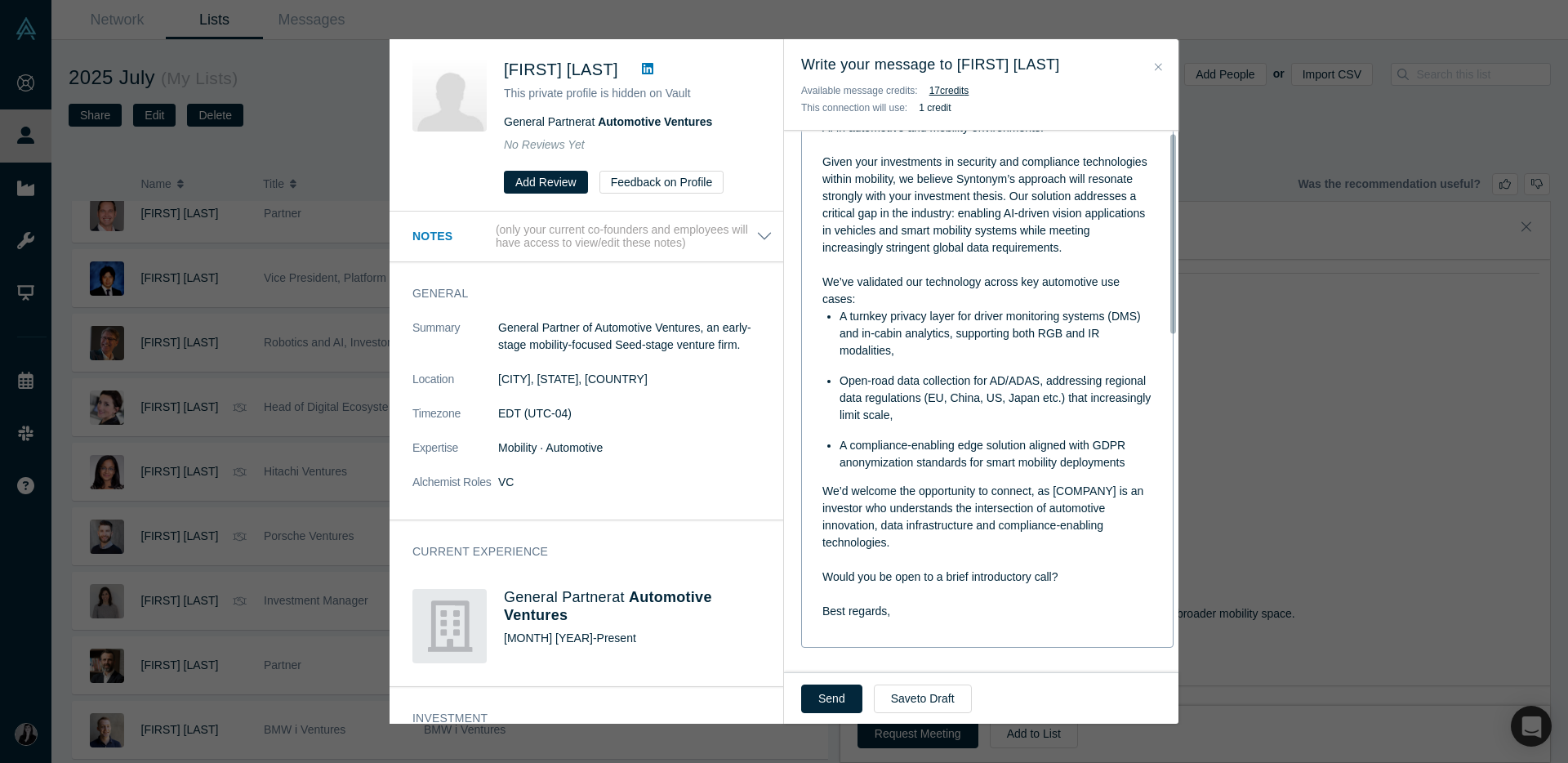 scroll, scrollTop: 0, scrollLeft: 0, axis: both 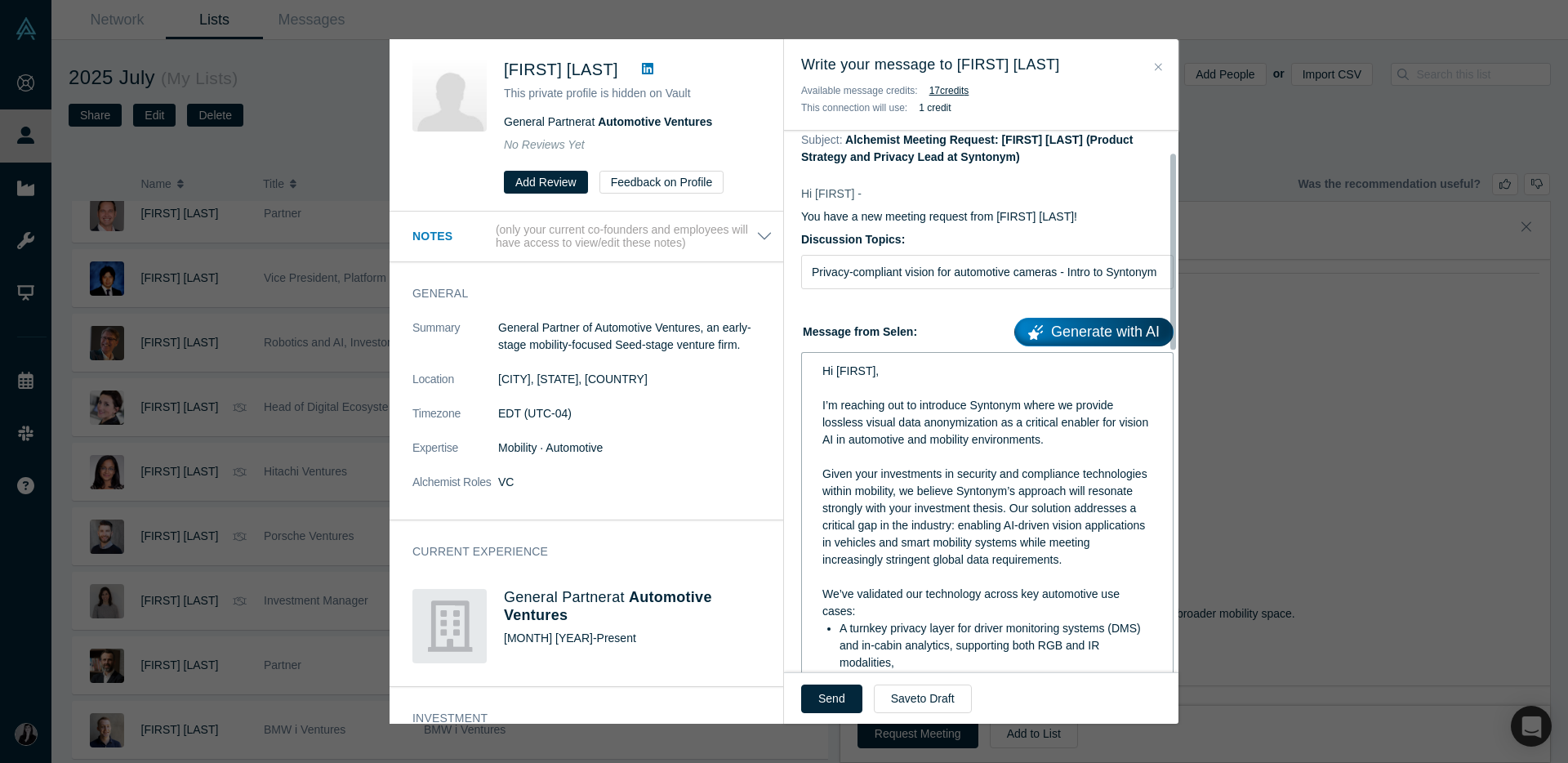 click on "Given your investments in security and compliance technologies within mobility, we believe Syntonym’s approach will resonate strongly with your investment thesis. Our solution addresses a critical gap in the industry: enabling AI-driven vision applications in vehicles and smart mobility systems while meeting increasingly stringent global data requirements." at bounding box center [987, 516] 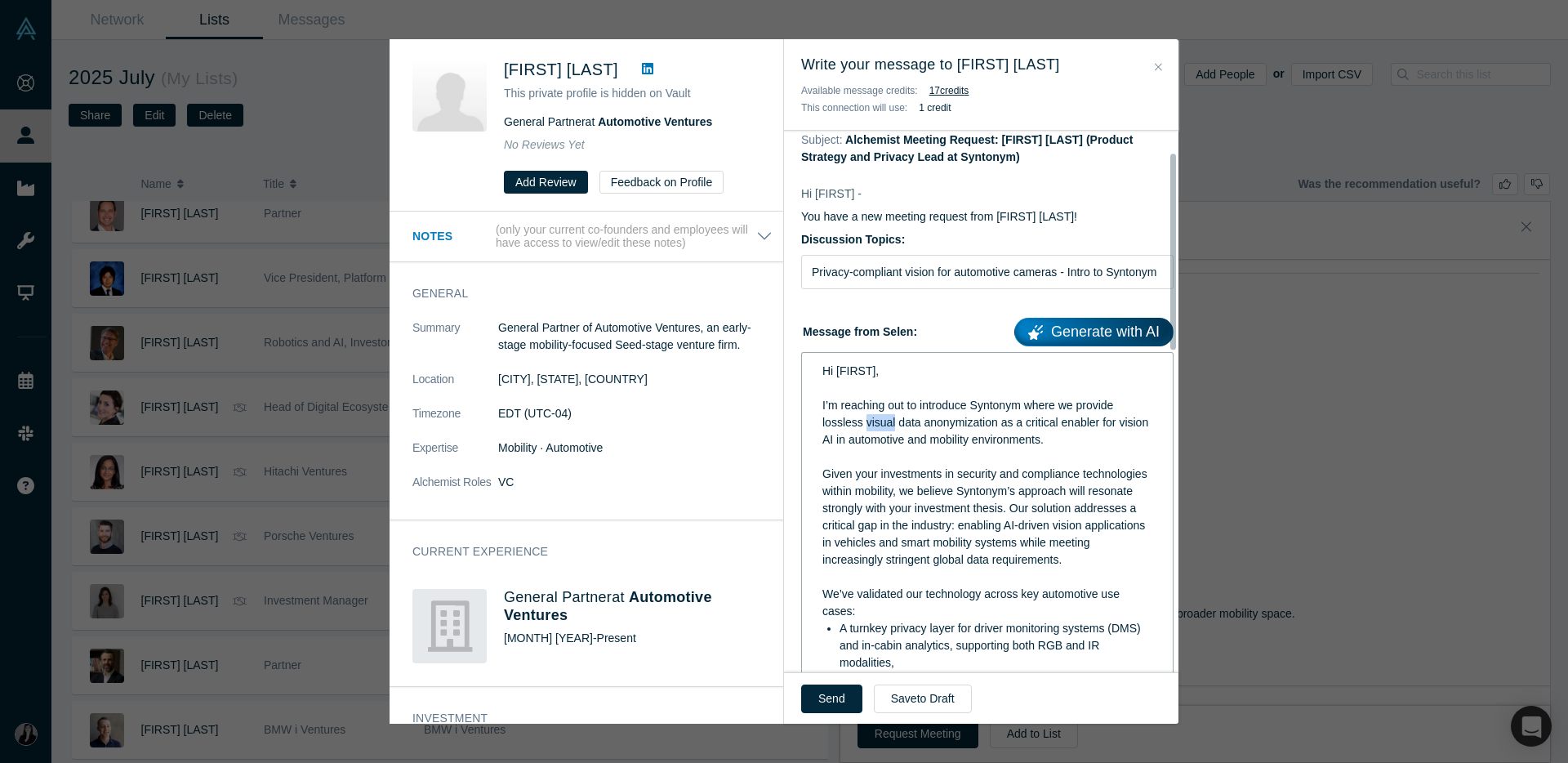 click on "I’m reaching out to introduce Syntonym where we provide lossless visual data anonymization as a critical enabler for vision AI in automotive and mobility environments." at bounding box center [987, 422] 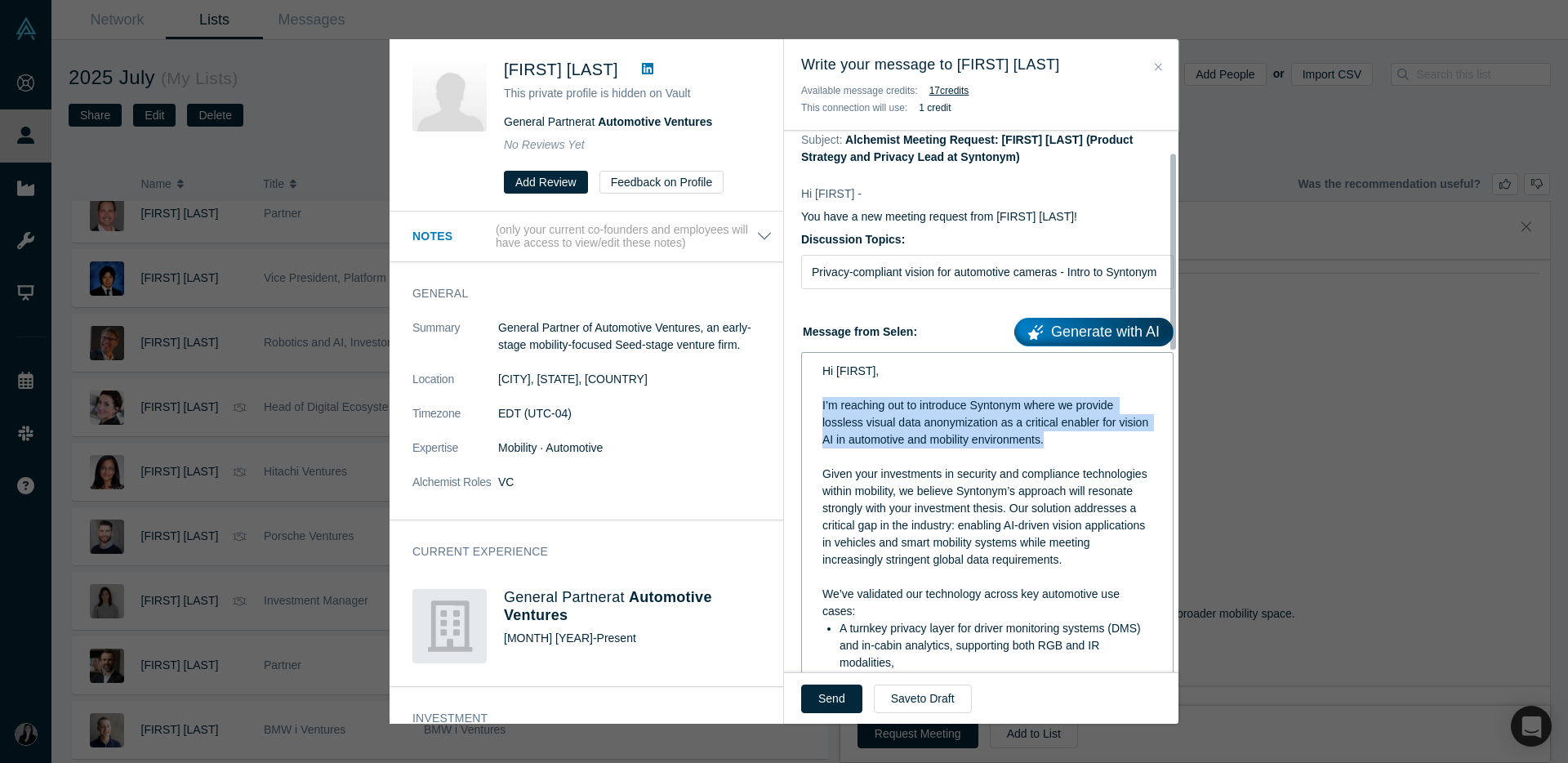 click on "I’m reaching out to introduce Syntonym where we provide lossless visual data anonymization as a critical enabler for vision AI in automotive and mobility environments." at bounding box center [987, 422] 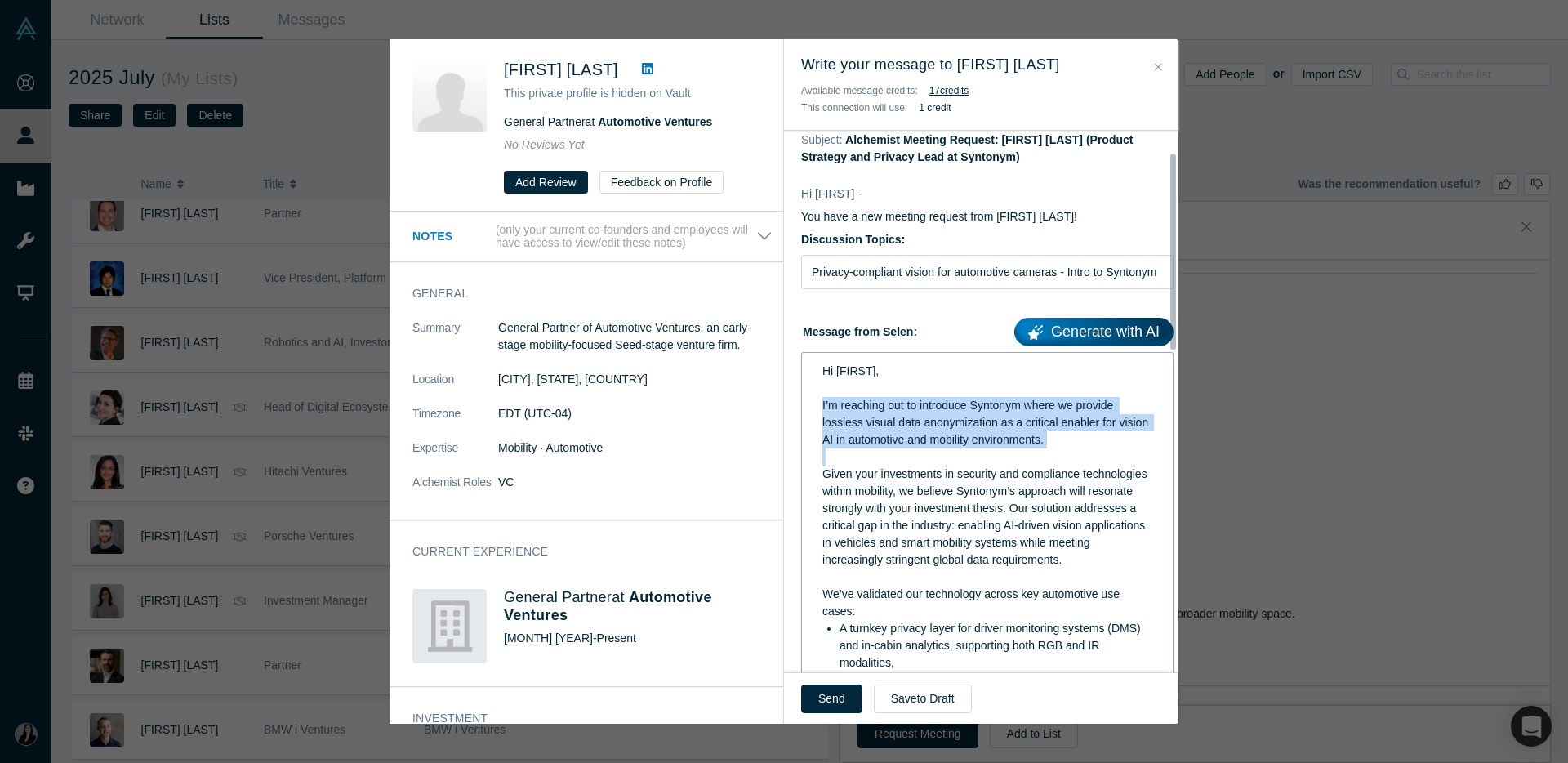 click on "I’m reaching out to introduce Syntonym where we provide lossless visual data anonymization as a critical enabler for vision AI in automotive and mobility environments." at bounding box center [987, 422] 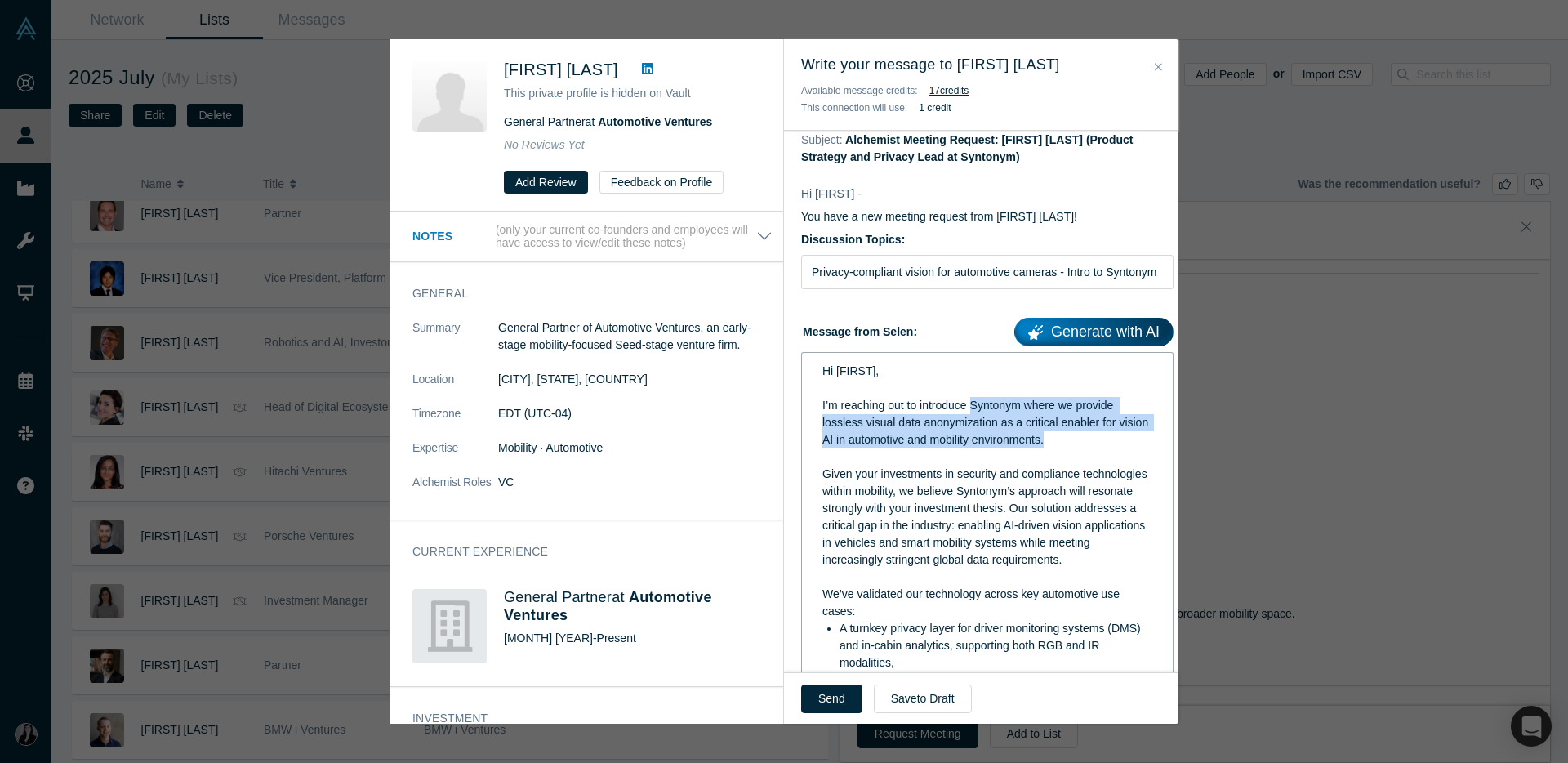 drag, startPoint x: 973, startPoint y: 407, endPoint x: 1079, endPoint y: 450, distance: 114.38968 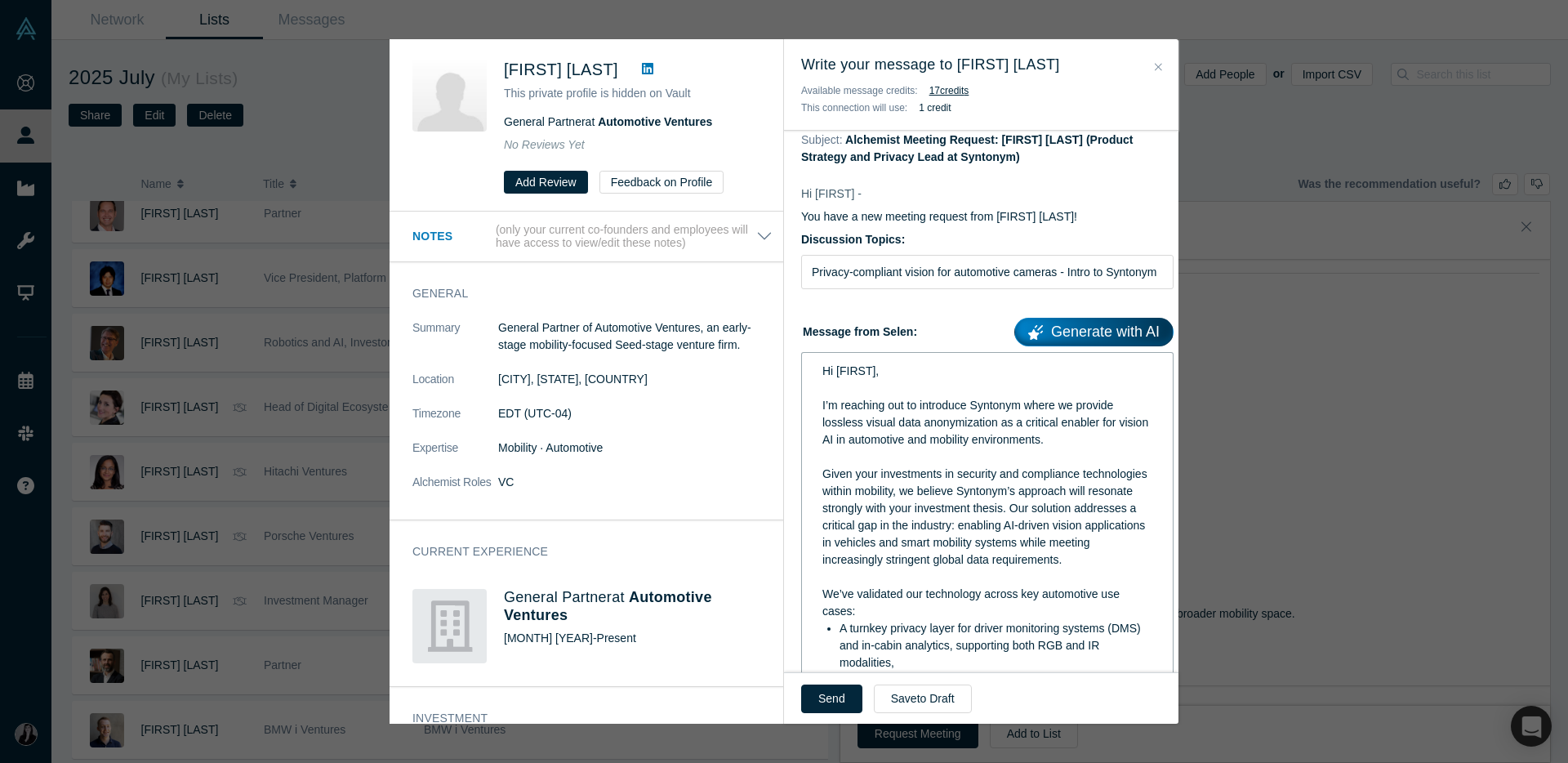 click at bounding box center (987, 457) 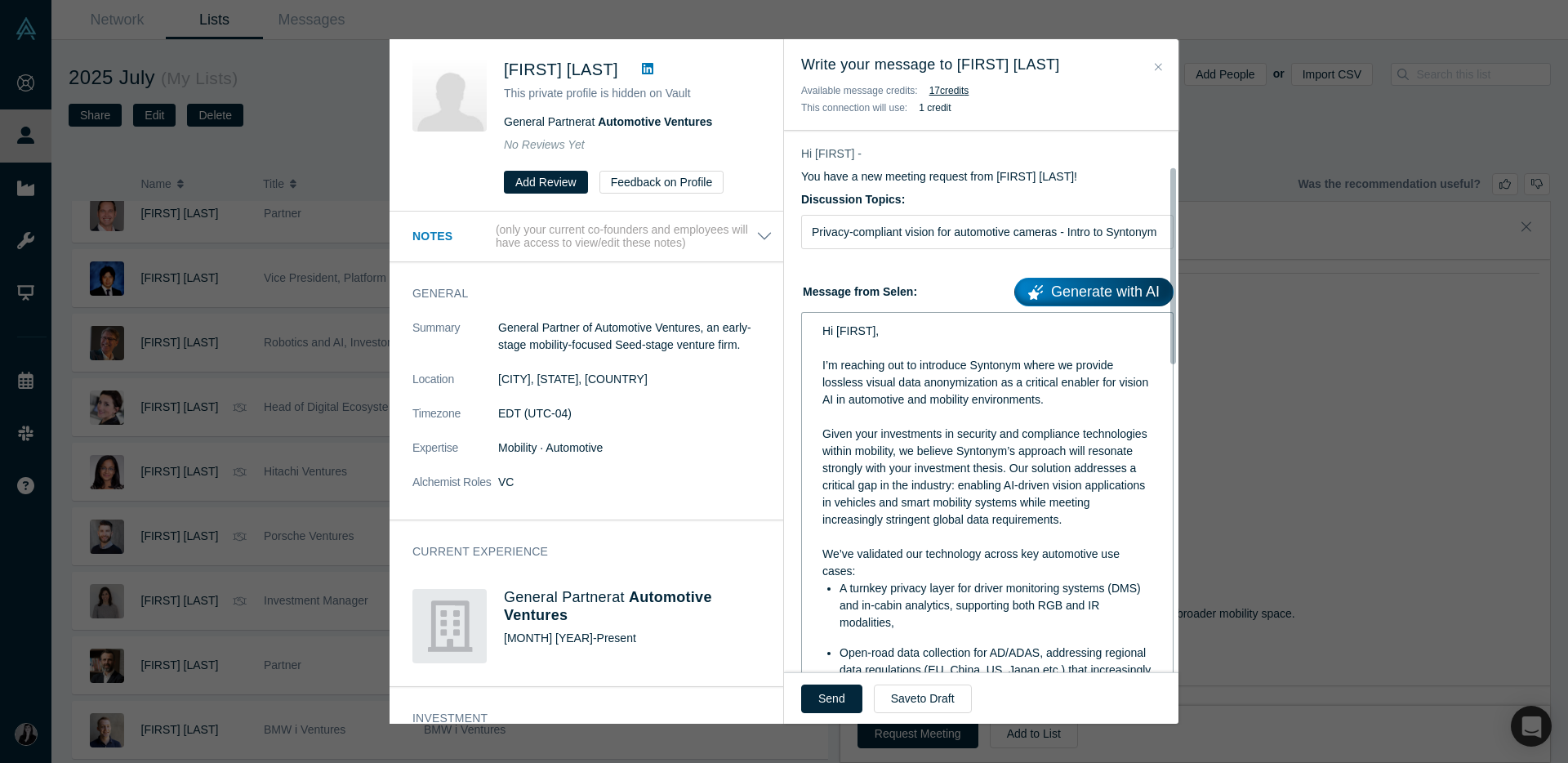 scroll, scrollTop: 102, scrollLeft: 0, axis: vertical 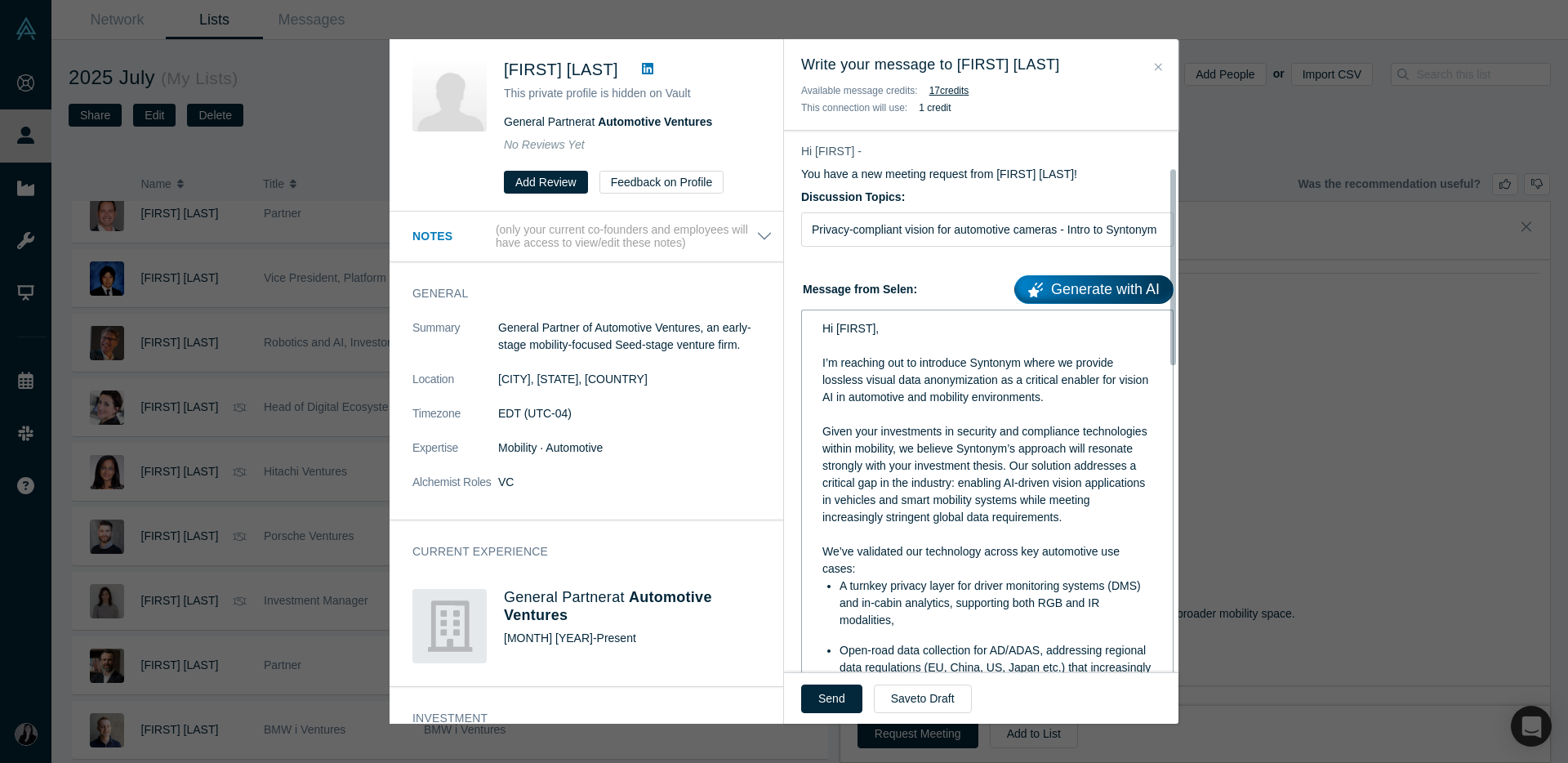 click on "Given your investments in security and compliance technologies within mobility, we believe Syntonym’s approach will resonate strongly with your investment thesis. Our solution addresses a critical gap in the industry: enabling AI-driven vision applications in vehicles and smart mobility systems while meeting increasingly stringent global data requirements." at bounding box center [987, 474] 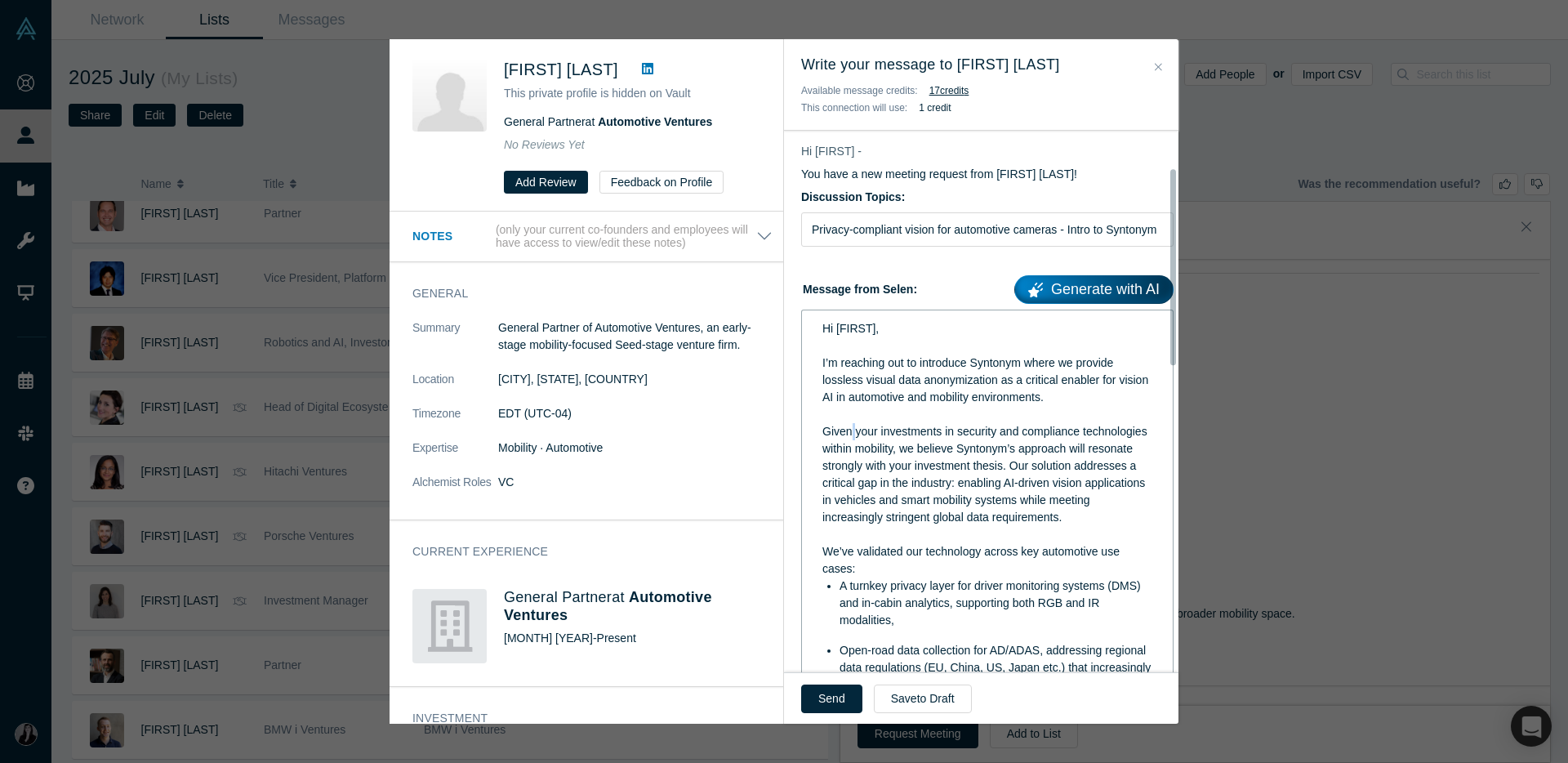 click on "Given your investments in security and compliance technologies within mobility, we believe Syntonym’s approach will resonate strongly with your investment thesis. Our solution addresses a critical gap in the industry: enabling AI-driven vision applications in vehicles and smart mobility systems while meeting increasingly stringent global data requirements." at bounding box center [987, 474] 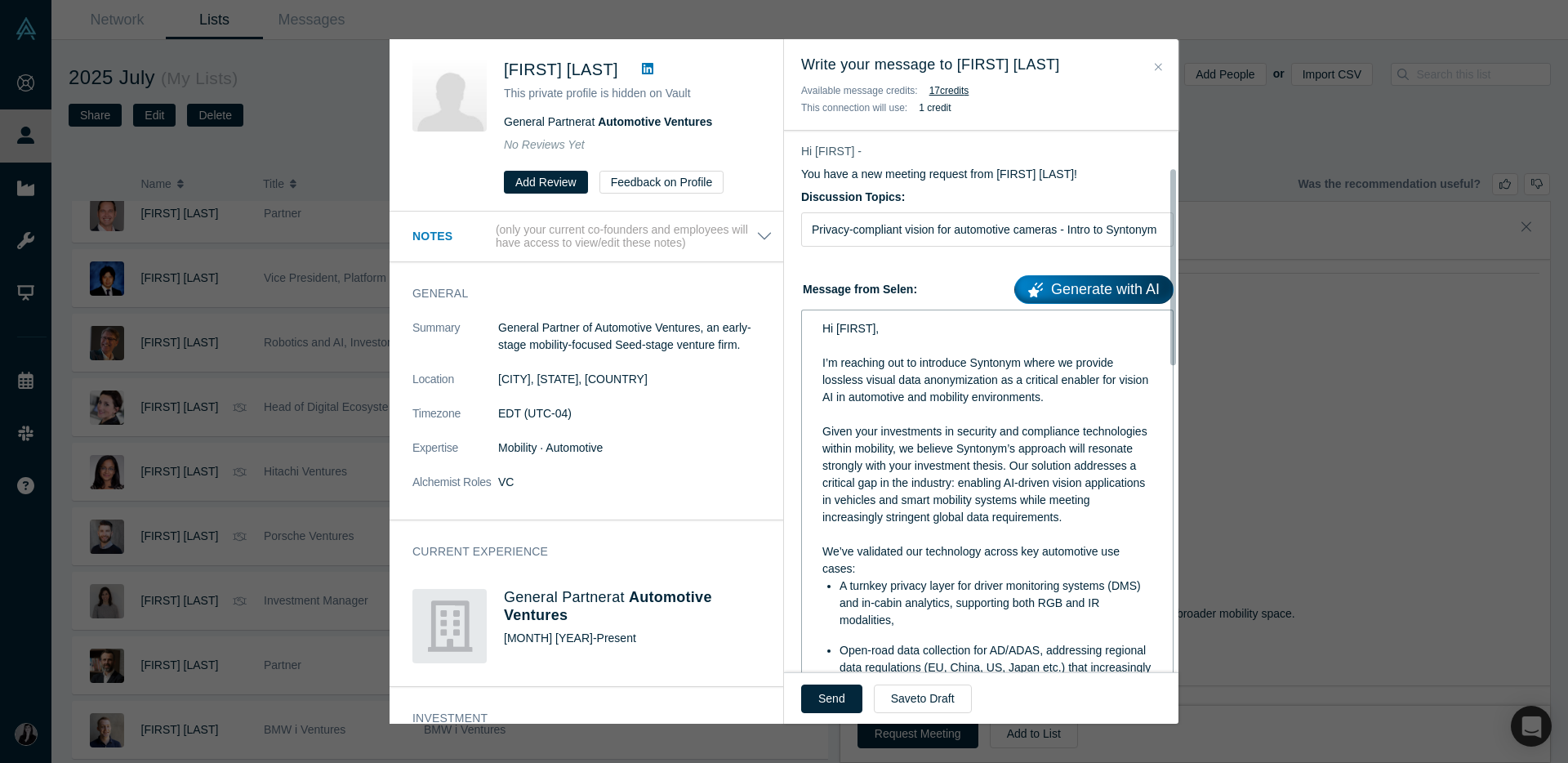 click on "Given your investments in security and compliance technologies within mobility, we believe Syntonym’s approach will resonate strongly with your investment thesis. Our solution addresses a critical gap in the industry: enabling AI-driven vision applications in vehicles and smart mobility systems while meeting increasingly stringent global data requirements." at bounding box center [987, 474] 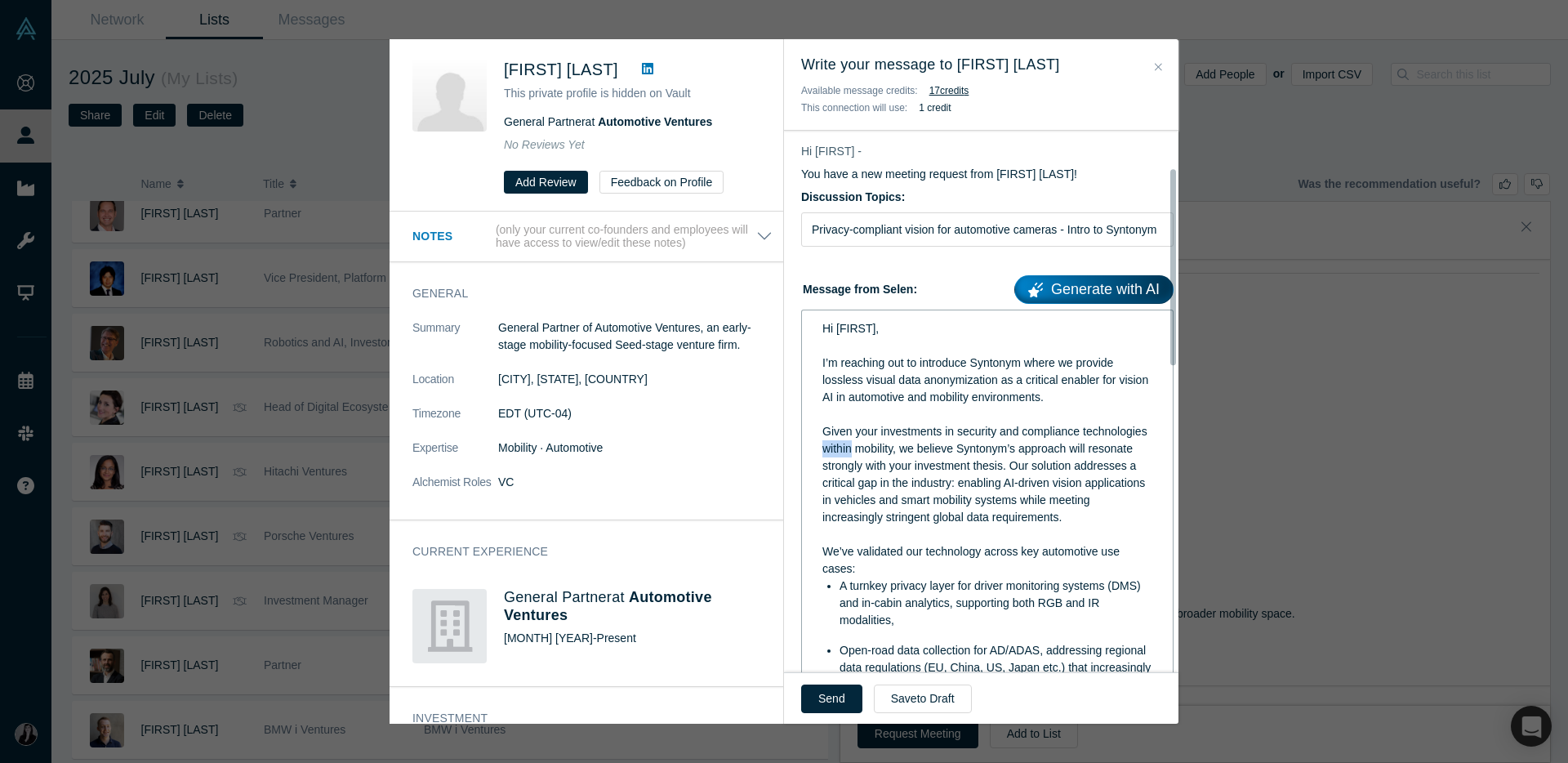 click on "Given your investments in security and compliance technologies within mobility, we believe Syntonym’s approach will resonate strongly with your investment thesis. Our solution addresses a critical gap in the industry: enabling AI-driven vision applications in vehicles and smart mobility systems while meeting increasingly stringent global data requirements." at bounding box center [987, 474] 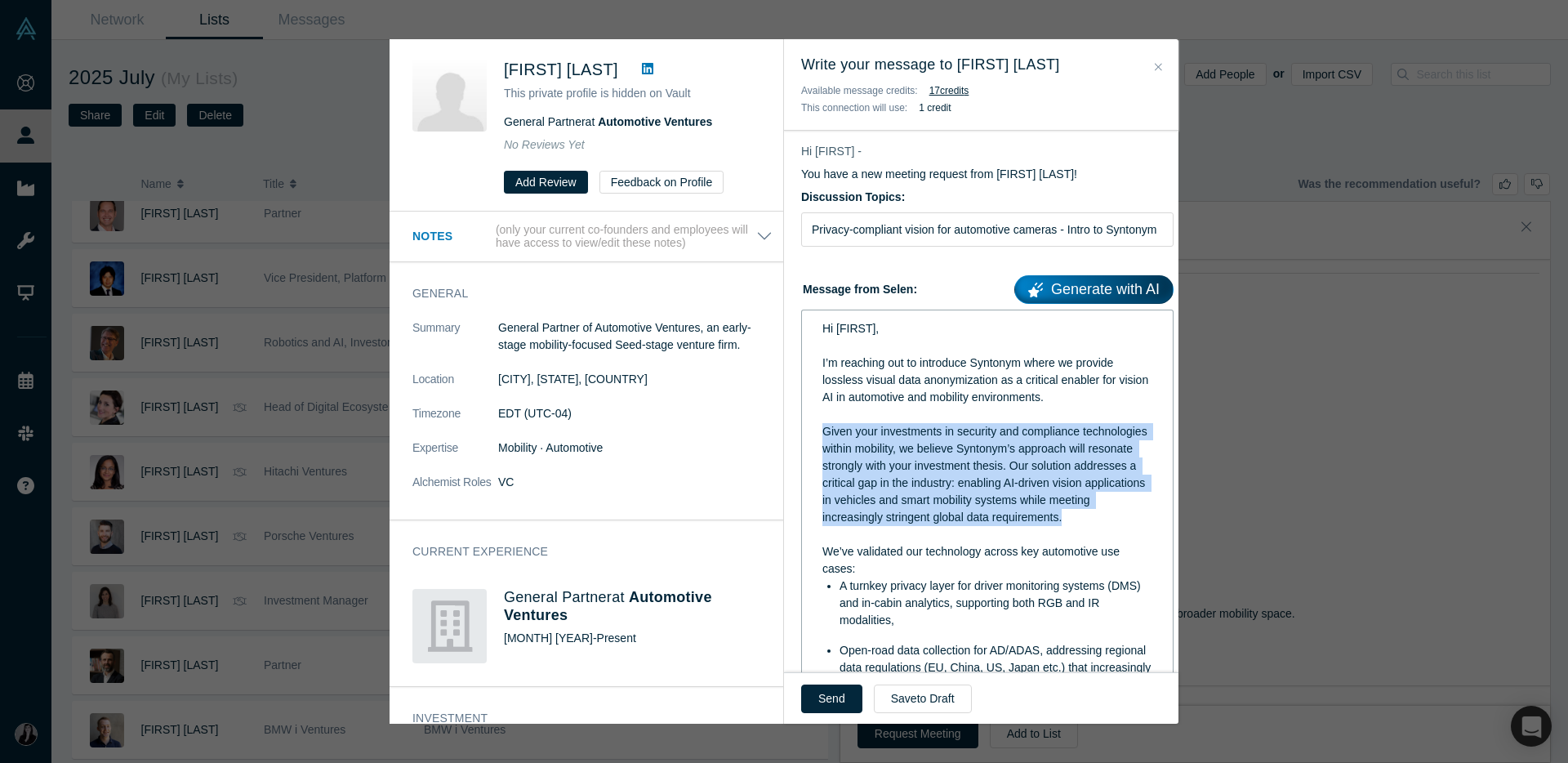 click on "Given your investments in security and compliance technologies within mobility, we believe Syntonym’s approach will resonate strongly with your investment thesis. Our solution addresses a critical gap in the industry: enabling AI-driven vision applications in vehicles and smart mobility systems while meeting increasingly stringent global data requirements." at bounding box center [987, 474] 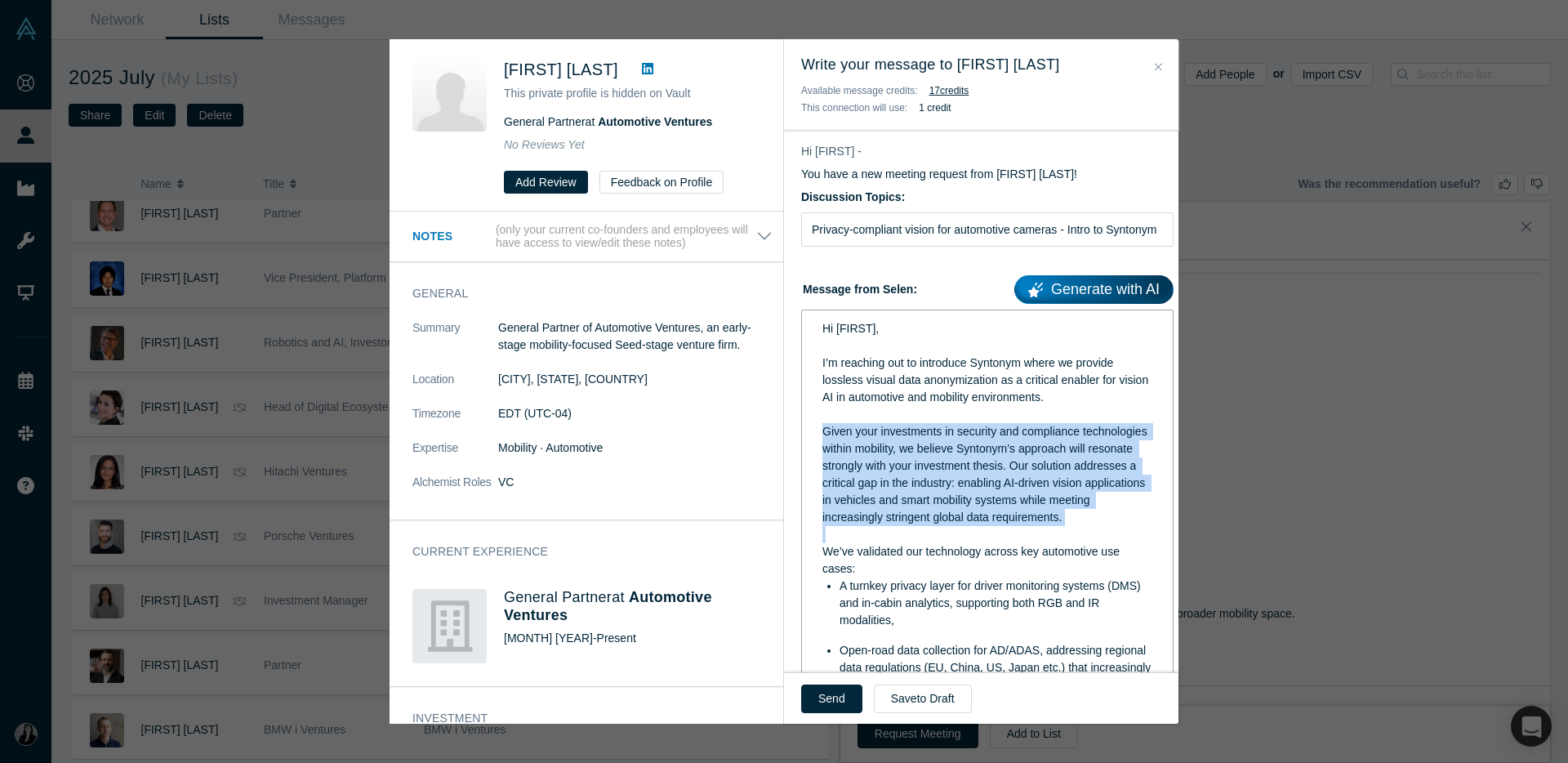 click on "Given your investments in security and compliance technologies within mobility, we believe Syntonym’s approach will resonate strongly with your investment thesis. Our solution addresses a critical gap in the industry: enabling AI-driven vision applications in vehicles and smart mobility systems while meeting increasingly stringent global data requirements." at bounding box center (987, 474) 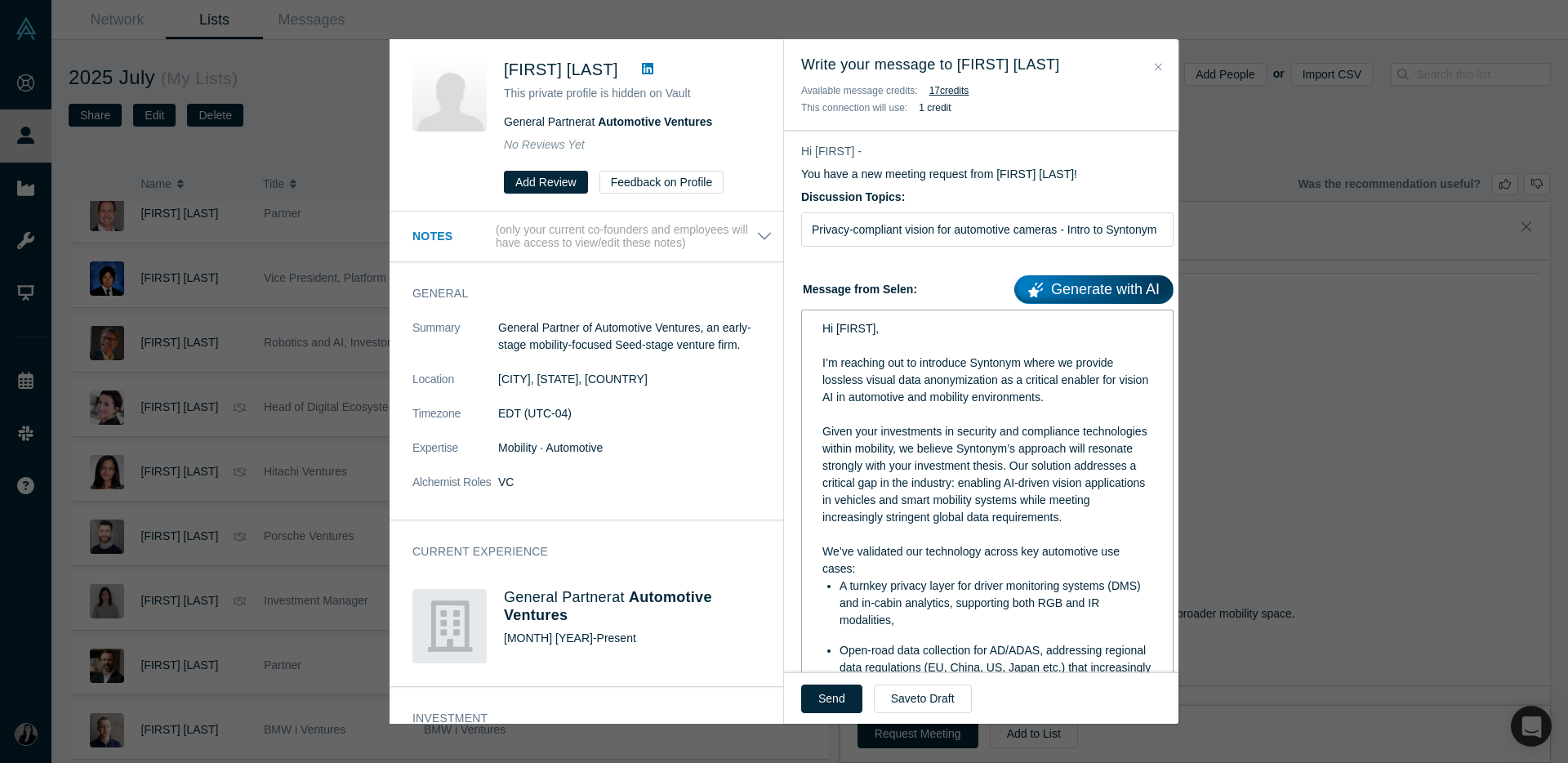click on "Given your investments in security and compliance technologies within mobility, we believe Syntonym’s approach will resonate strongly with your investment thesis. Our solution addresses a critical gap in the industry: enabling AI-driven vision applications in vehicles and smart mobility systems while meeting increasingly stringent global data requirements." at bounding box center (987, 474) 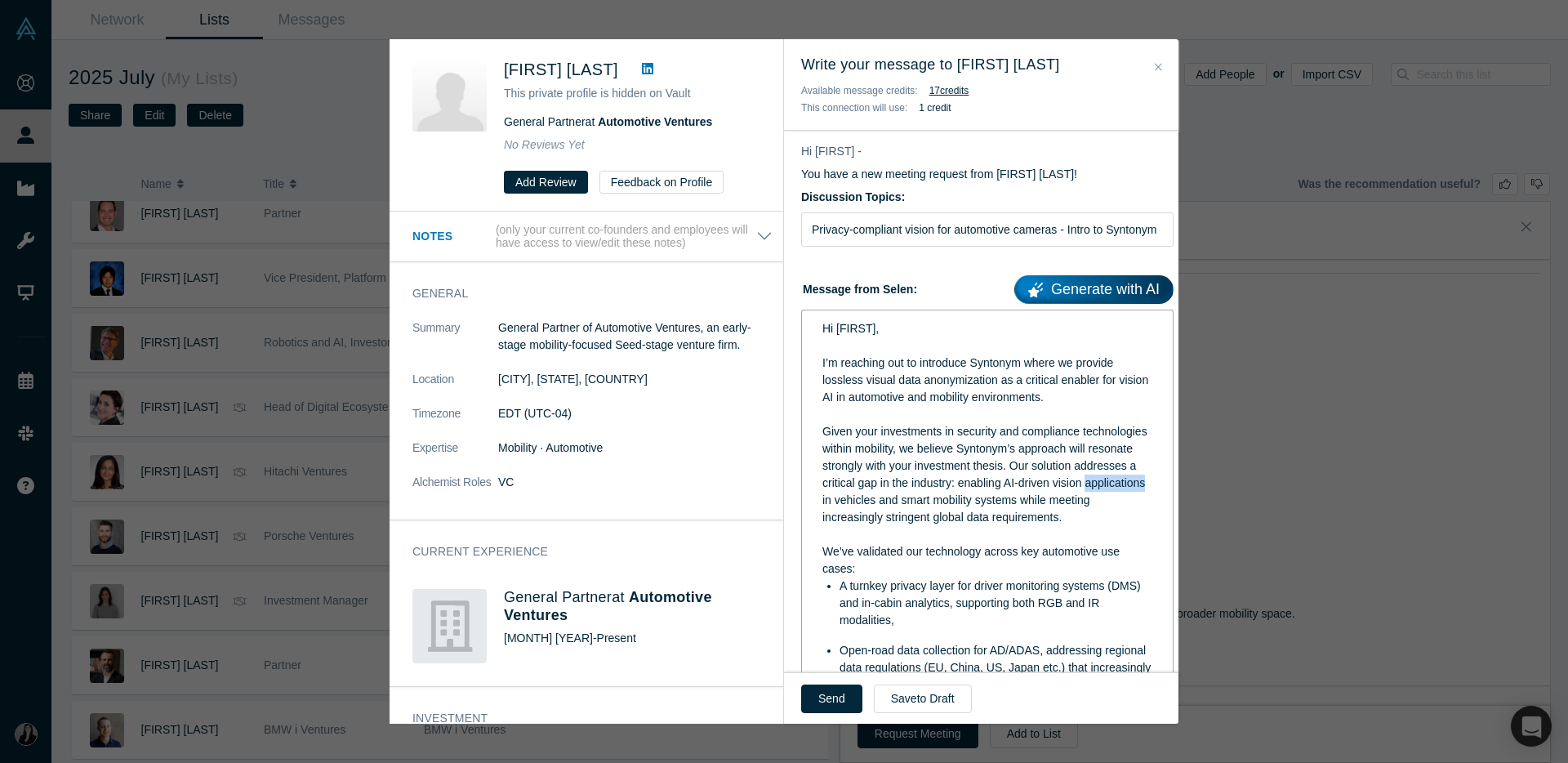 click on "Given your investments in security and compliance technologies within mobility, we believe Syntonym’s approach will resonate strongly with your investment thesis. Our solution addresses a critical gap in the industry: enabling AI-driven vision applications in vehicles and smart mobility systems while meeting increasingly stringent global data requirements." at bounding box center (987, 474) 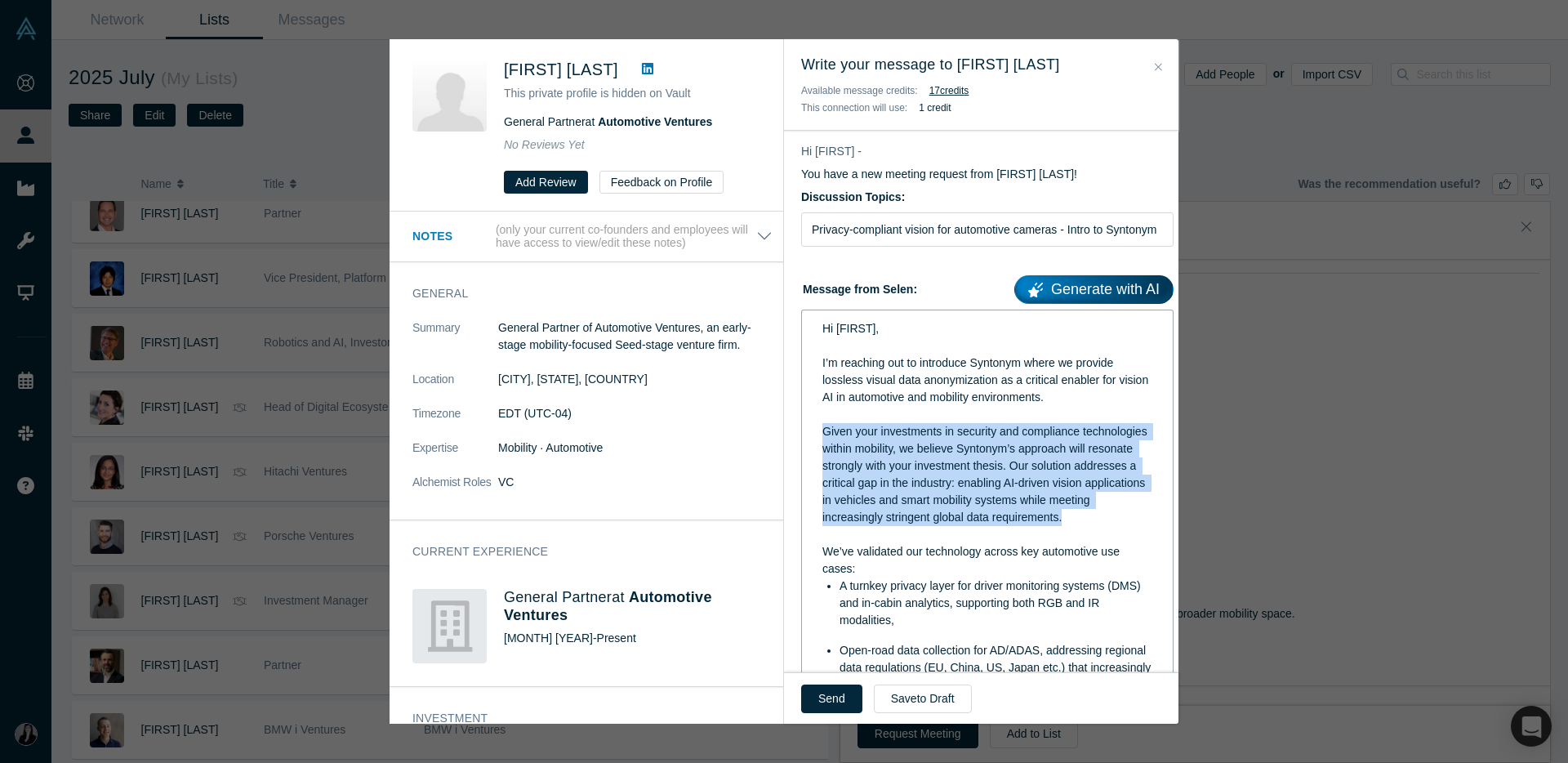 click on "Given your investments in security and compliance technologies within mobility, we believe Syntonym’s approach will resonate strongly with your investment thesis. Our solution addresses a critical gap in the industry: enabling AI-driven vision applications in vehicles and smart mobility systems while meeting increasingly stringent global data requirements." at bounding box center [987, 474] 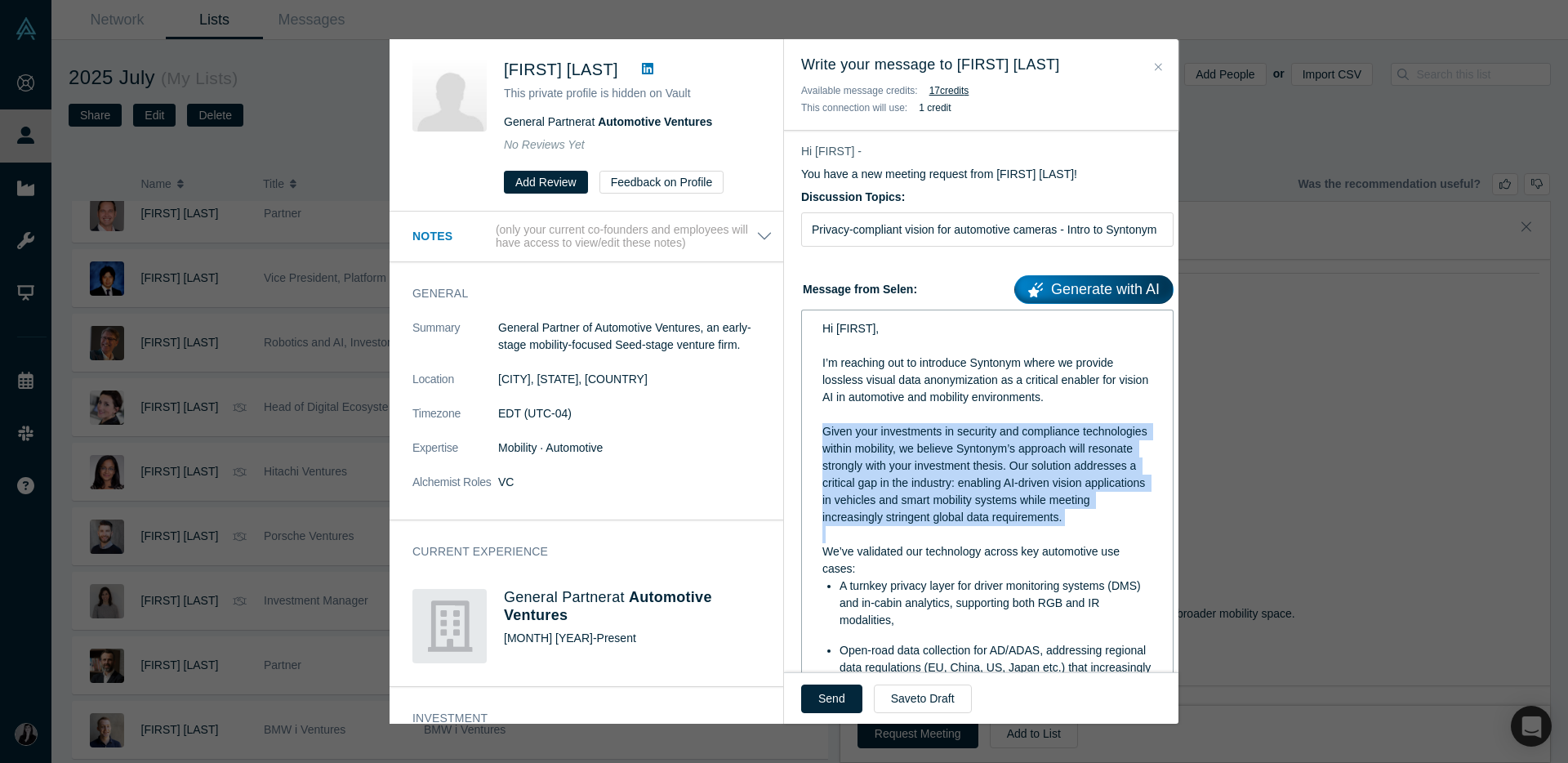 click on "Given your investments in security and compliance technologies within mobility, we believe Syntonym’s approach will resonate strongly with your investment thesis. Our solution addresses a critical gap in the industry: enabling AI-driven vision applications in vehicles and smart mobility systems while meeting increasingly stringent global data requirements." at bounding box center (987, 474) 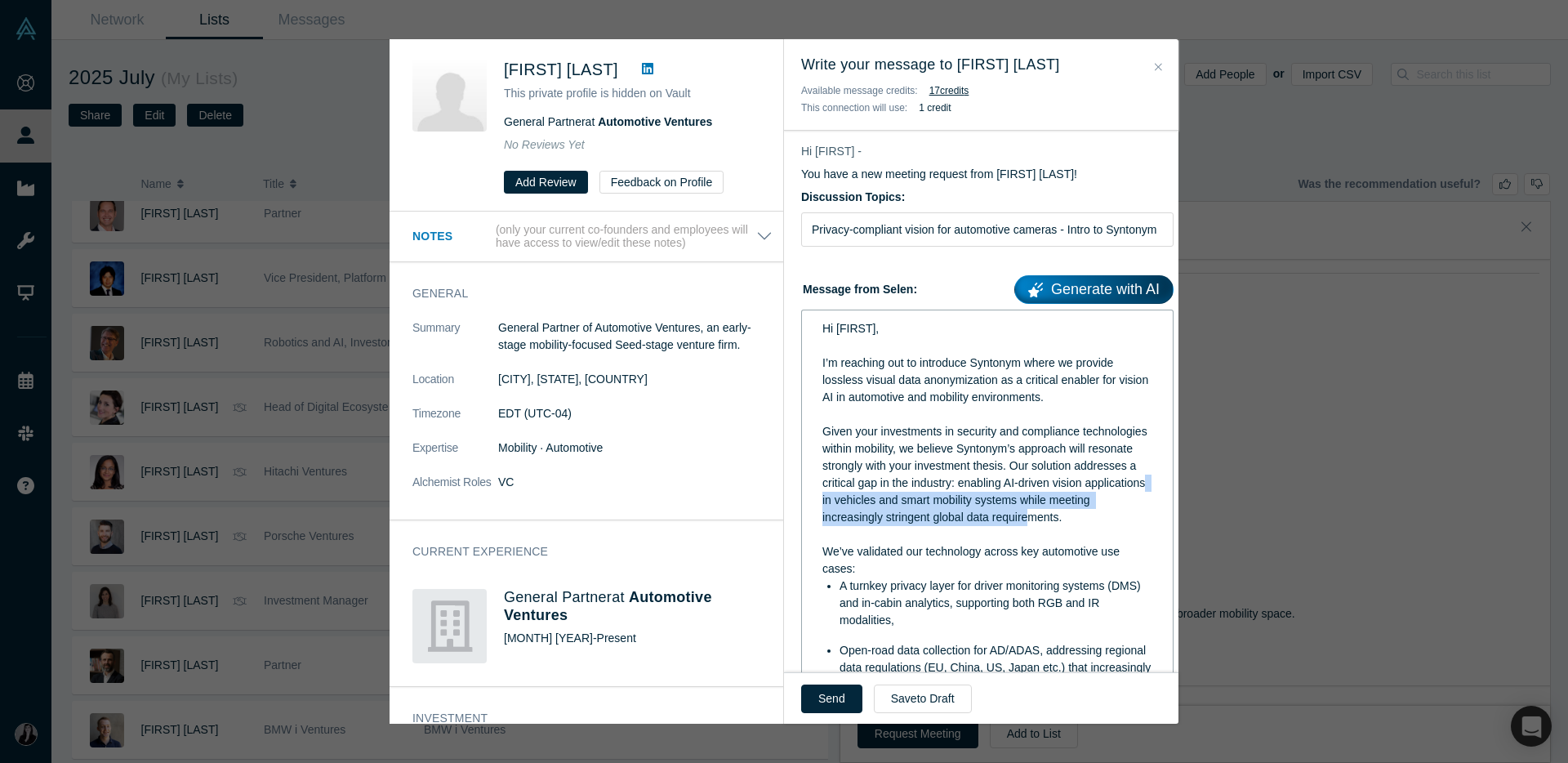 drag, startPoint x: 918, startPoint y: 500, endPoint x: 1103, endPoint y: 523, distance: 186.42425 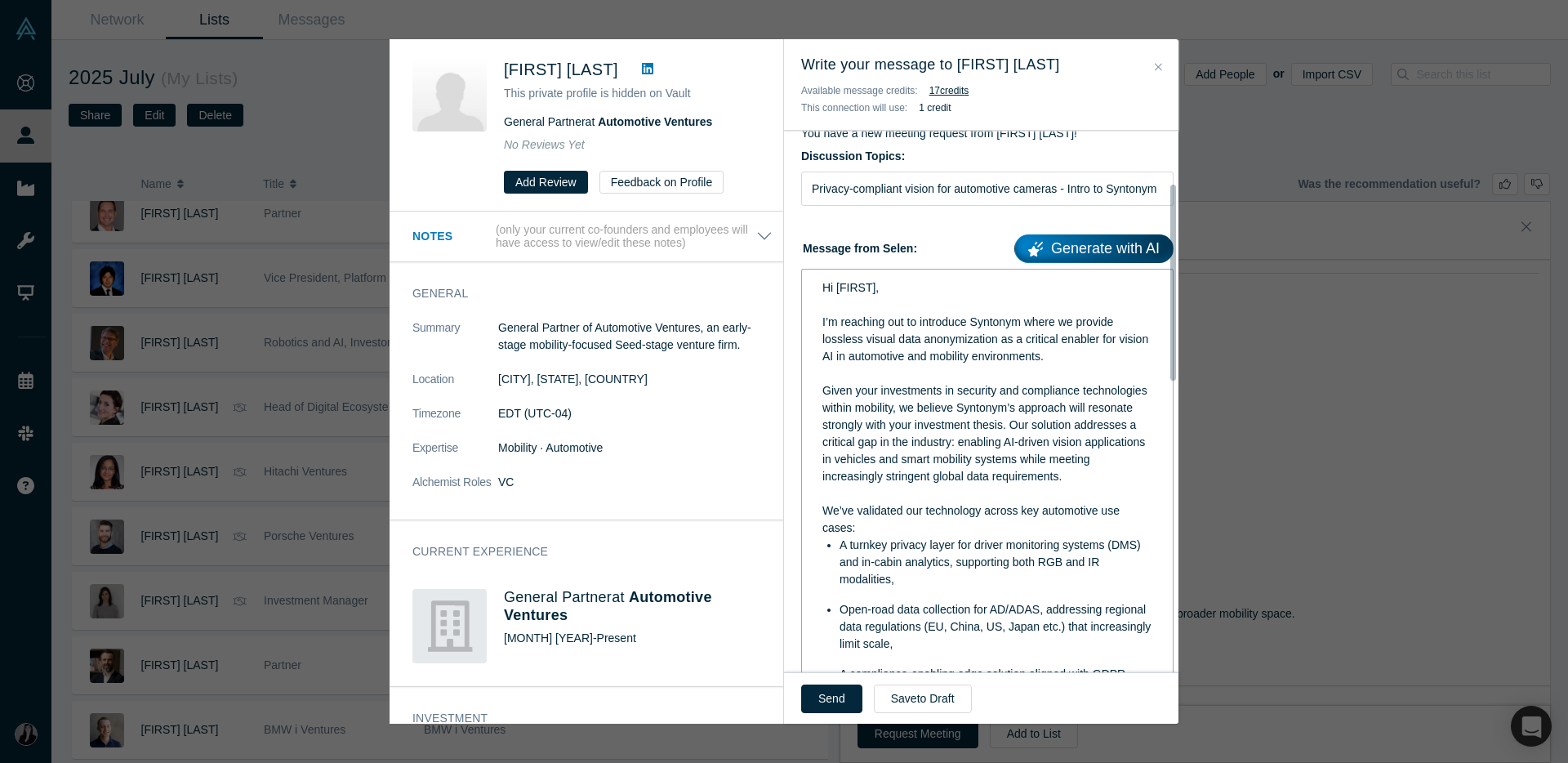 scroll, scrollTop: 149, scrollLeft: 0, axis: vertical 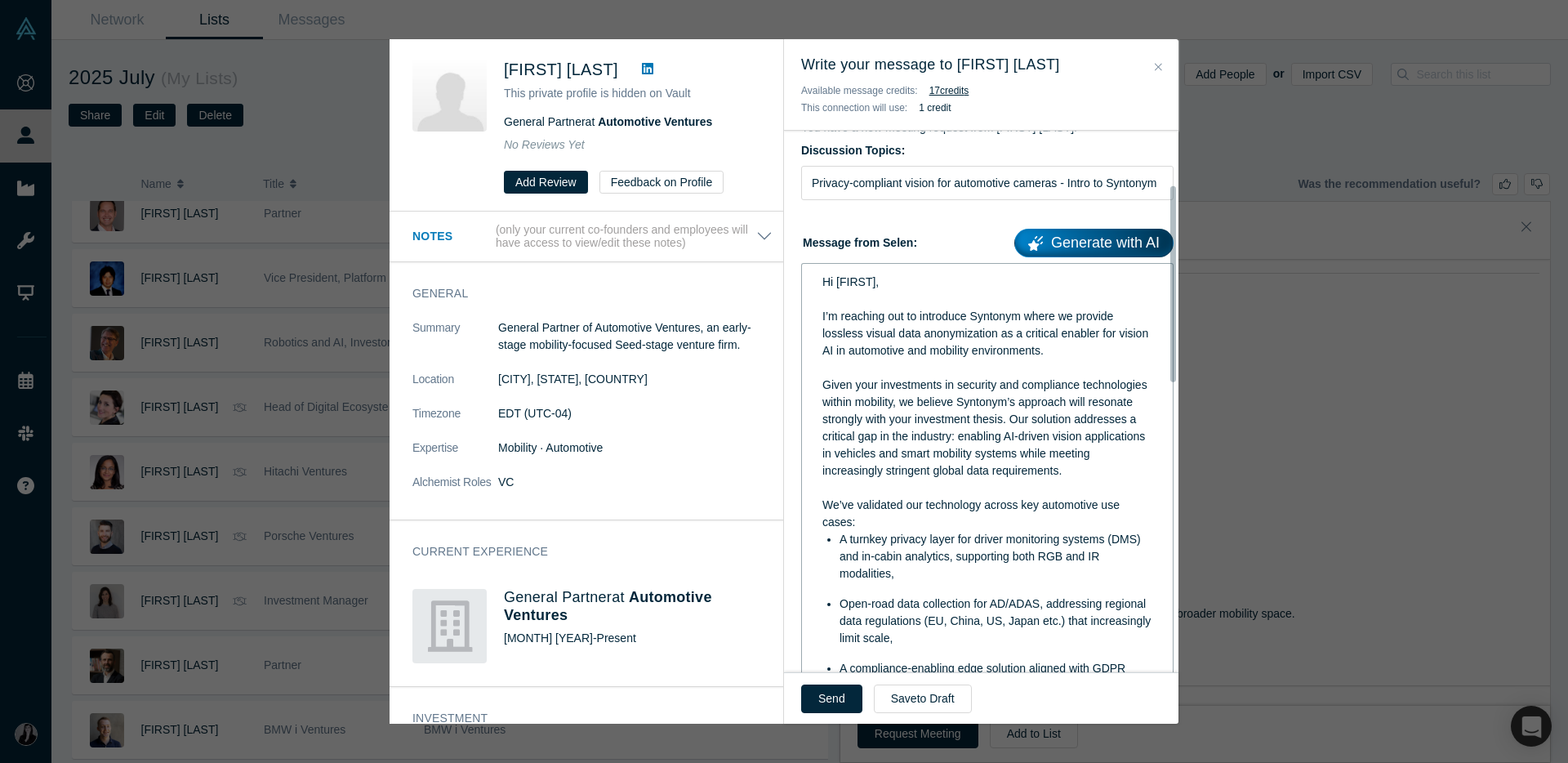 click on "We’ve validated our technology across key automotive use cases:" at bounding box center [987, 514] 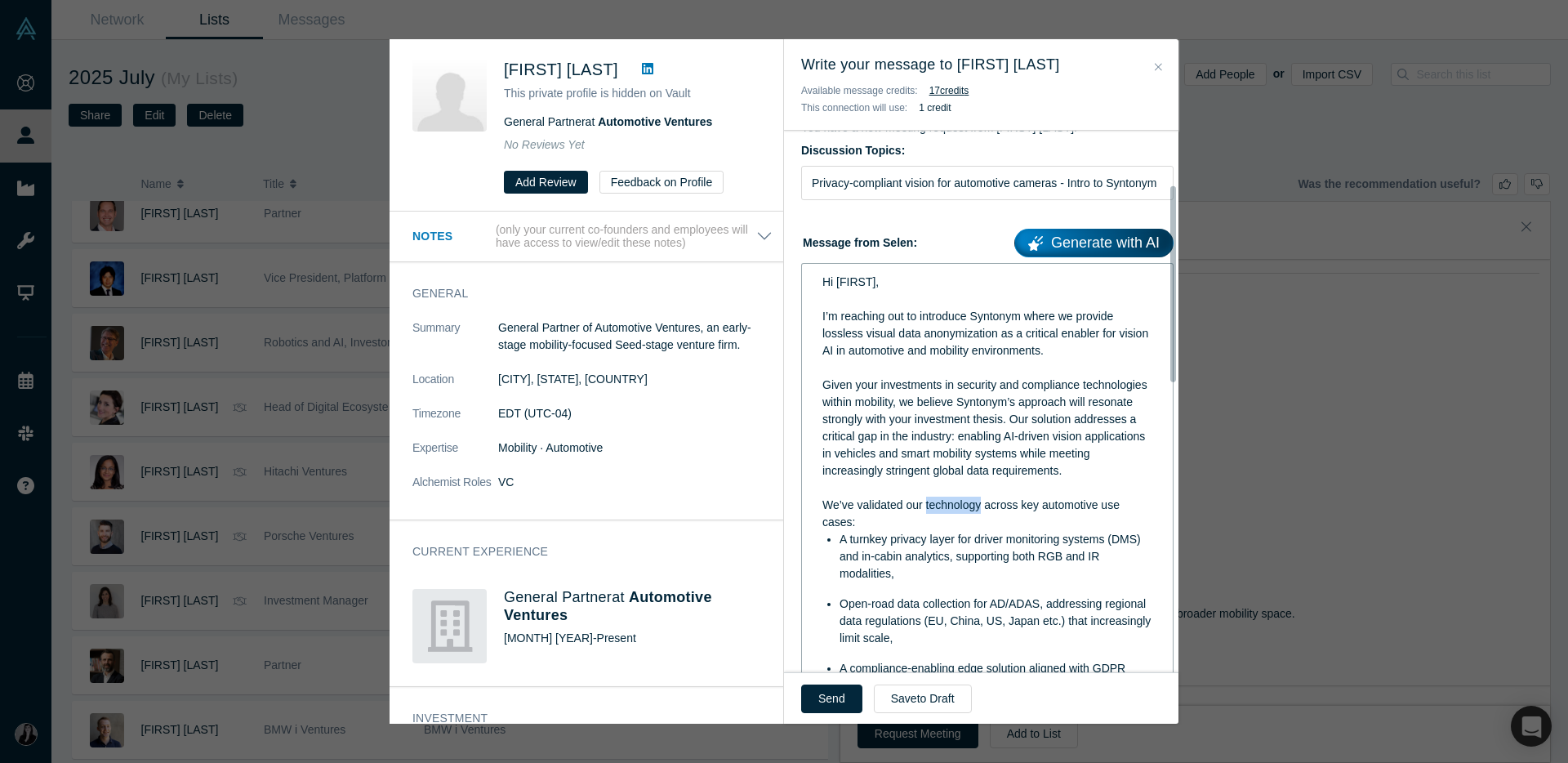 click on "We’ve validated our technology across key automotive use cases:" at bounding box center (973, 513) 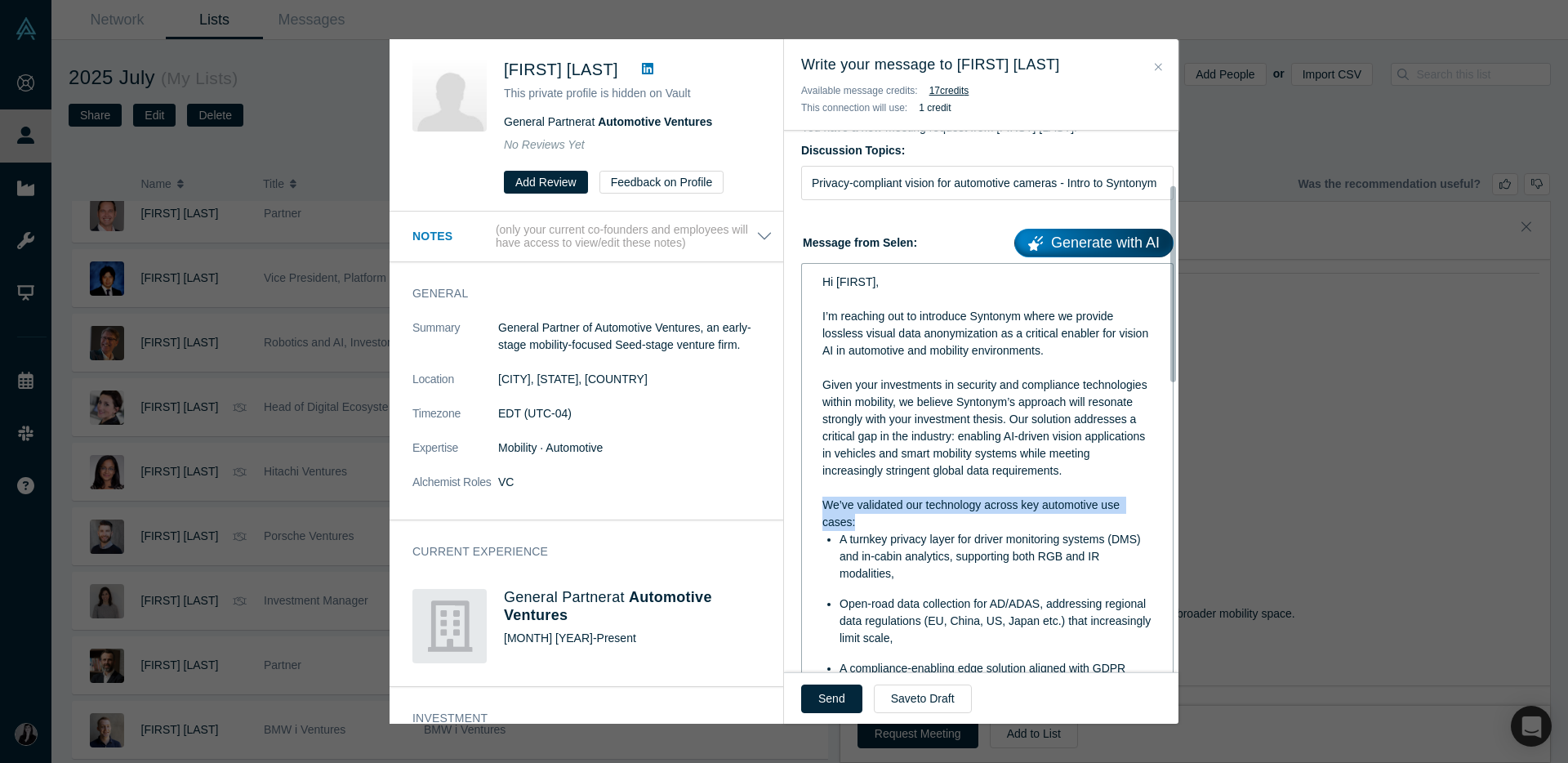 click on "We’ve validated our technology across key automotive use cases:" at bounding box center (973, 513) 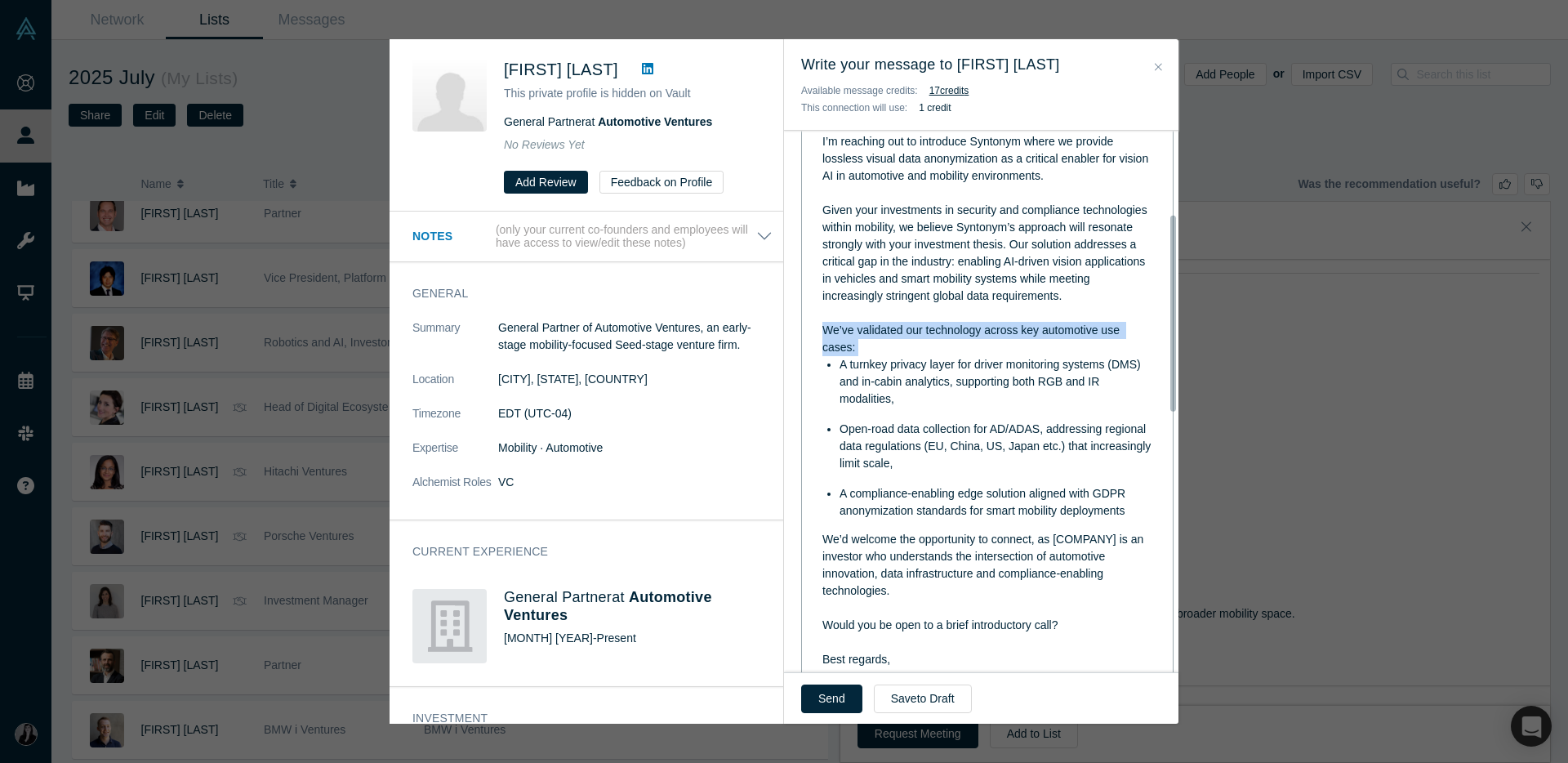 scroll, scrollTop: 327, scrollLeft: 0, axis: vertical 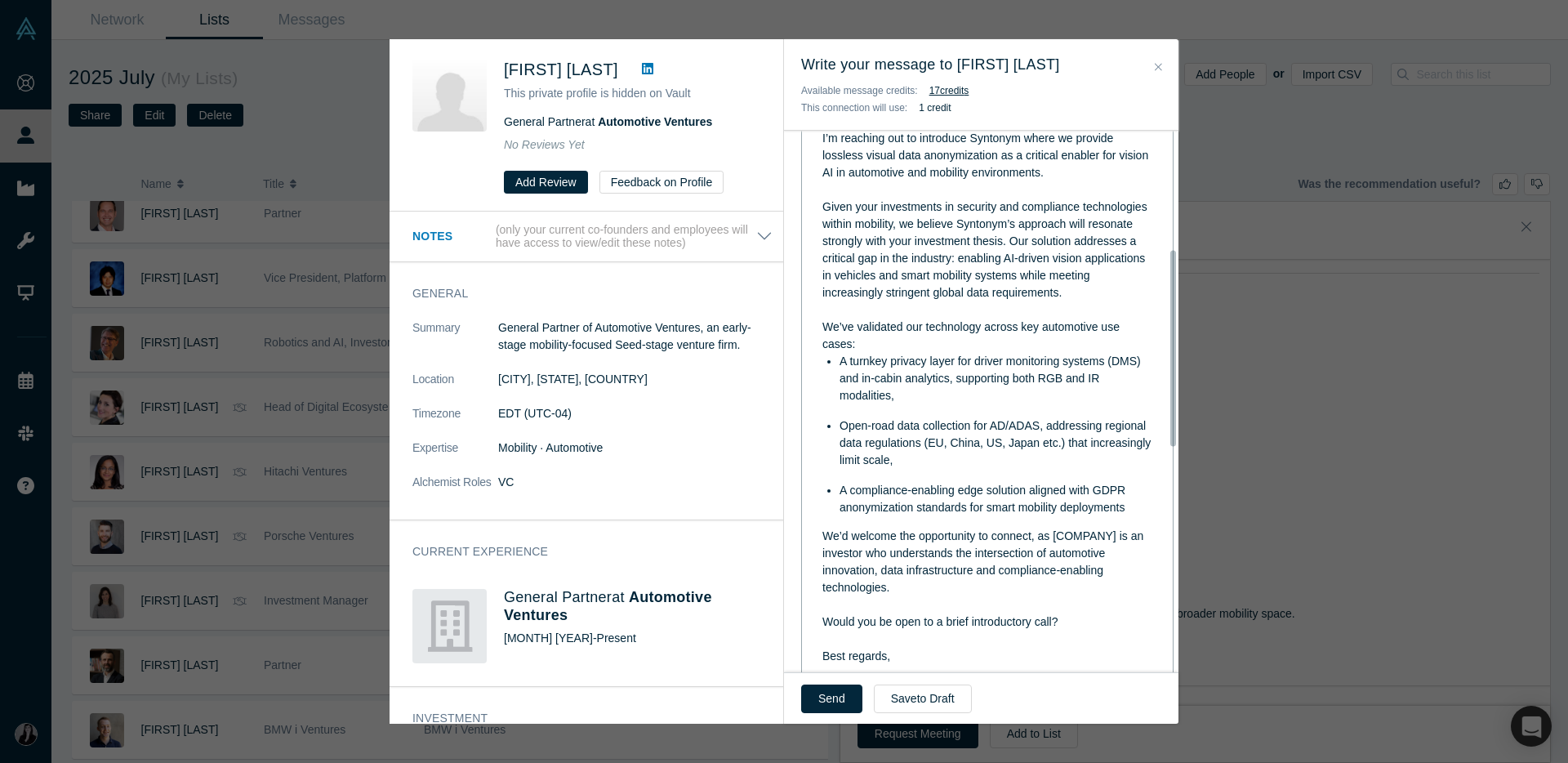 click on "A turnkey privacy layer for driver monitoring systems (DMS) and in-cabin analytics, supporting both RGB and IR modalities,  Open-road data collection for AD/ADAS, addressing regional data regulations (EU, China, US, Japan etc.) that increasingly limit scale,  A compliance-enabling edge solution aligned with GDPR anonymization standards for smart mobility deployments" at bounding box center (987, 435) 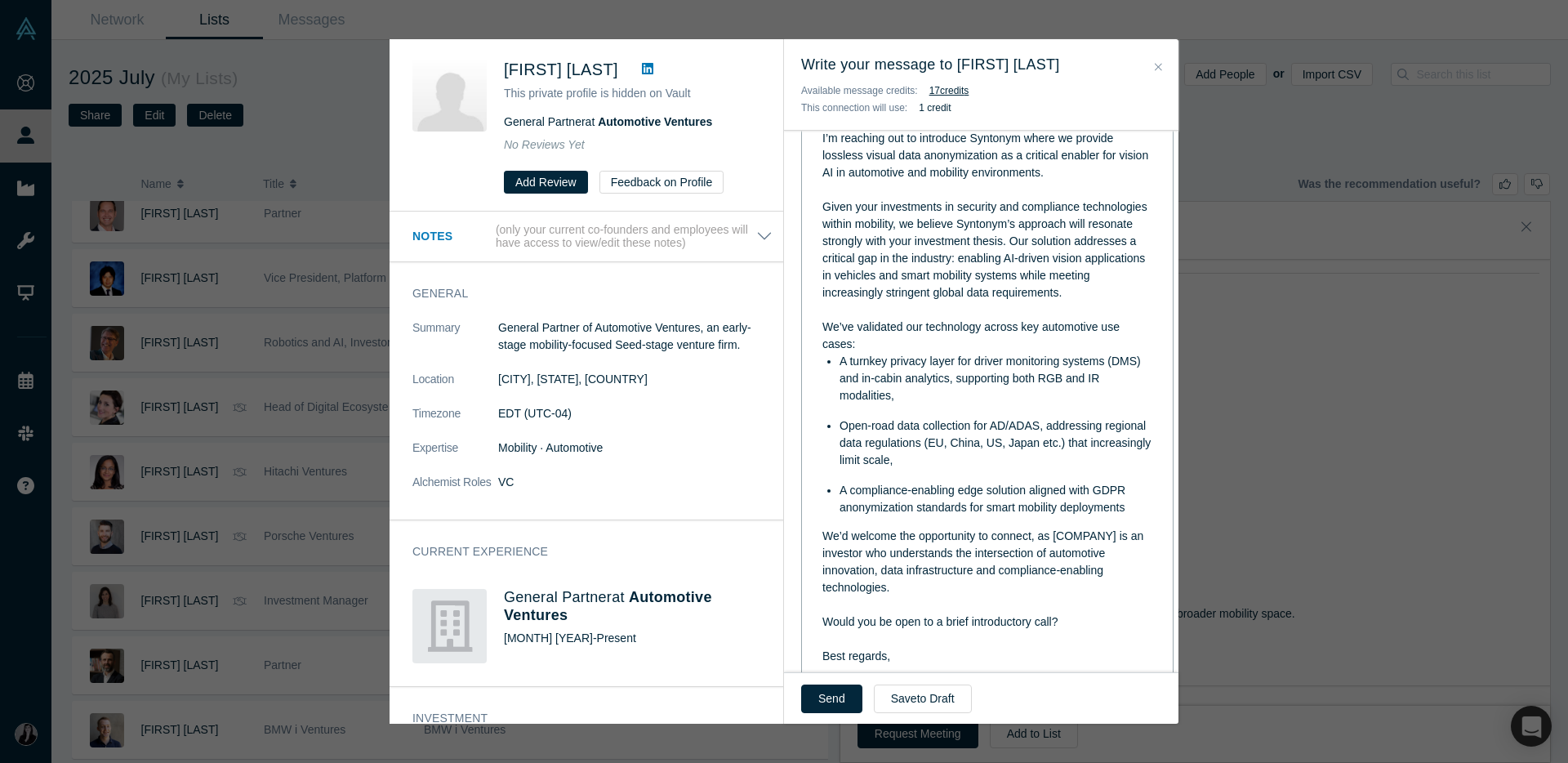 click on "We’d welcome the opportunity to connect, as Automotive Ventures is an investor who understands the intersection of automotive innovation, data infrastructure and compliance-enabling technologies." at bounding box center (987, 562) 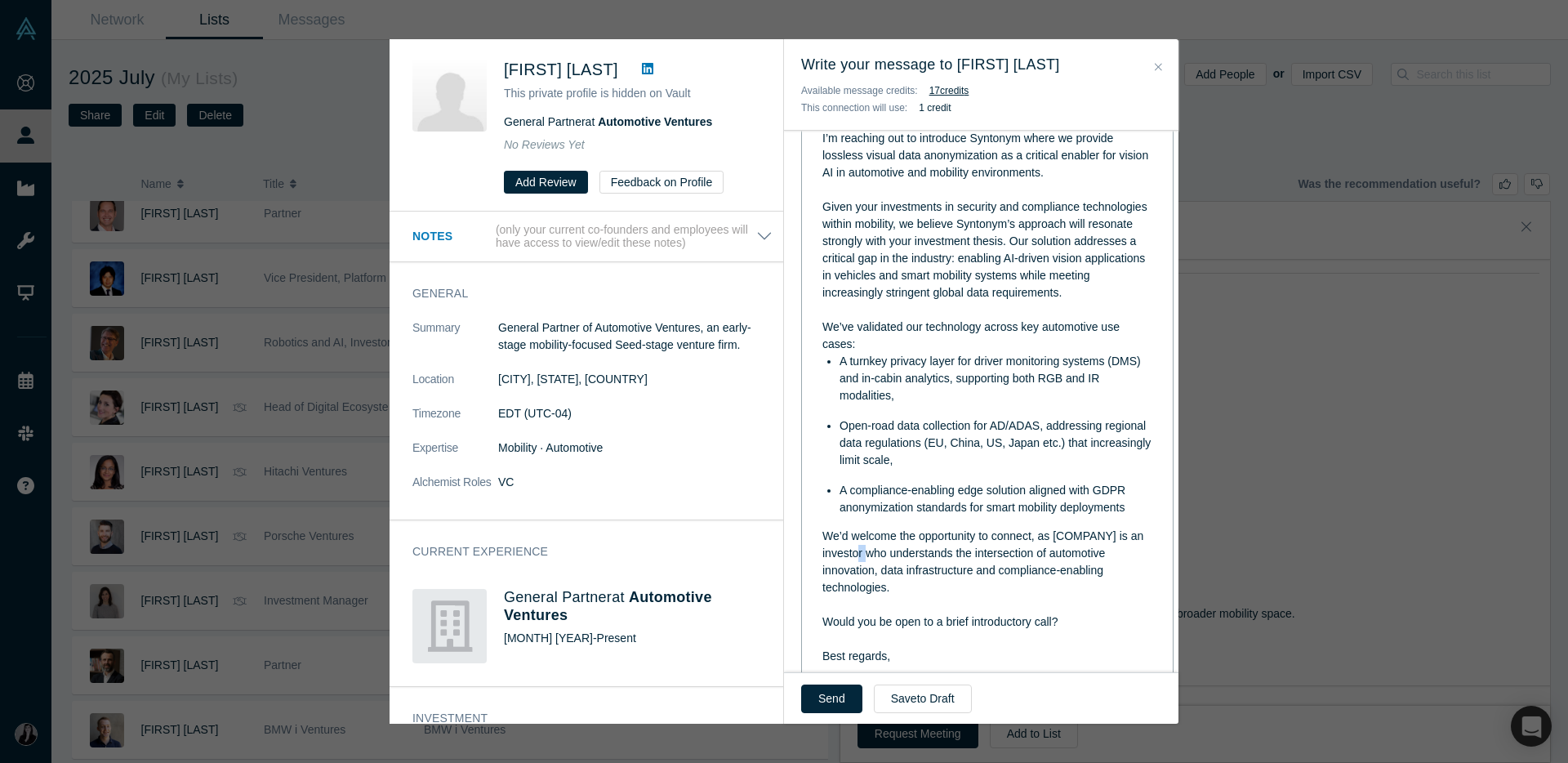 click on "We’d welcome the opportunity to connect, as Automotive Ventures is an investor who understands the intersection of automotive innovation, data infrastructure and compliance-enabling technologies." at bounding box center (987, 562) 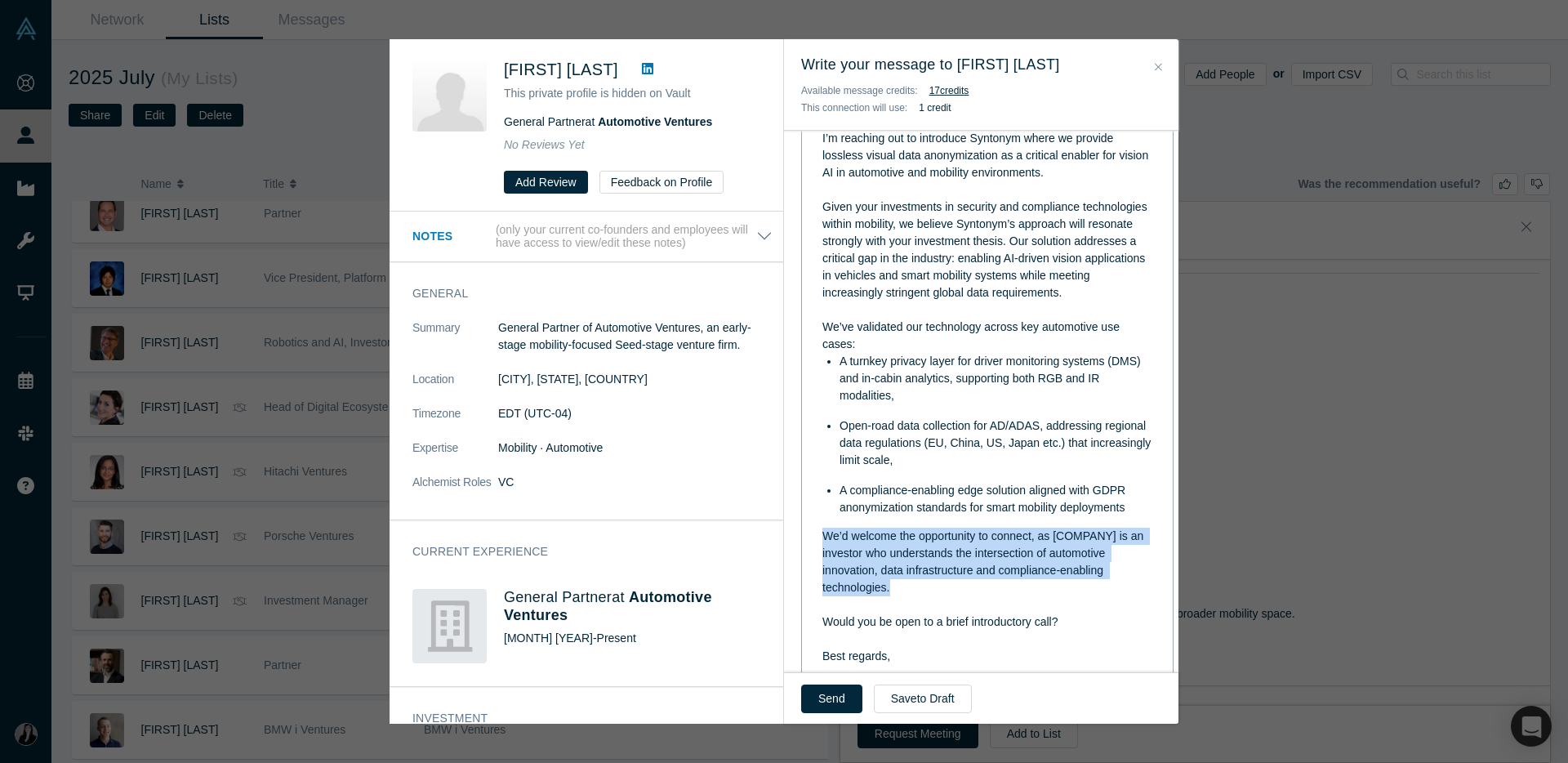 click on "We’d welcome the opportunity to connect, as Automotive Ventures is an investor who understands the intersection of automotive innovation, data infrastructure and compliance-enabling technologies." at bounding box center (987, 562) 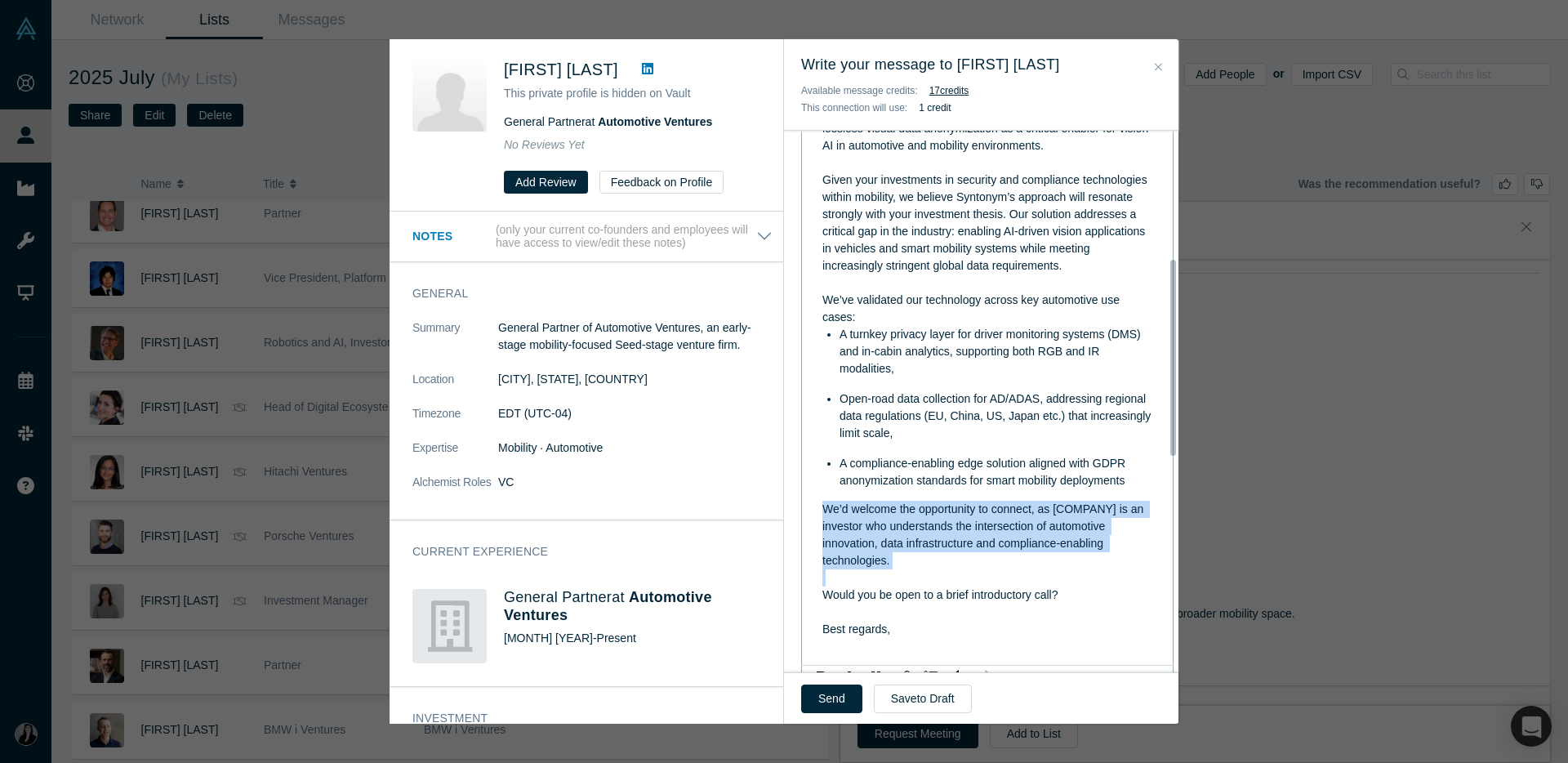 scroll, scrollTop: 355, scrollLeft: 0, axis: vertical 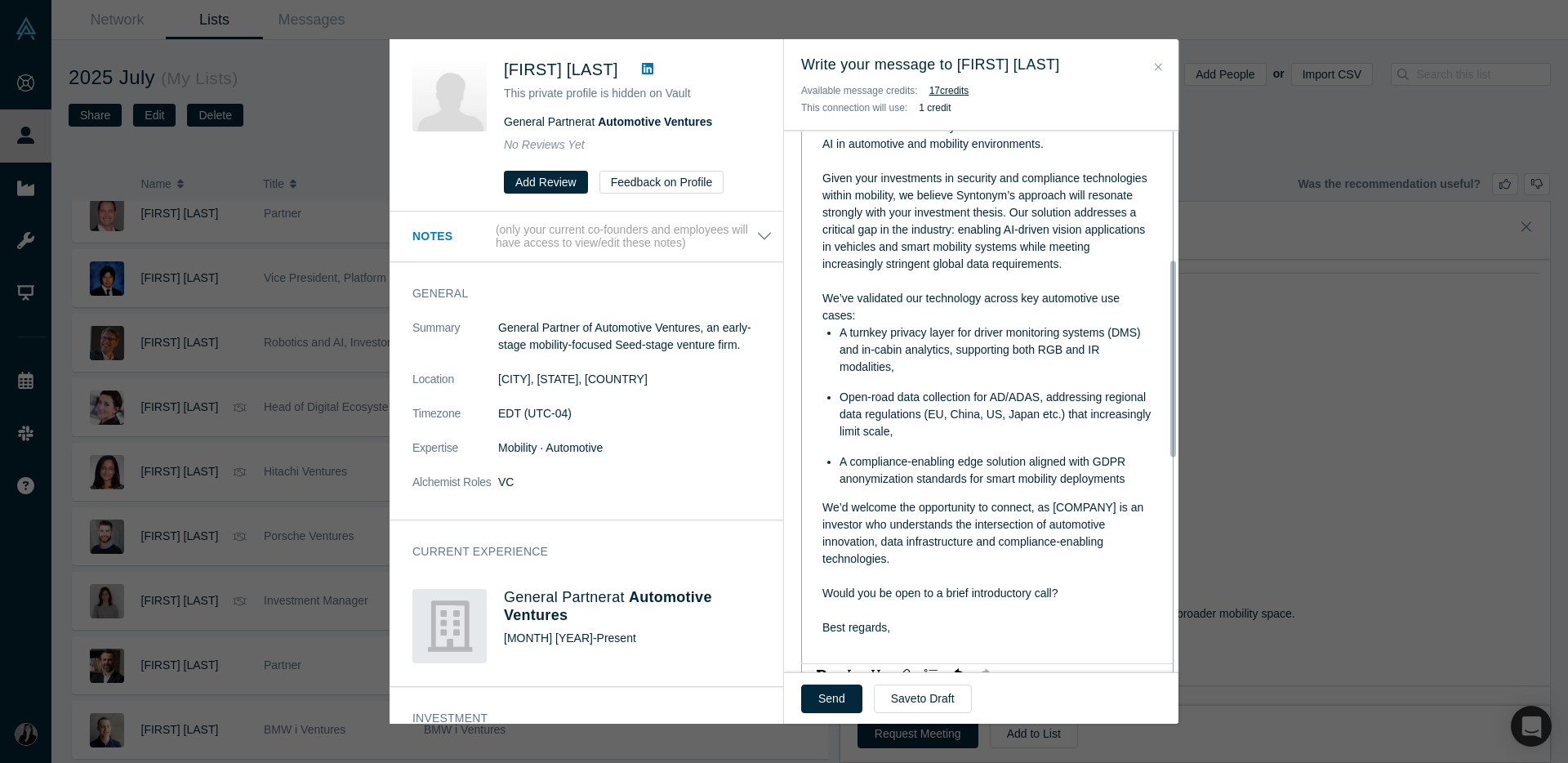 click on "Would you be open to a brief introductory call?" at bounding box center [940, 593] 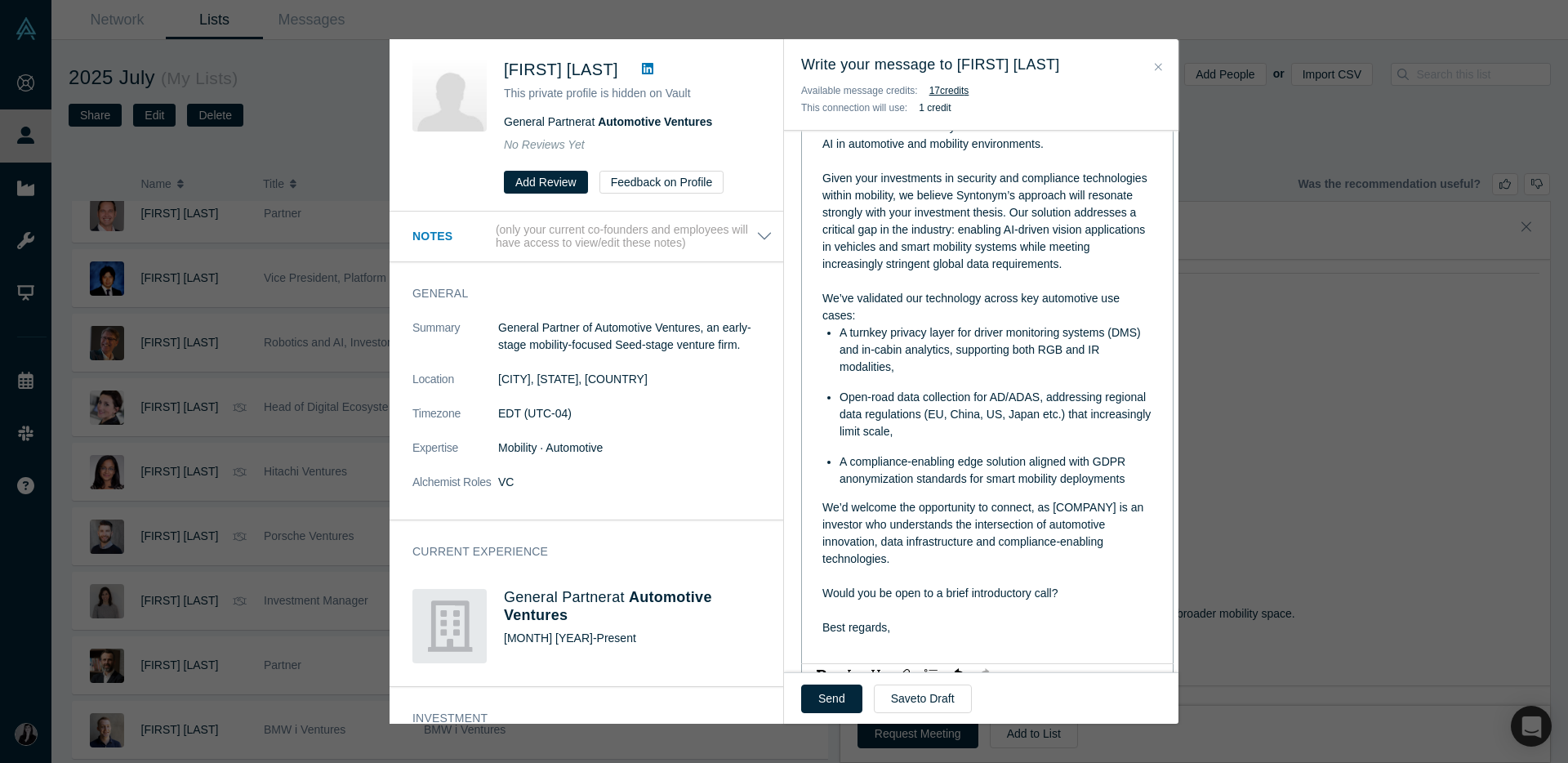 click on "Best regards," at bounding box center (856, 627) 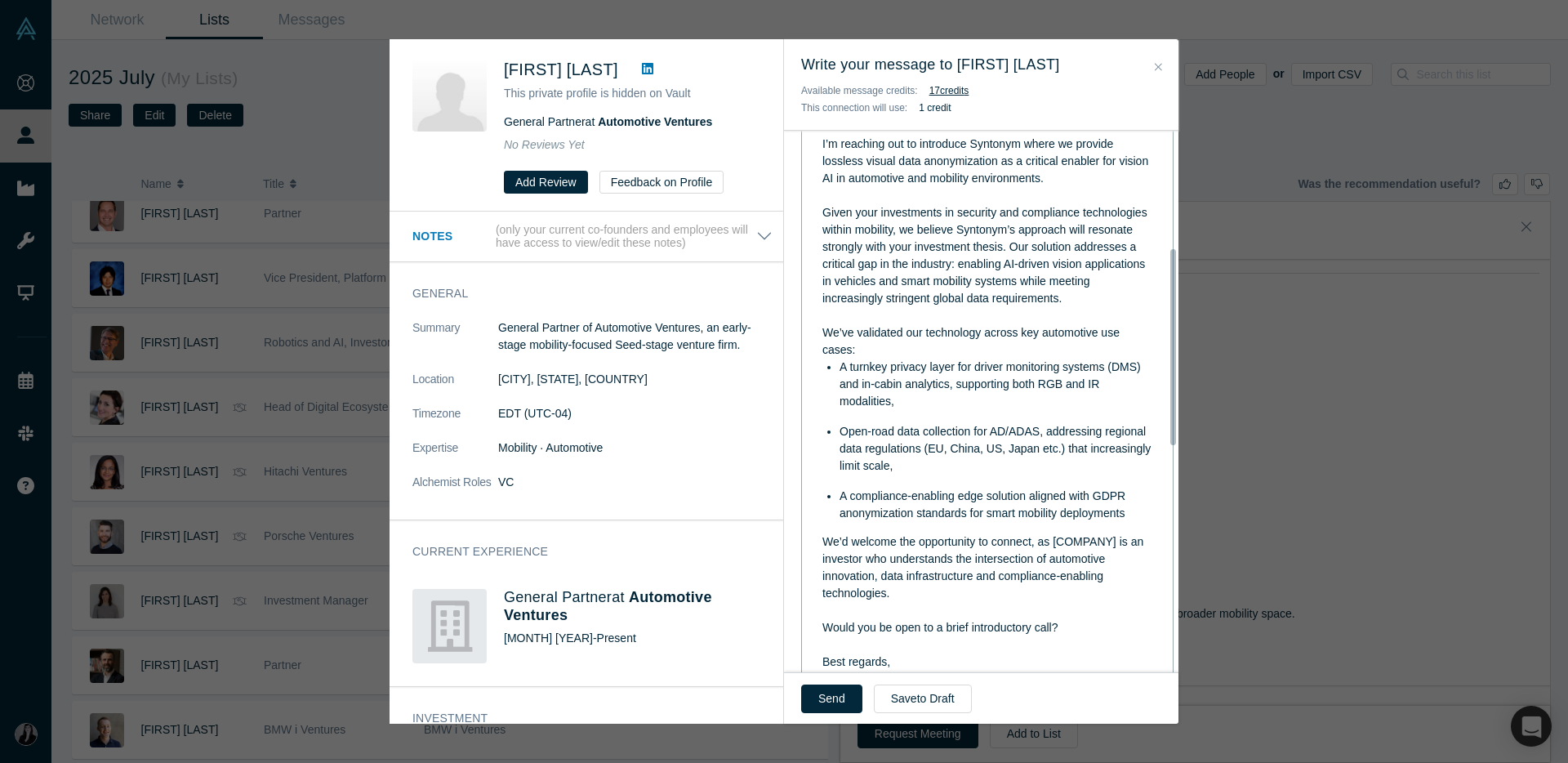 scroll, scrollTop: 320, scrollLeft: 0, axis: vertical 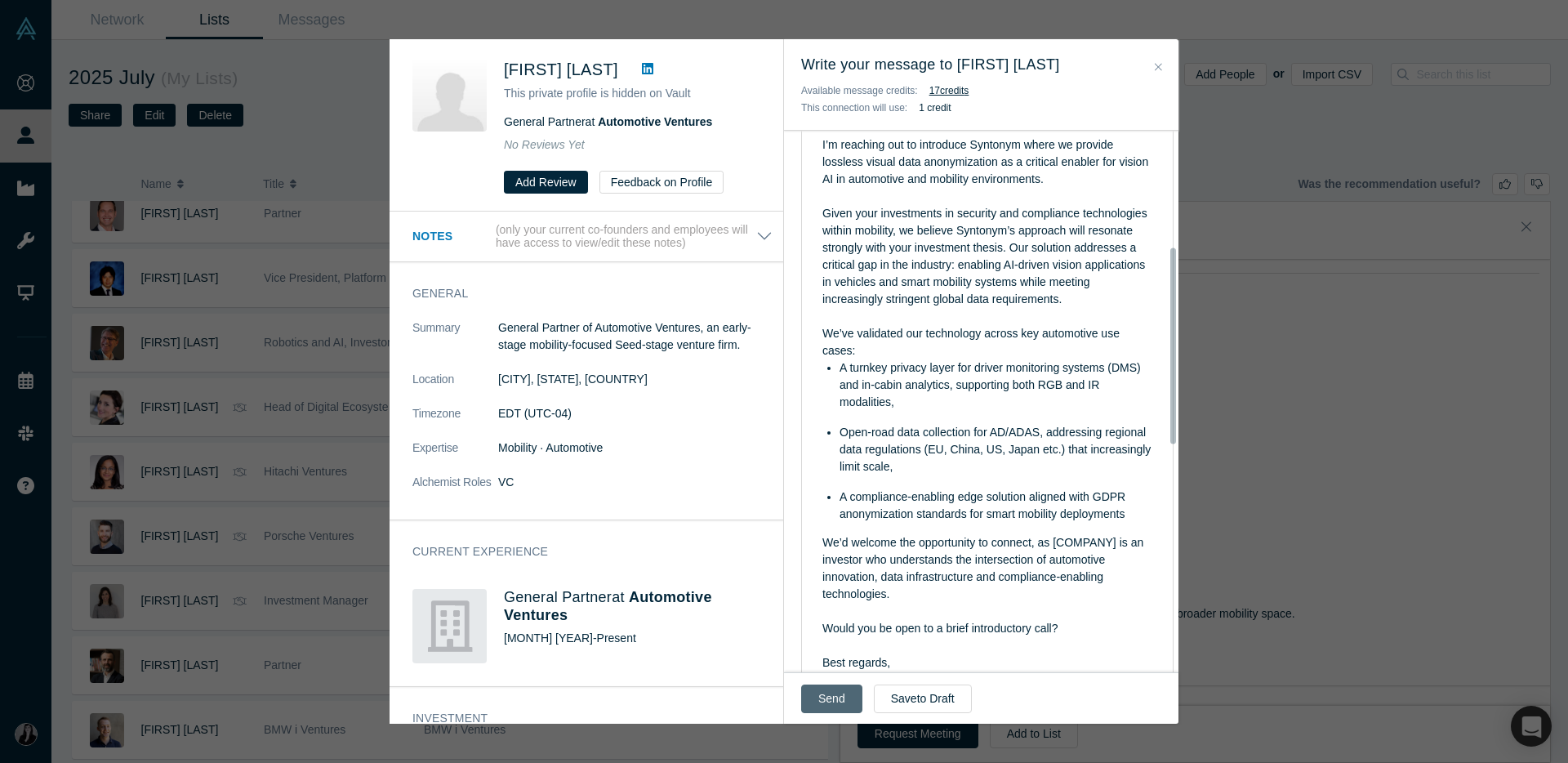 click on "Send" at bounding box center [831, 698] 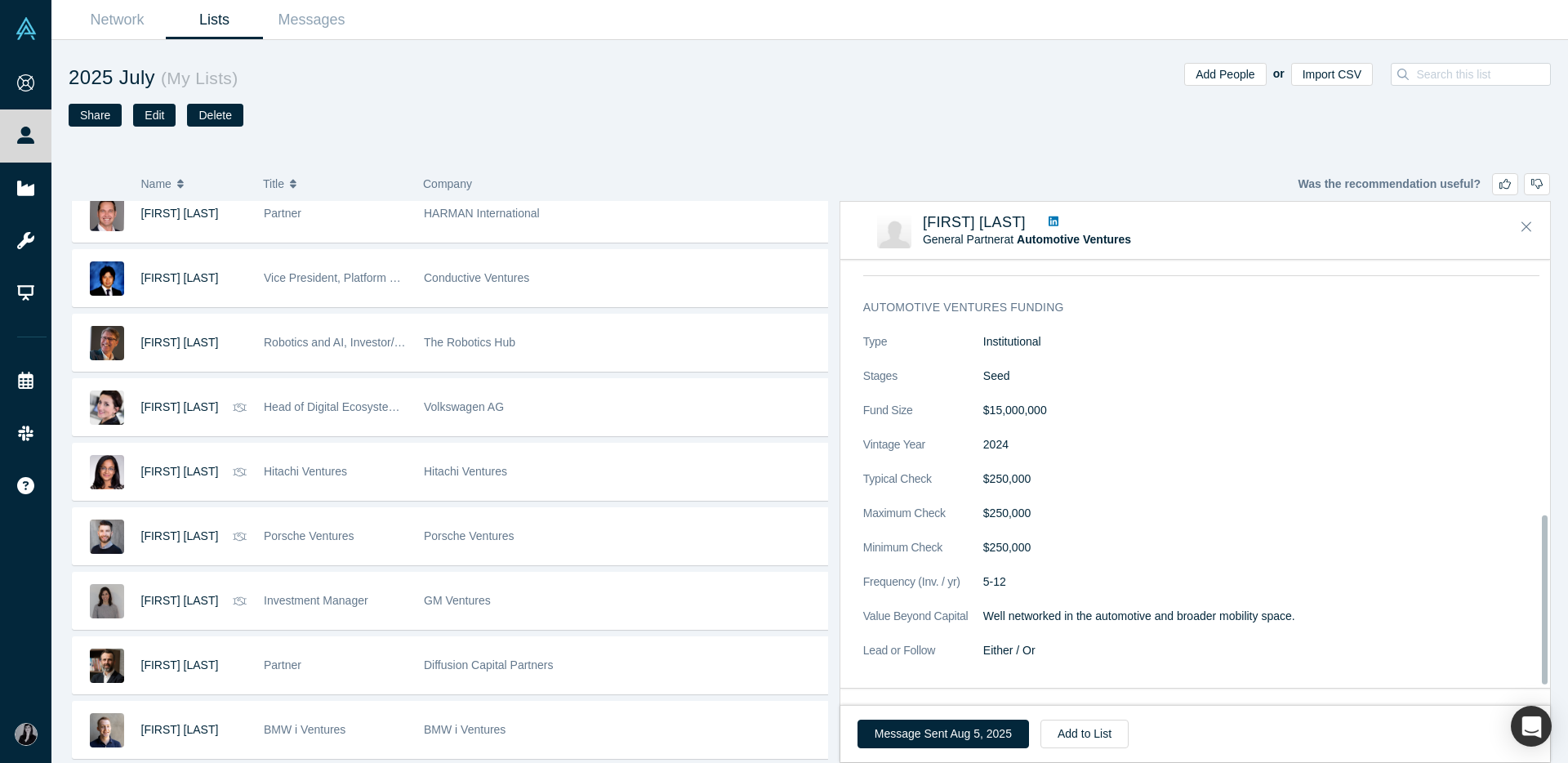 scroll, scrollTop: 672, scrollLeft: 0, axis: vertical 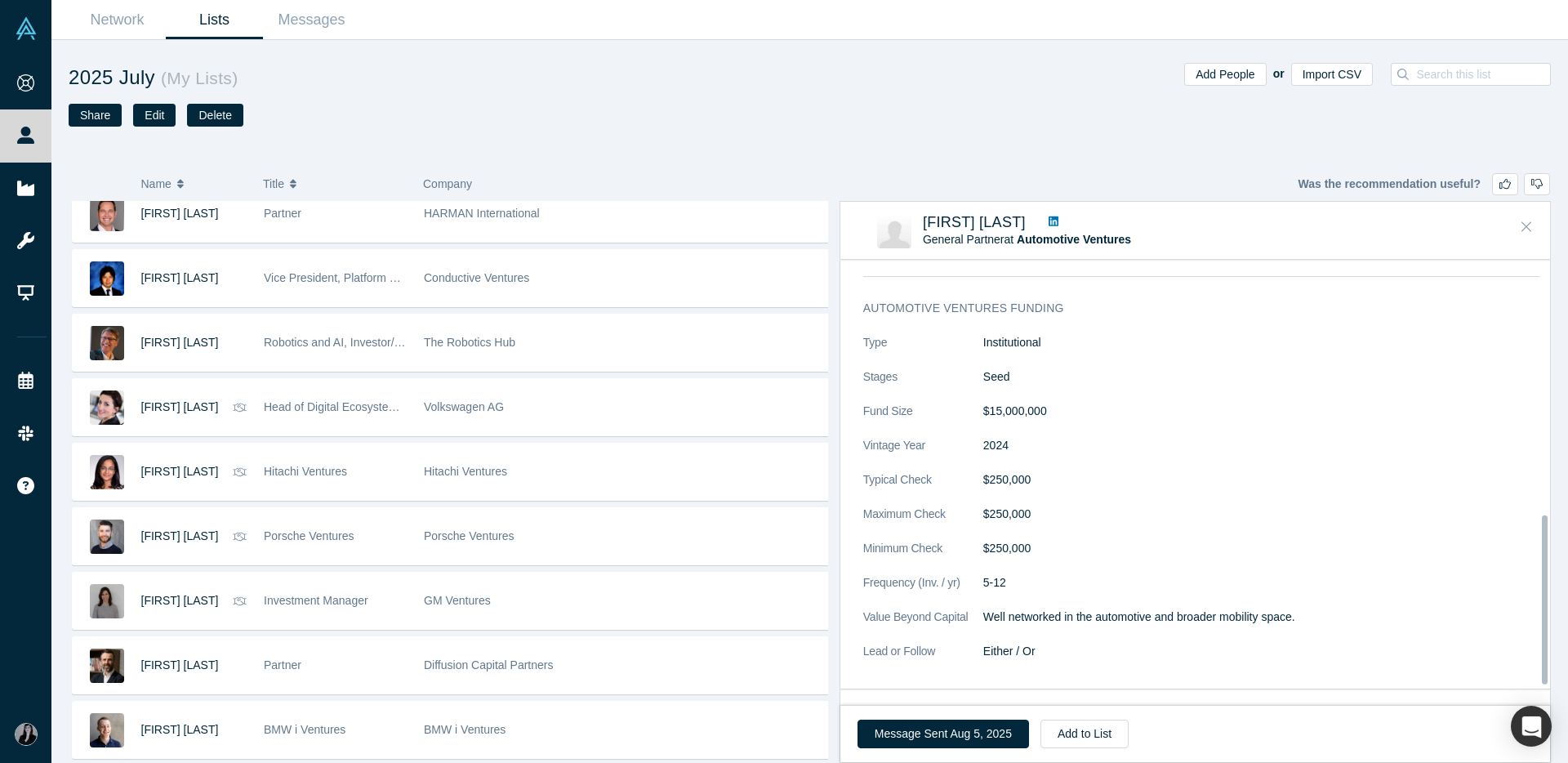 click at bounding box center [1526, 227] 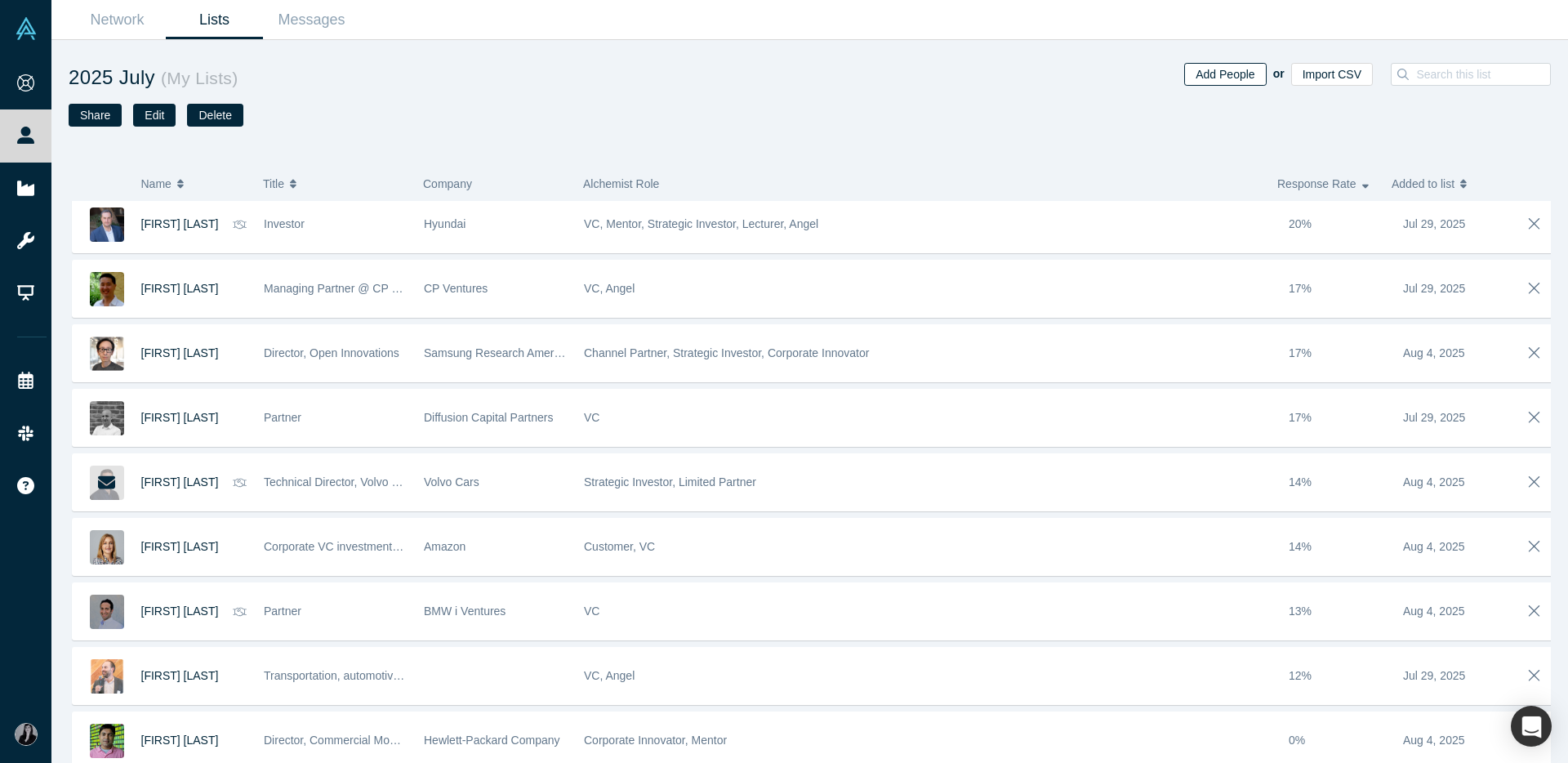 scroll, scrollTop: 1942, scrollLeft: 0, axis: vertical 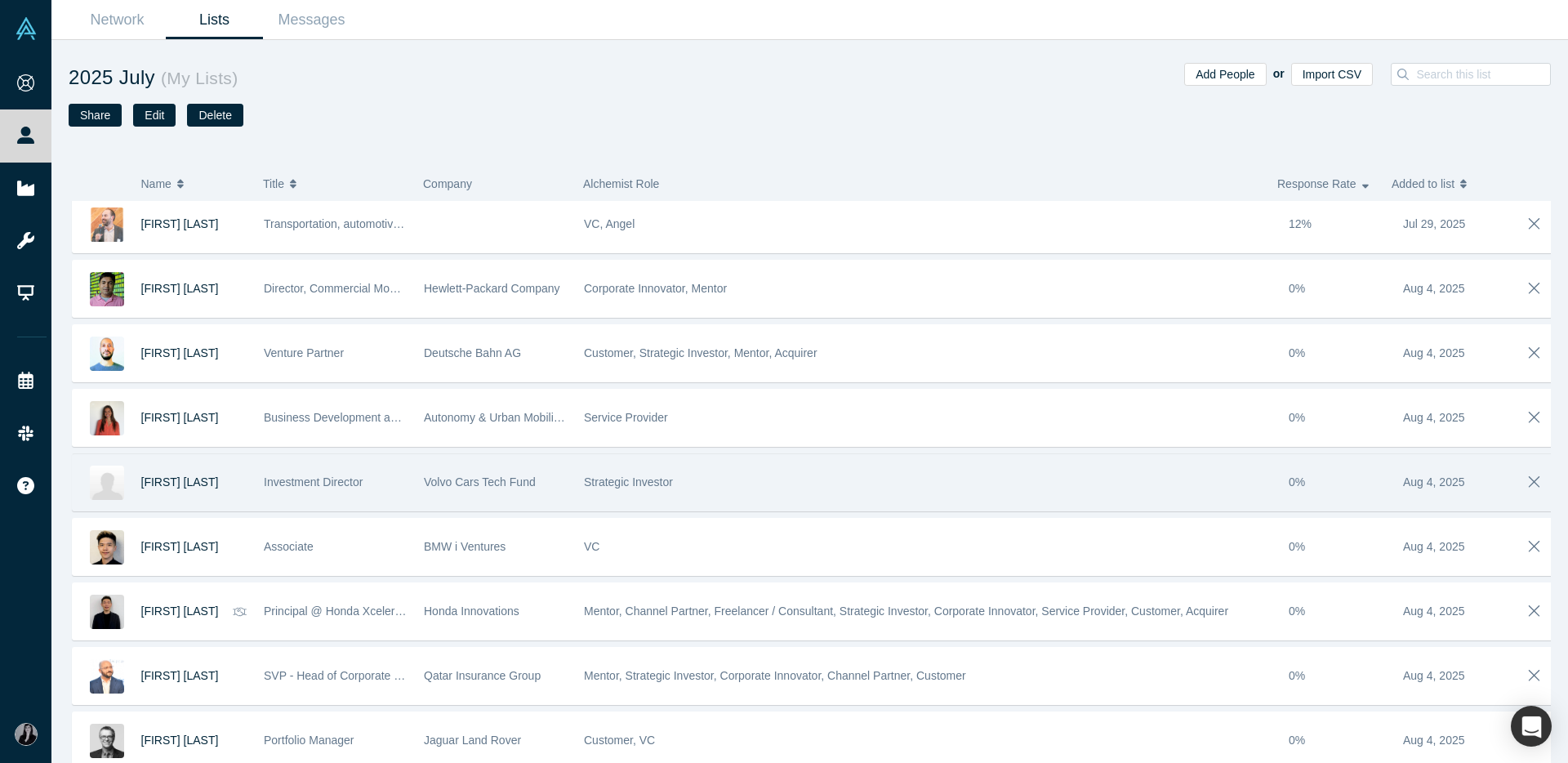 click on "Strategic Investor" at bounding box center [928, 482] 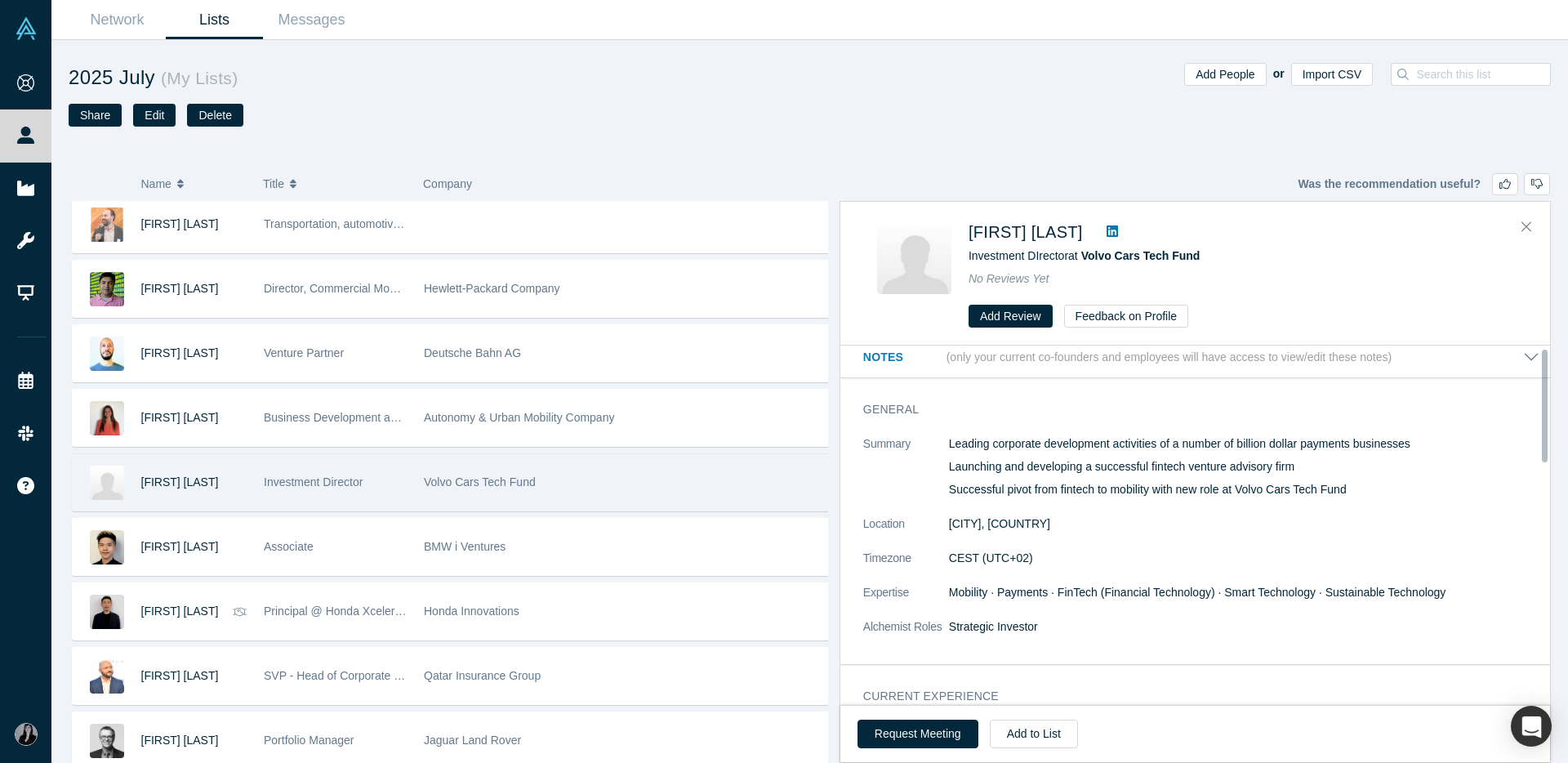 scroll, scrollTop: 11, scrollLeft: 0, axis: vertical 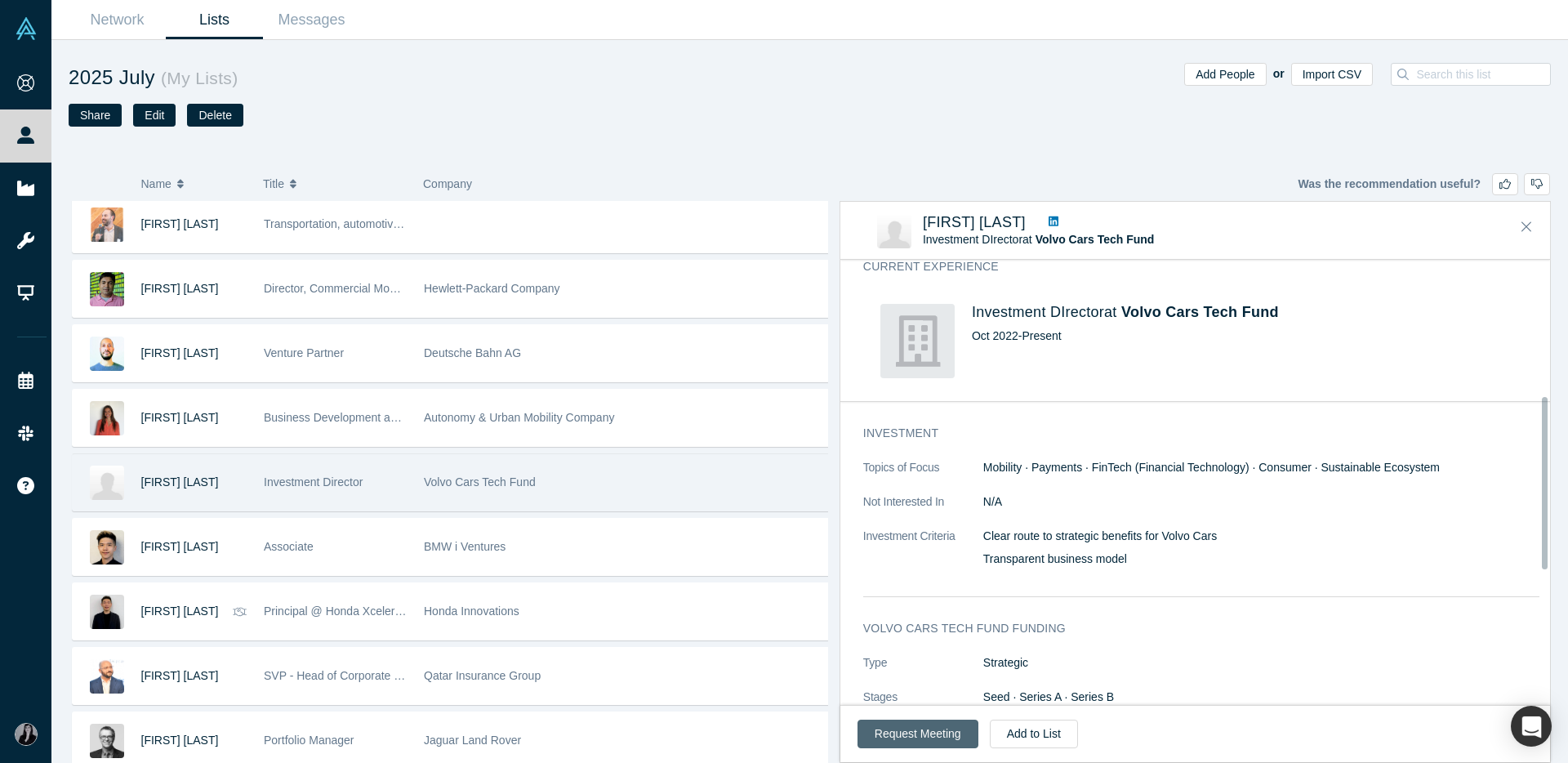 click on "Request Meeting" at bounding box center [918, 734] 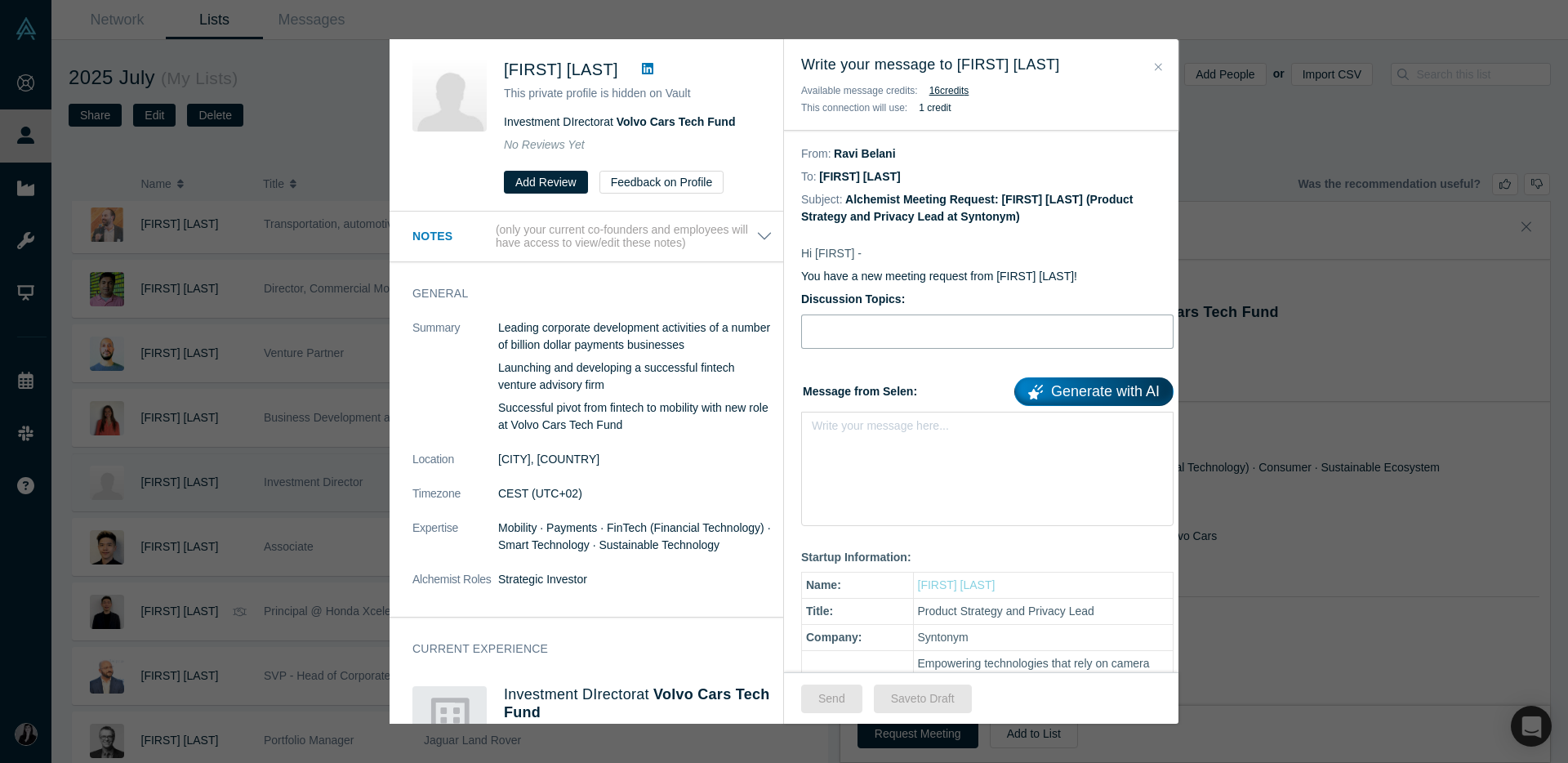 click at bounding box center [987, 332] 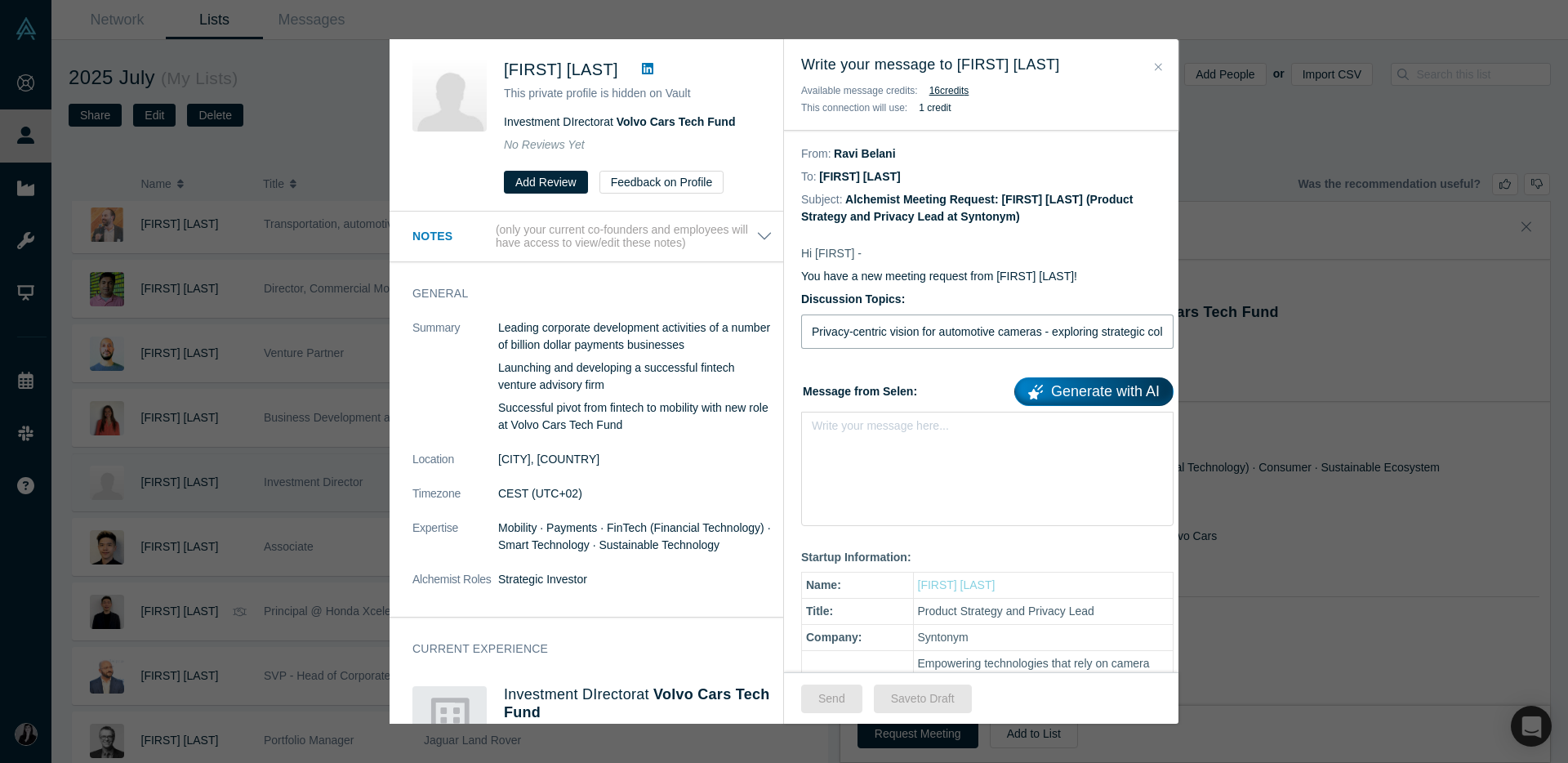 scroll, scrollTop: 0, scrollLeft: 134, axis: horizontal 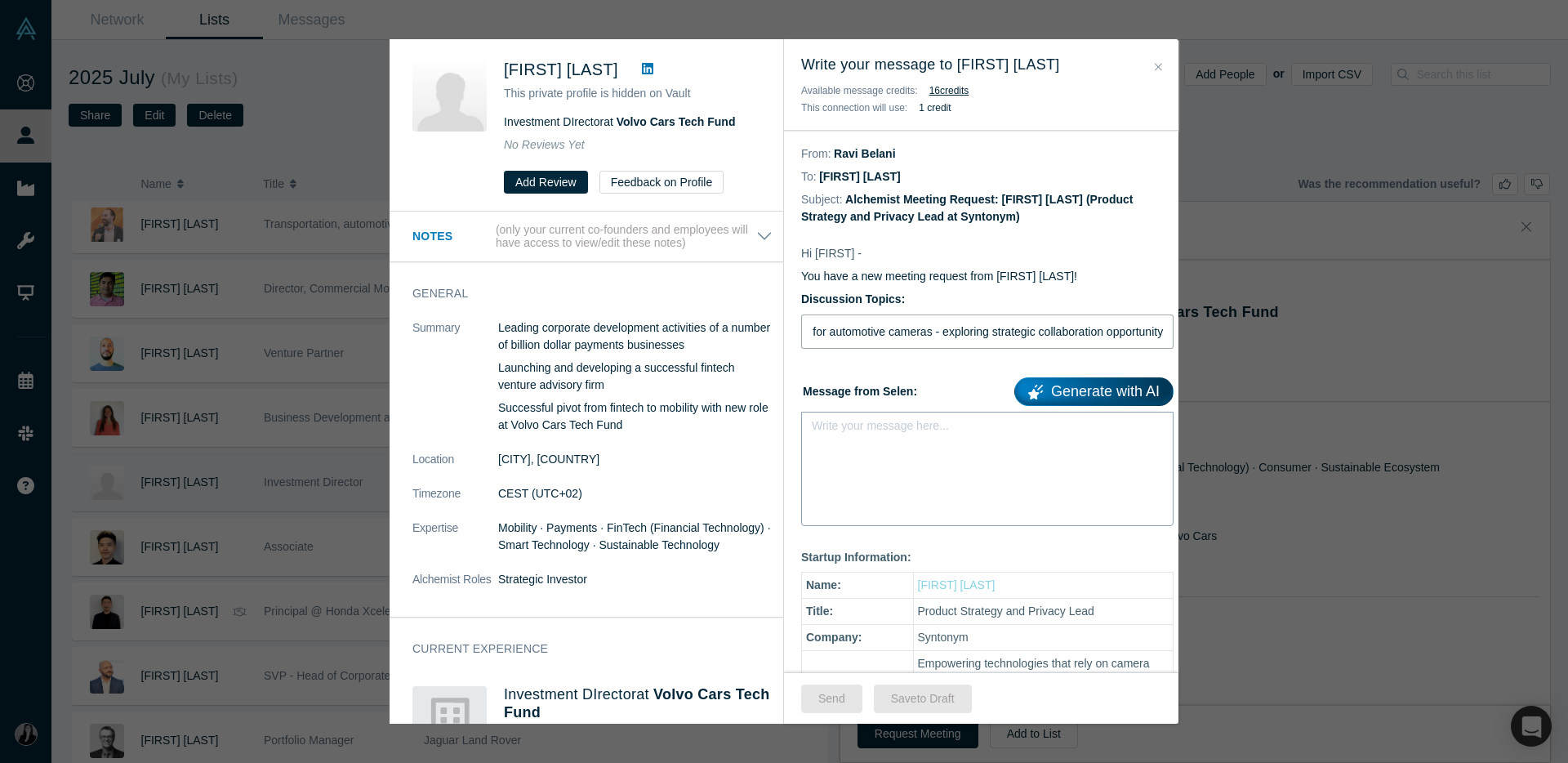 type on "Privacy-centric vision for automotive cameras - exploring strategic collaboration opportunity" 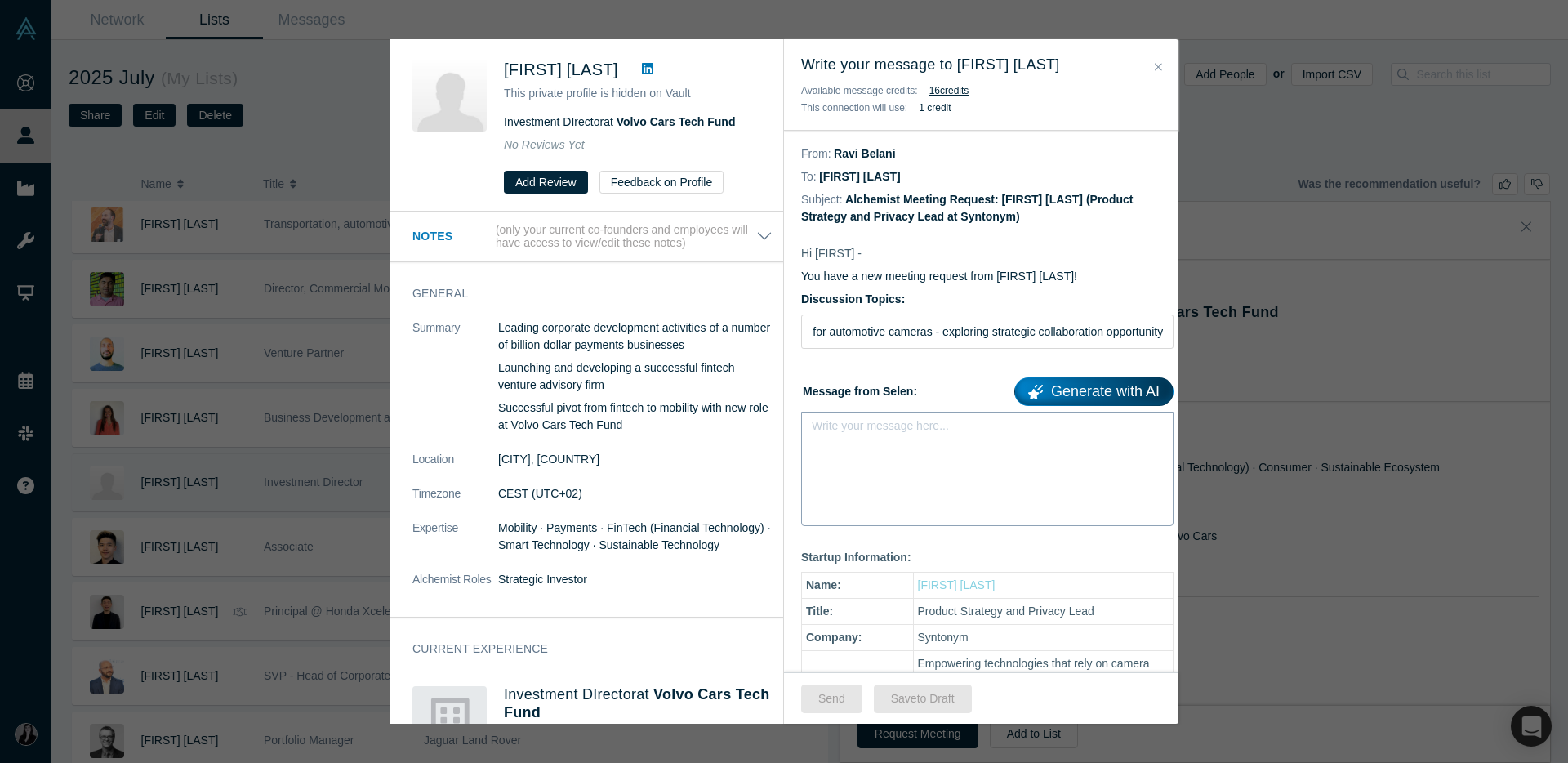 click at bounding box center [987, 431] 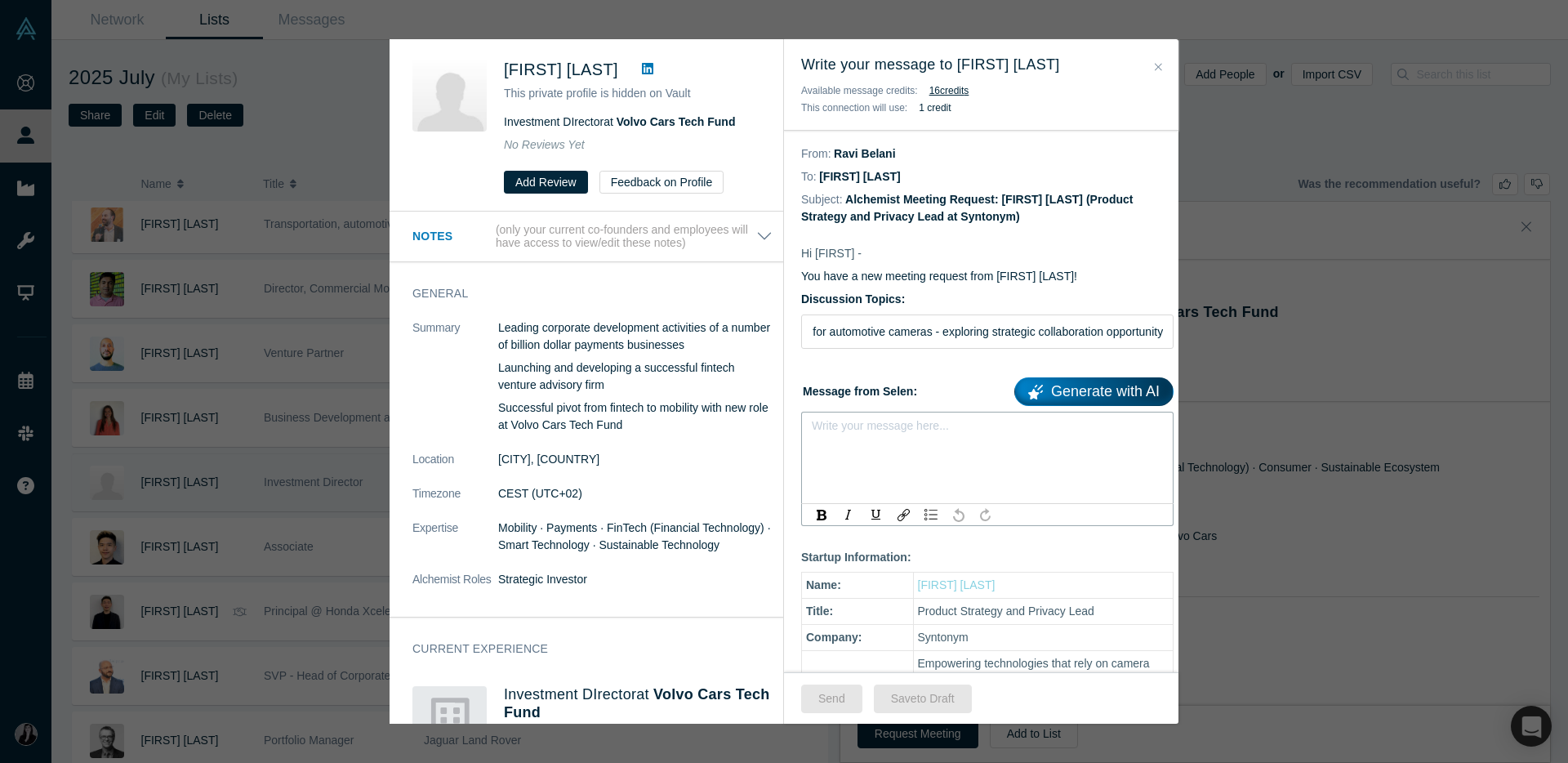 scroll, scrollTop: 0, scrollLeft: 0, axis: both 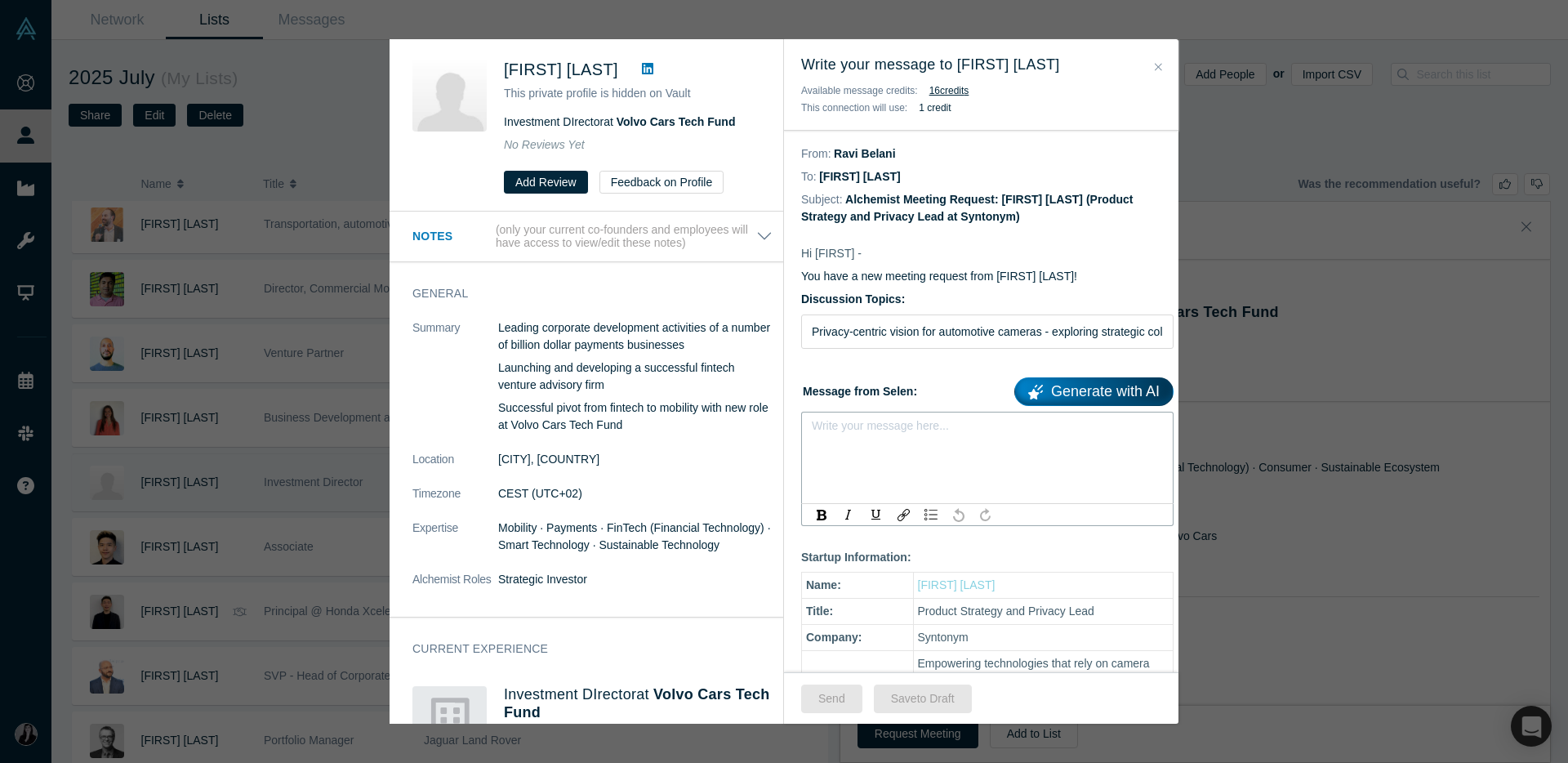 type 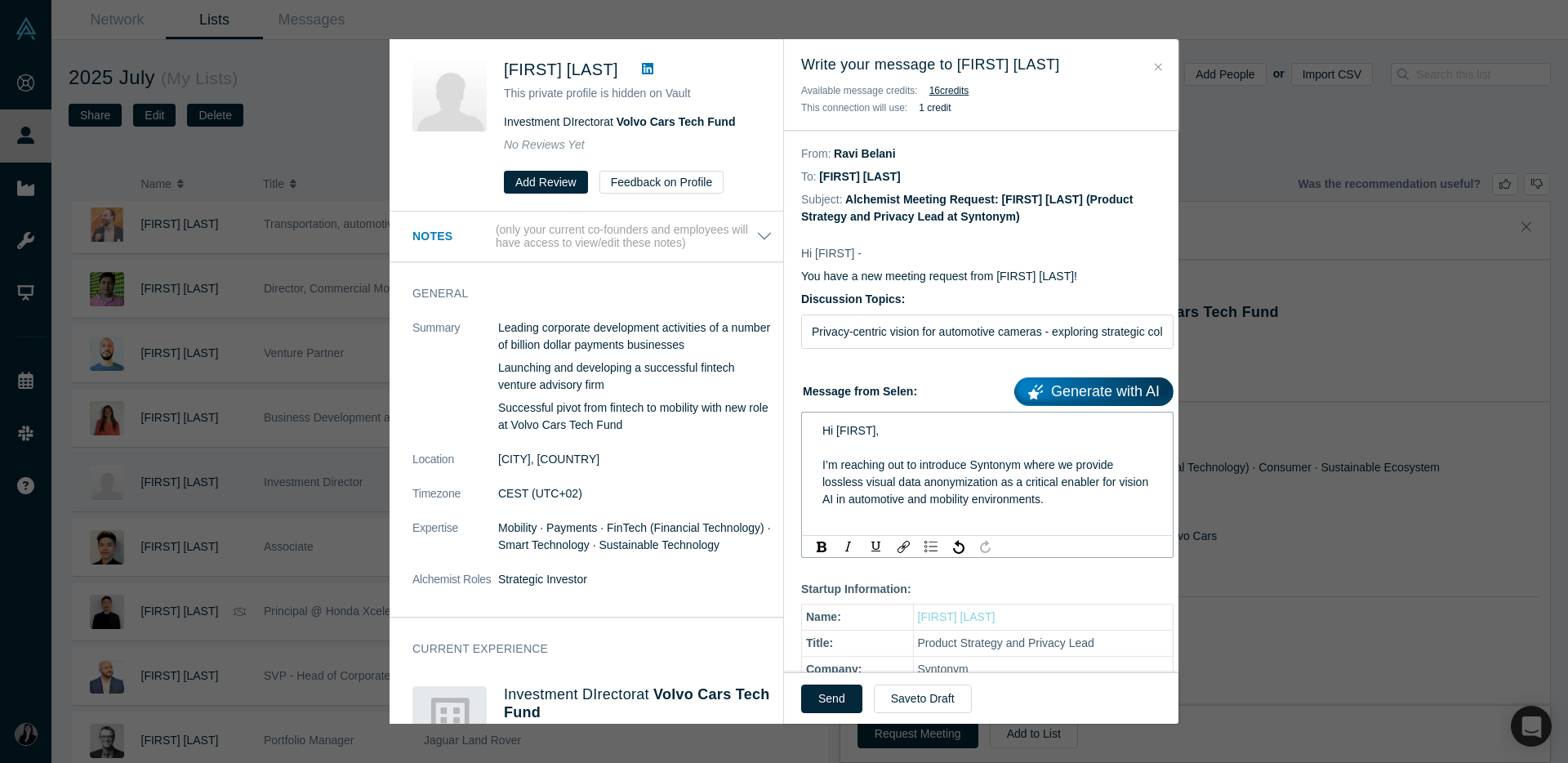click on "I’m reaching out to introduce Syntonym where we provide lossless visual data anonymization as a critical enabler for vision AI in automotive and mobility environments." at bounding box center (987, 482) 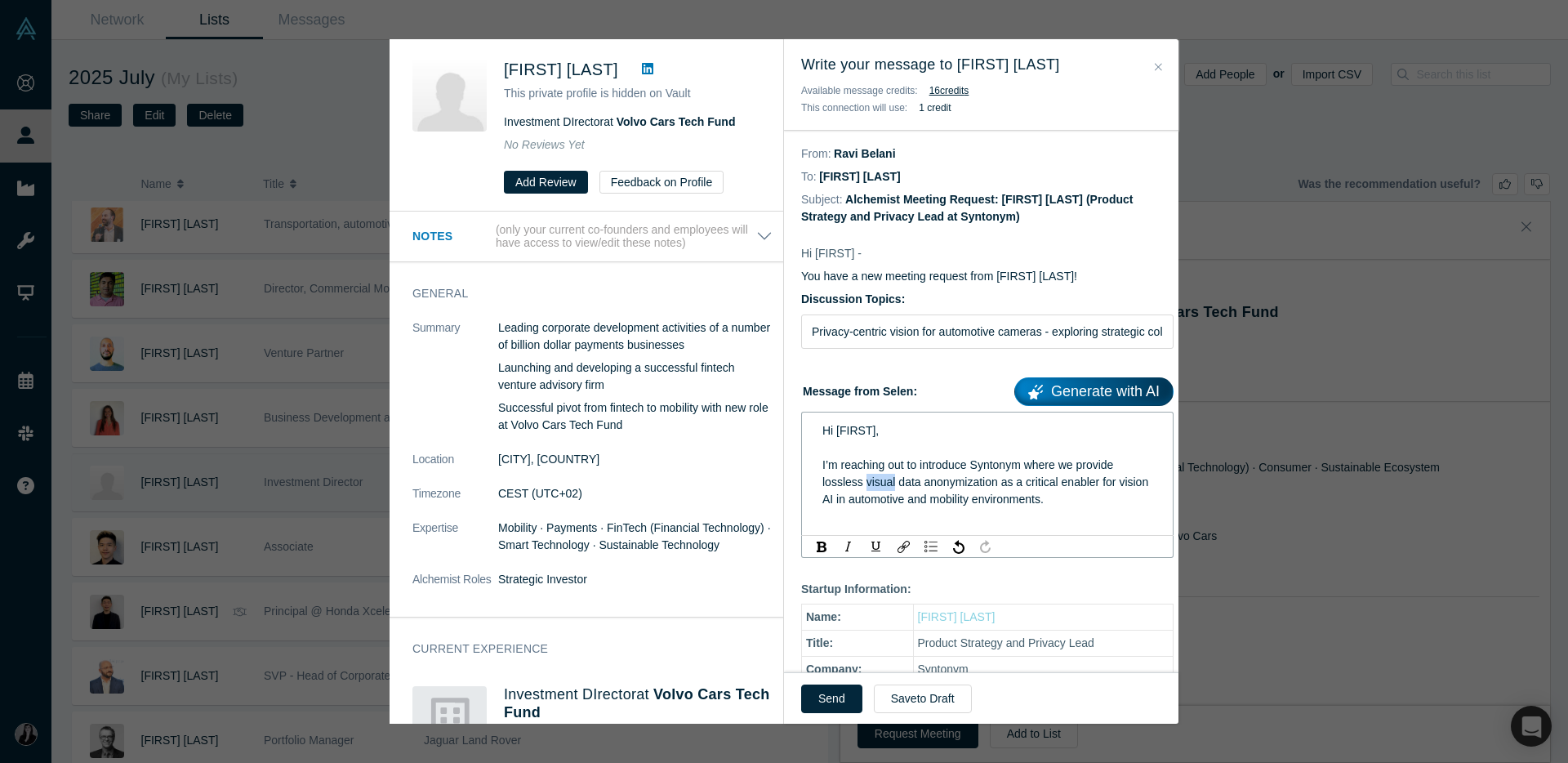 click on "I’m reaching out to introduce Syntonym where we provide lossless visual data anonymization as a critical enabler for vision AI in automotive and mobility environments." at bounding box center [987, 482] 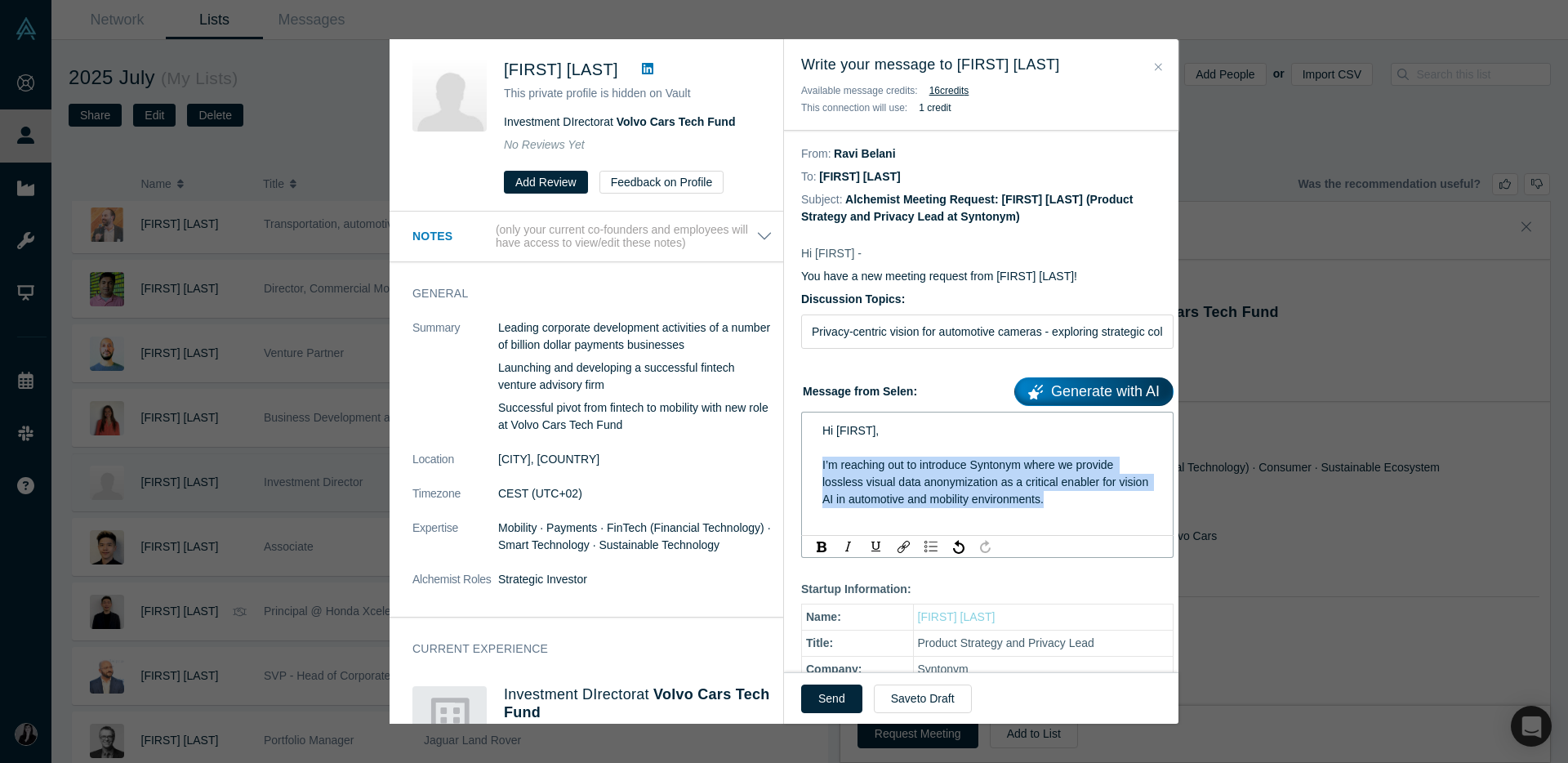 click on "I’m reaching out to introduce Syntonym where we provide lossless visual data anonymization as a critical enabler for vision AI in automotive and mobility environments." at bounding box center [987, 482] 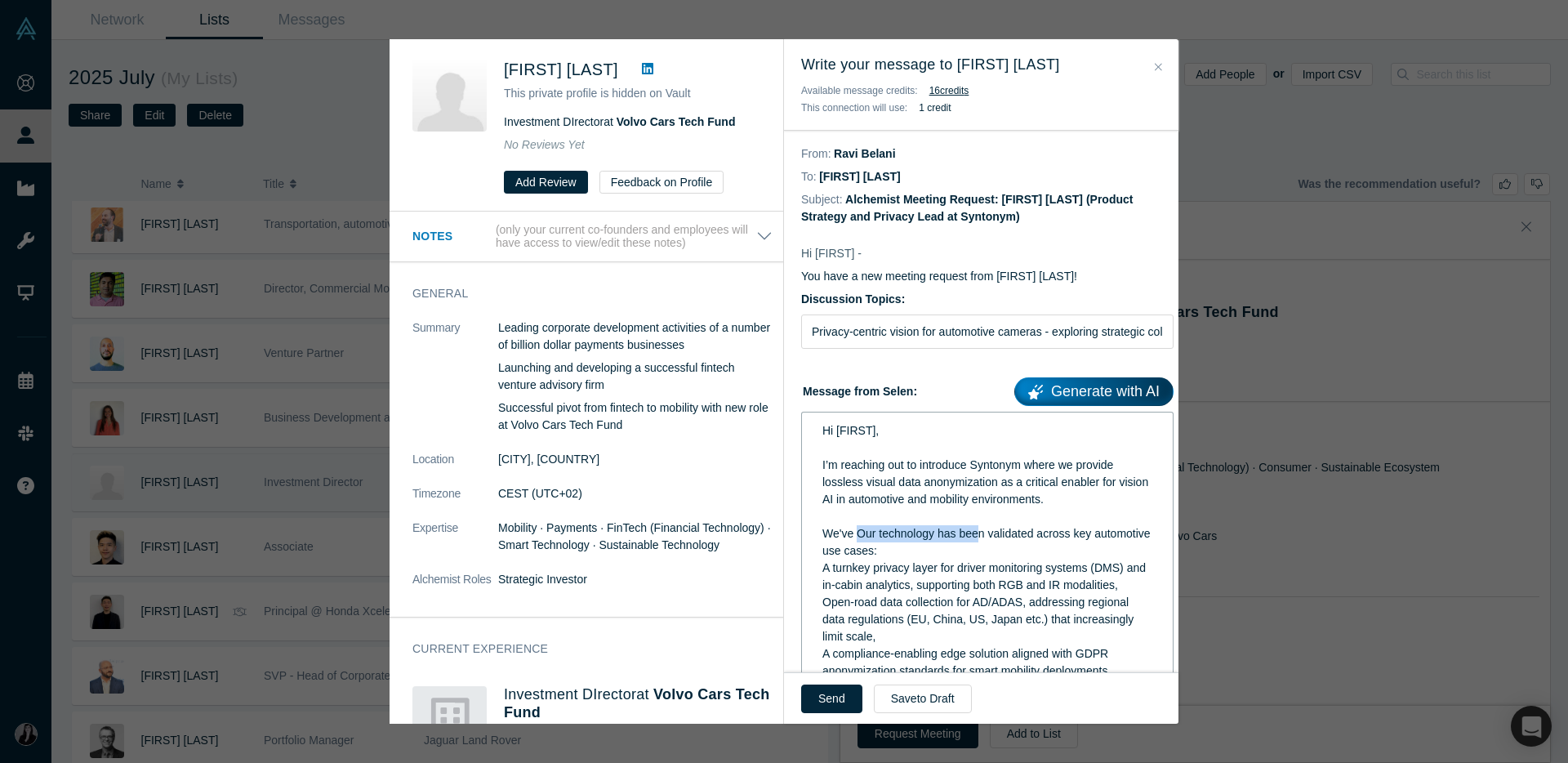 drag, startPoint x: 858, startPoint y: 538, endPoint x: 979, endPoint y: 533, distance: 121.10326 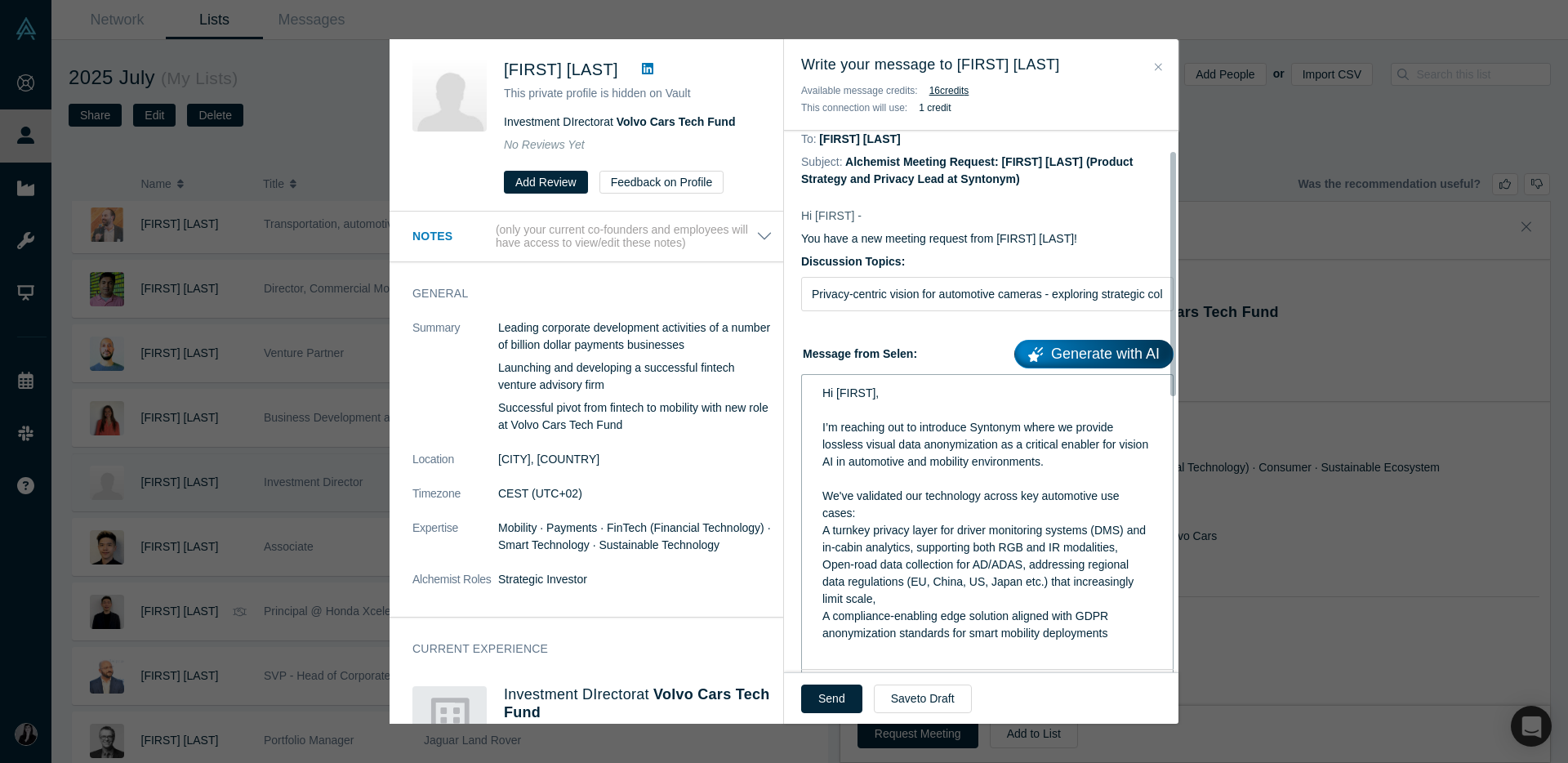 scroll, scrollTop: 43, scrollLeft: 0, axis: vertical 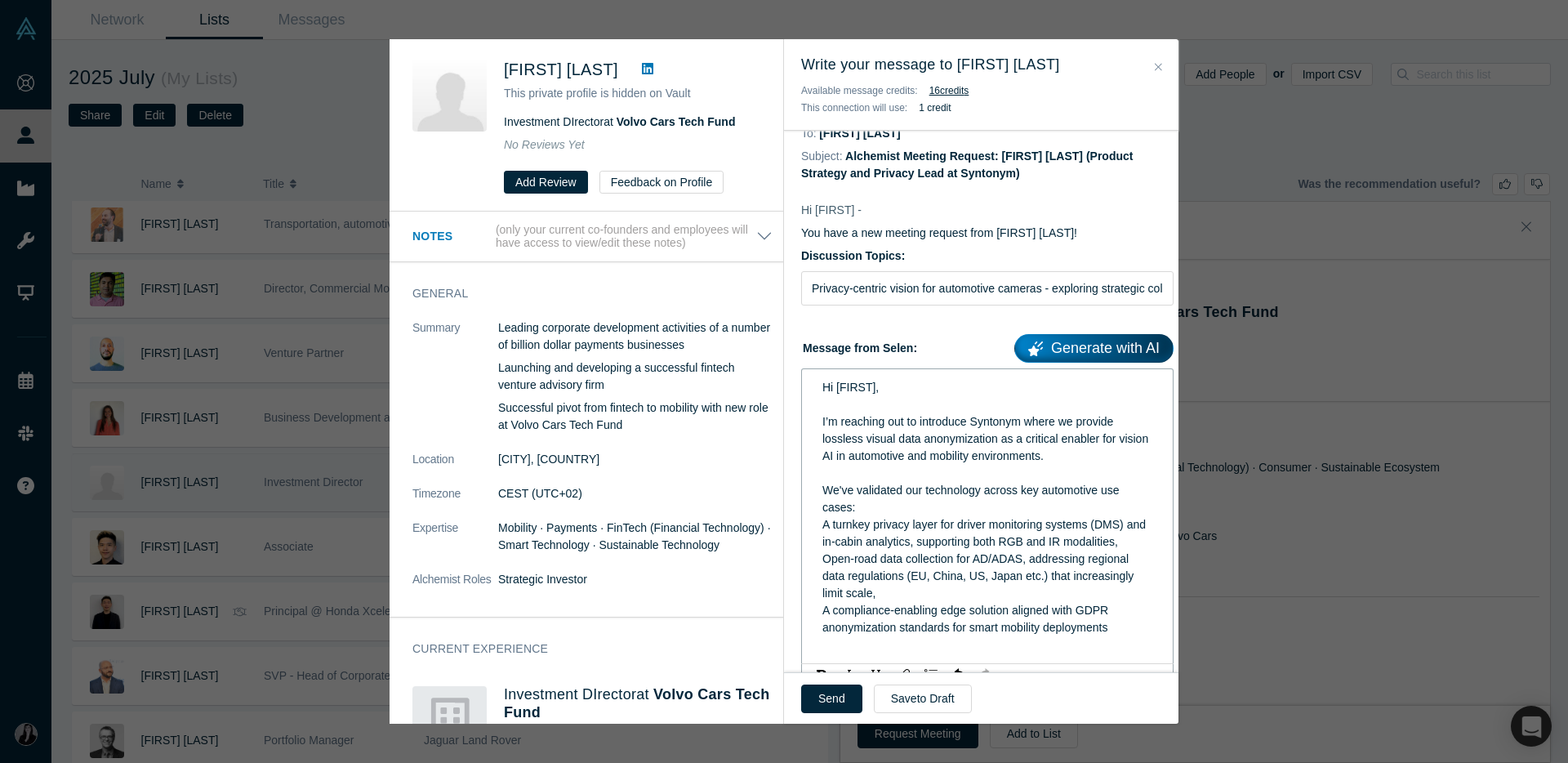 drag, startPoint x: 1116, startPoint y: 649, endPoint x: 824, endPoint y: 531, distance: 314.94126 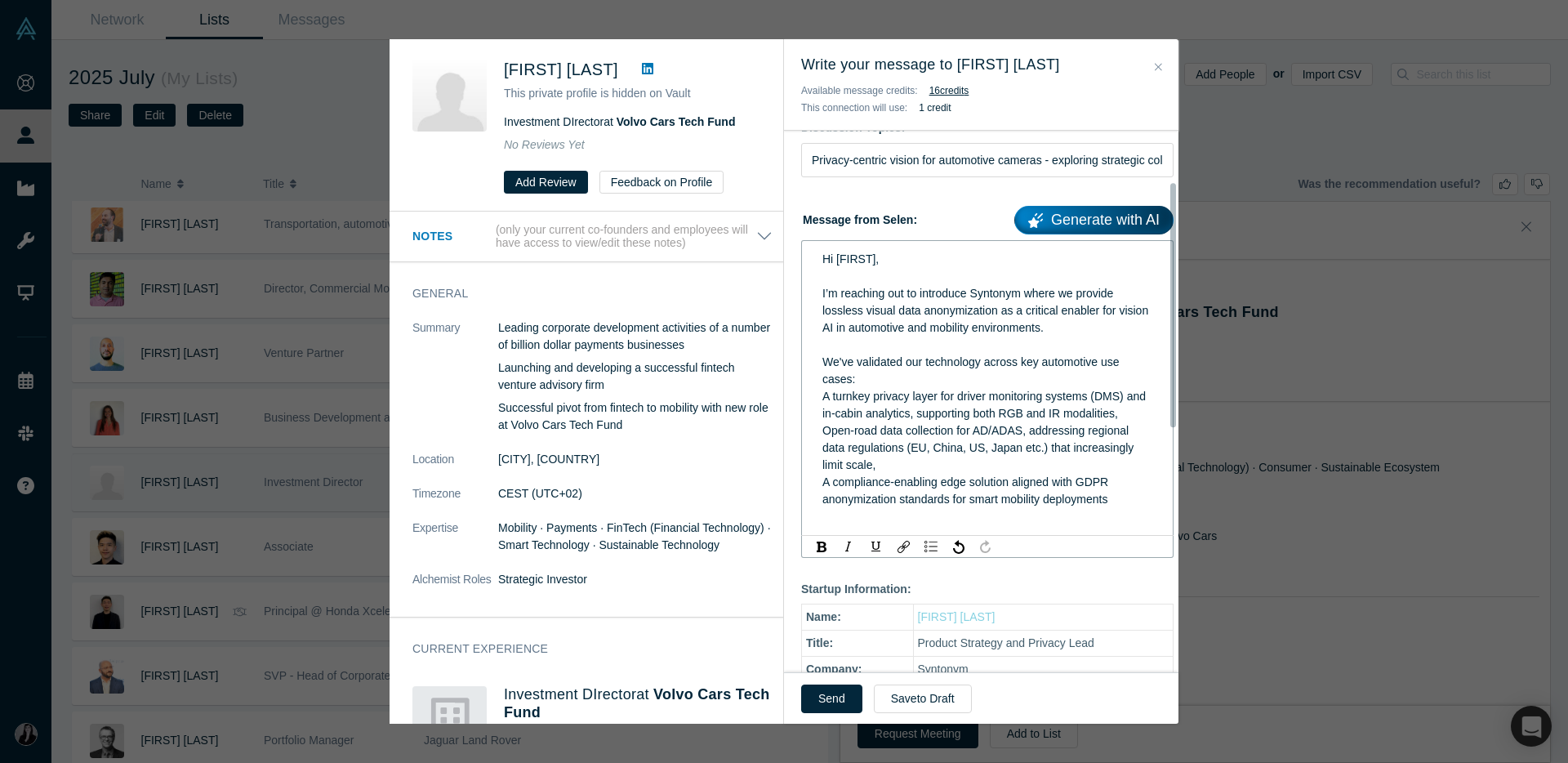 scroll, scrollTop: 184, scrollLeft: 0, axis: vertical 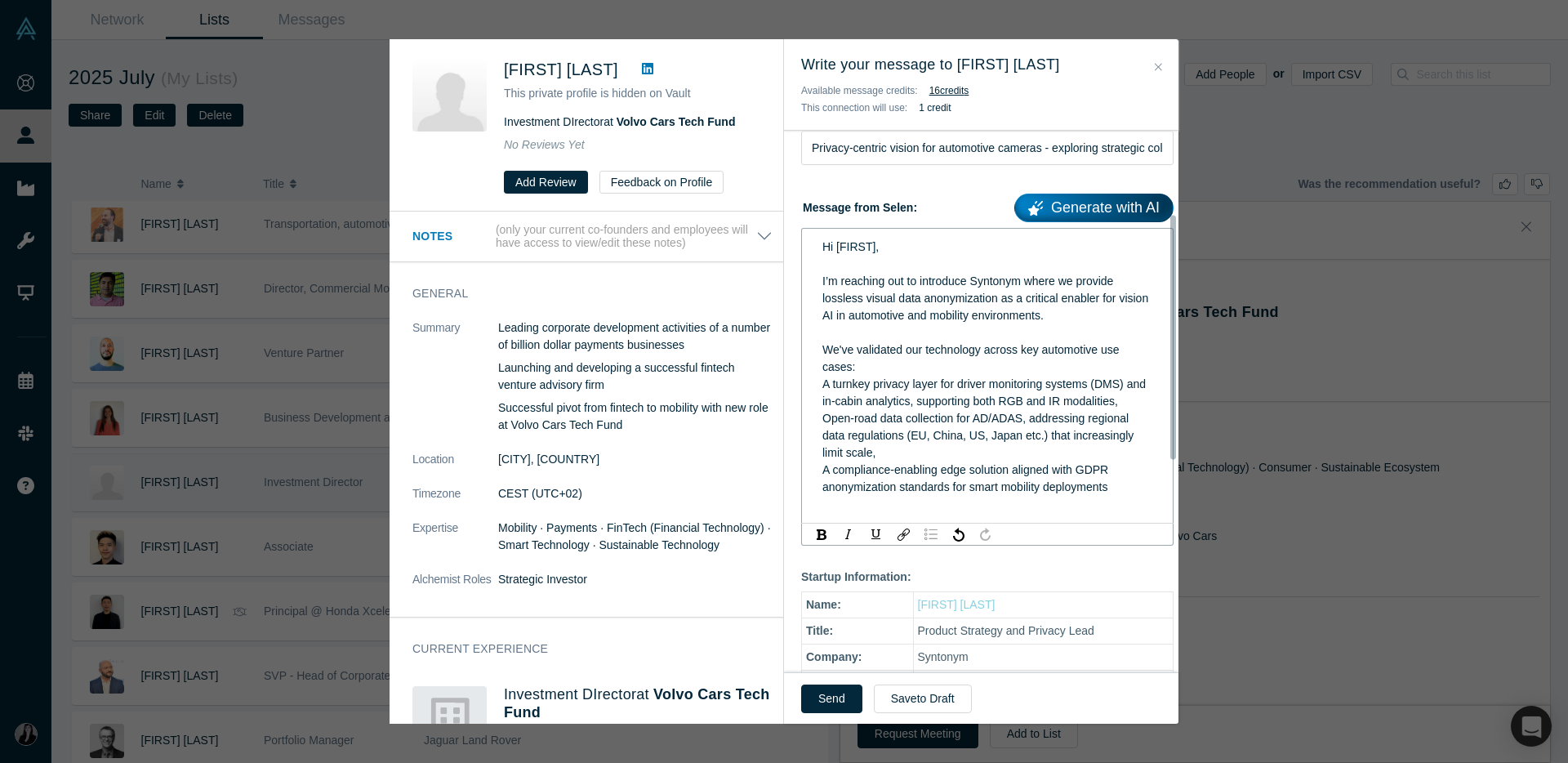 click at bounding box center (931, 534) 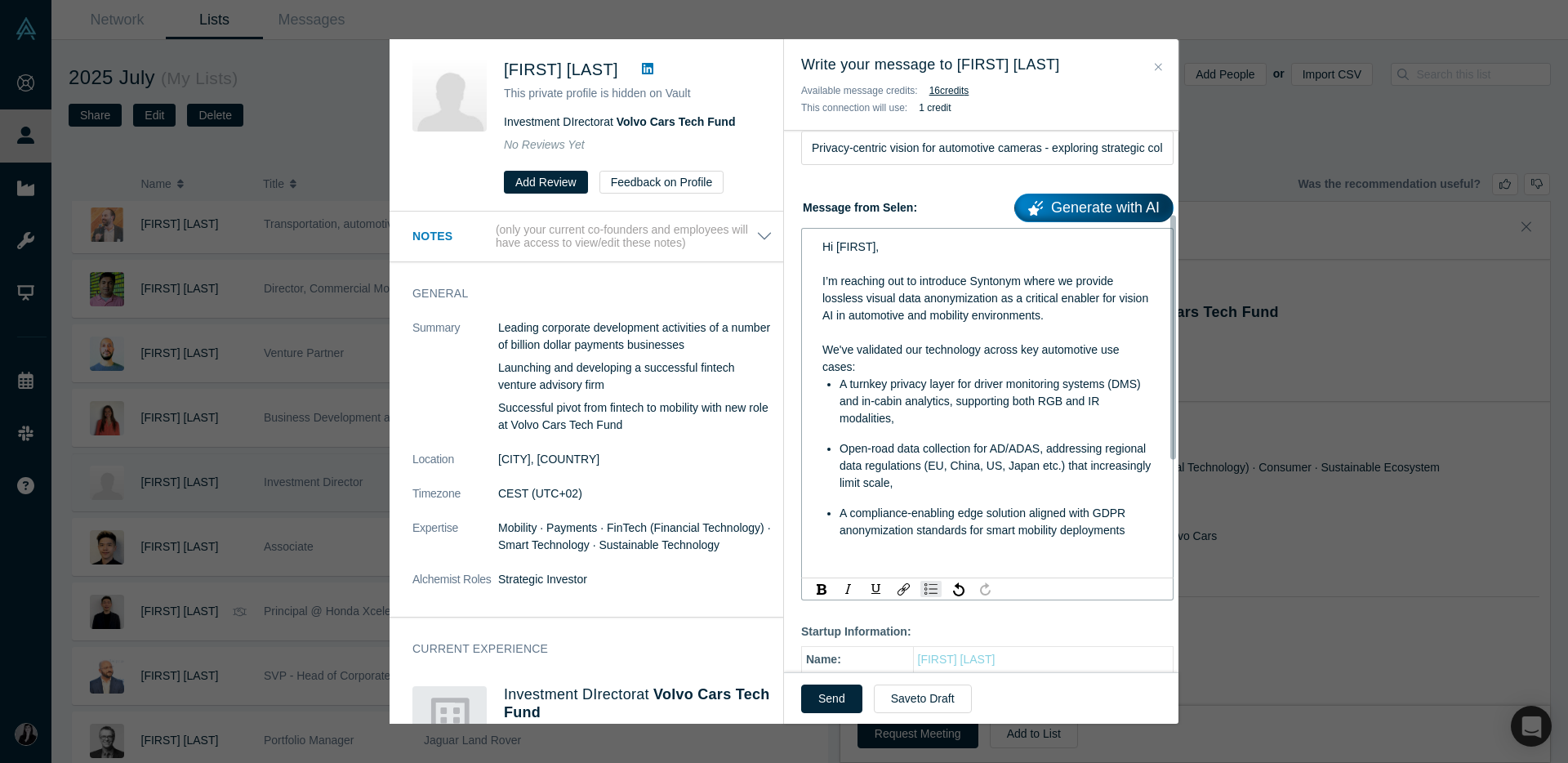 click on "Open-road data collection for AD/ADAS, addressing regional data regulations (EU, China, US, Japan etc.) that increasingly limit scale," at bounding box center (996, 466) 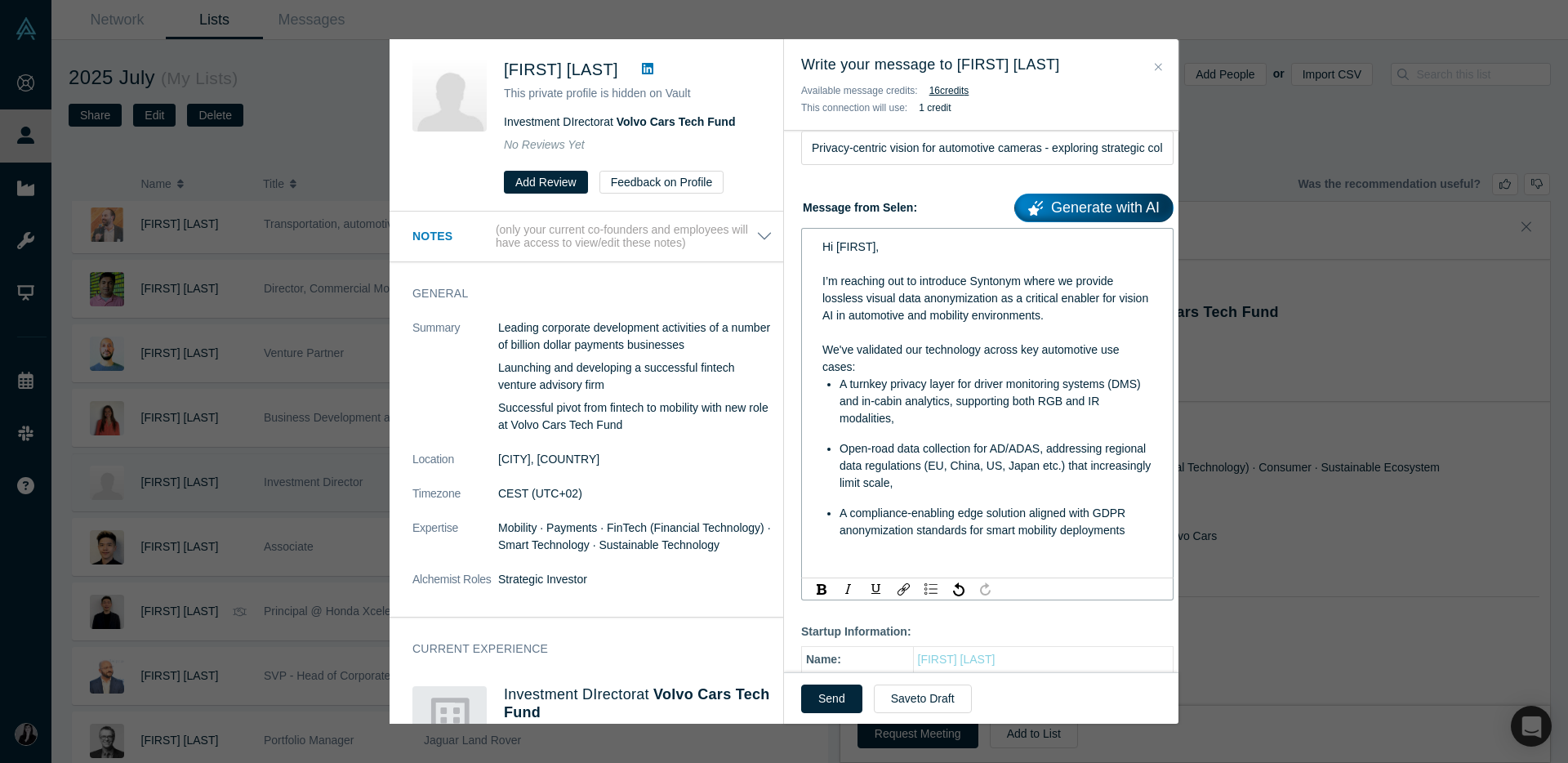 click on "We've validated our technology across key automotive use cases:" at bounding box center [987, 359] 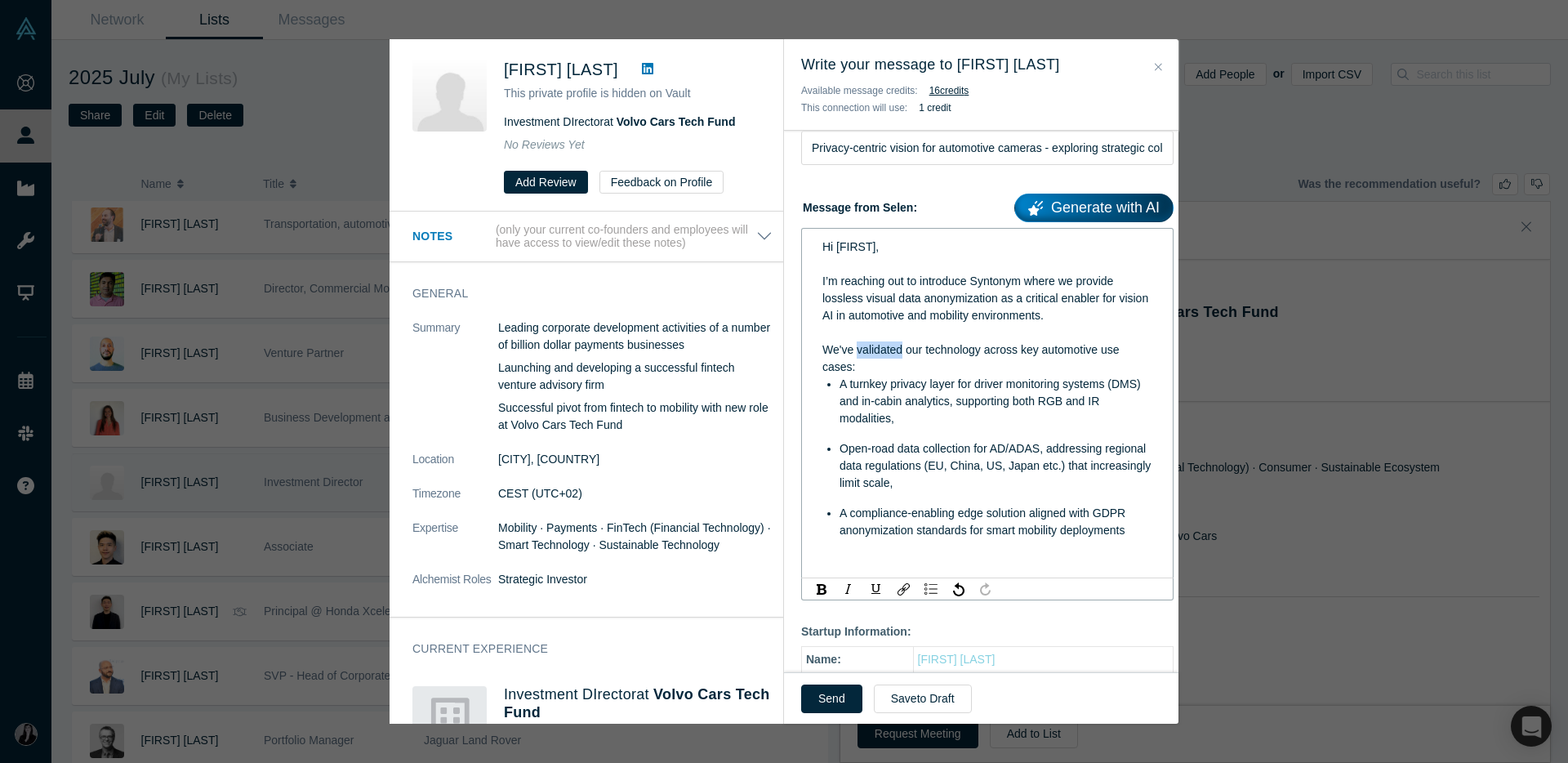 click on "We've validated our technology across key automotive use cases:" at bounding box center [987, 359] 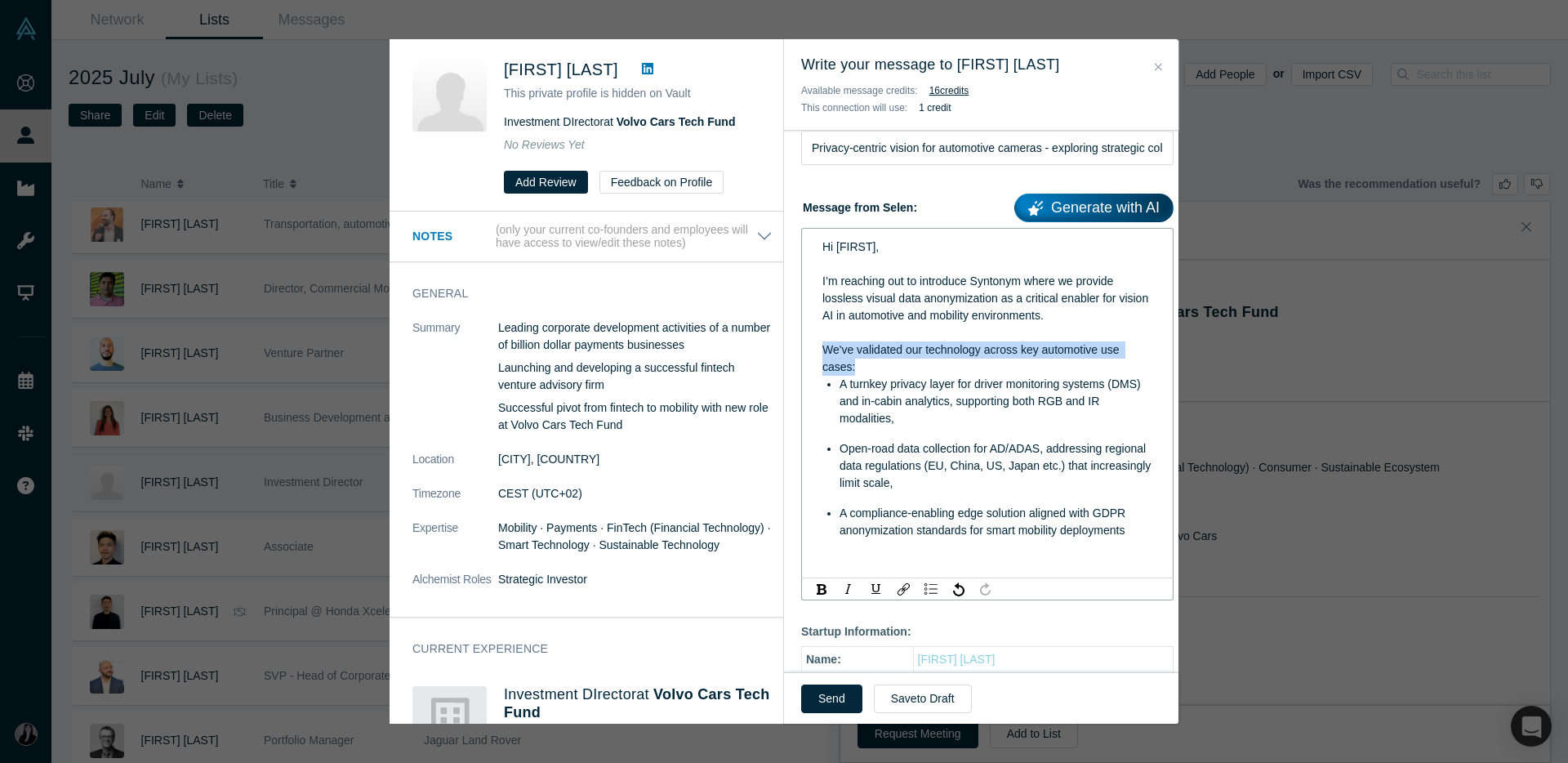 click on "We've validated our technology across key automotive use cases:" at bounding box center (987, 359) 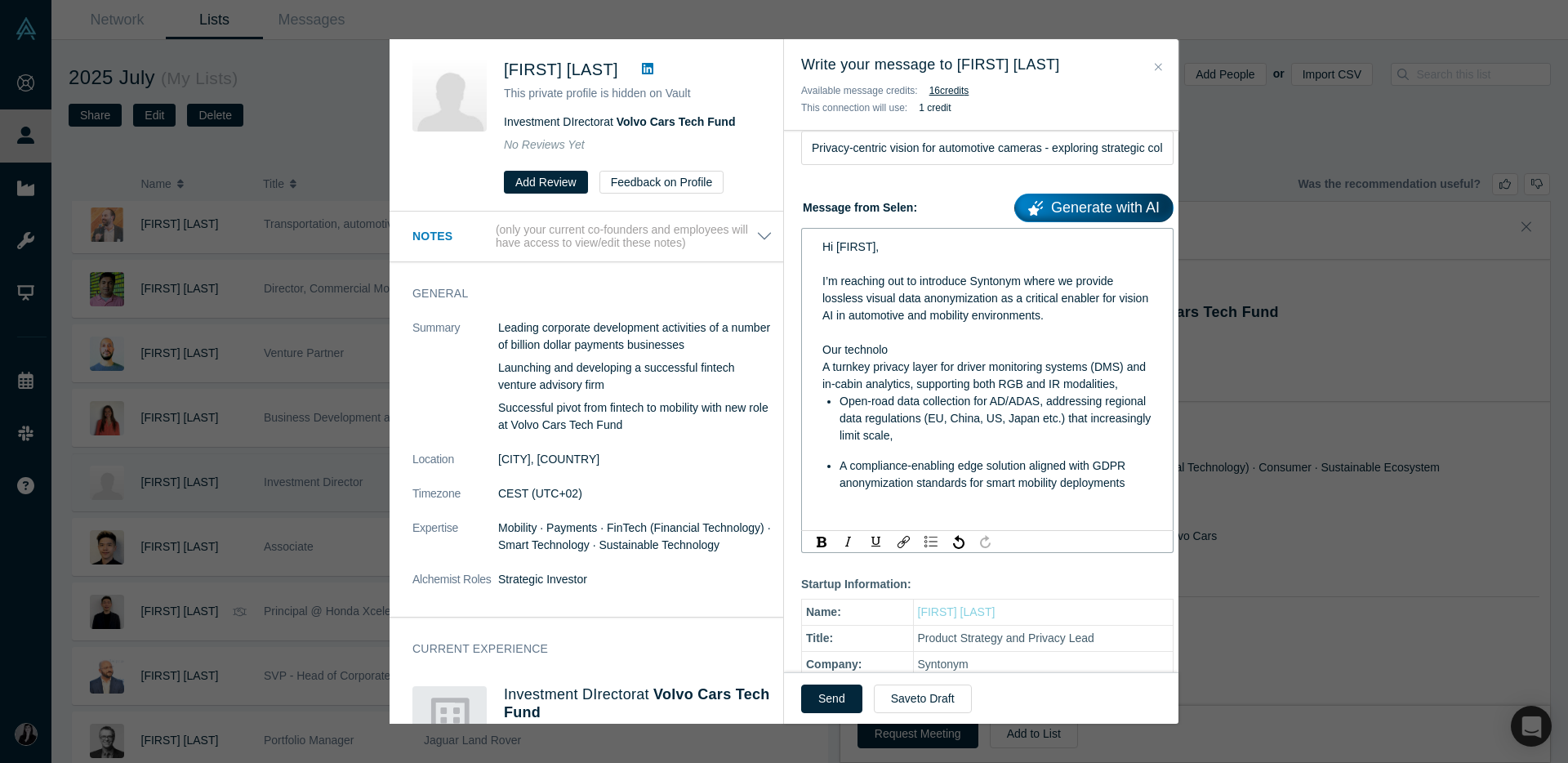 click on "A turnkey privacy layer for driver monitoring systems (DMS) and in-cabin analytics, supporting both RGB and IR modalities," at bounding box center [986, 375] 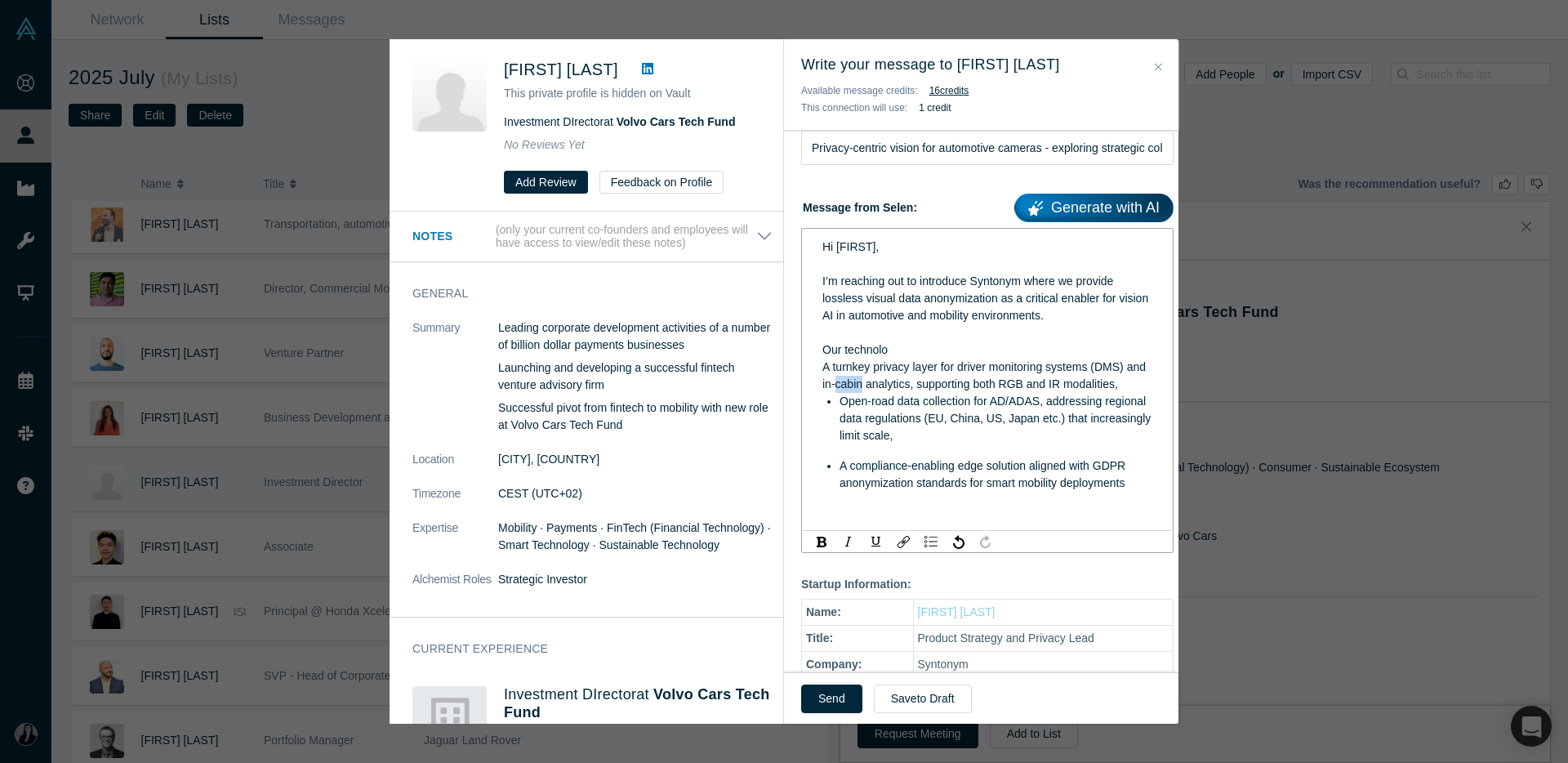 click on "A turnkey privacy layer for driver monitoring systems (DMS) and in-cabin analytics, supporting both RGB and IR modalities," at bounding box center (986, 375) 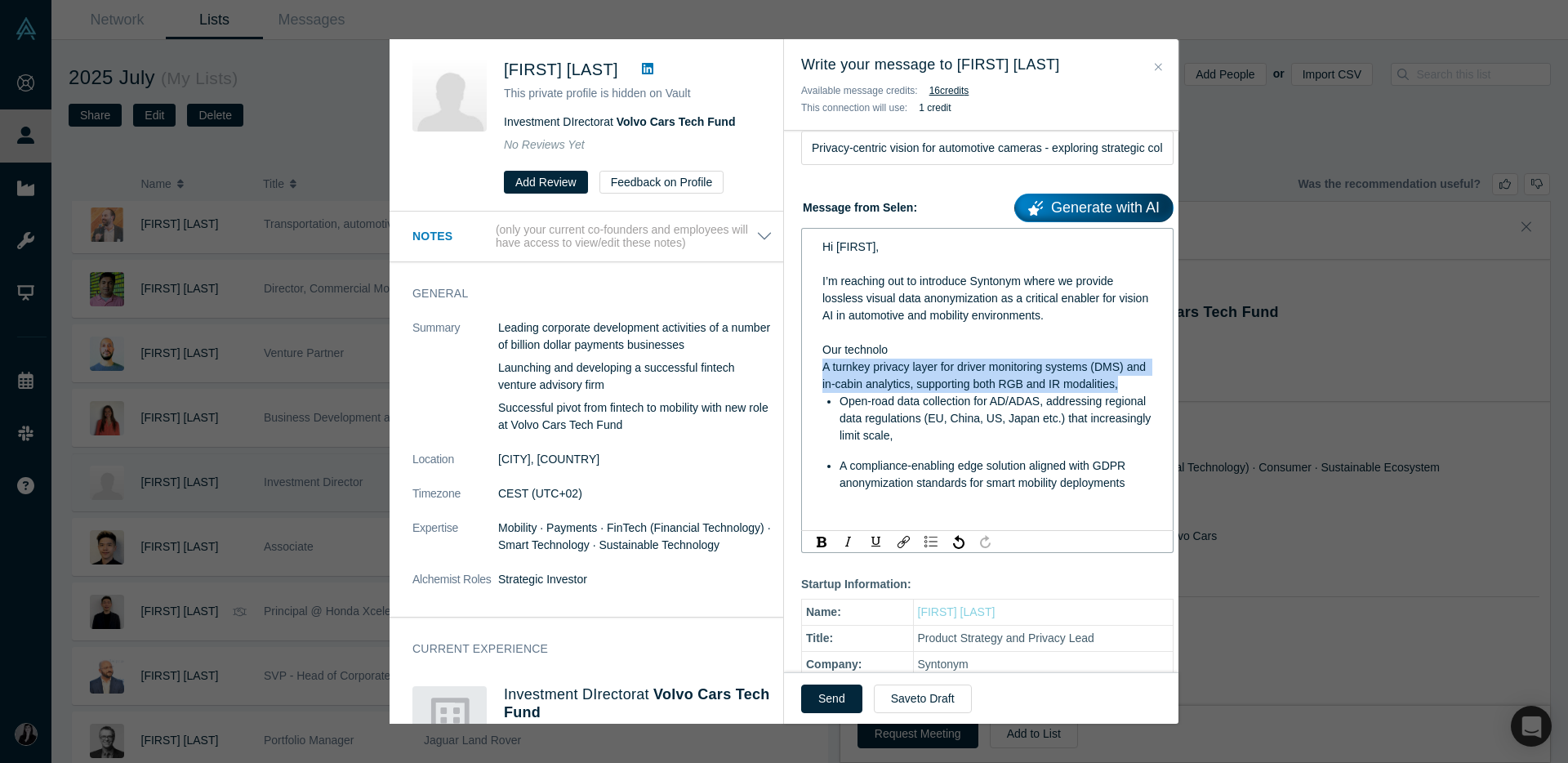 click on "A turnkey privacy layer for driver monitoring systems (DMS) and in-cabin analytics, supporting both RGB and IR modalities," at bounding box center (986, 375) 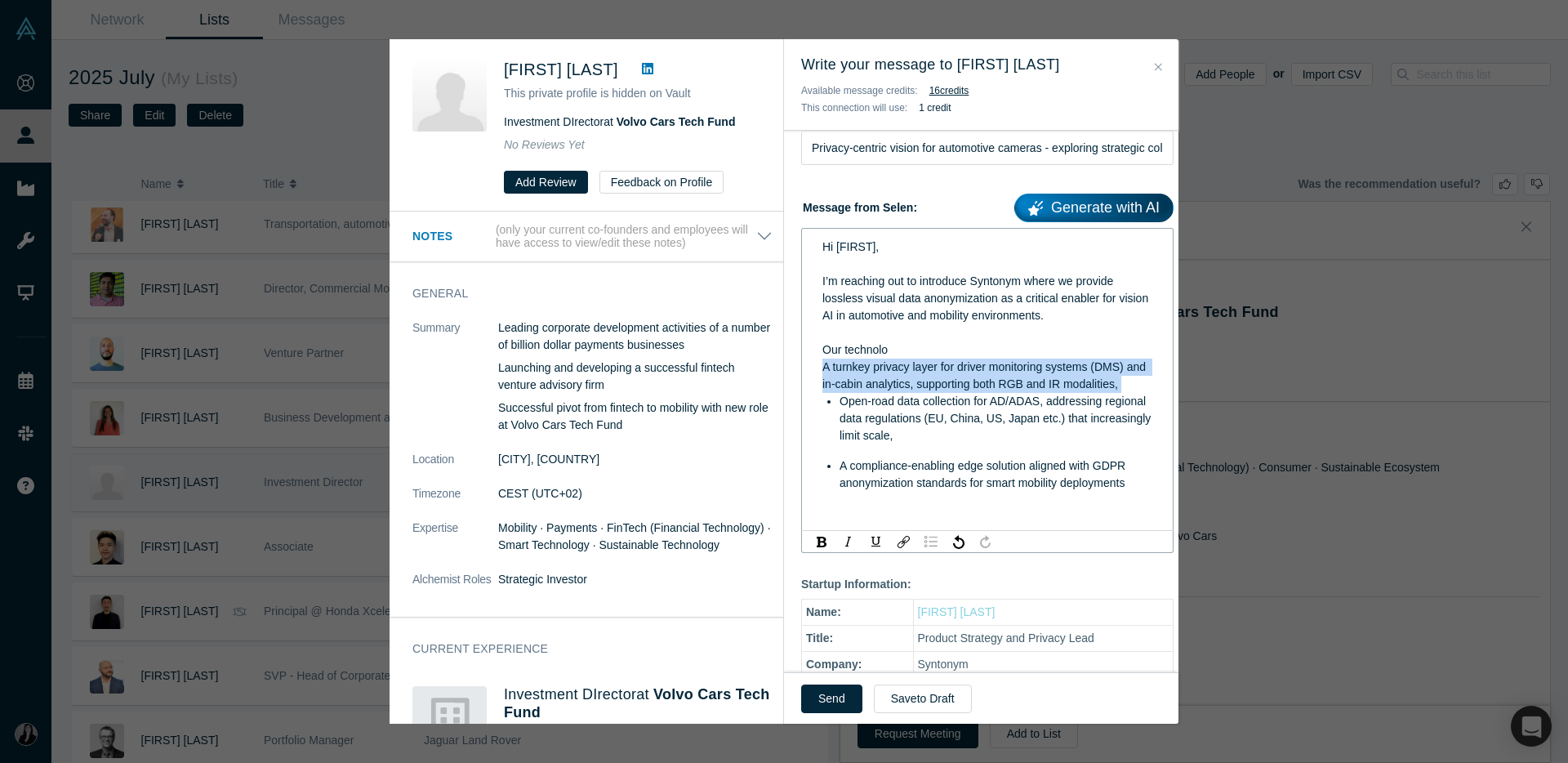 click at bounding box center [931, 542] 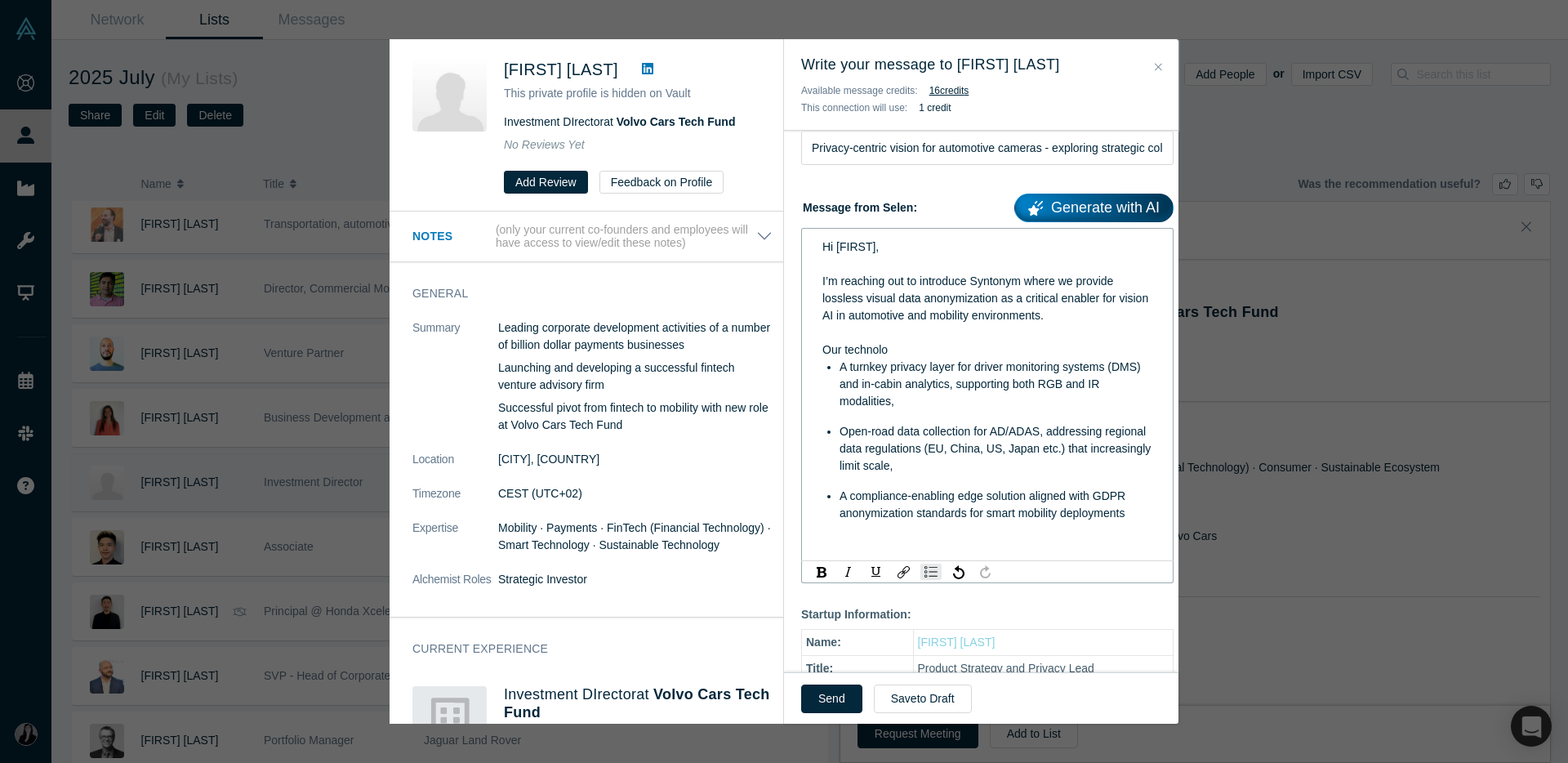 click on "Our technolo" at bounding box center (987, 350) 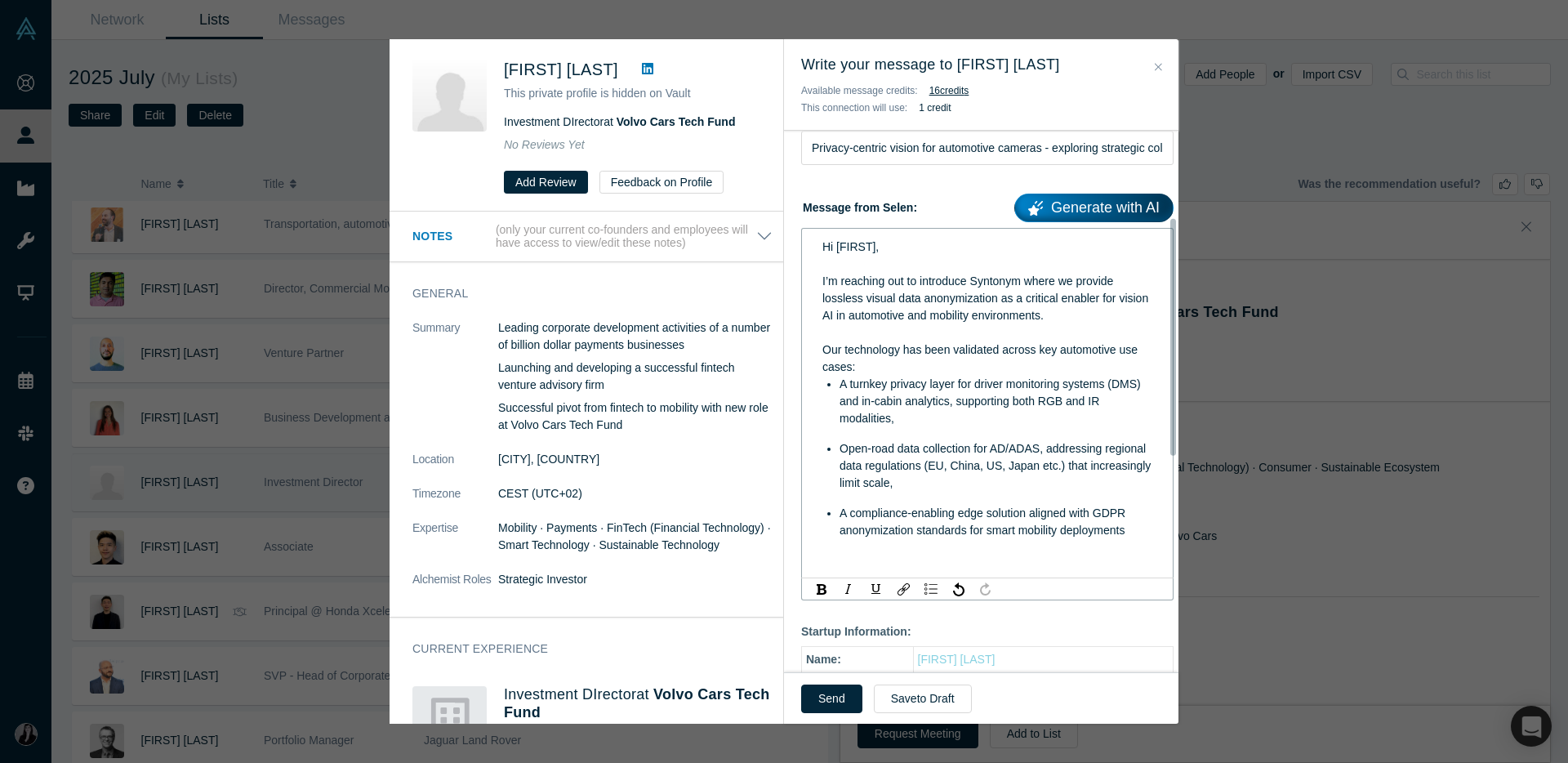 scroll, scrollTop: 250, scrollLeft: 0, axis: vertical 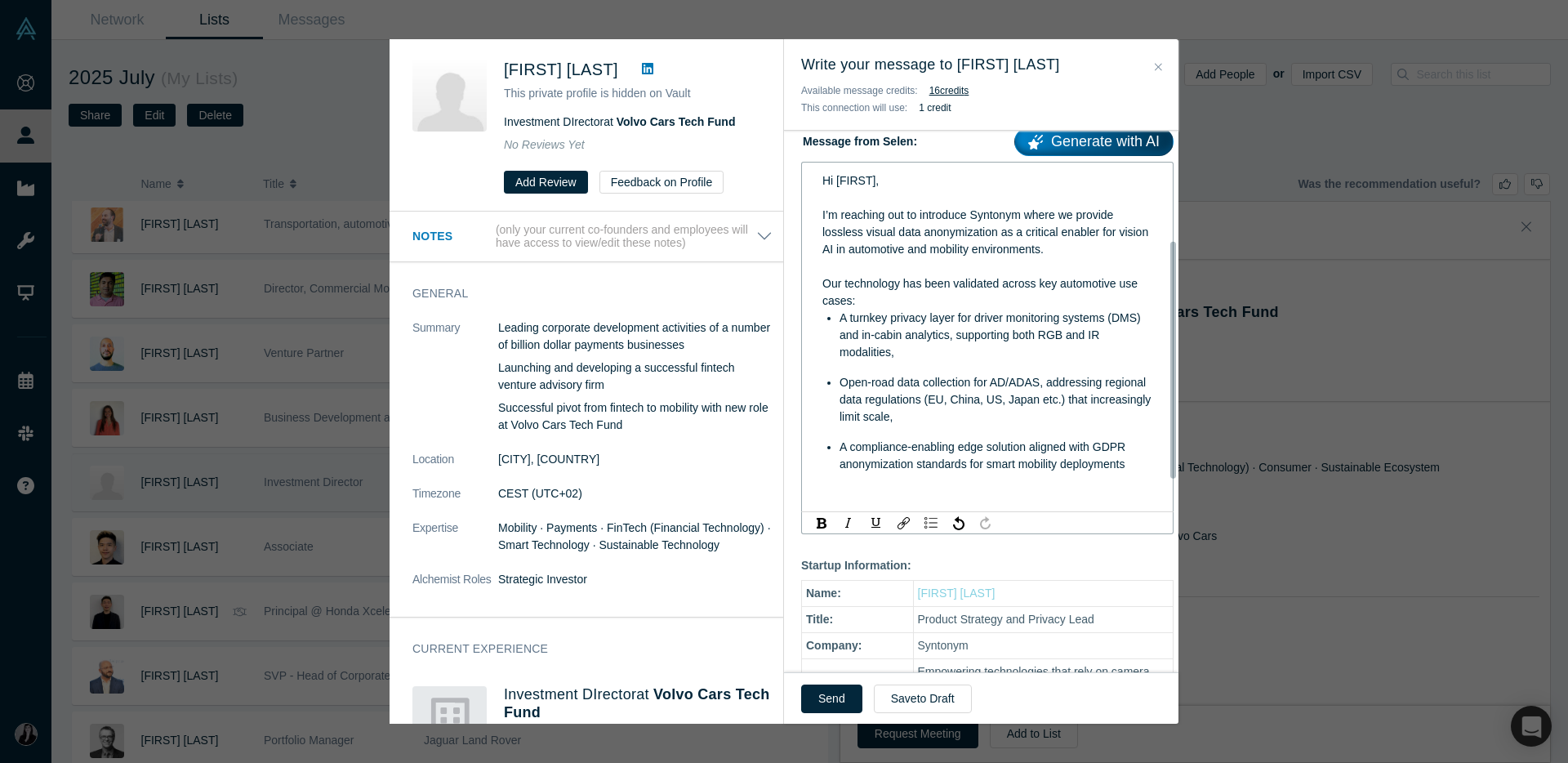 click at bounding box center [987, 493] 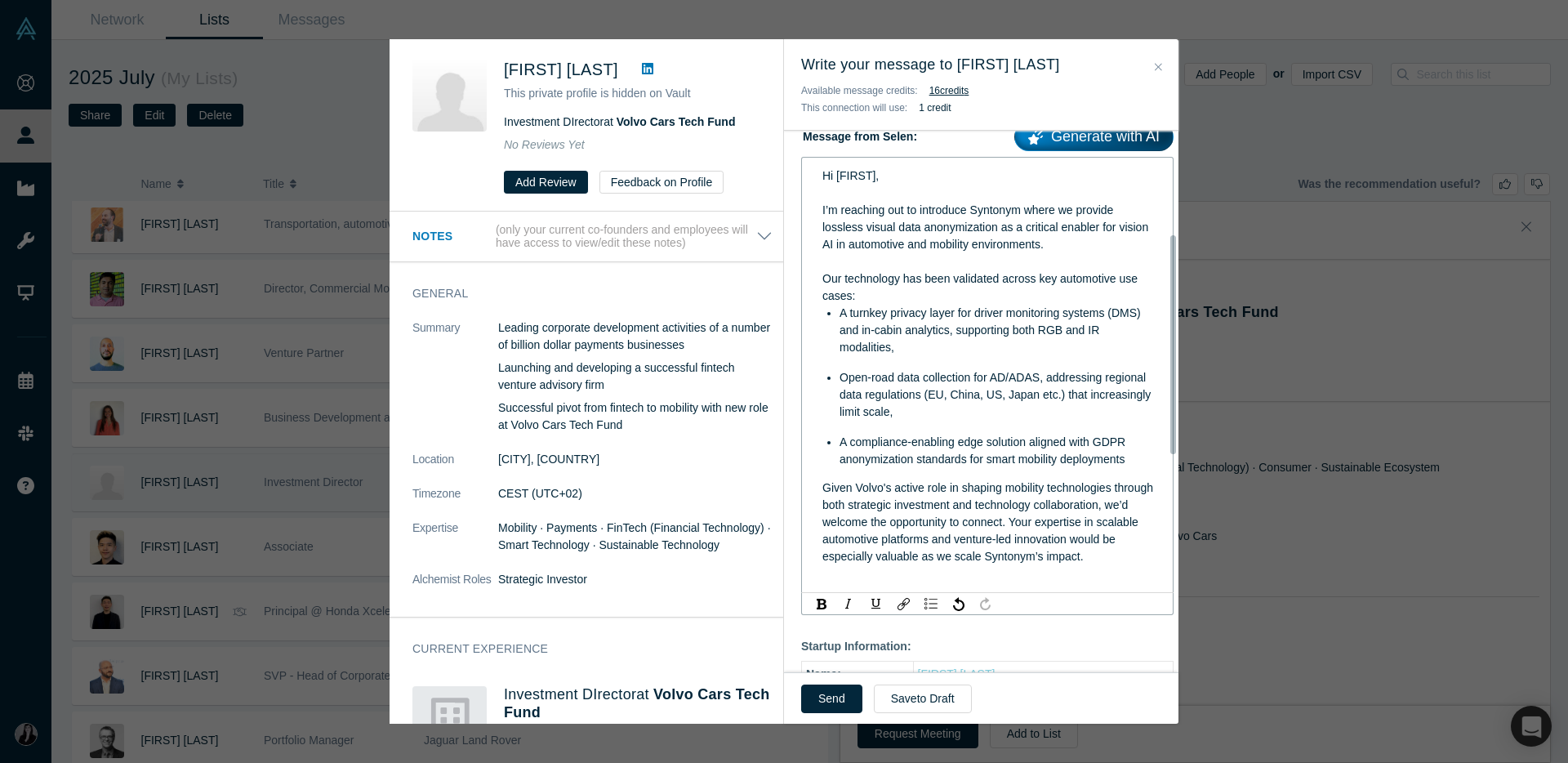 scroll, scrollTop: 257, scrollLeft: 0, axis: vertical 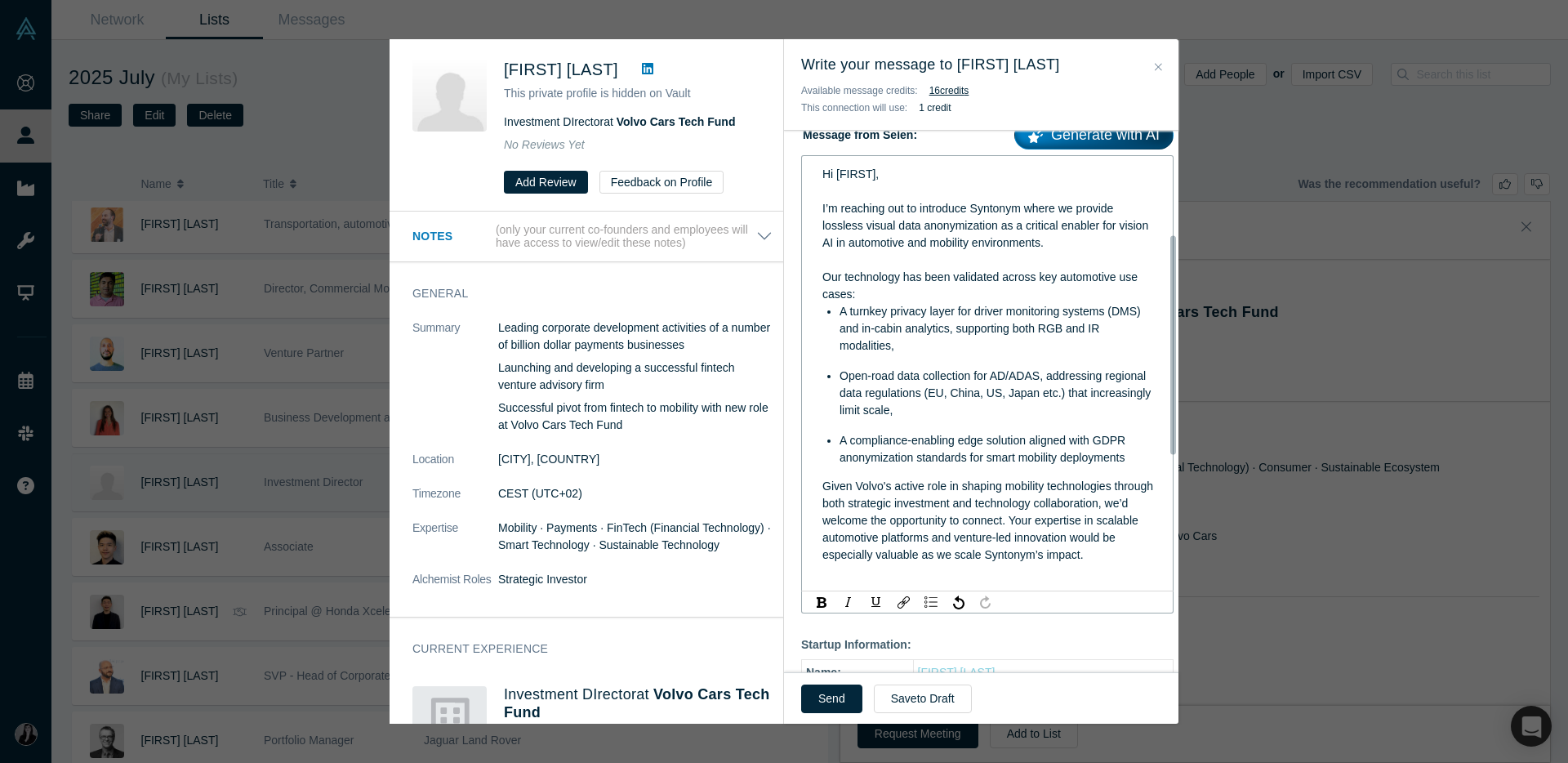 click on "Given Volvo's active role in shaping mobility technologies through both strategic investment and technology collaboration, we’d welcome the opportunity to connect. Your expertise in scalable automotive platforms and venture-led innovation would be especially valuable as we scale Syntonym’s impact." at bounding box center [989, 520] 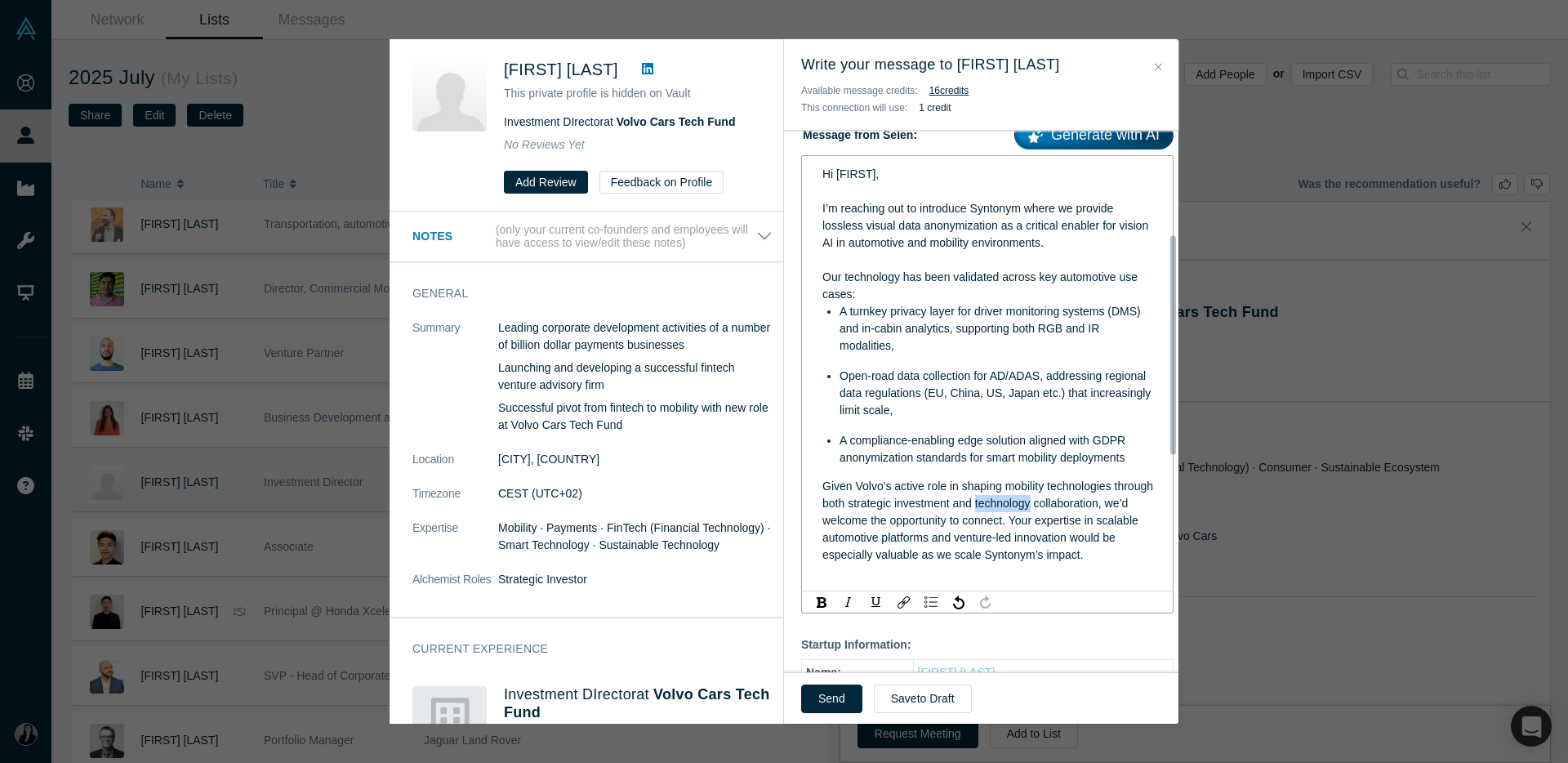 click on "Given Volvo's active role in shaping mobility technologies through both strategic investment and technology collaboration, we’d welcome the opportunity to connect. Your expertise in scalable automotive platforms and venture-led innovation would be especially valuable as we scale Syntonym’s impact." at bounding box center [989, 520] 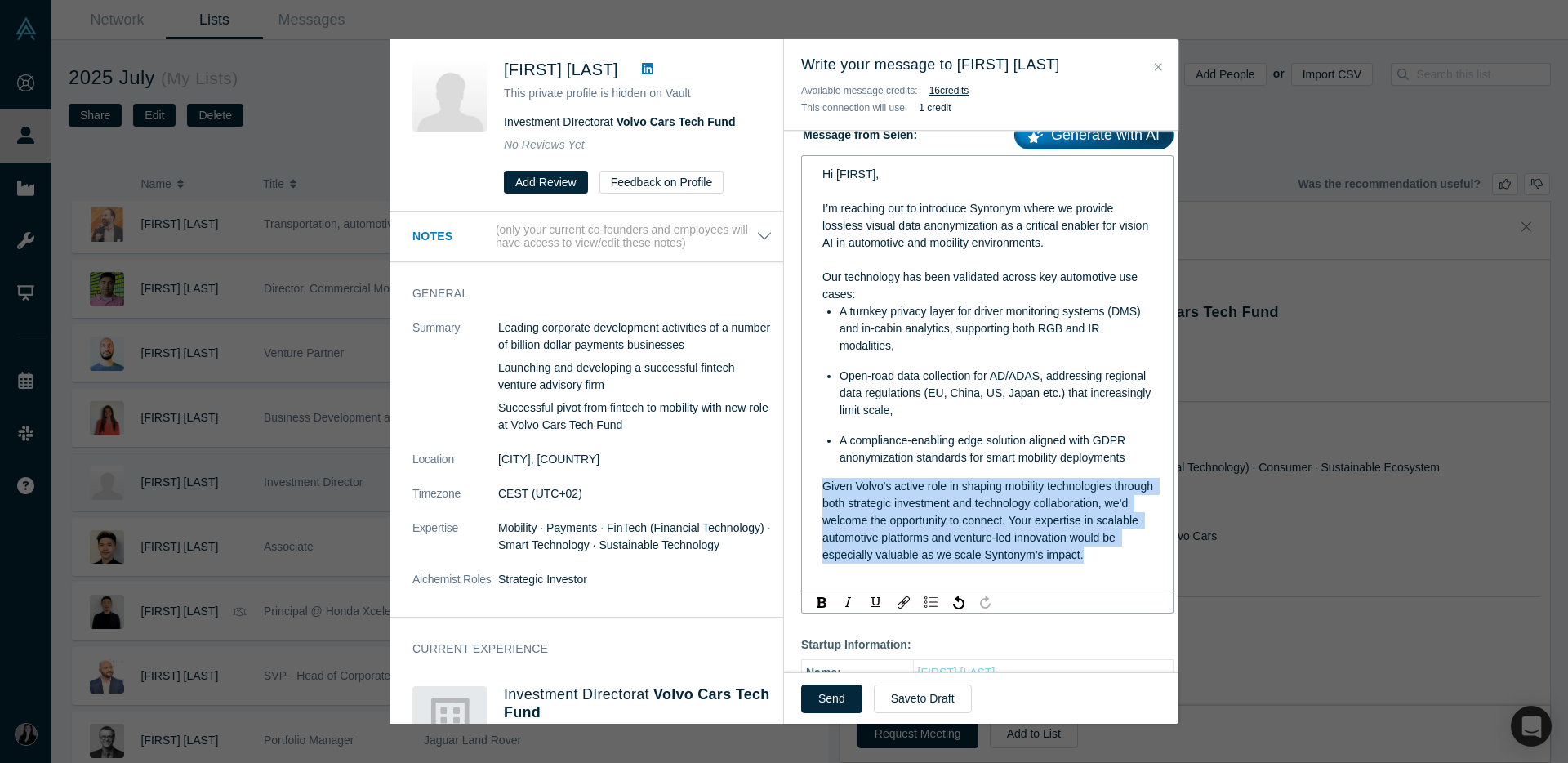 click on "Given Volvo's active role in shaping mobility technologies through both strategic investment and technology collaboration, we’d welcome the opportunity to connect. Your expertise in scalable automotive platforms and venture-led innovation would be especially valuable as we scale Syntonym’s impact." at bounding box center (989, 520) 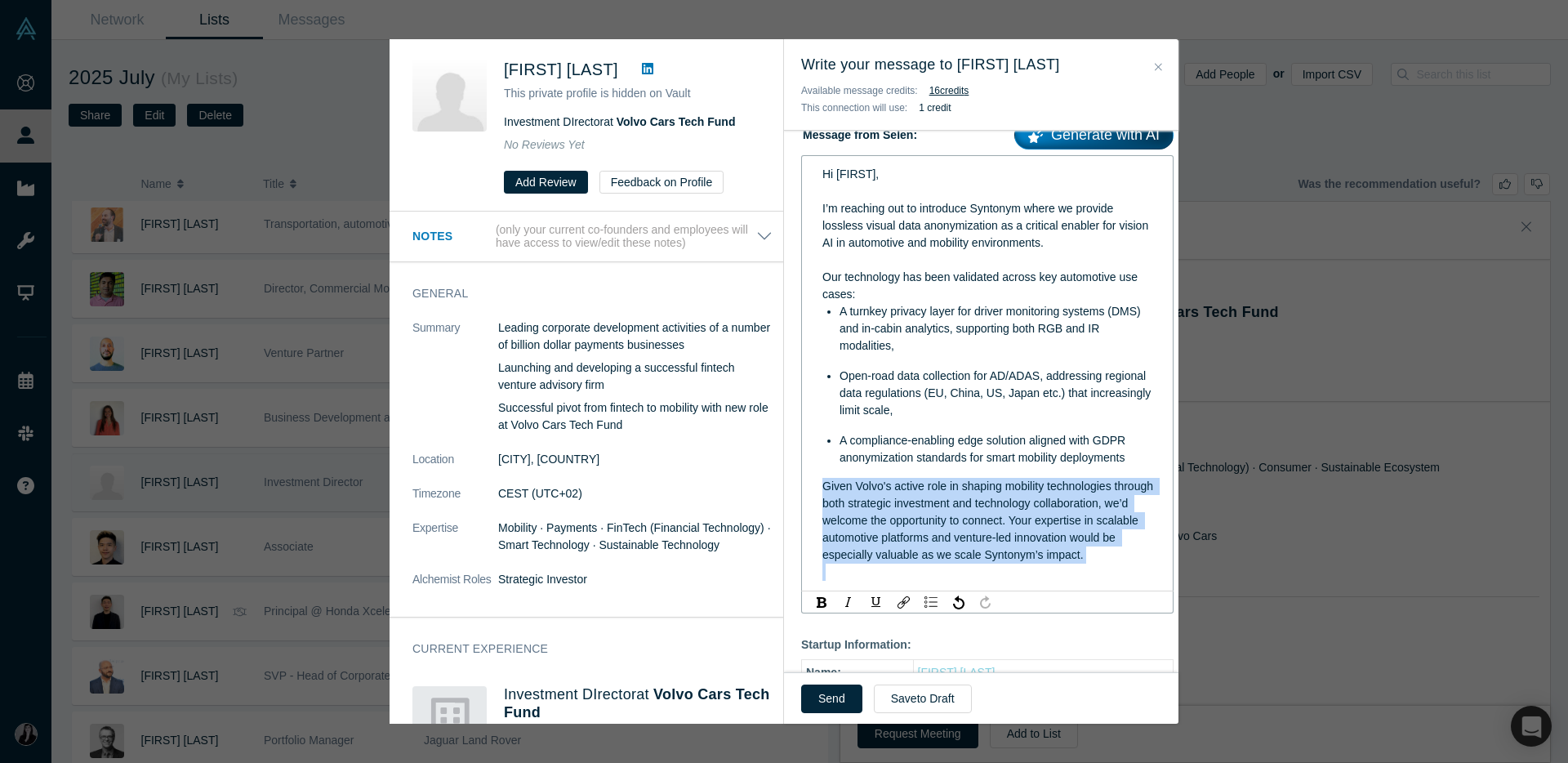 drag, startPoint x: 1059, startPoint y: 534, endPoint x: 1085, endPoint y: 536, distance: 26.07681 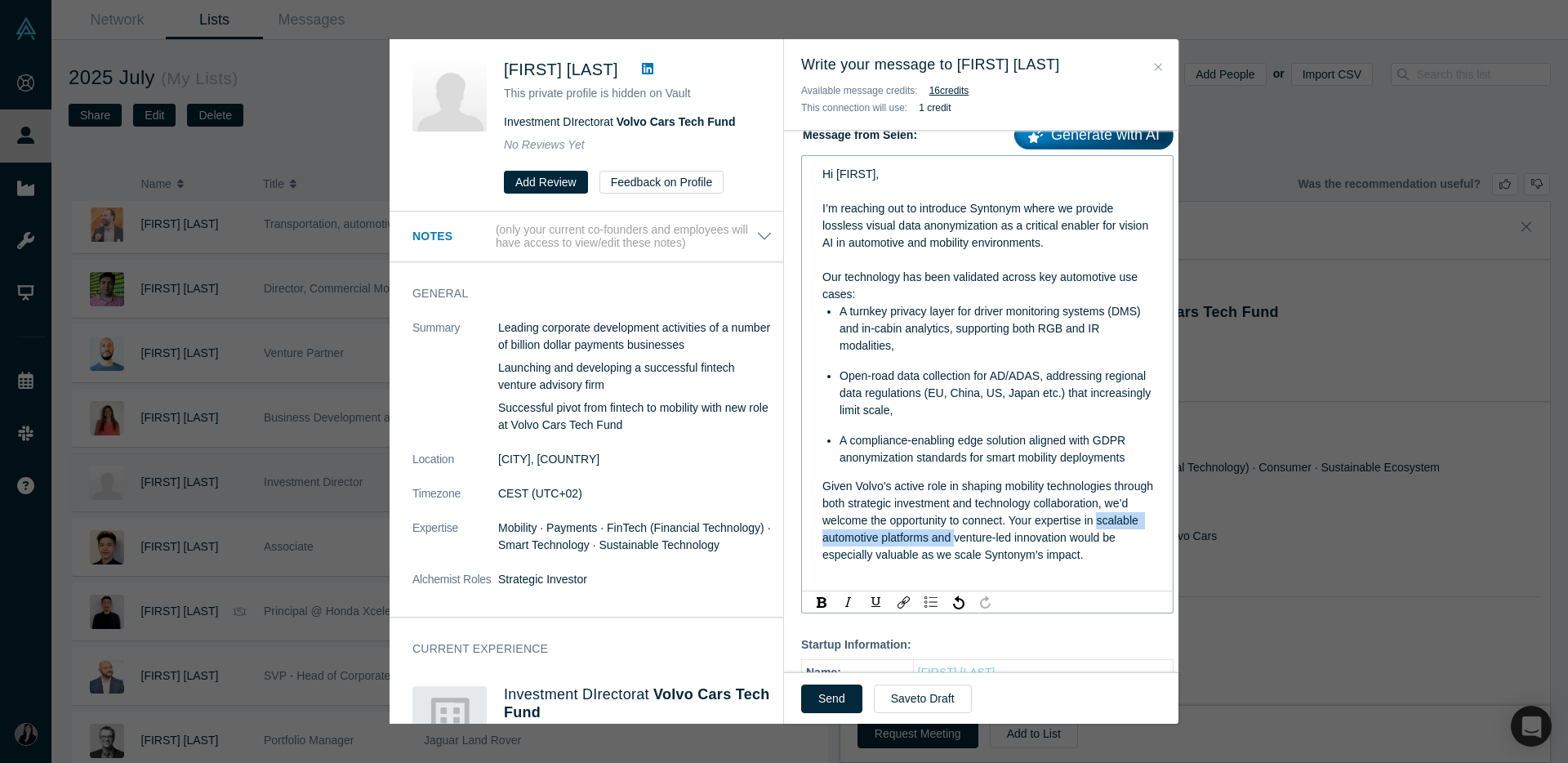 drag, startPoint x: 886, startPoint y: 542, endPoint x: 1067, endPoint y: 546, distance: 181.04419 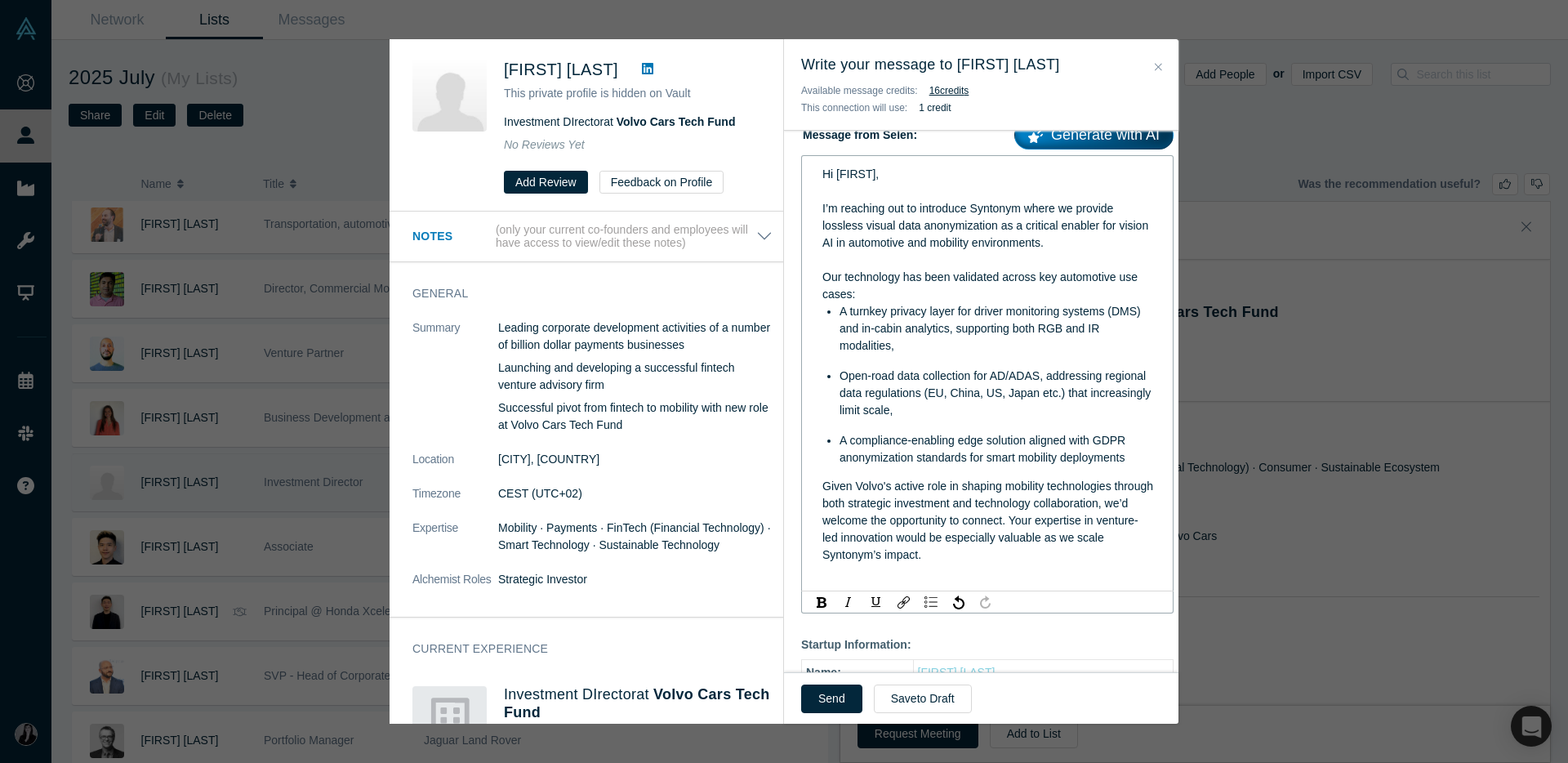 click at bounding box center [987, 572] 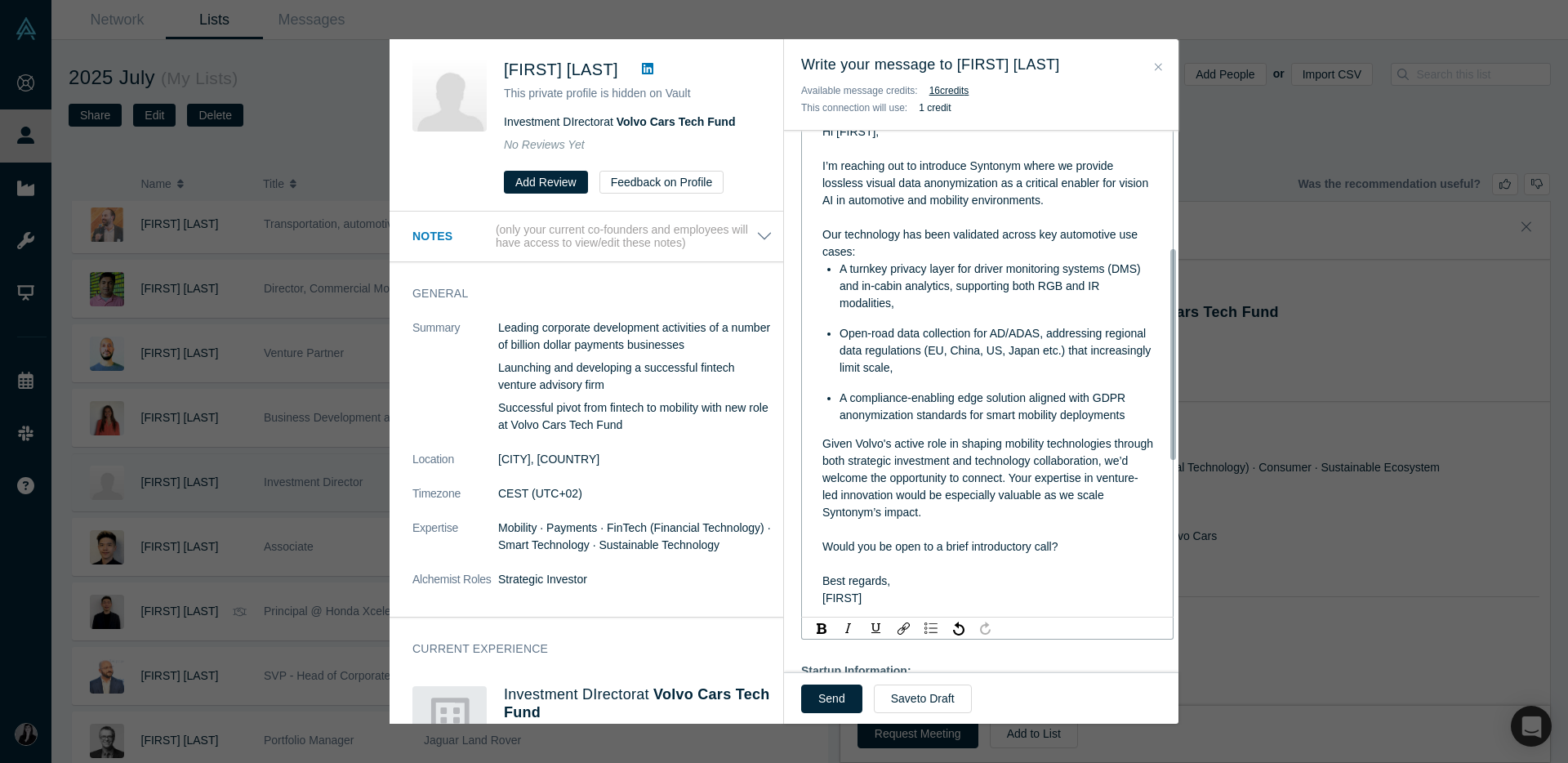 scroll, scrollTop: 301, scrollLeft: 0, axis: vertical 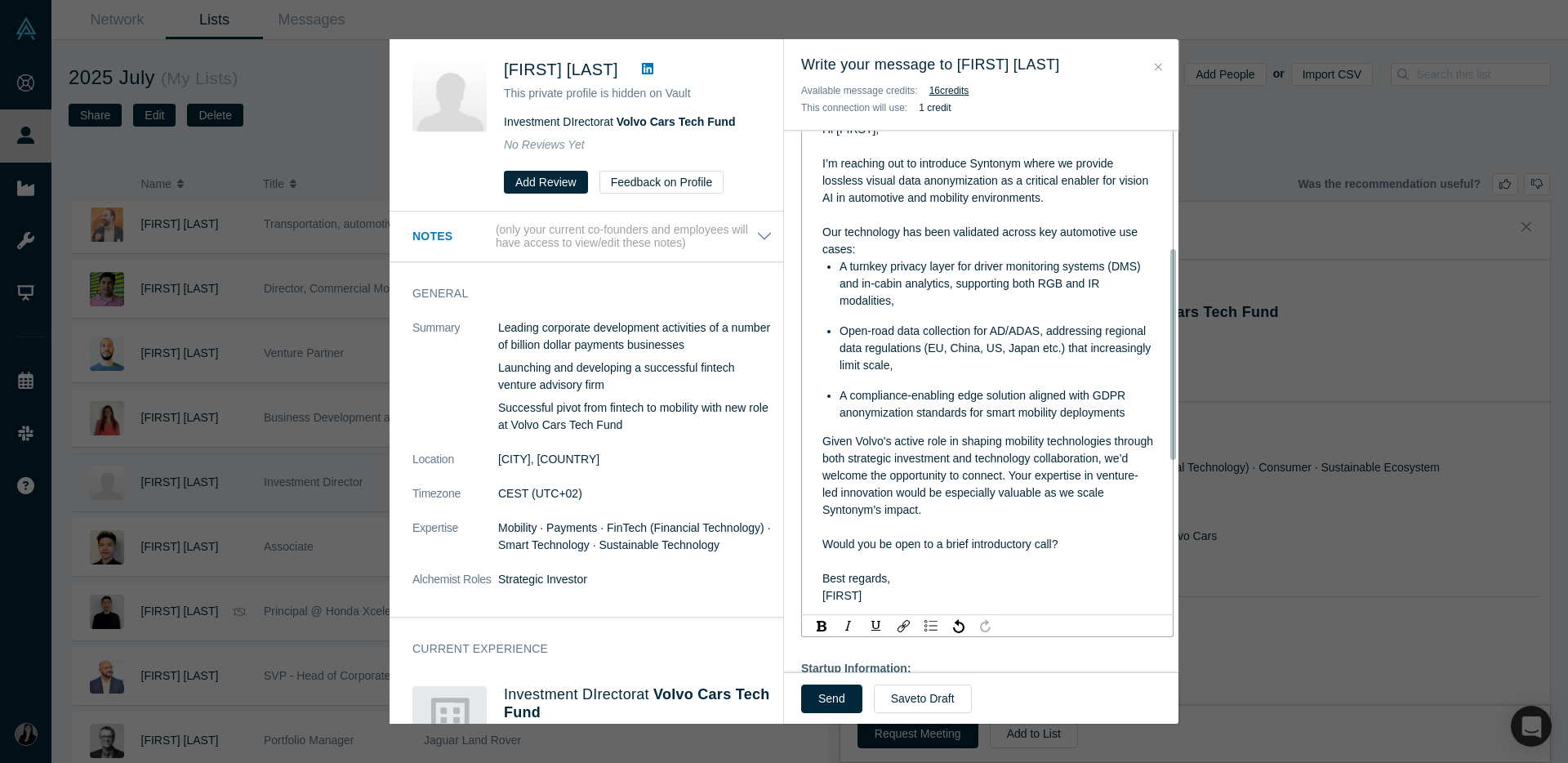 click on "Given Volvo's active role in shaping mobility technologies through both strategic investment and technology collaboration, we’d welcome the opportunity to connect. Your expertise in venture-led innovation would be especially valuable as we scale Syntonym’s impact." at bounding box center (987, 475) 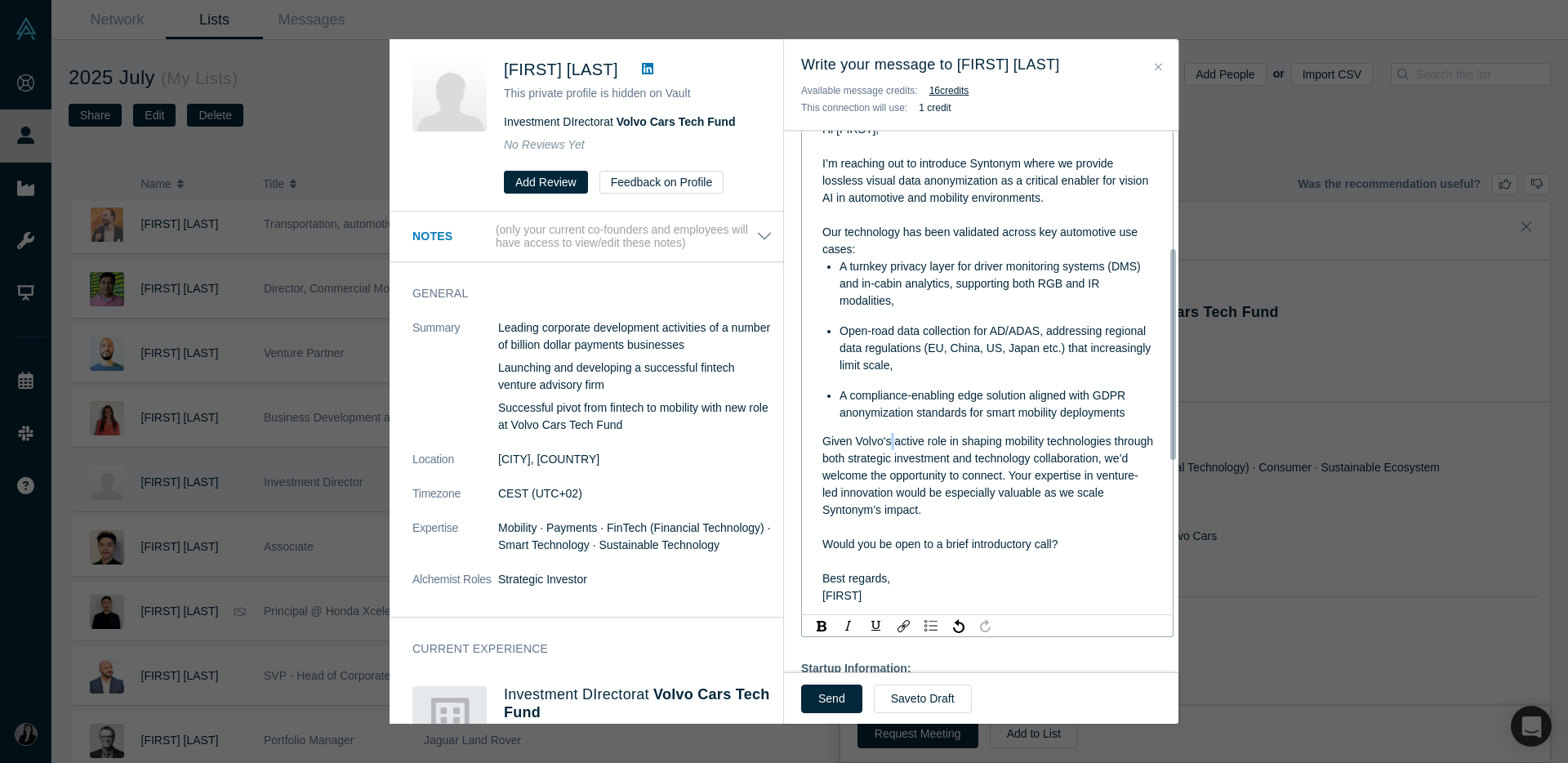 click on "Given Volvo's active role in shaping mobility technologies through both strategic investment and technology collaboration, we’d welcome the opportunity to connect. Your expertise in venture-led innovation would be especially valuable as we scale Syntonym’s impact." at bounding box center (987, 475) 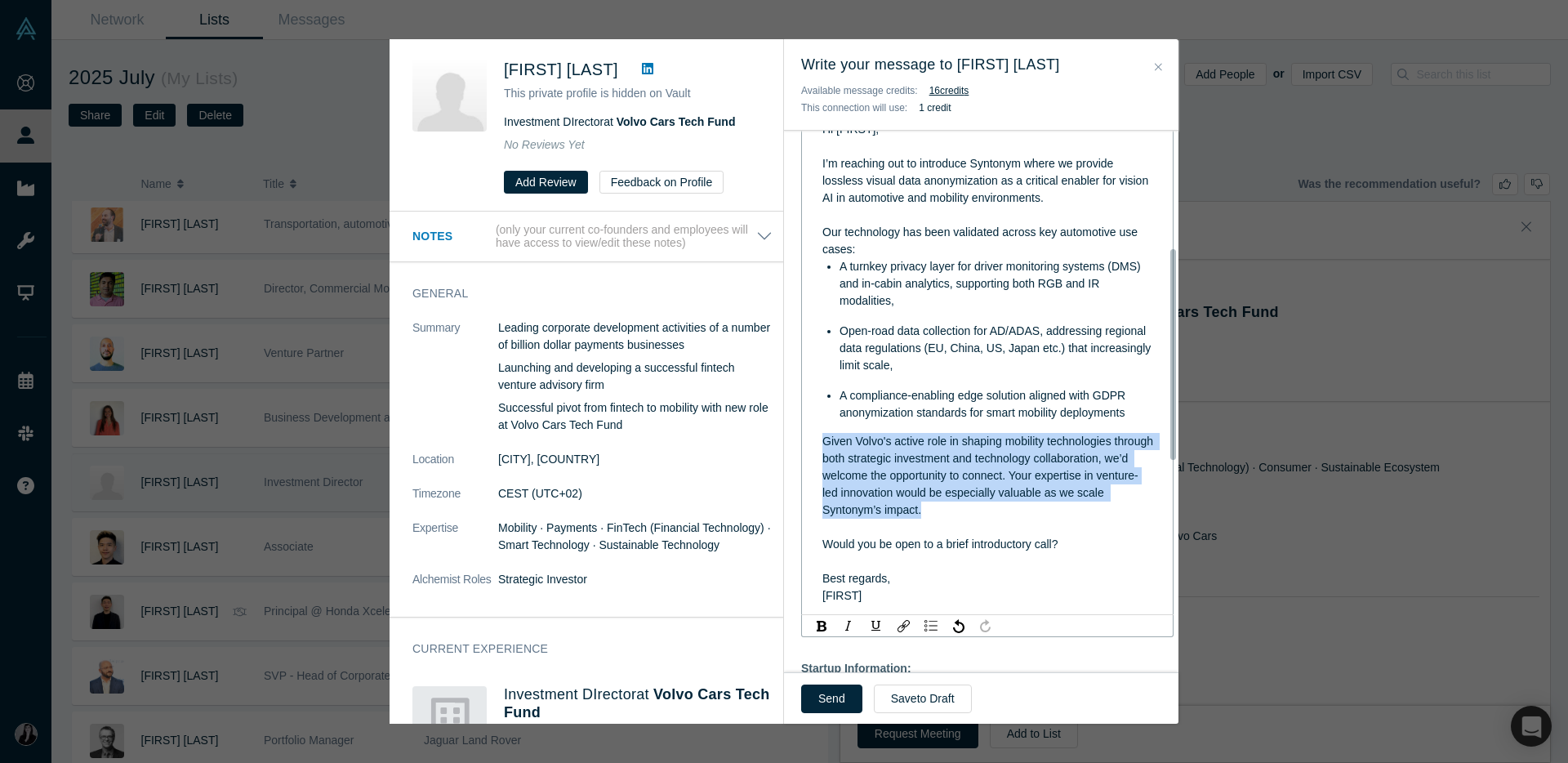 click on "Given Volvo's active role in shaping mobility technologies through both strategic investment and technology collaboration, we’d welcome the opportunity to connect. Your expertise in venture-led innovation would be especially valuable as we scale Syntonym’s impact." at bounding box center (987, 475) 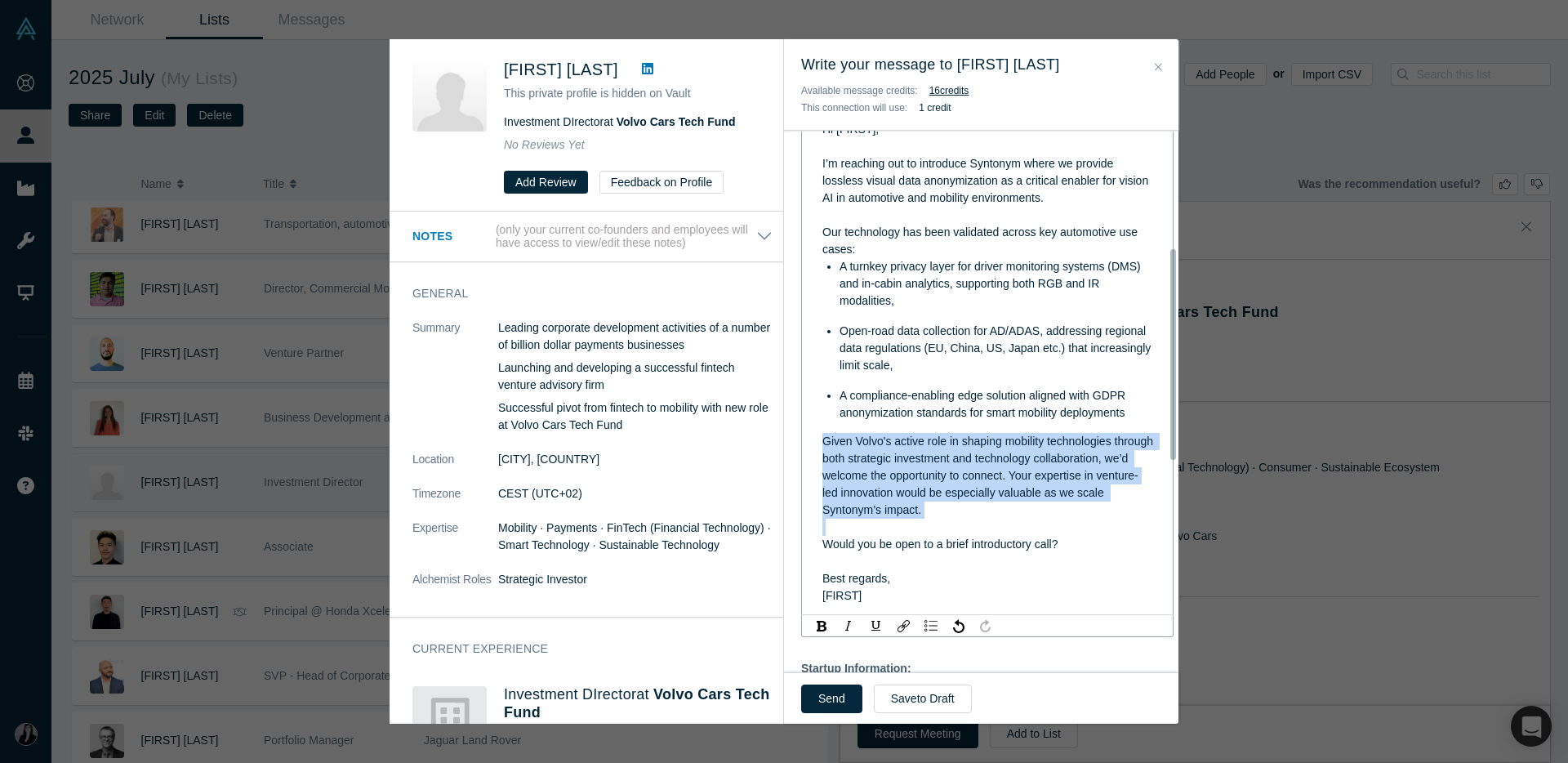 click on "Given Volvo's active role in shaping mobility technologies through both strategic investment and technology collaboration, we’d welcome the opportunity to connect. Your expertise in venture-led innovation would be especially valuable as we scale Syntonym’s impact." at bounding box center (987, 475) 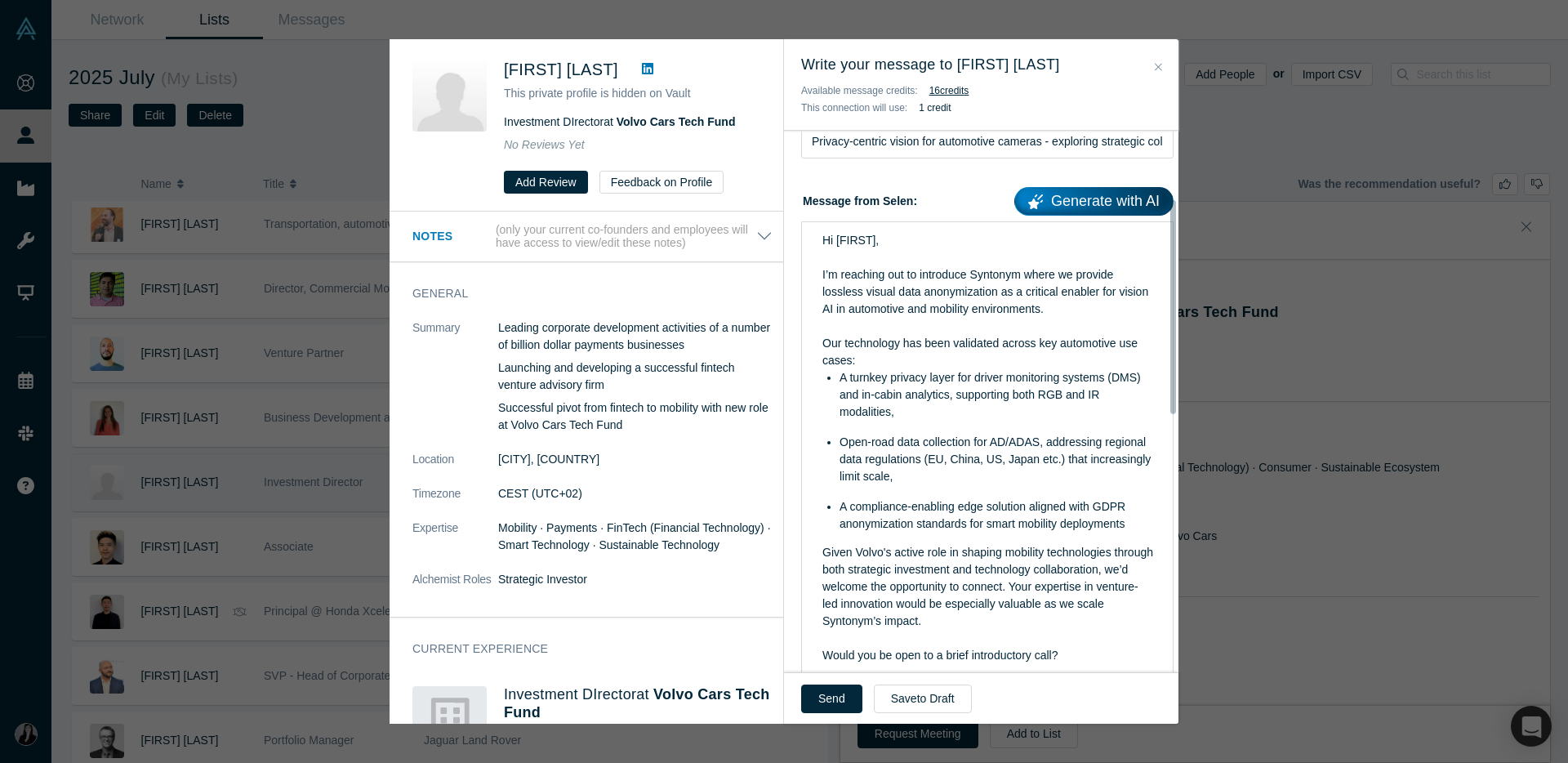scroll, scrollTop: 195, scrollLeft: 0, axis: vertical 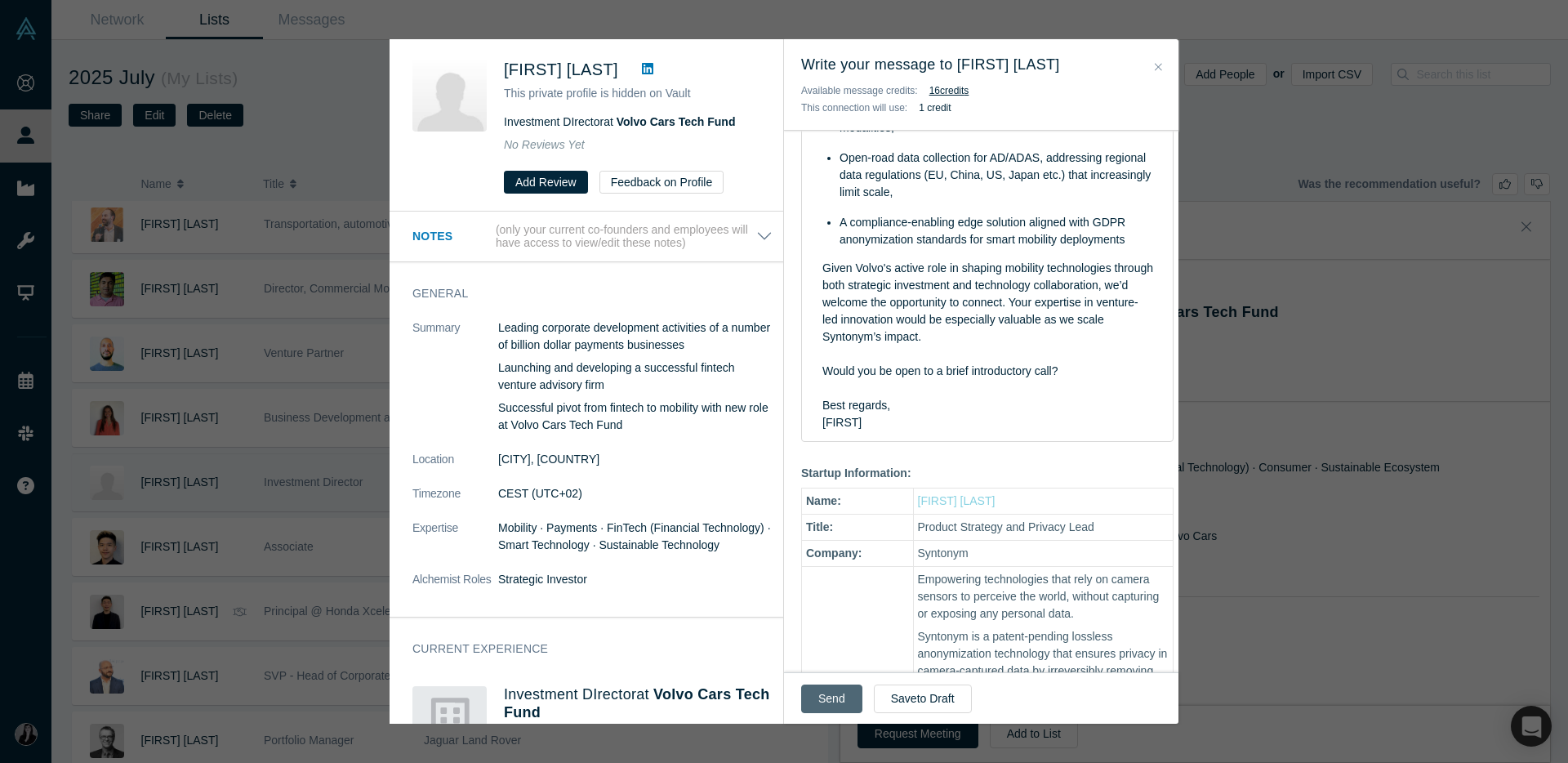 click on "Send" at bounding box center [831, 698] 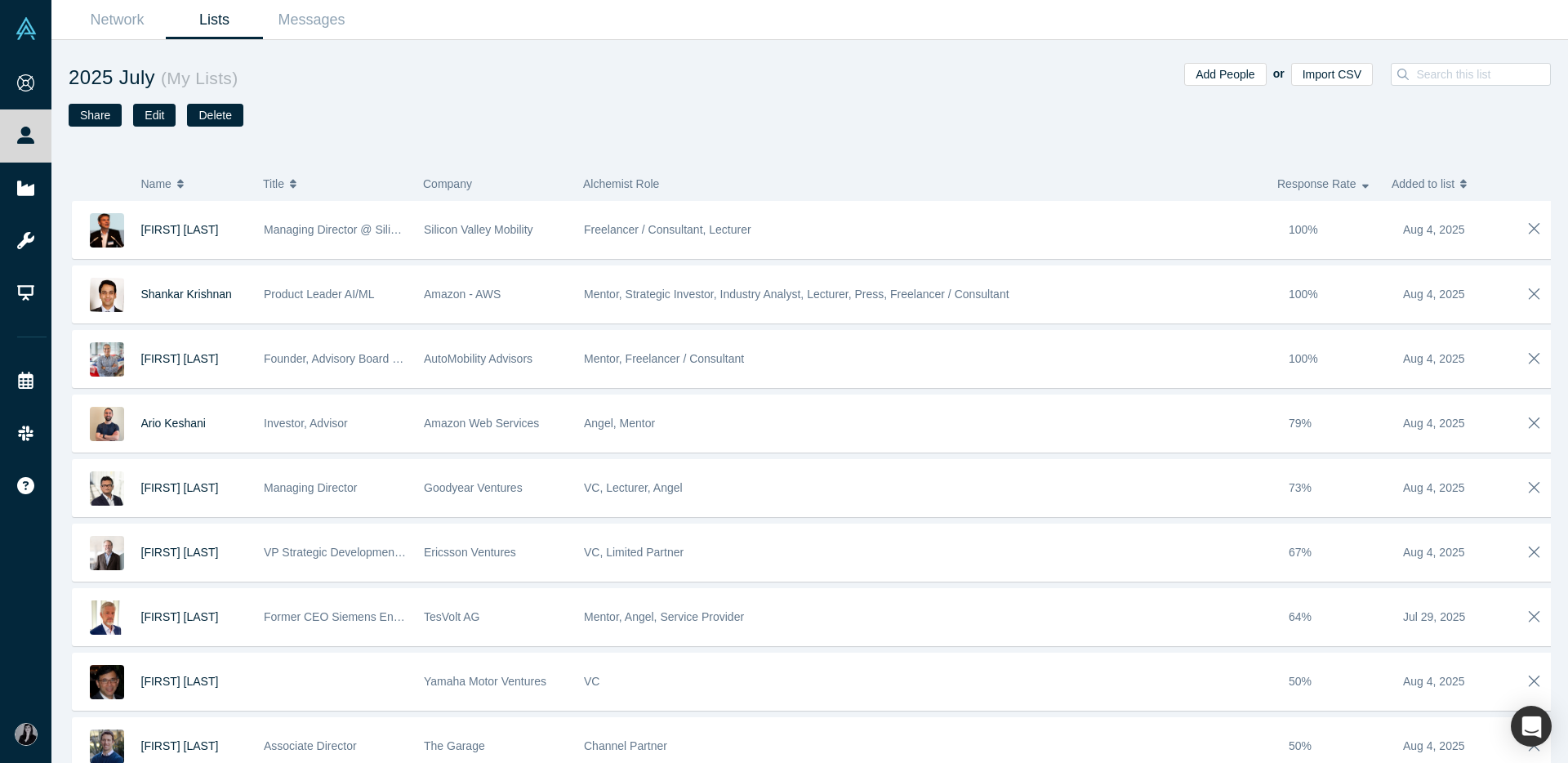 scroll, scrollTop: 0, scrollLeft: 0, axis: both 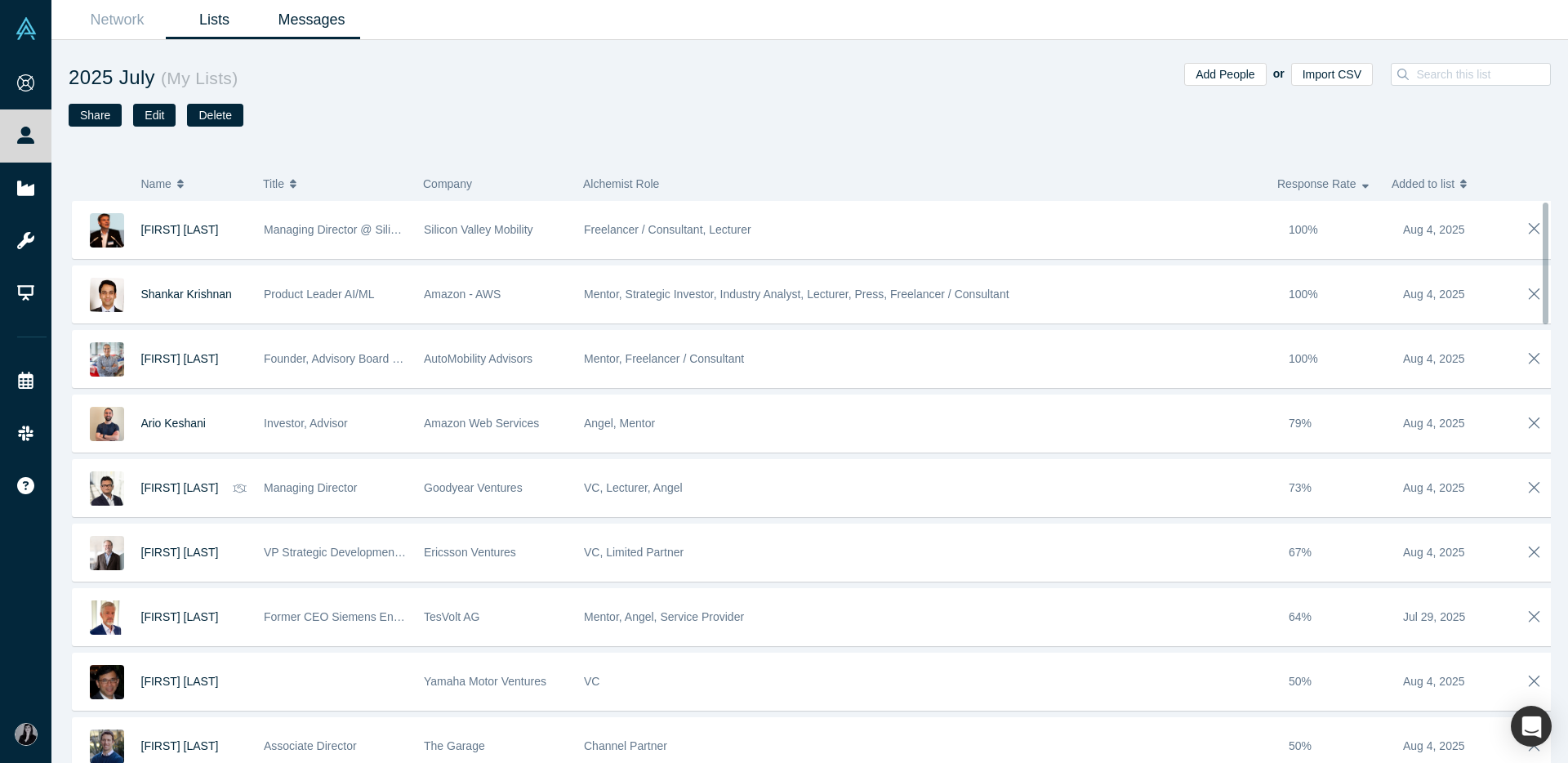 click on "Messages" at bounding box center (311, 20) 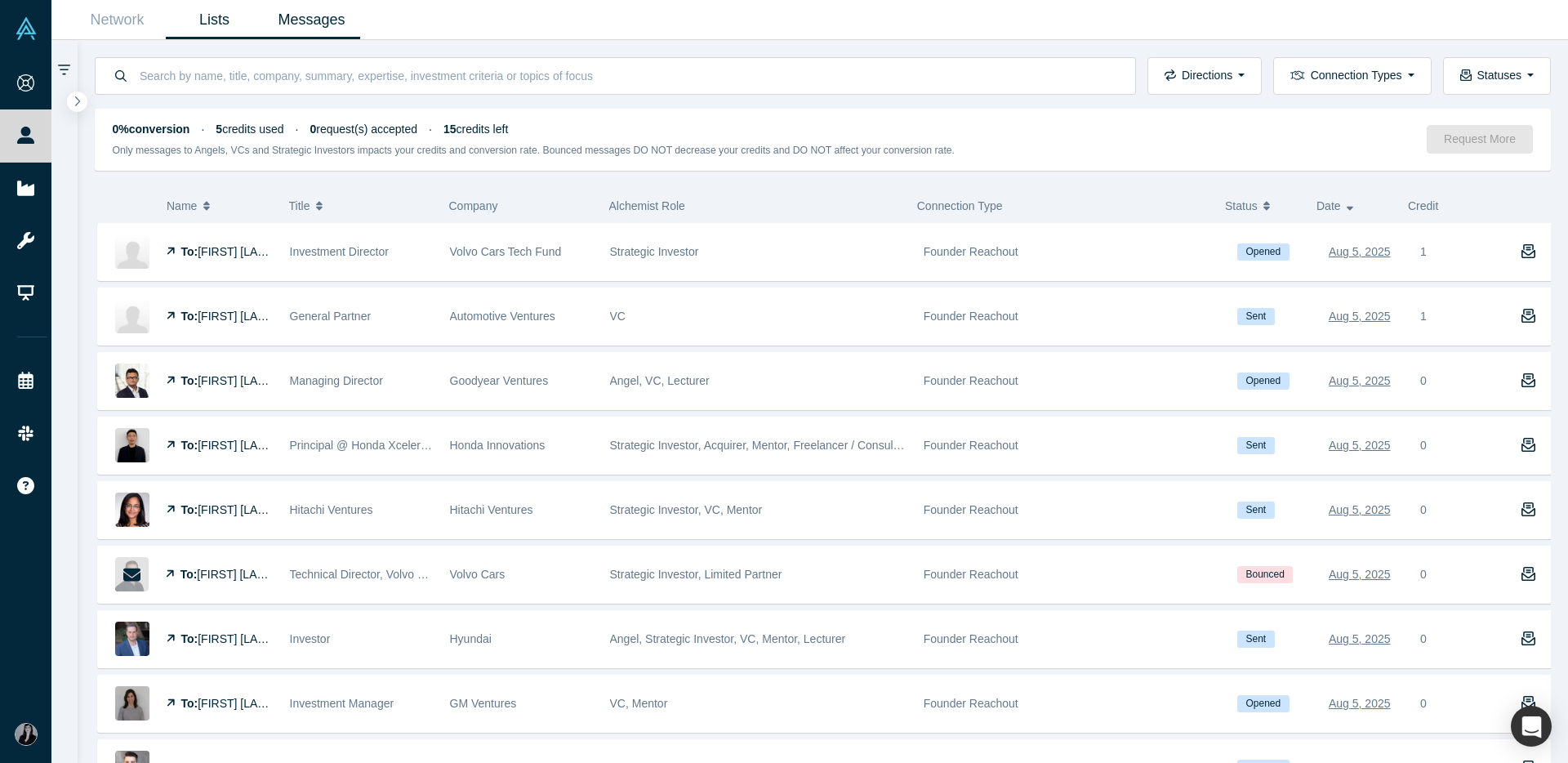 click on "Lists" at bounding box center [214, 20] 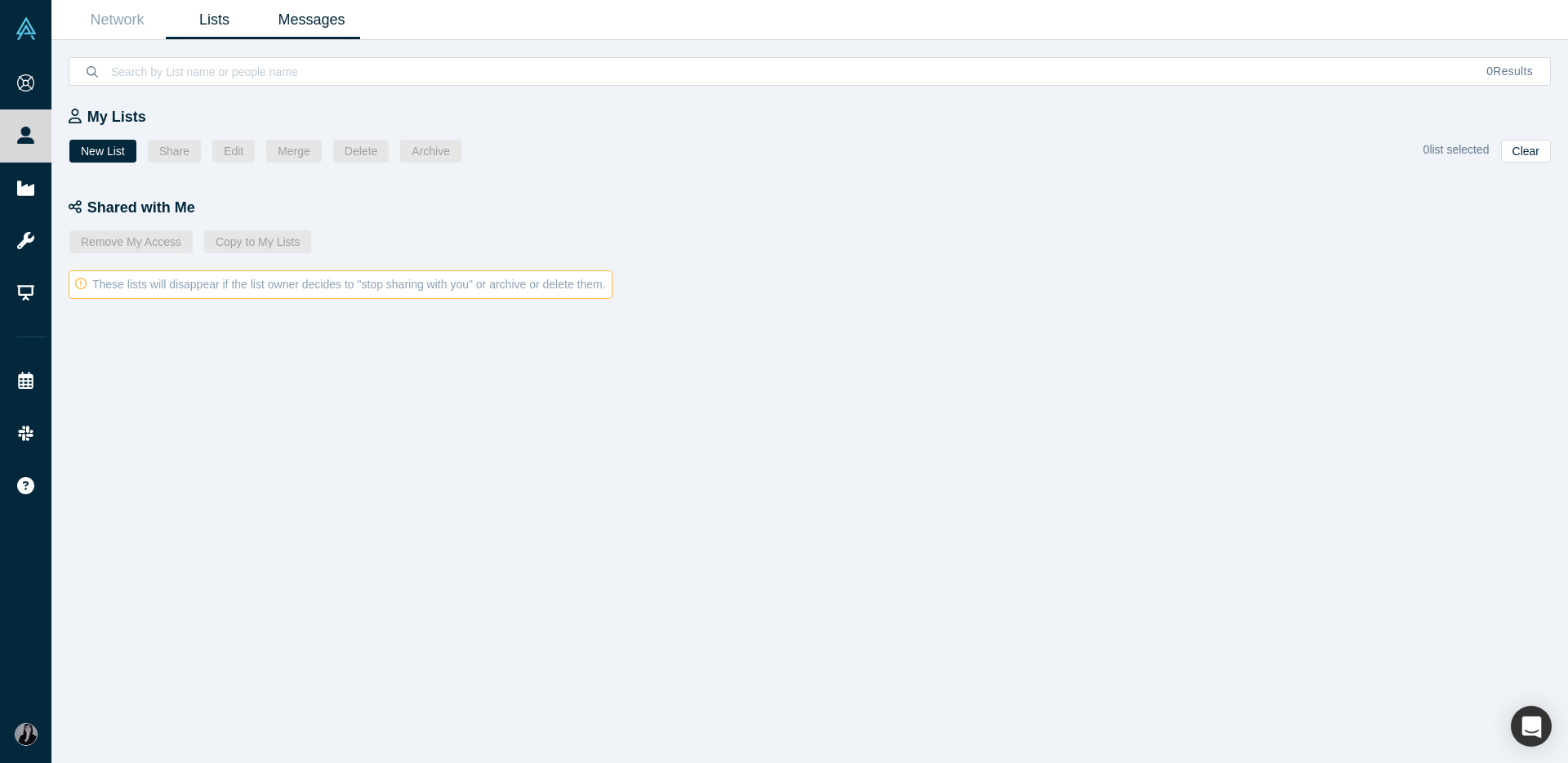 click on "Messages" at bounding box center (311, 20) 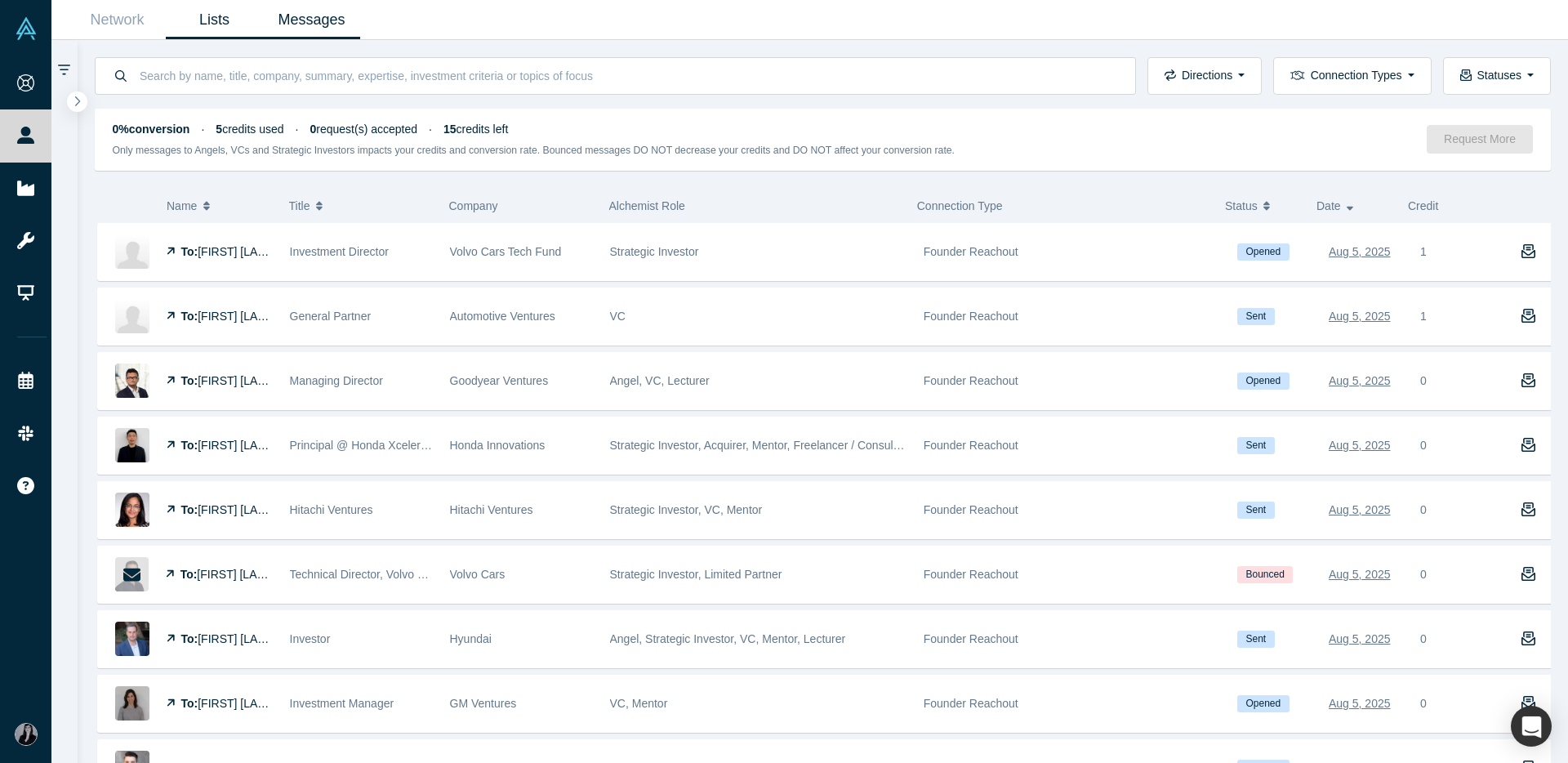 click on "Lists" at bounding box center [214, 20] 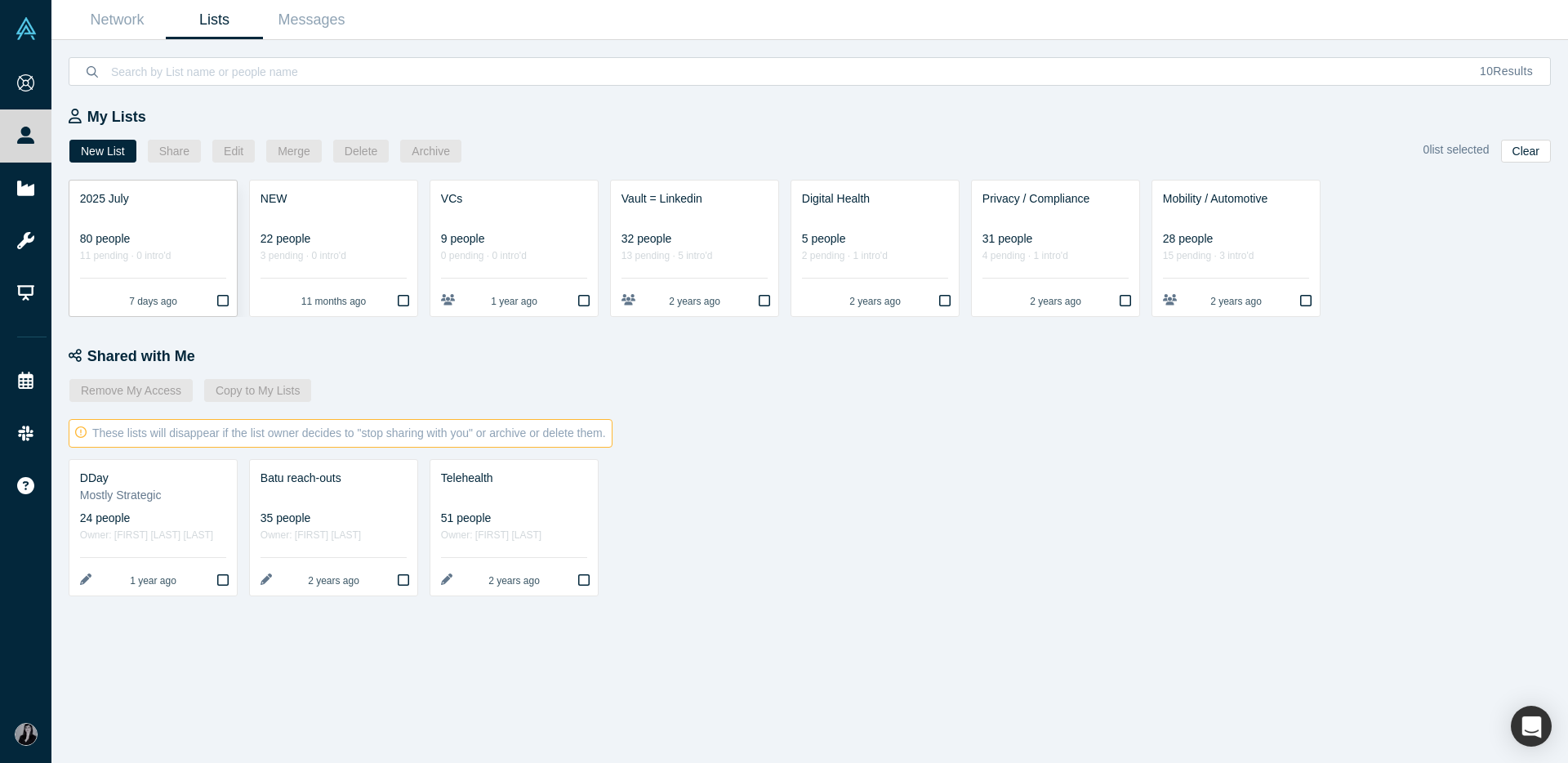 click on "2025 July 80 people 11 pending · 0 intro'd 7 days ago" at bounding box center (153, 248) 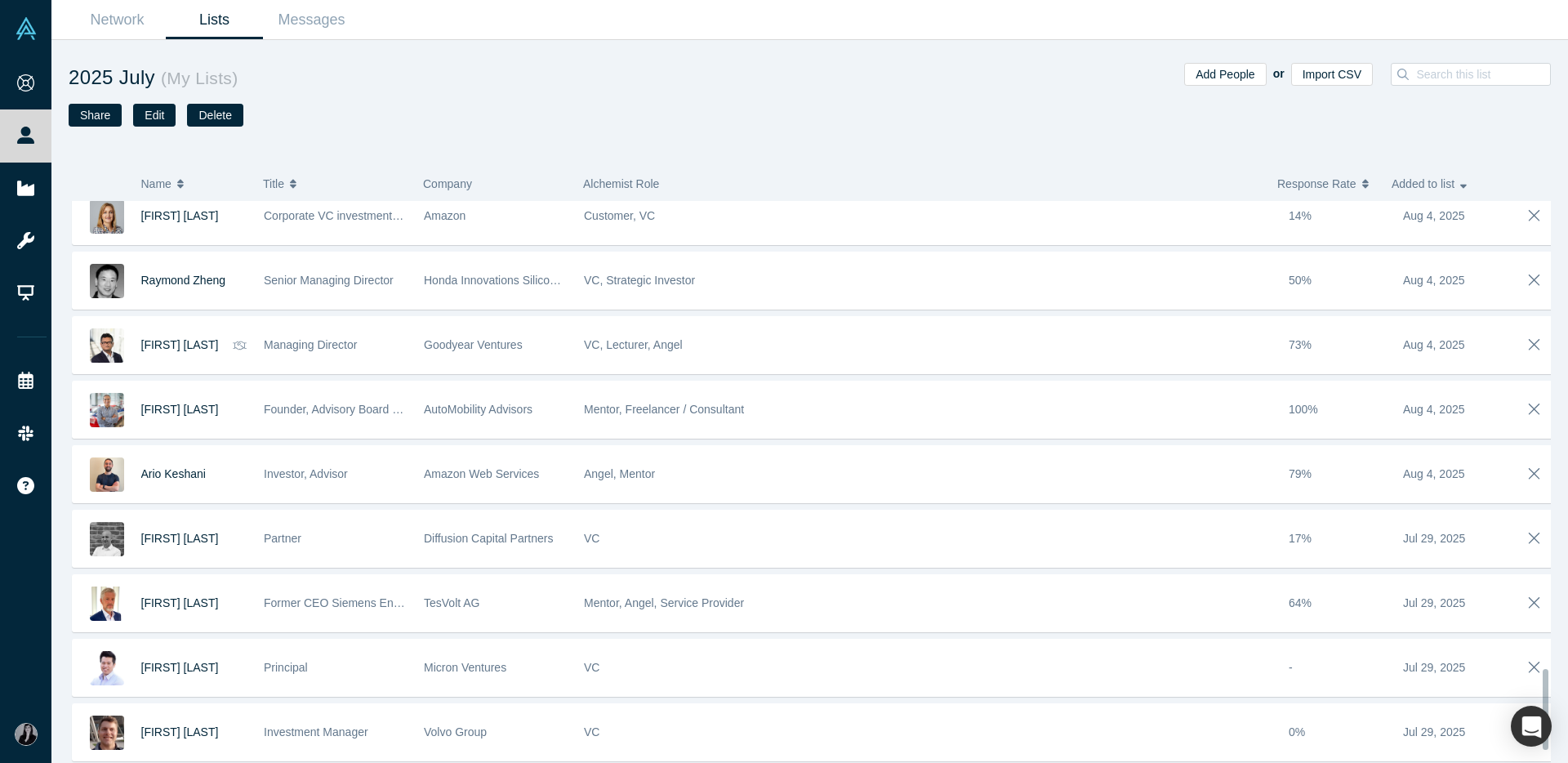 scroll, scrollTop: 3338, scrollLeft: 0, axis: vertical 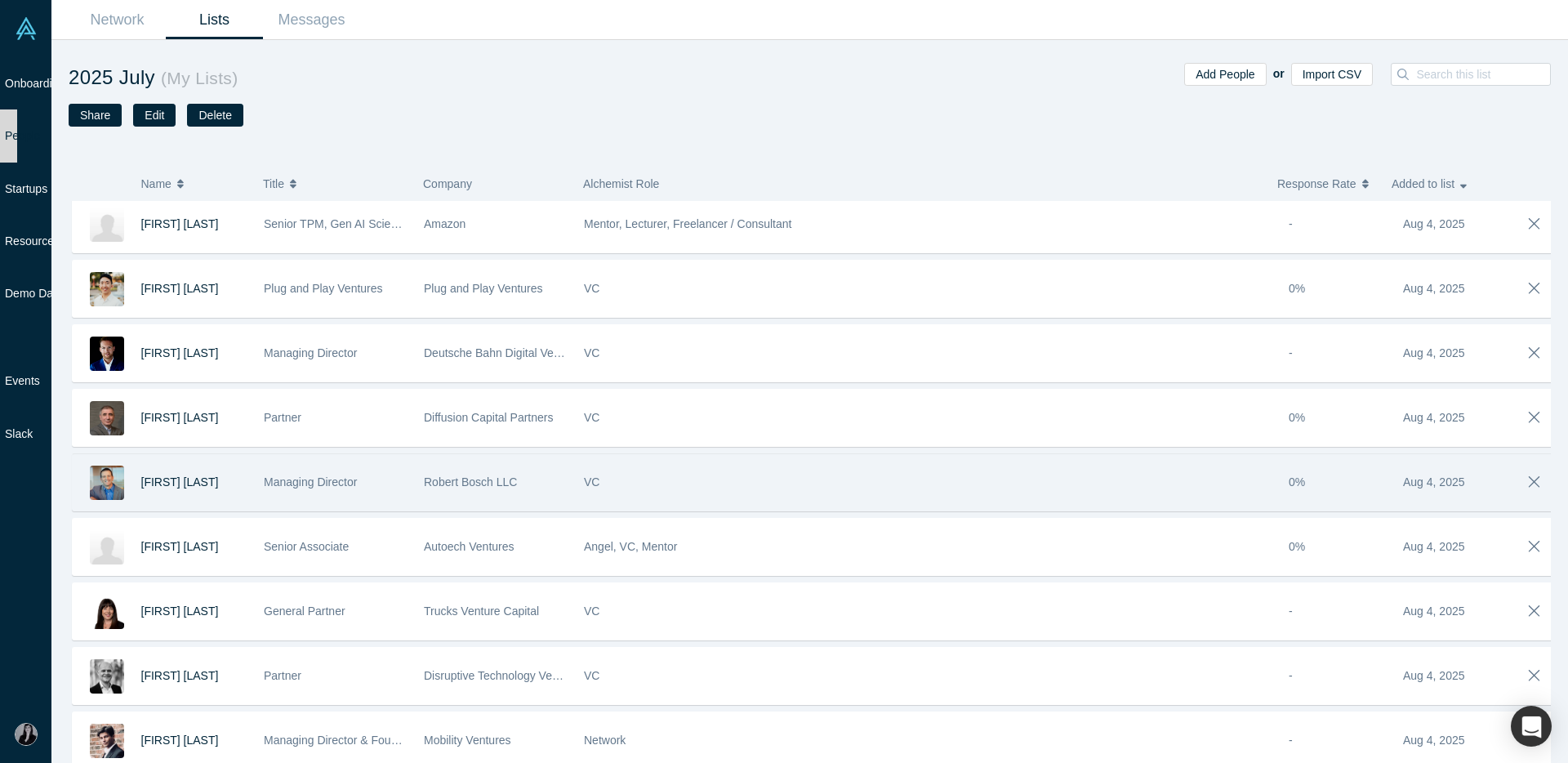 click on "VC" at bounding box center (928, 482) 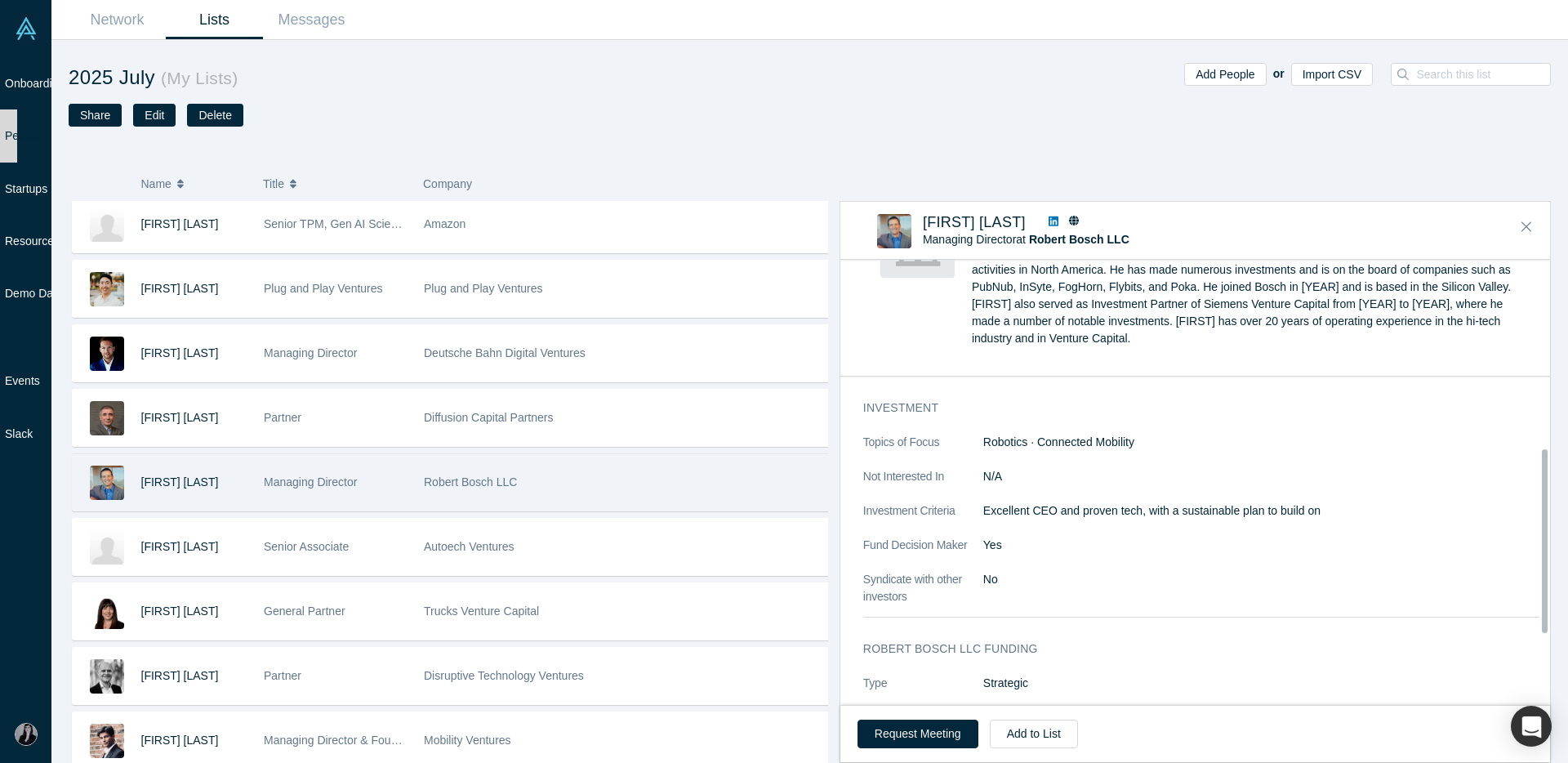 scroll, scrollTop: 384, scrollLeft: 0, axis: vertical 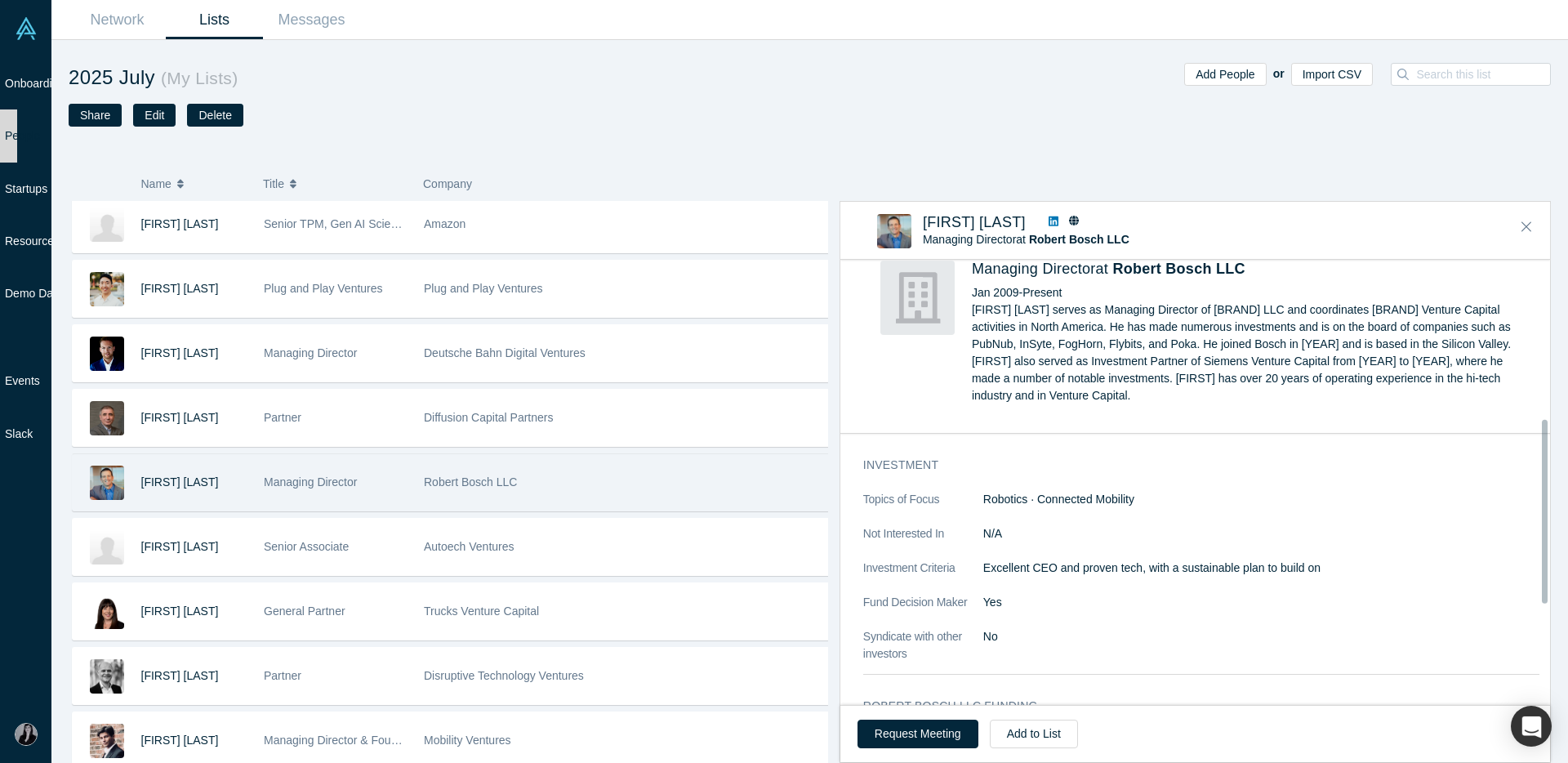 click on "Excellent CEO and proven tech, with a sustainable plan to build on" at bounding box center (1261, 568) 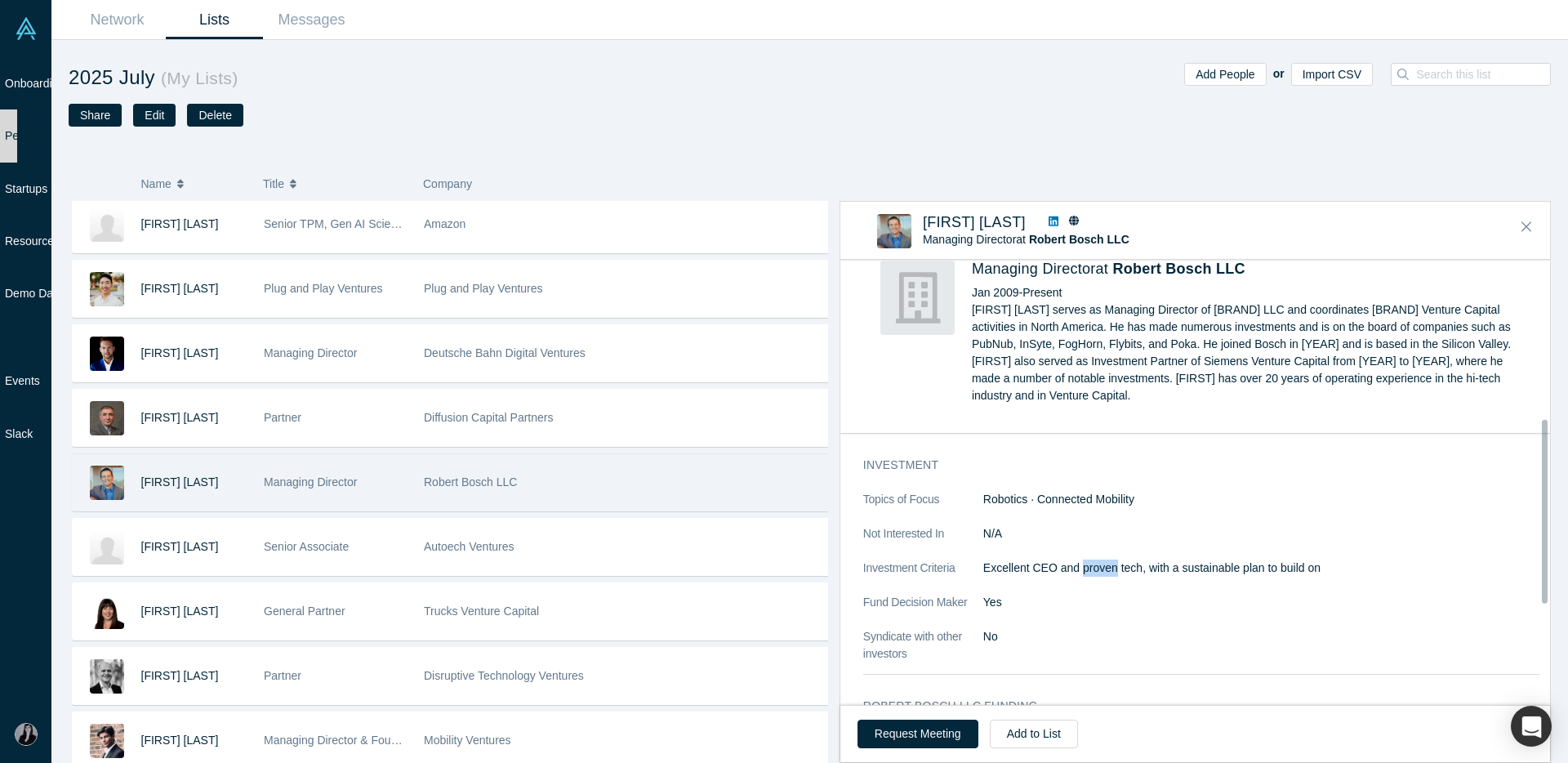 click on "Excellent CEO and proven tech, with a sustainable plan to build on" at bounding box center [1261, 568] 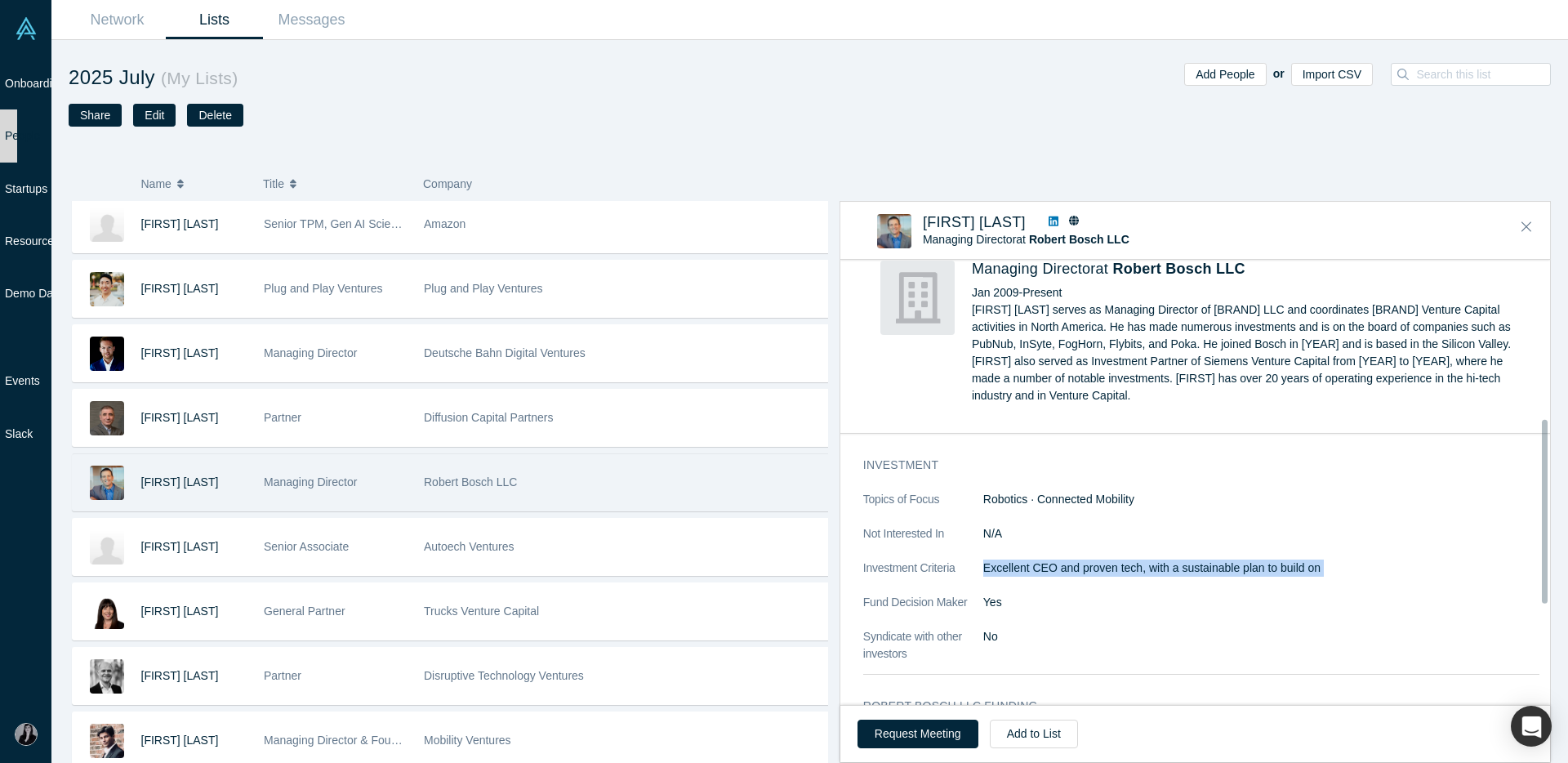 click on "Excellent CEO and proven tech, with a sustainable plan to build on" at bounding box center (1261, 568) 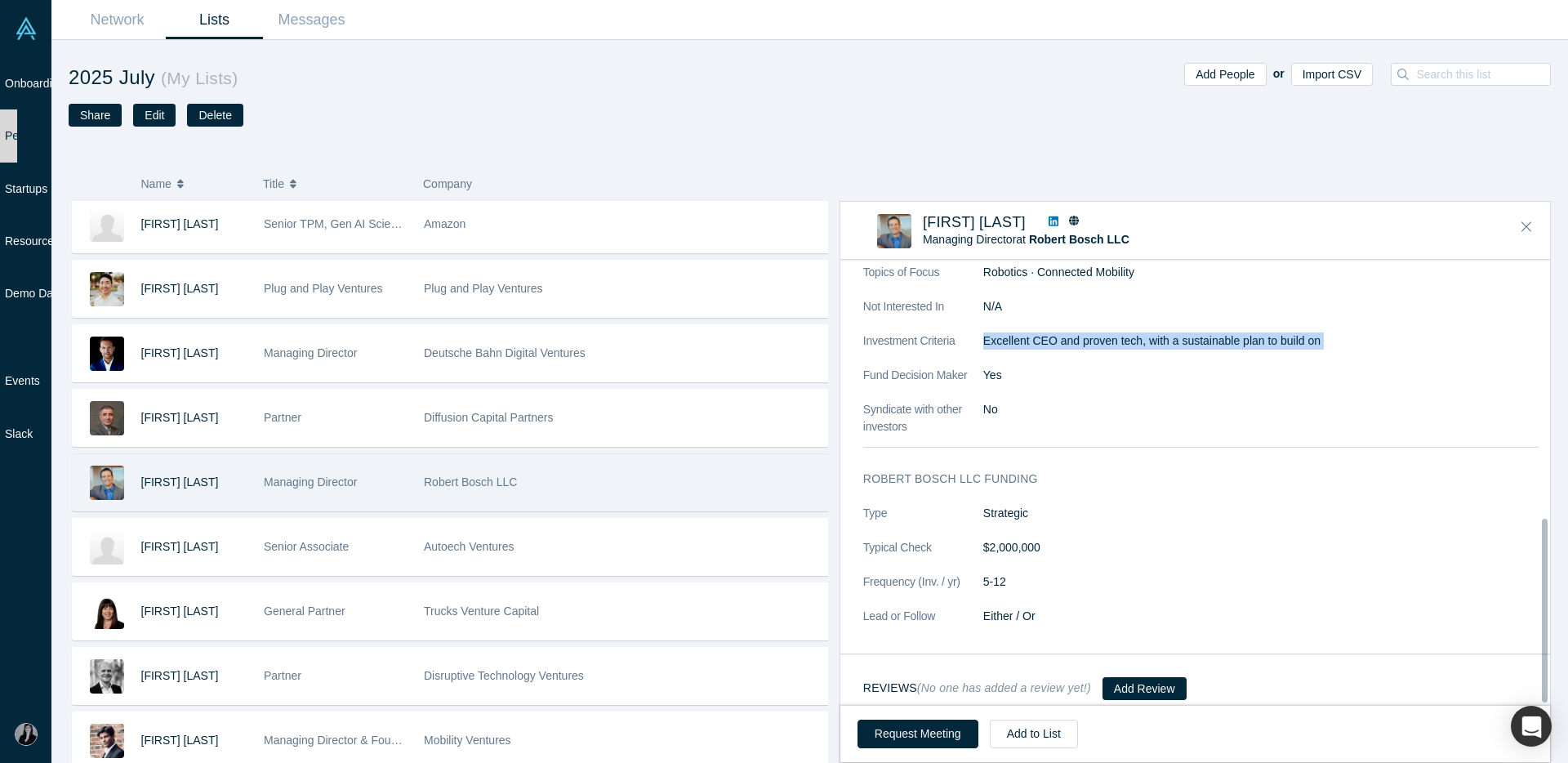 scroll, scrollTop: 624, scrollLeft: 0, axis: vertical 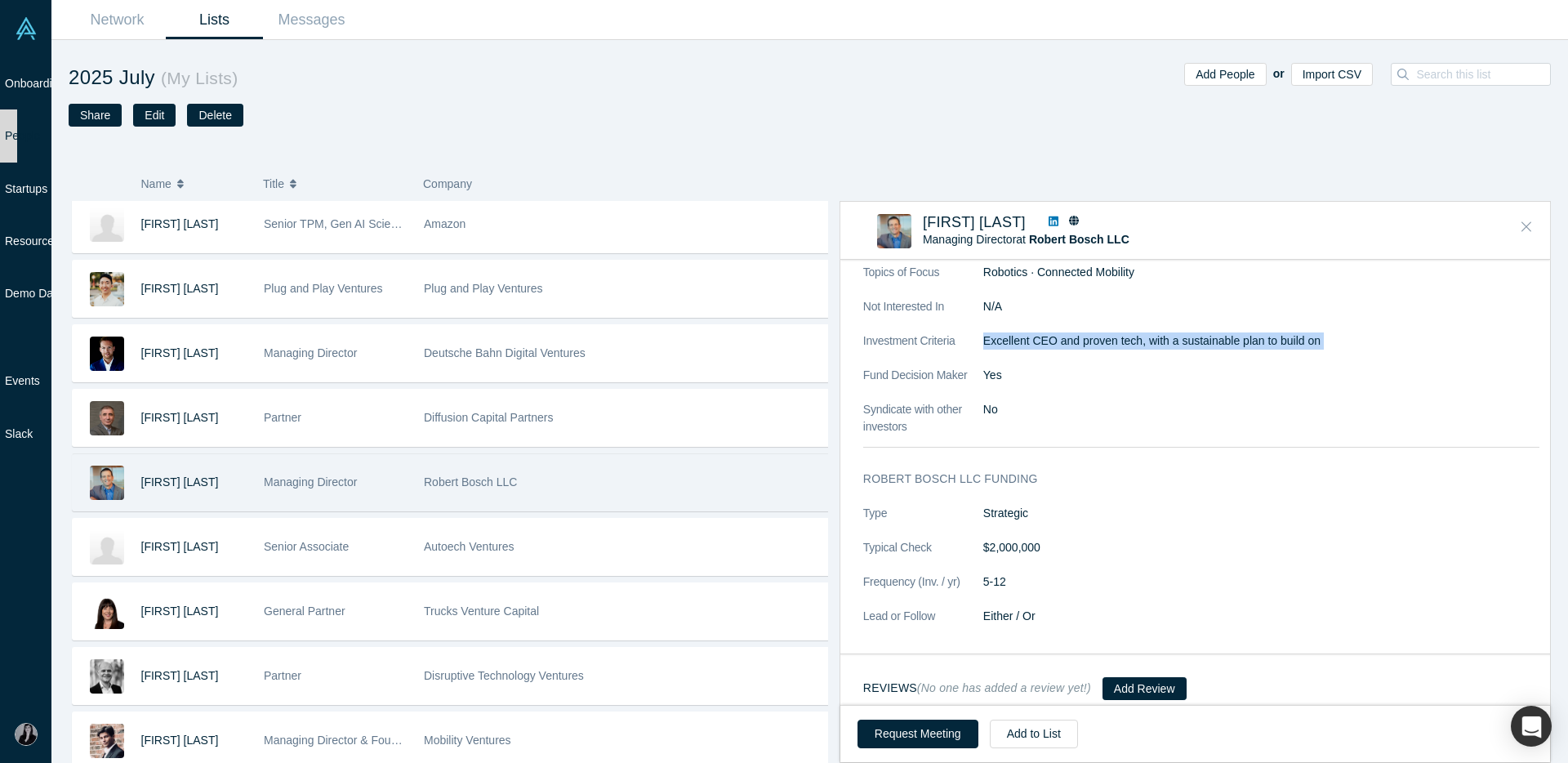 click at bounding box center [1526, 227] 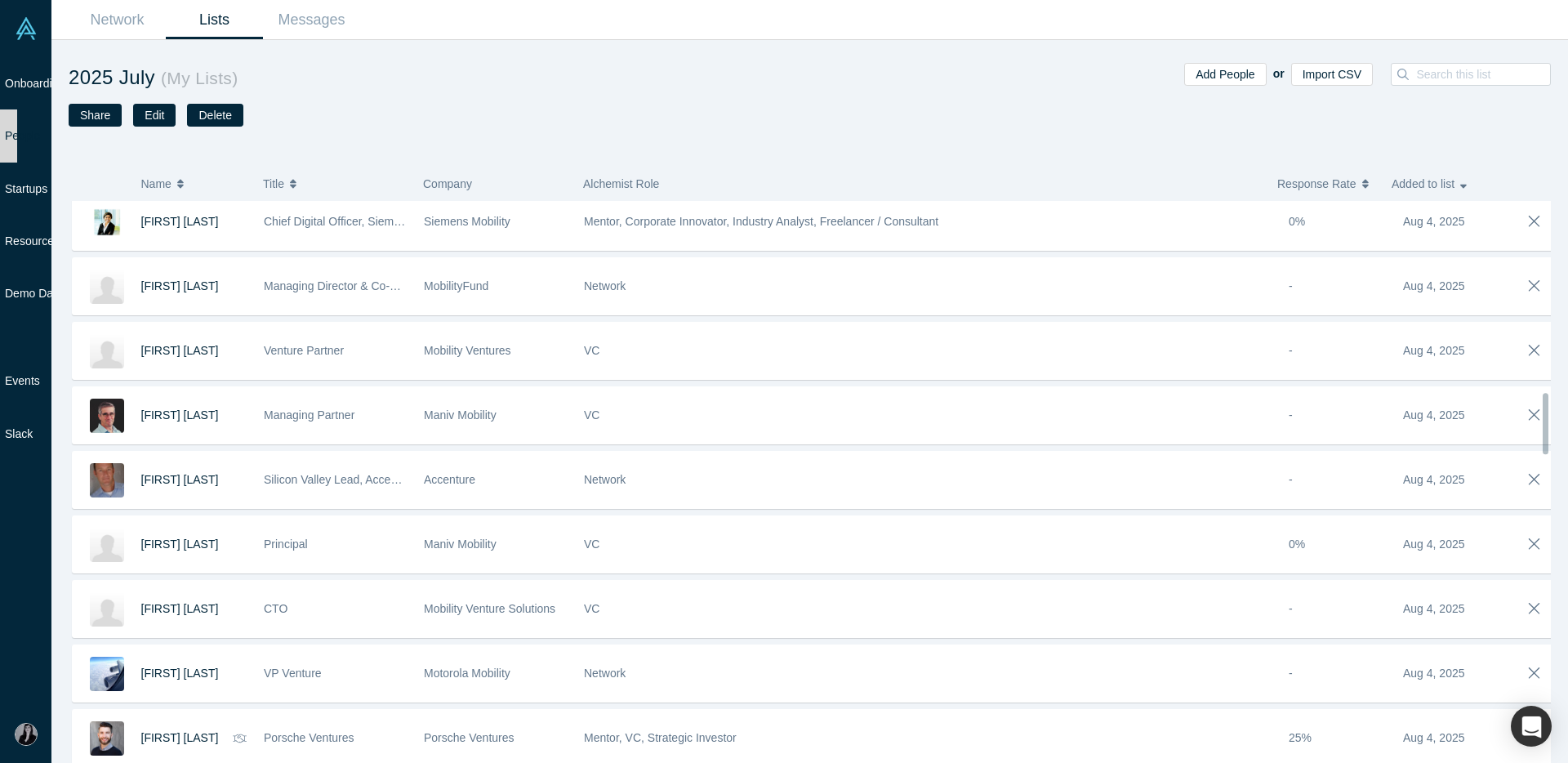 scroll, scrollTop: 1881, scrollLeft: 0, axis: vertical 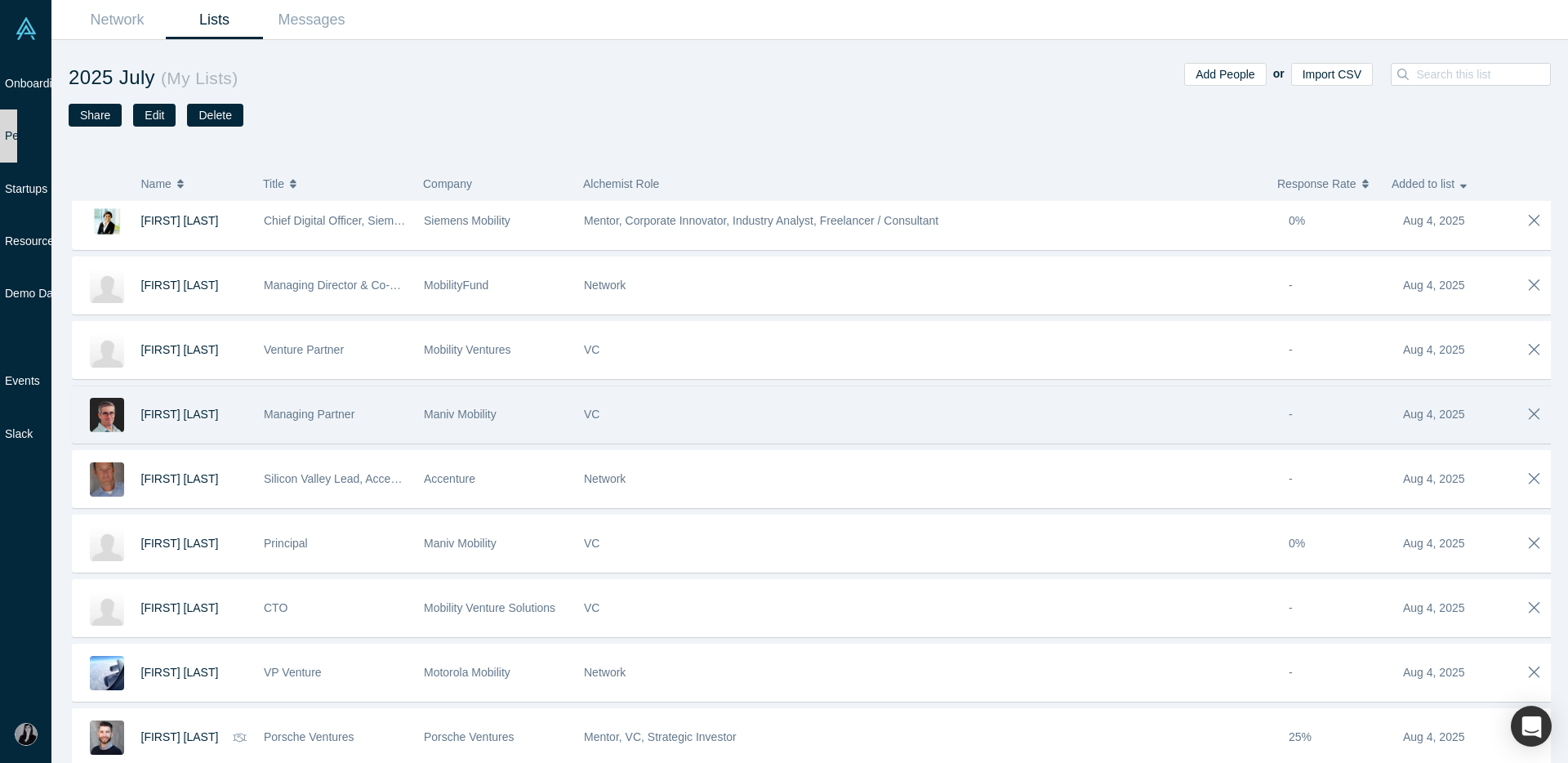 click on "Maniv Mobility" at bounding box center [460, 414] 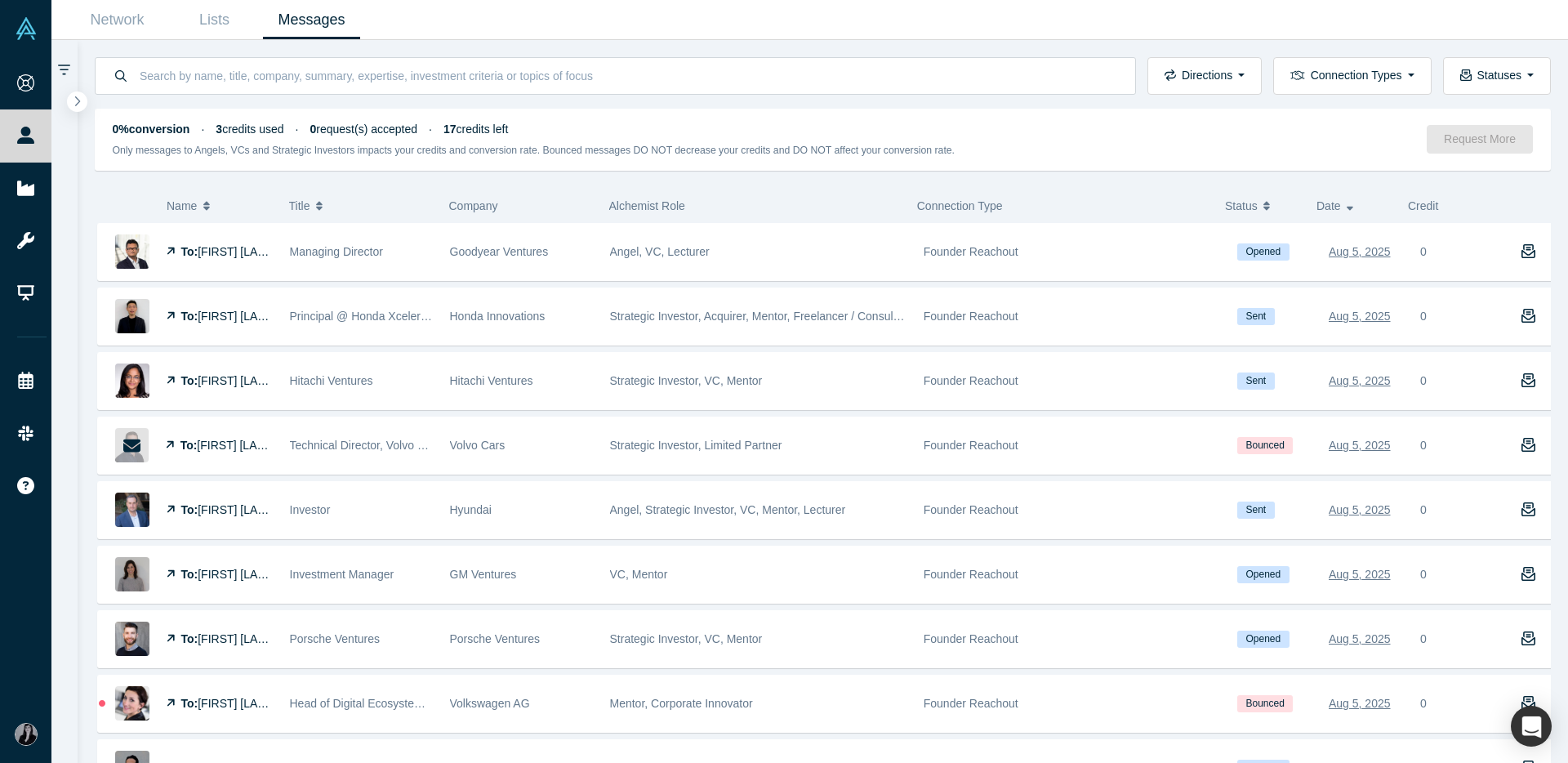 scroll, scrollTop: 0, scrollLeft: 0, axis: both 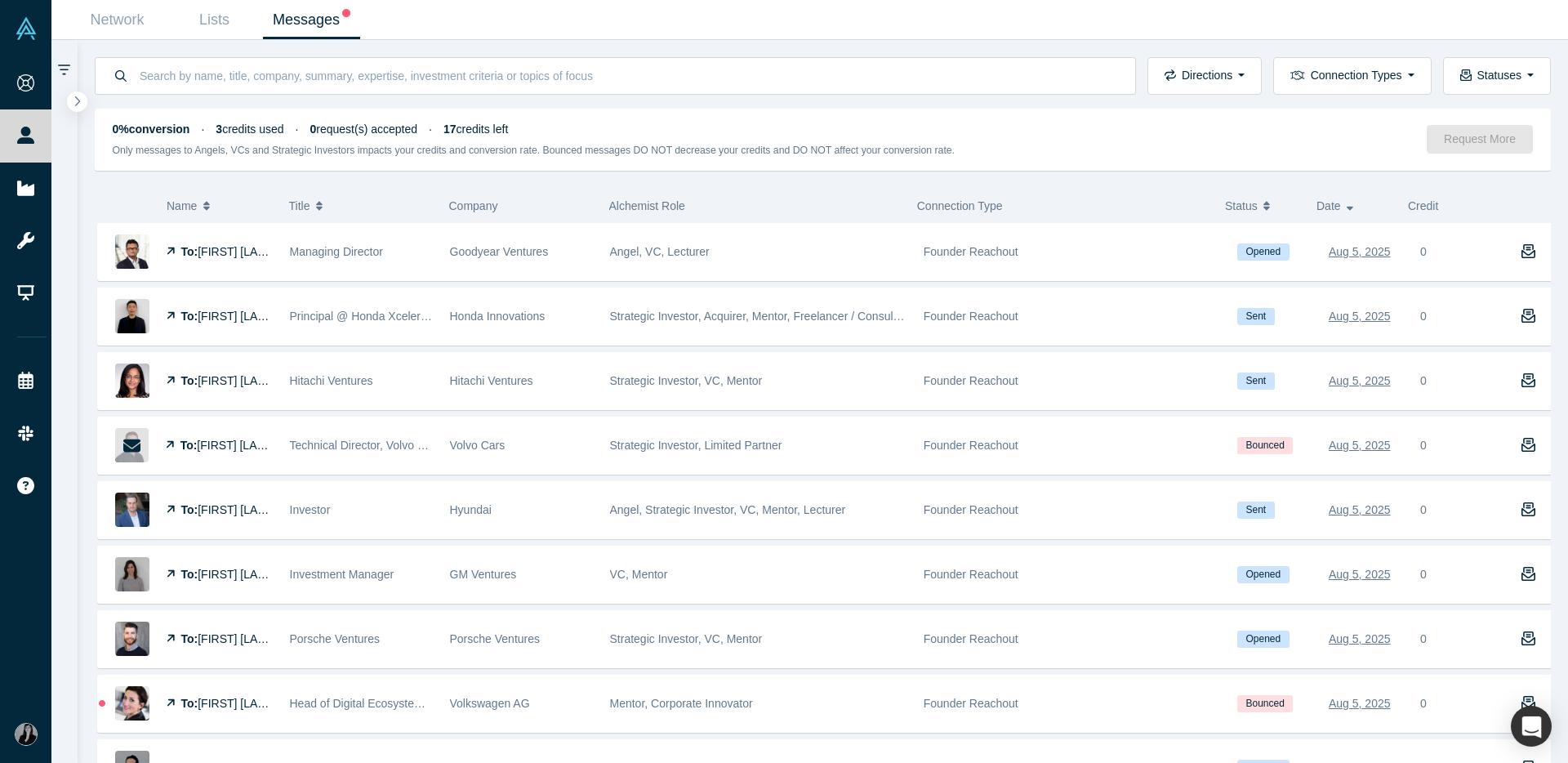 click on "Messages" at bounding box center (311, 20) 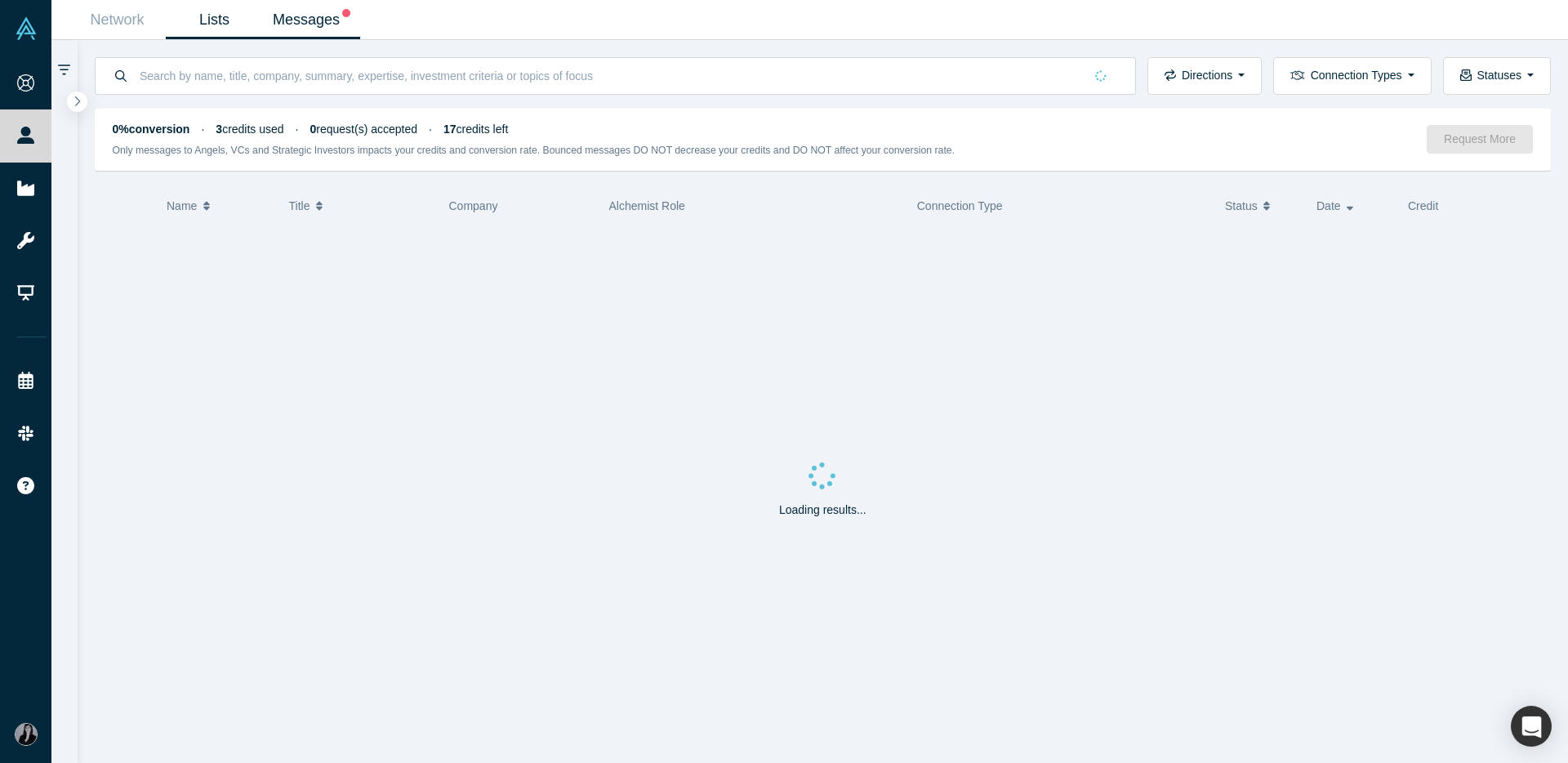 click on "Lists" at bounding box center (214, 20) 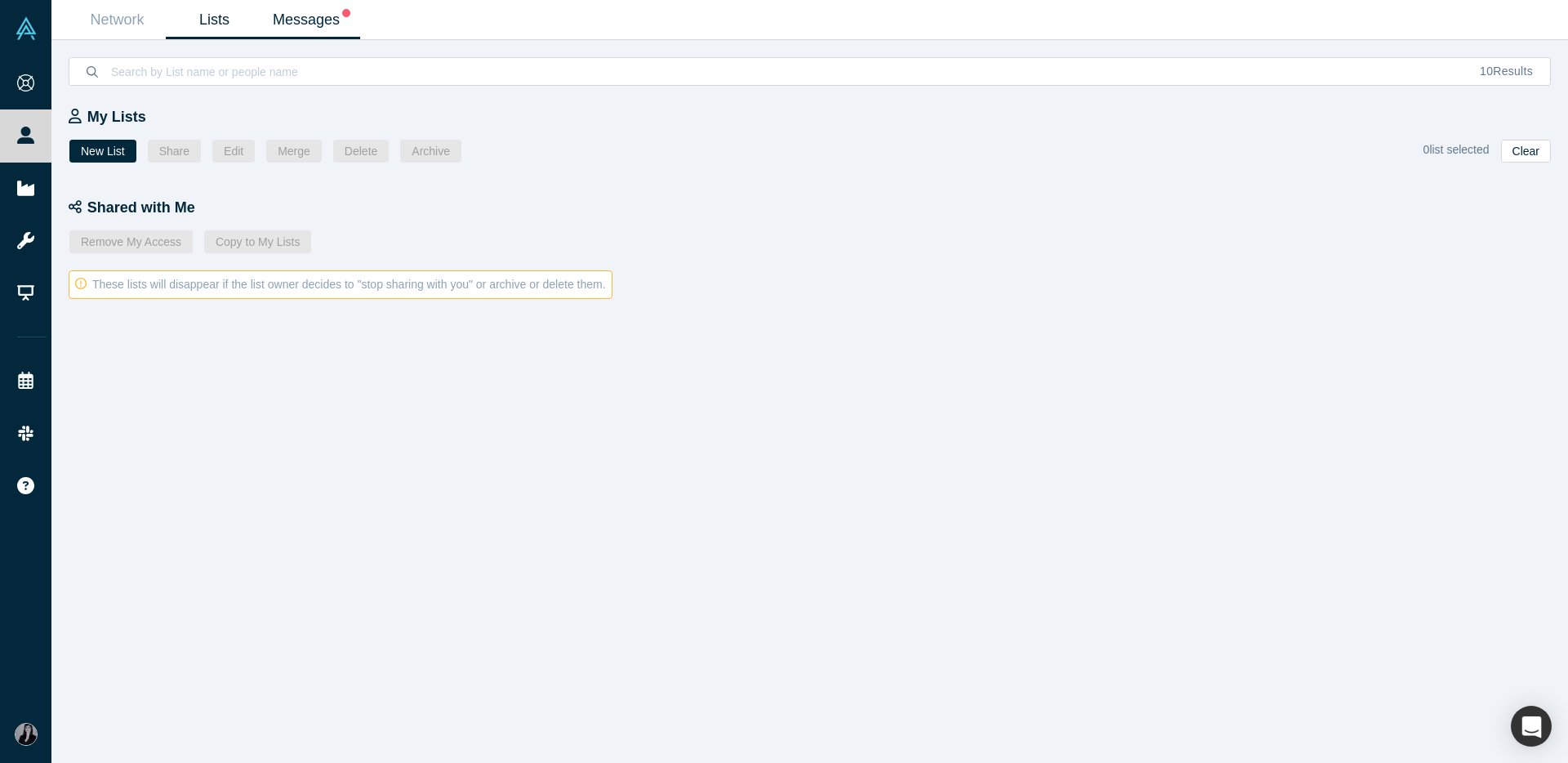 click on "Messages" at bounding box center (311, 20) 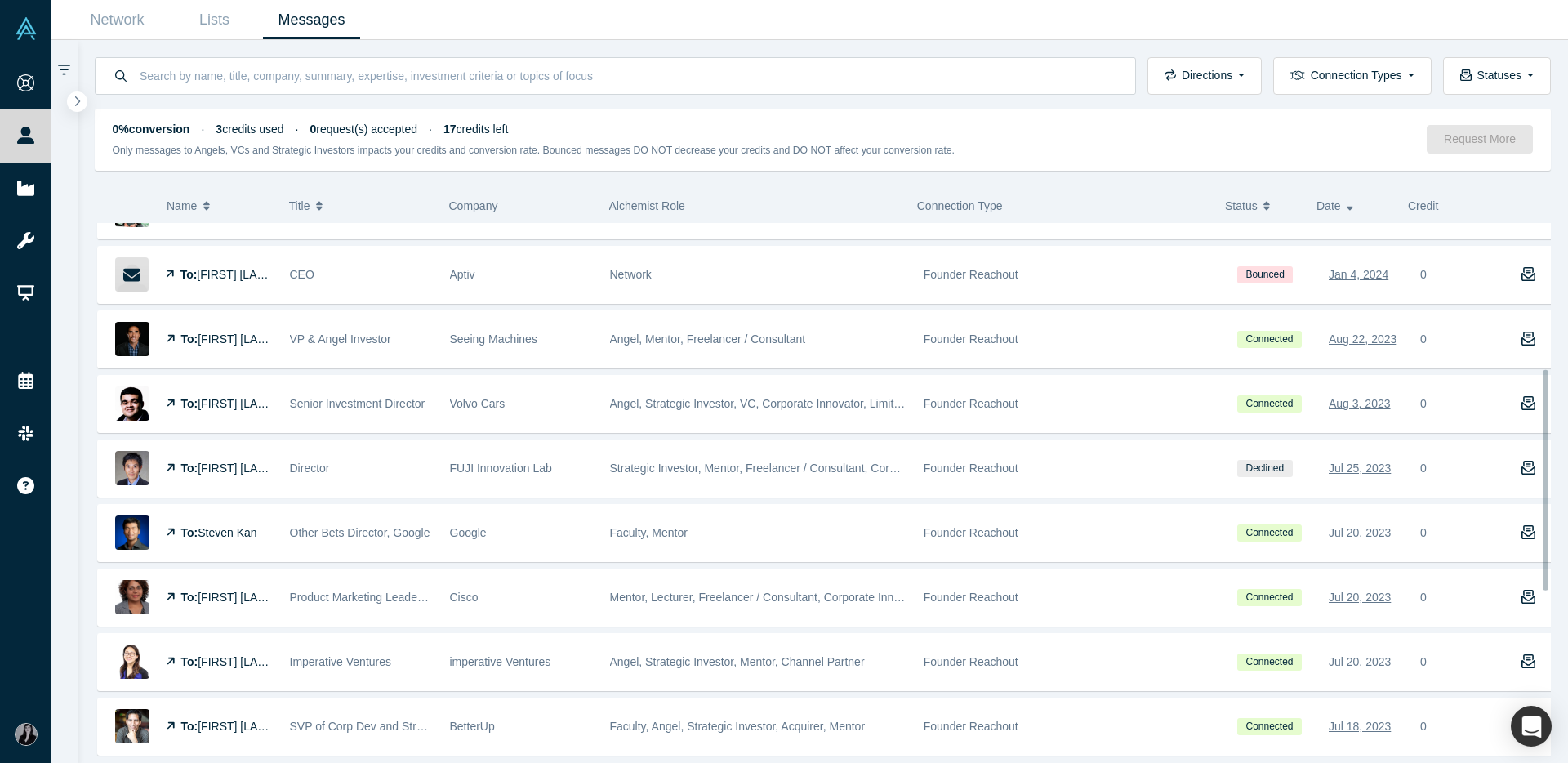 scroll, scrollTop: 0, scrollLeft: 0, axis: both 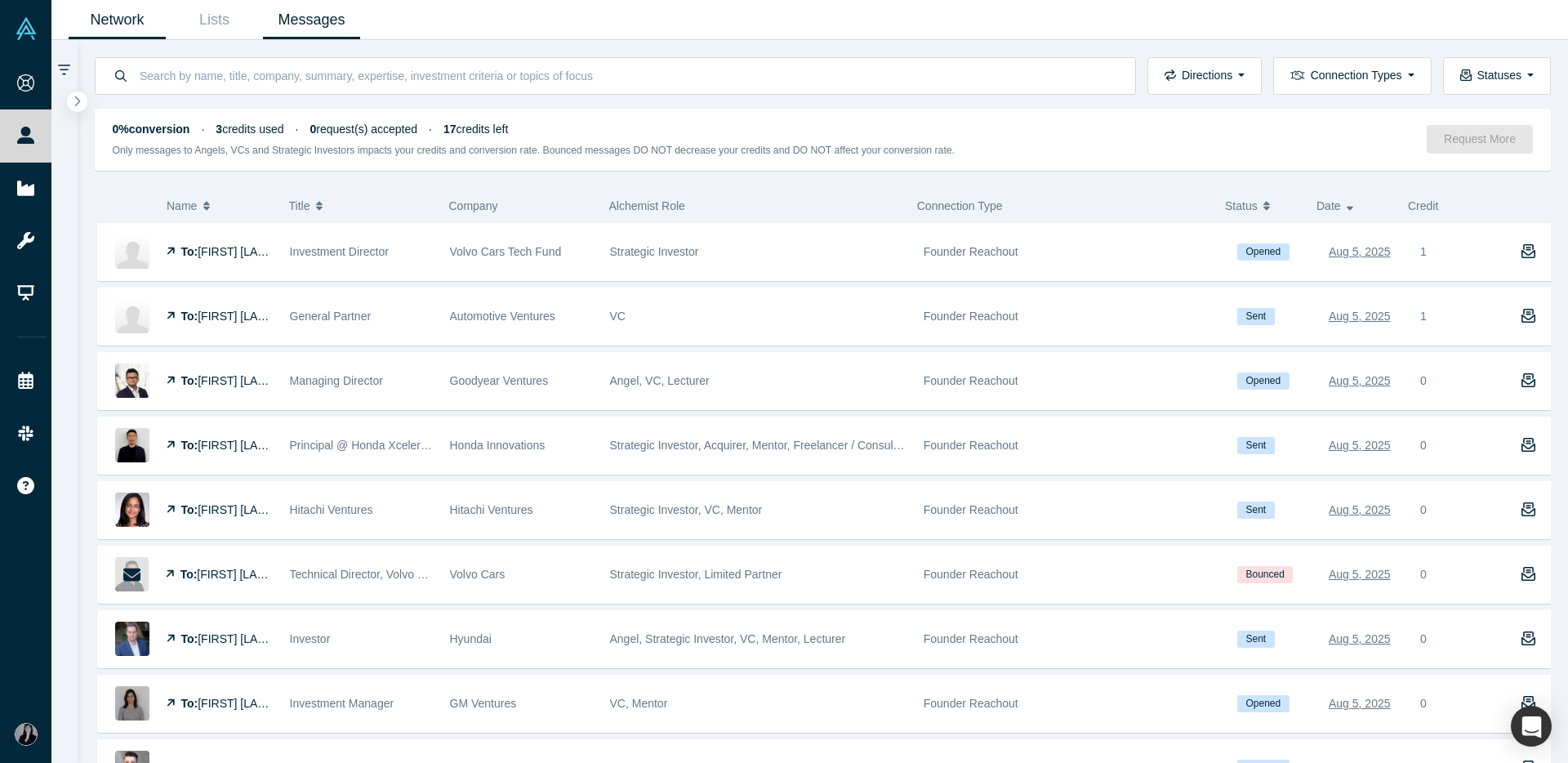 click on "Network" at bounding box center (117, 20) 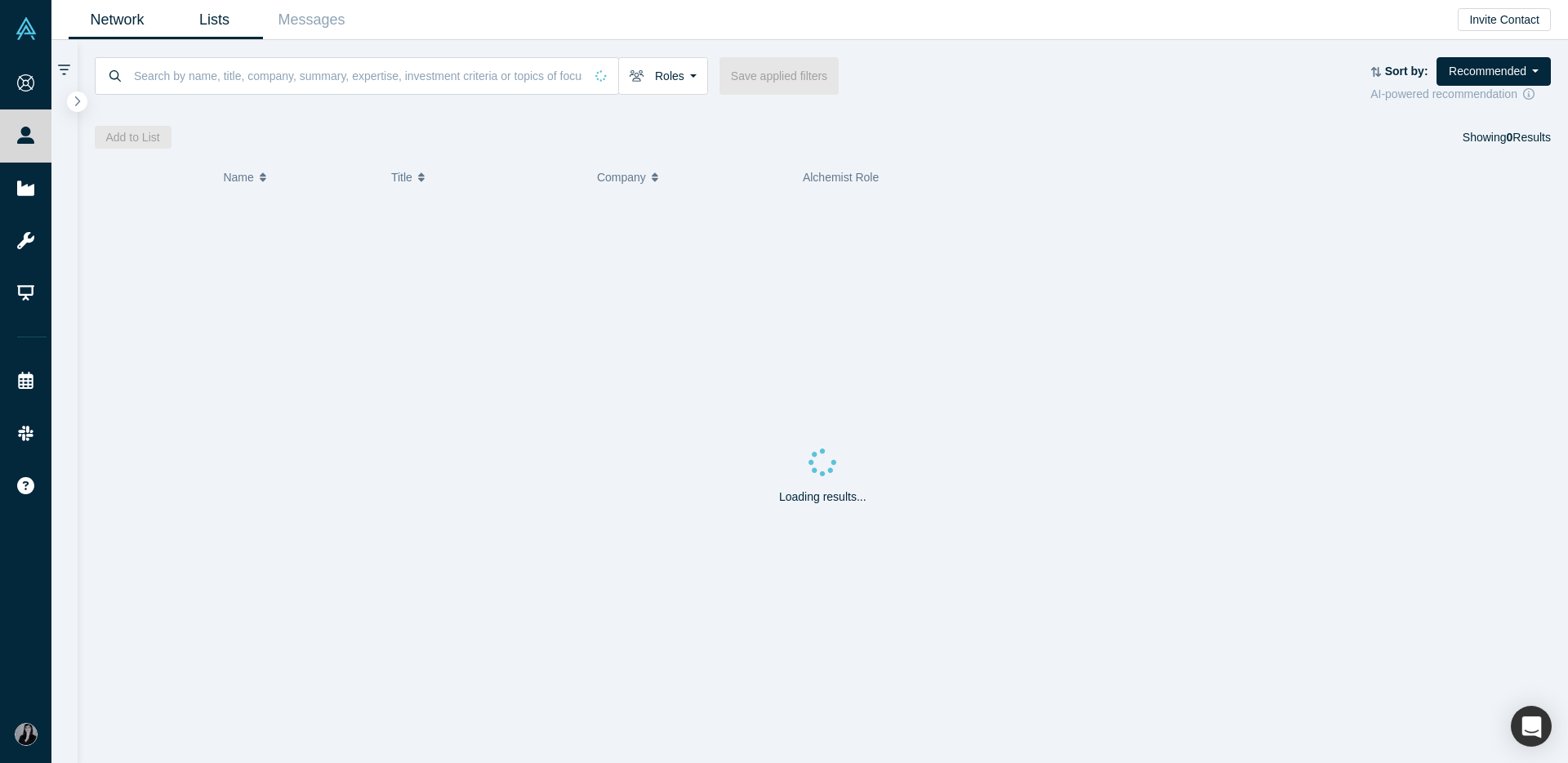 click on "Lists" at bounding box center [214, 20] 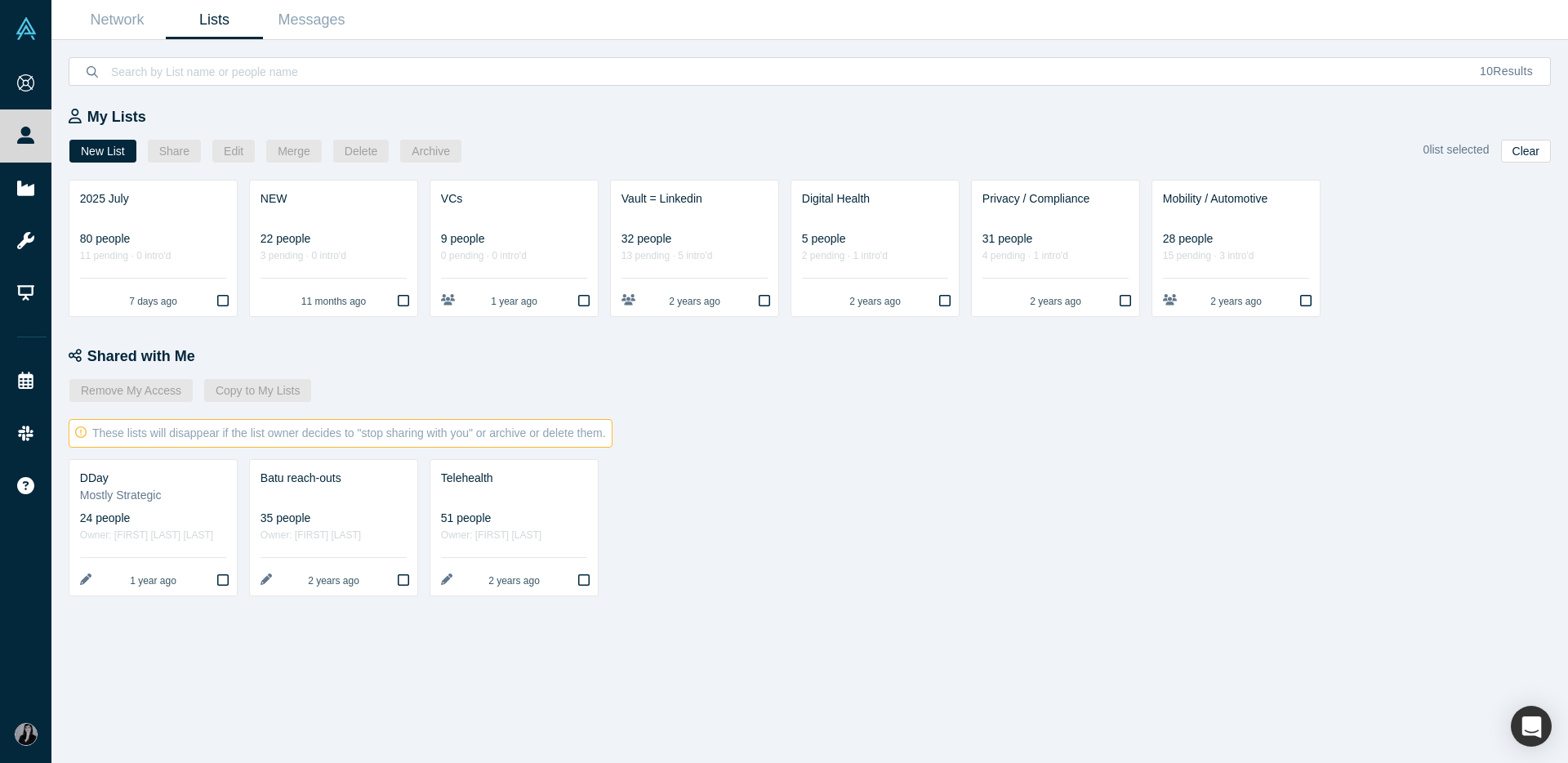 click at bounding box center [153, 216] 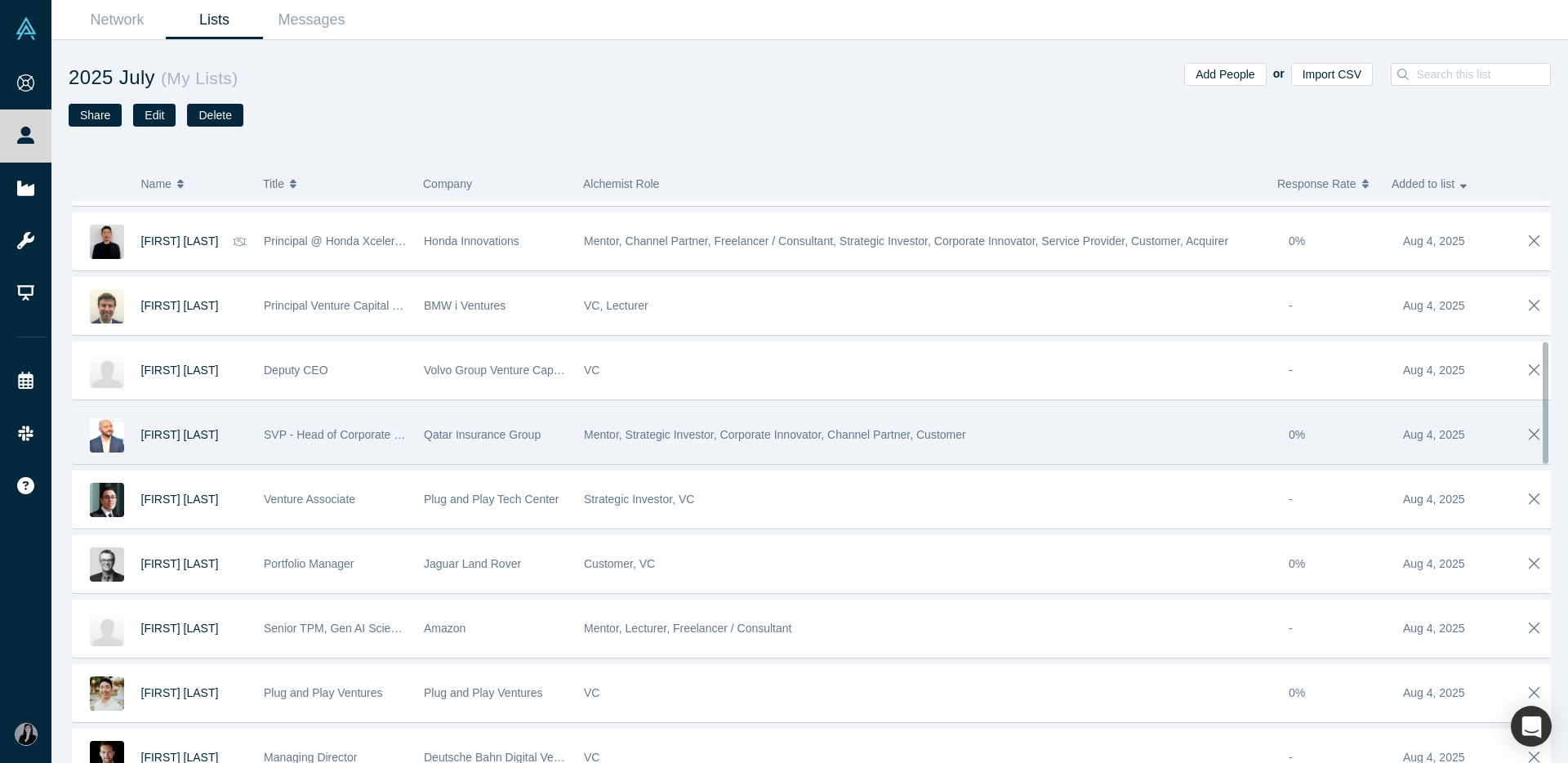 scroll, scrollTop: 661, scrollLeft: 0, axis: vertical 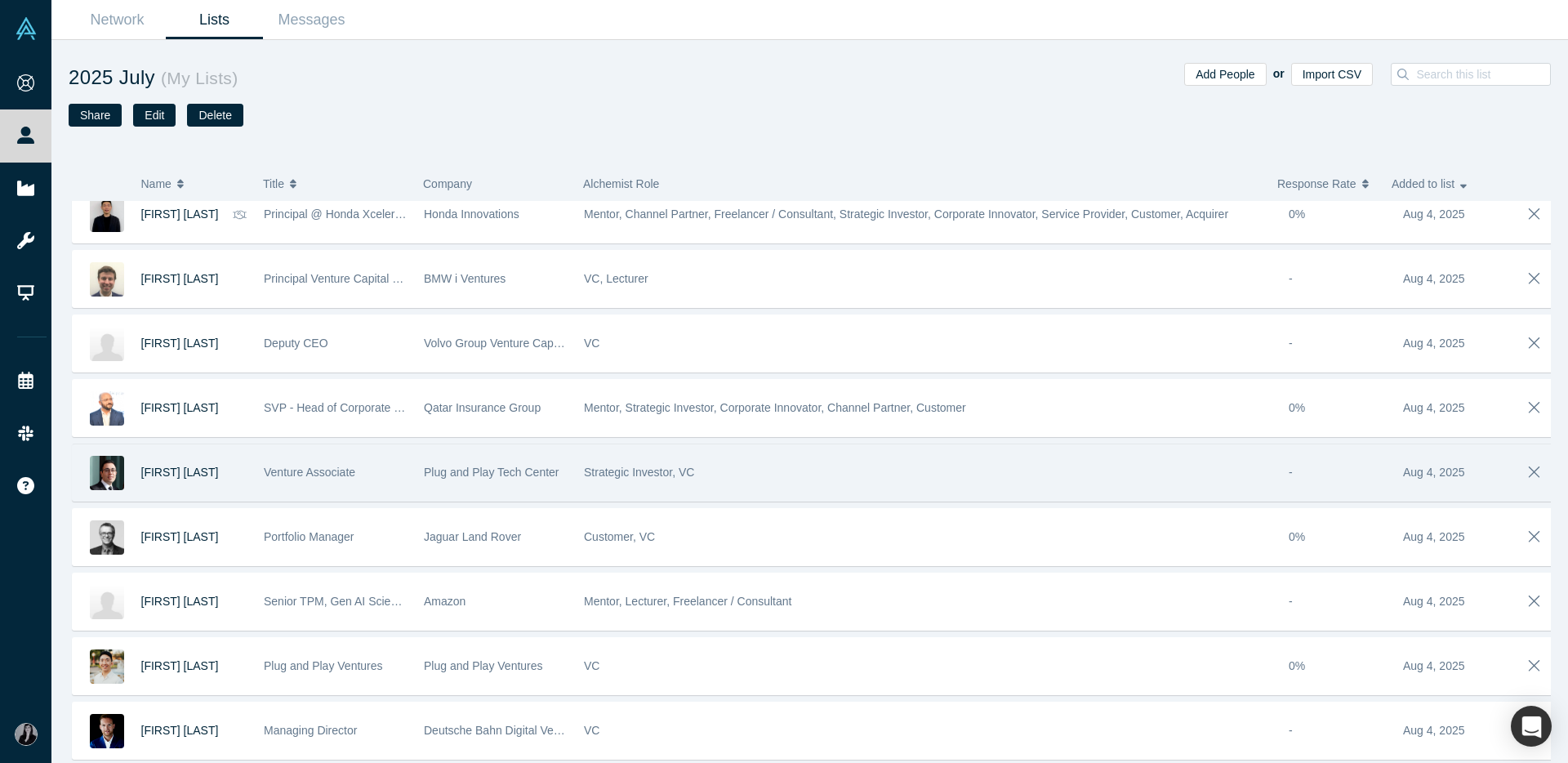 click on "Plug and Play Tech Center" at bounding box center [495, 472] 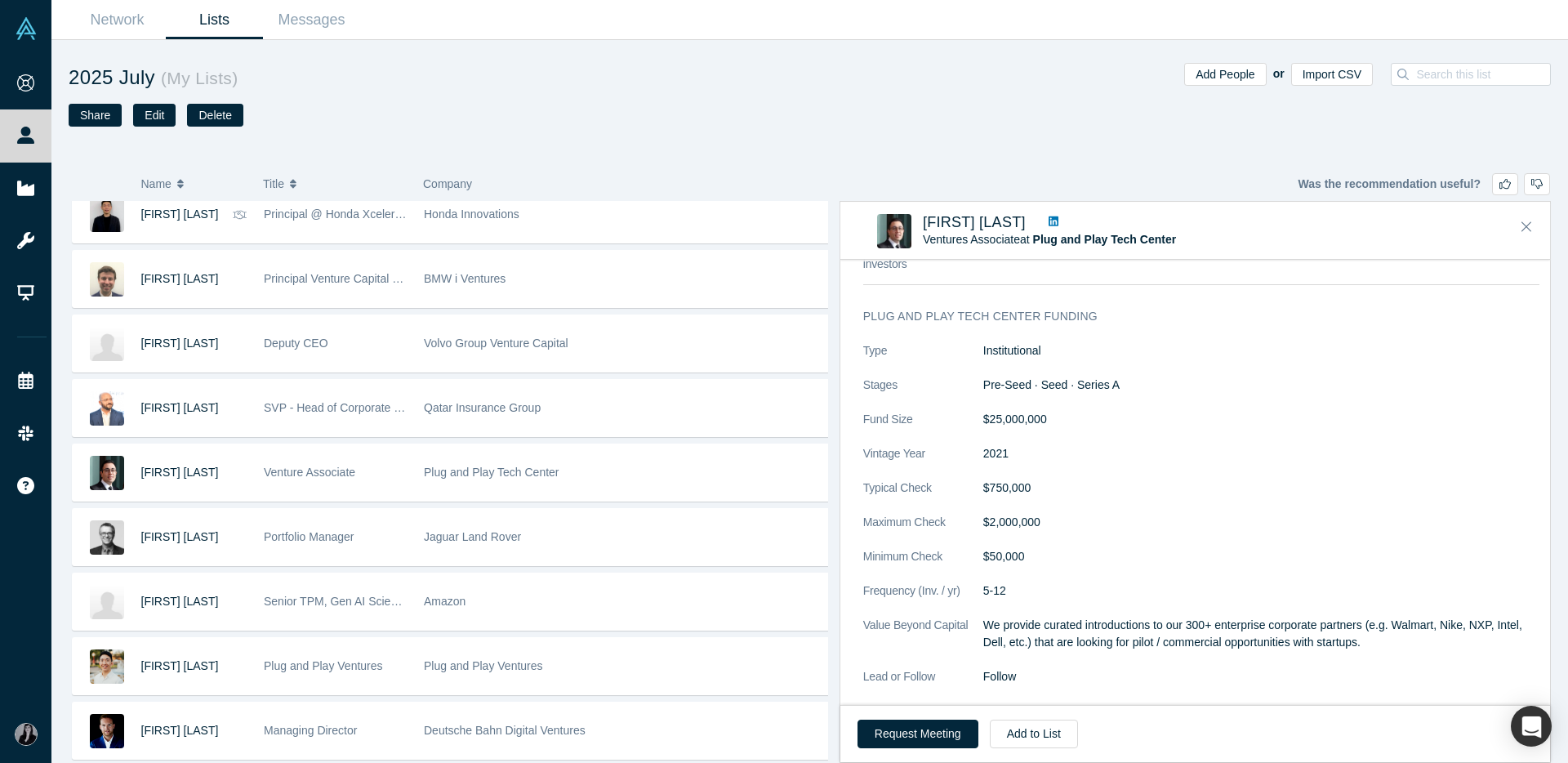scroll, scrollTop: 858, scrollLeft: 0, axis: vertical 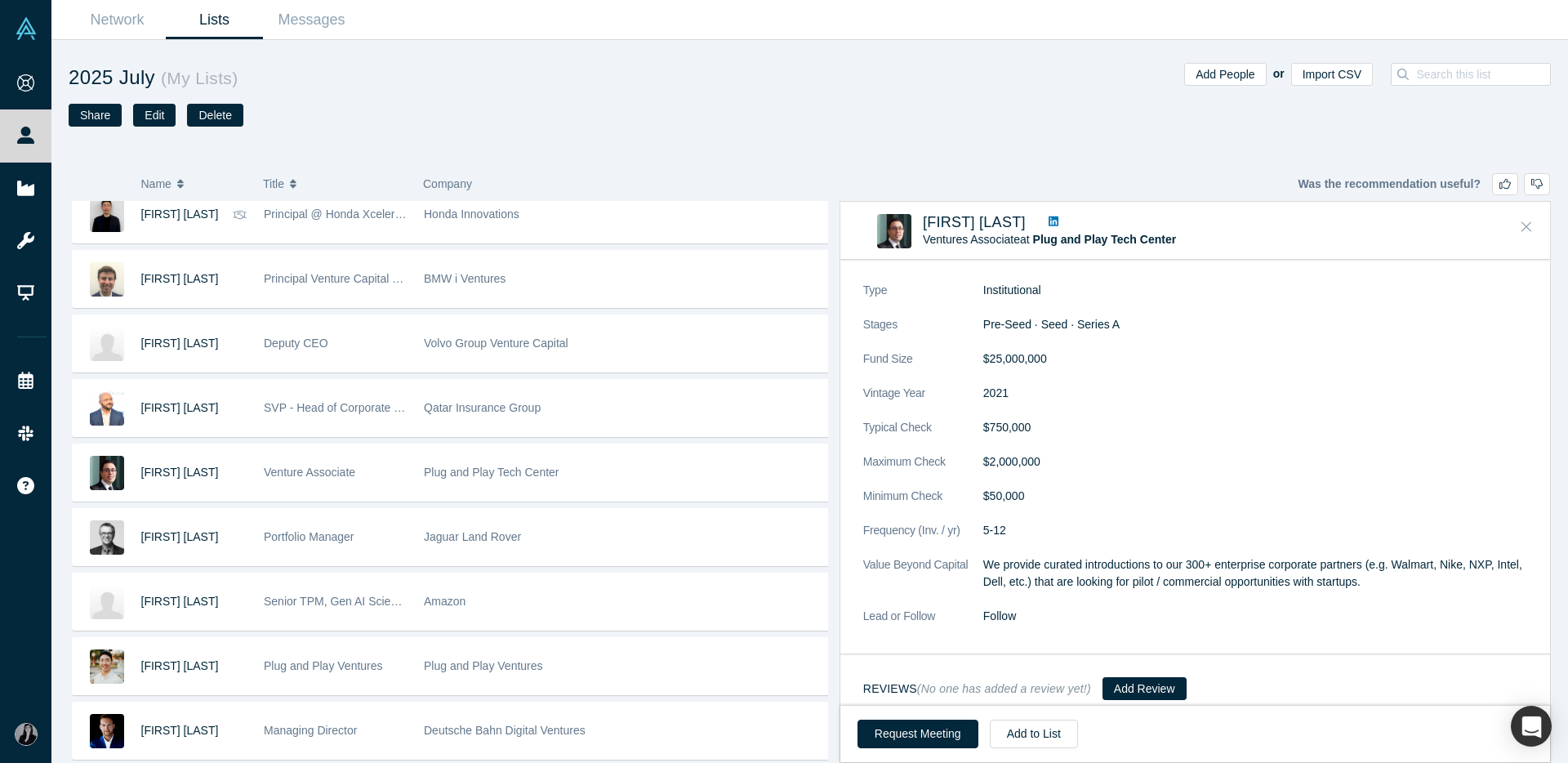 click at bounding box center [1526, 227] 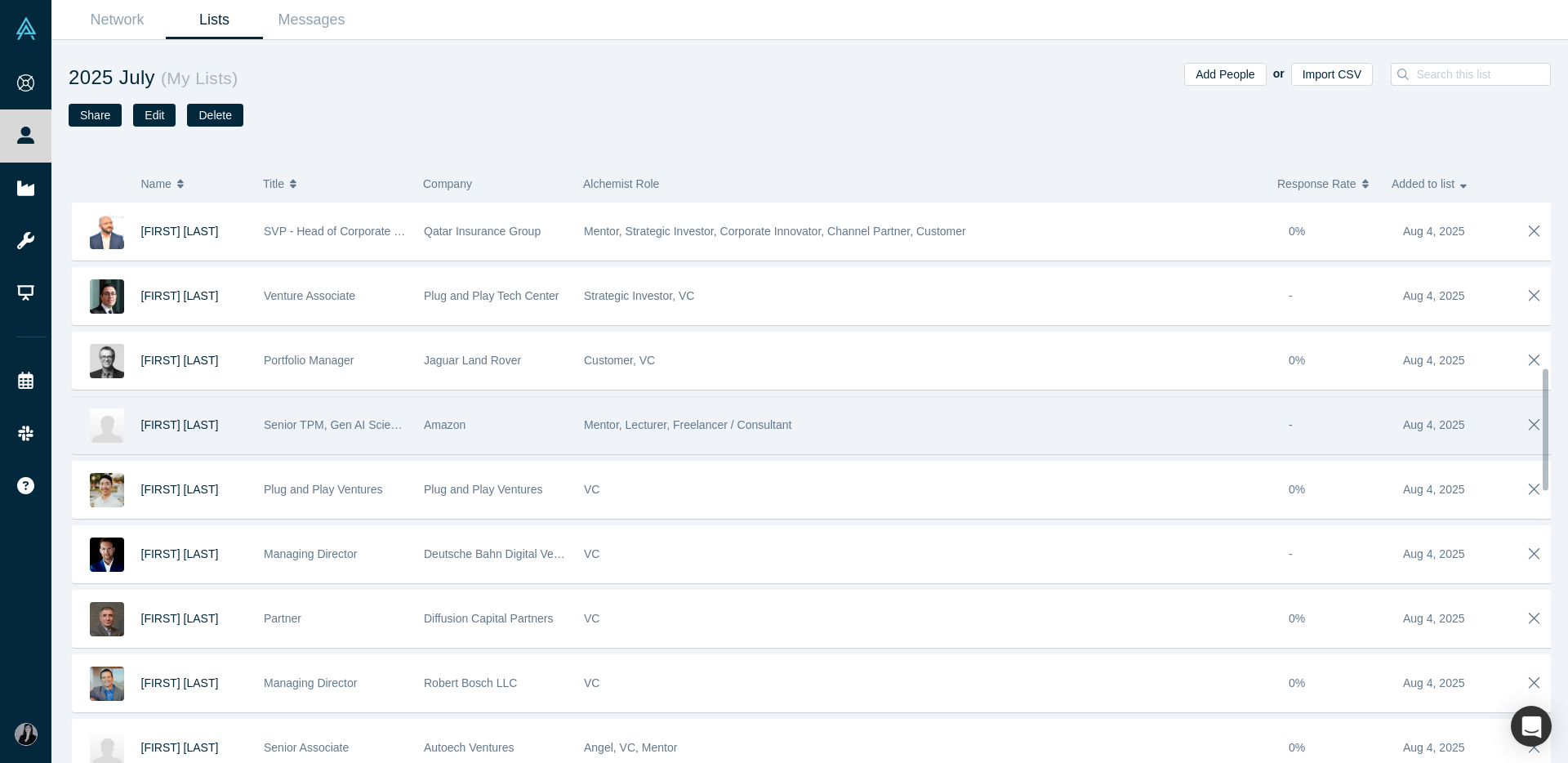 scroll, scrollTop: 839, scrollLeft: 0, axis: vertical 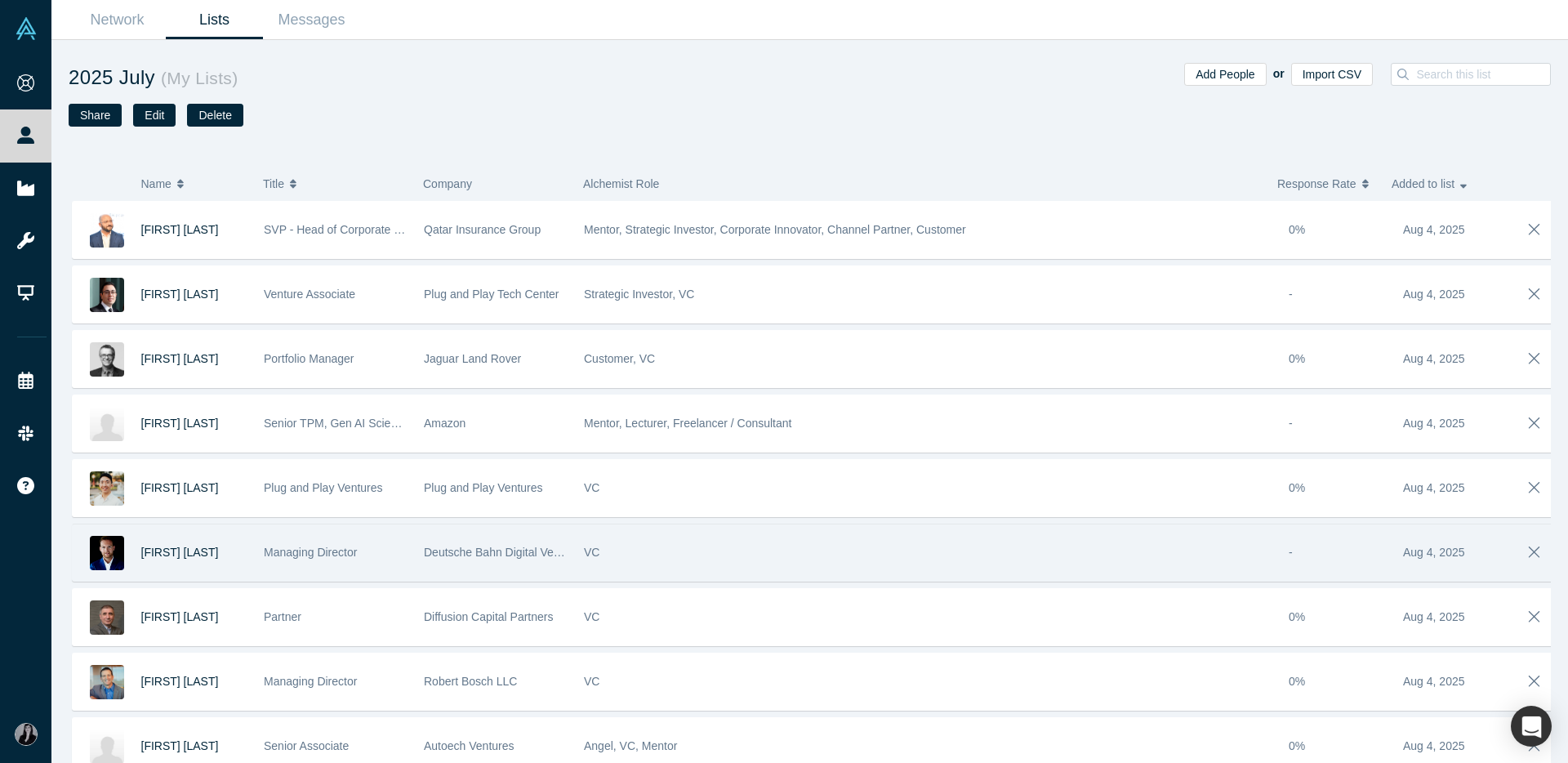 click on "Deutsche Bahn Digital Ventures" at bounding box center [505, 552] 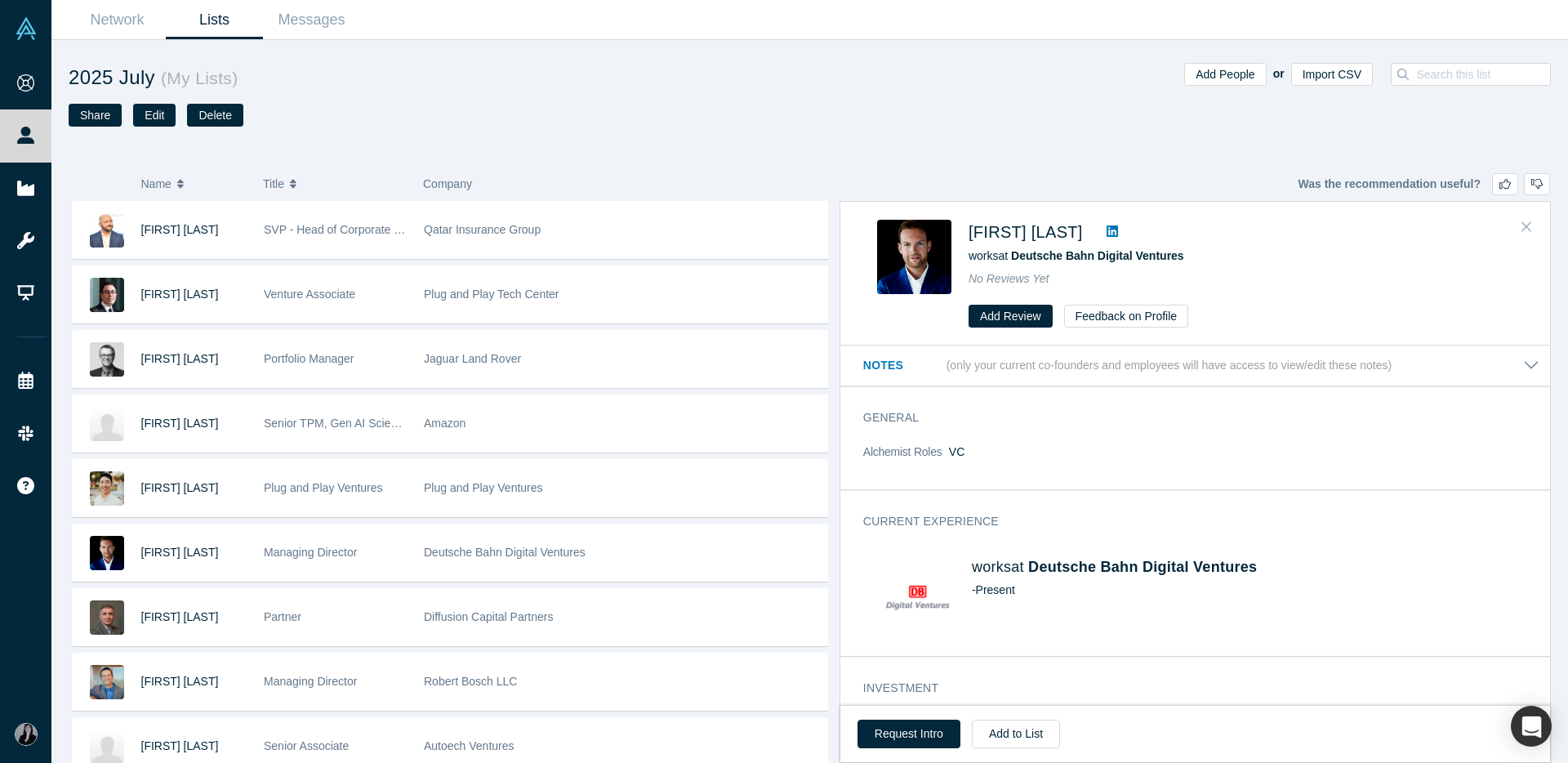 click 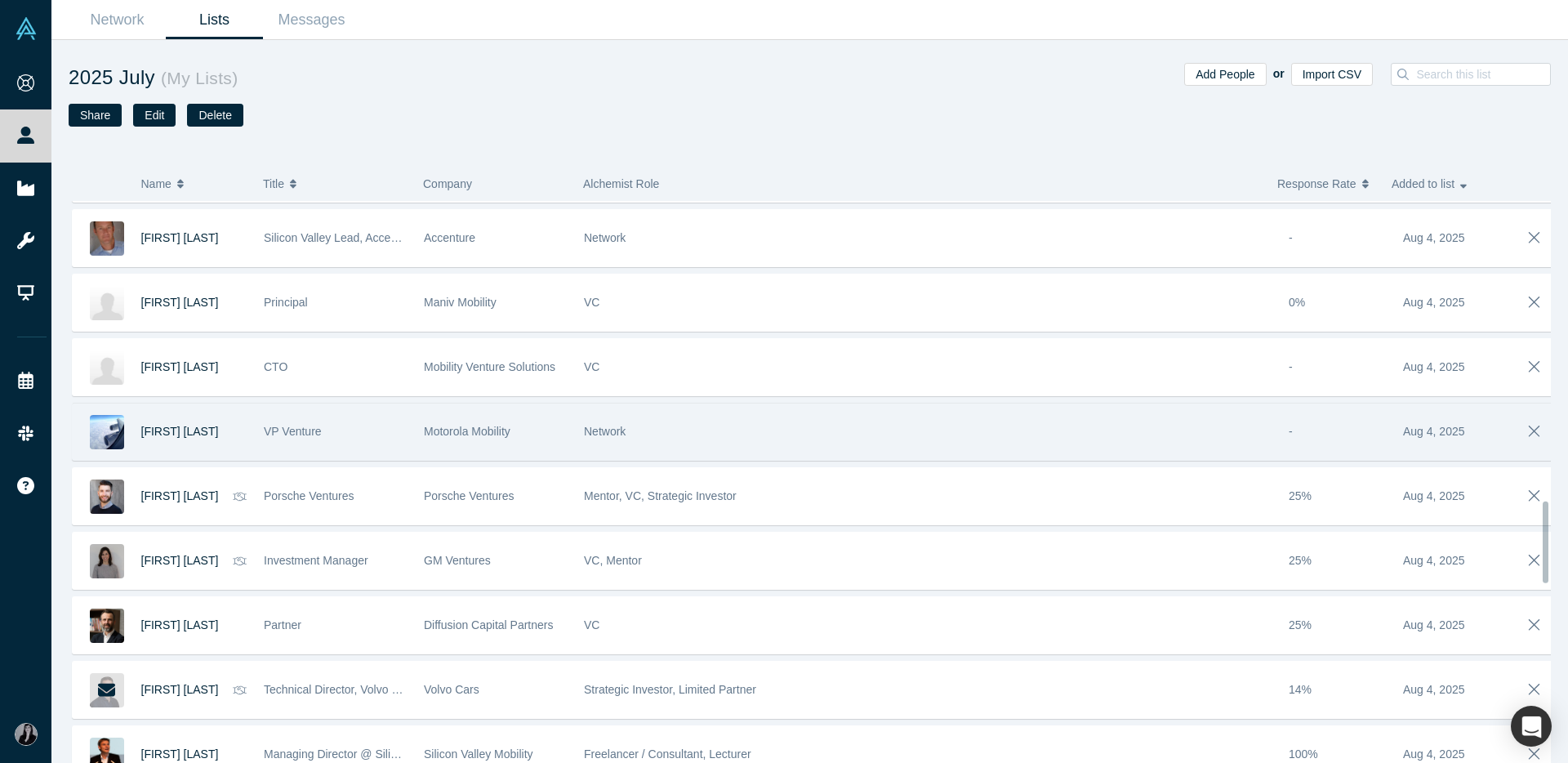 scroll, scrollTop: 2125, scrollLeft: 0, axis: vertical 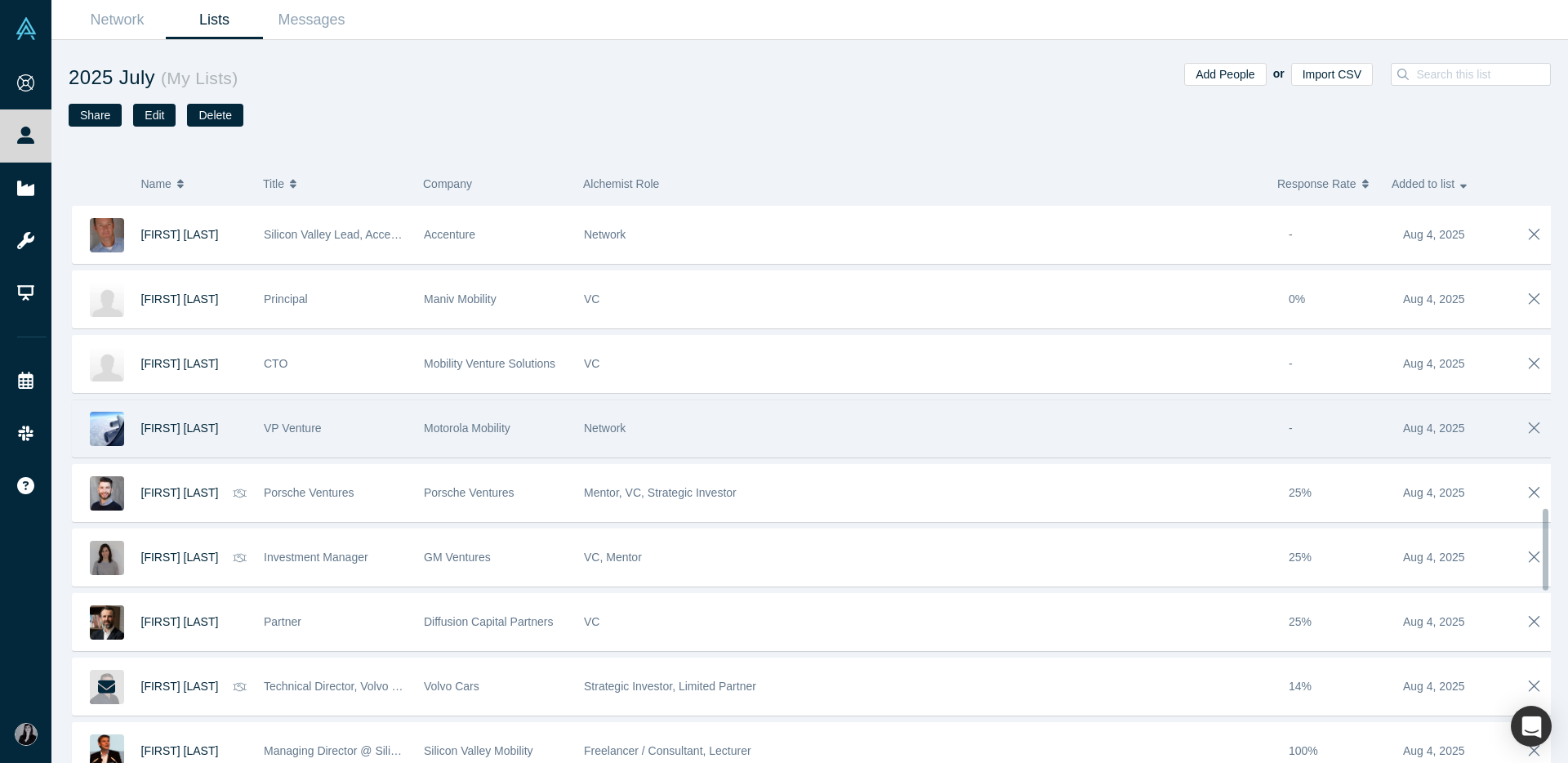 click on "Motorola Mobility" at bounding box center (467, 428) 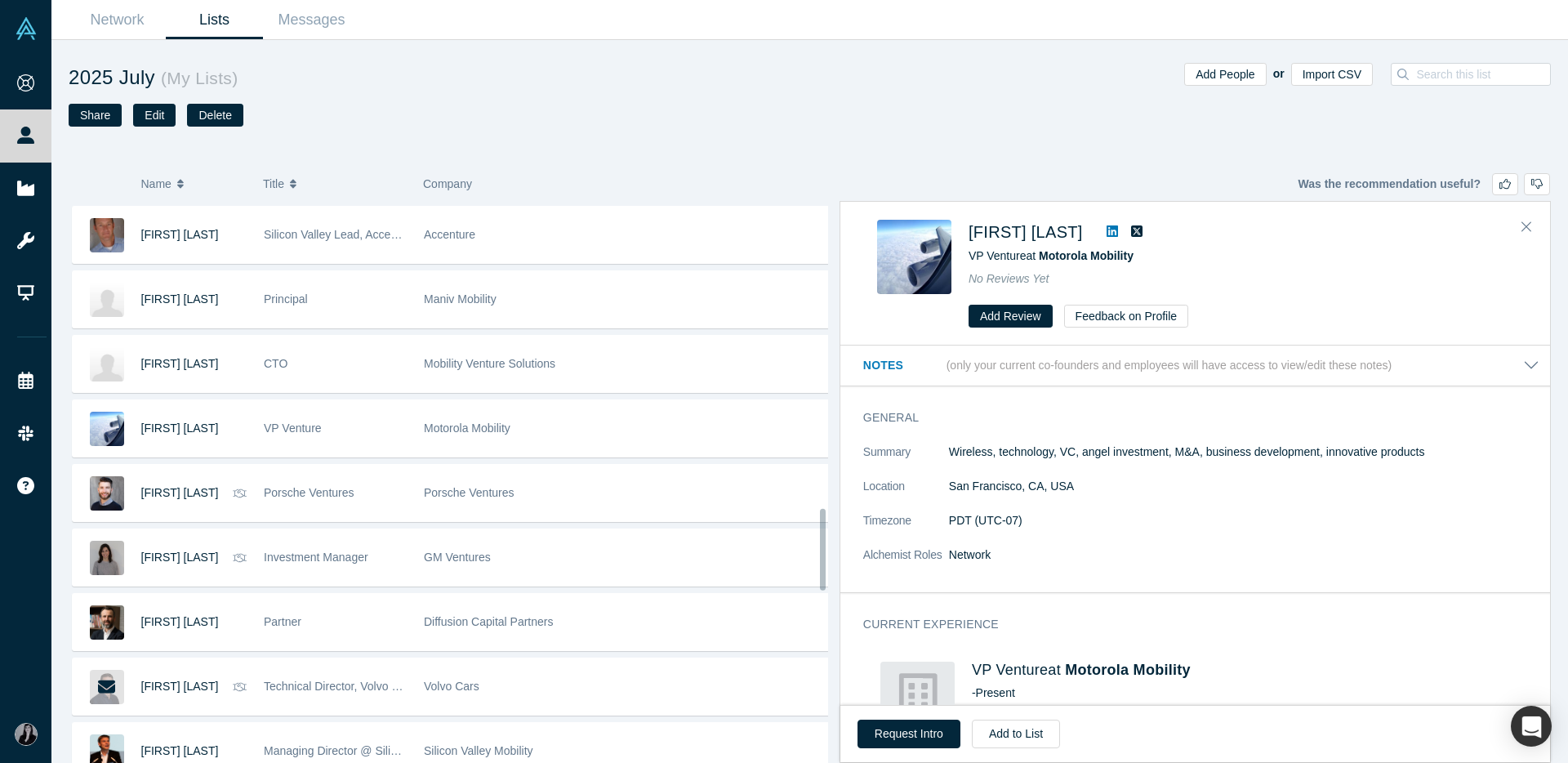 scroll, scrollTop: 2125, scrollLeft: 0, axis: vertical 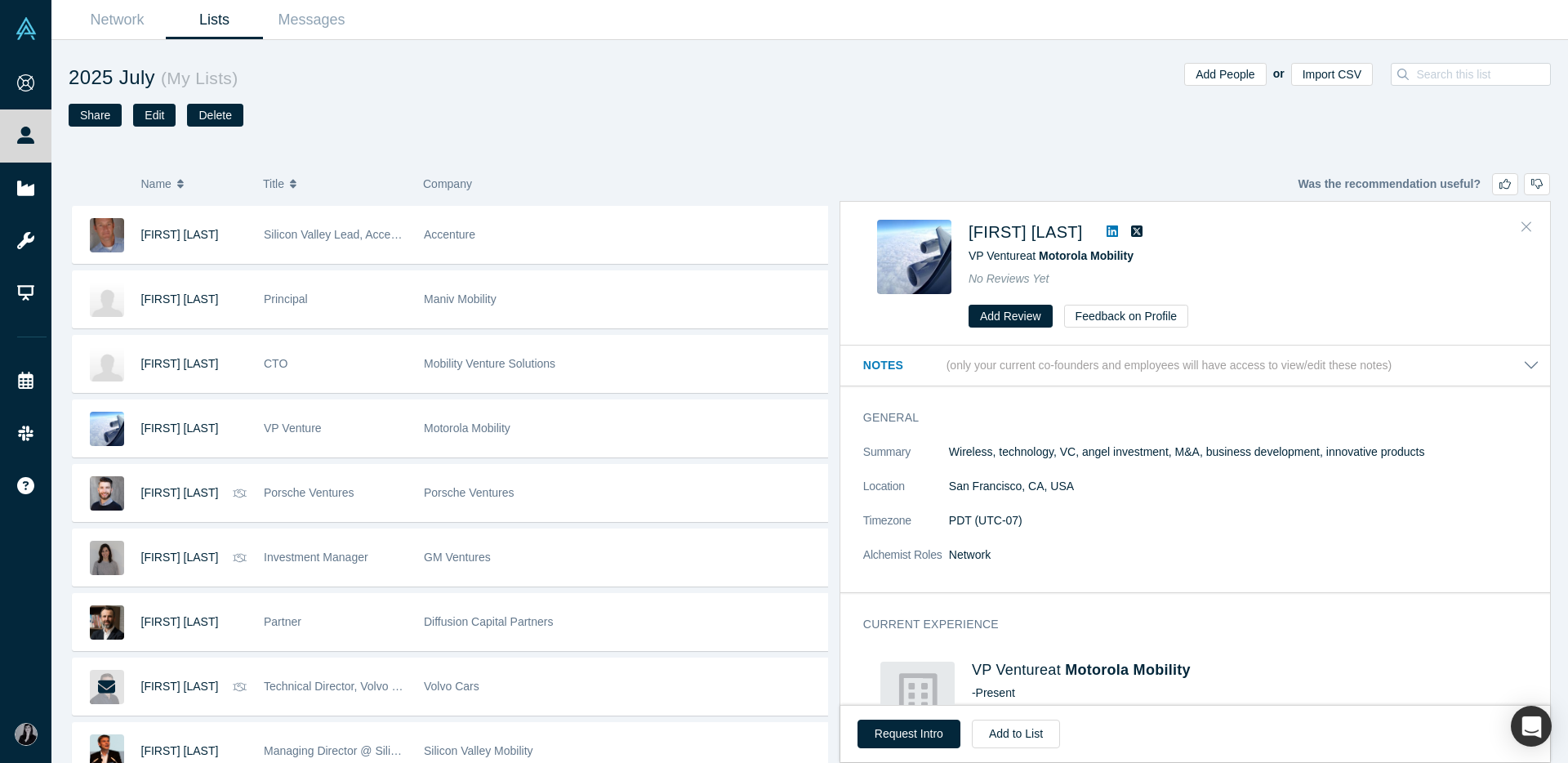 click 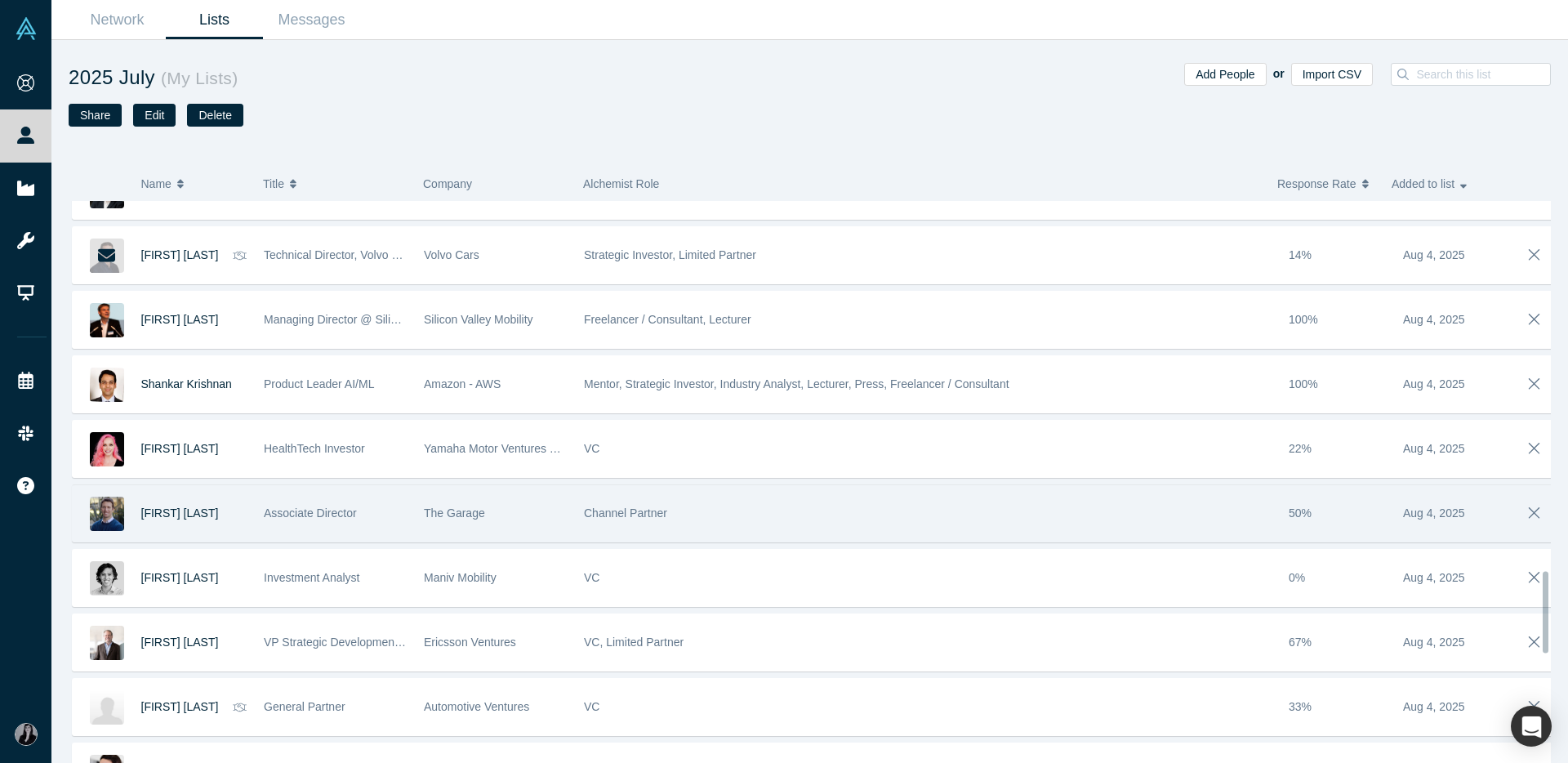 scroll, scrollTop: 2560, scrollLeft: 0, axis: vertical 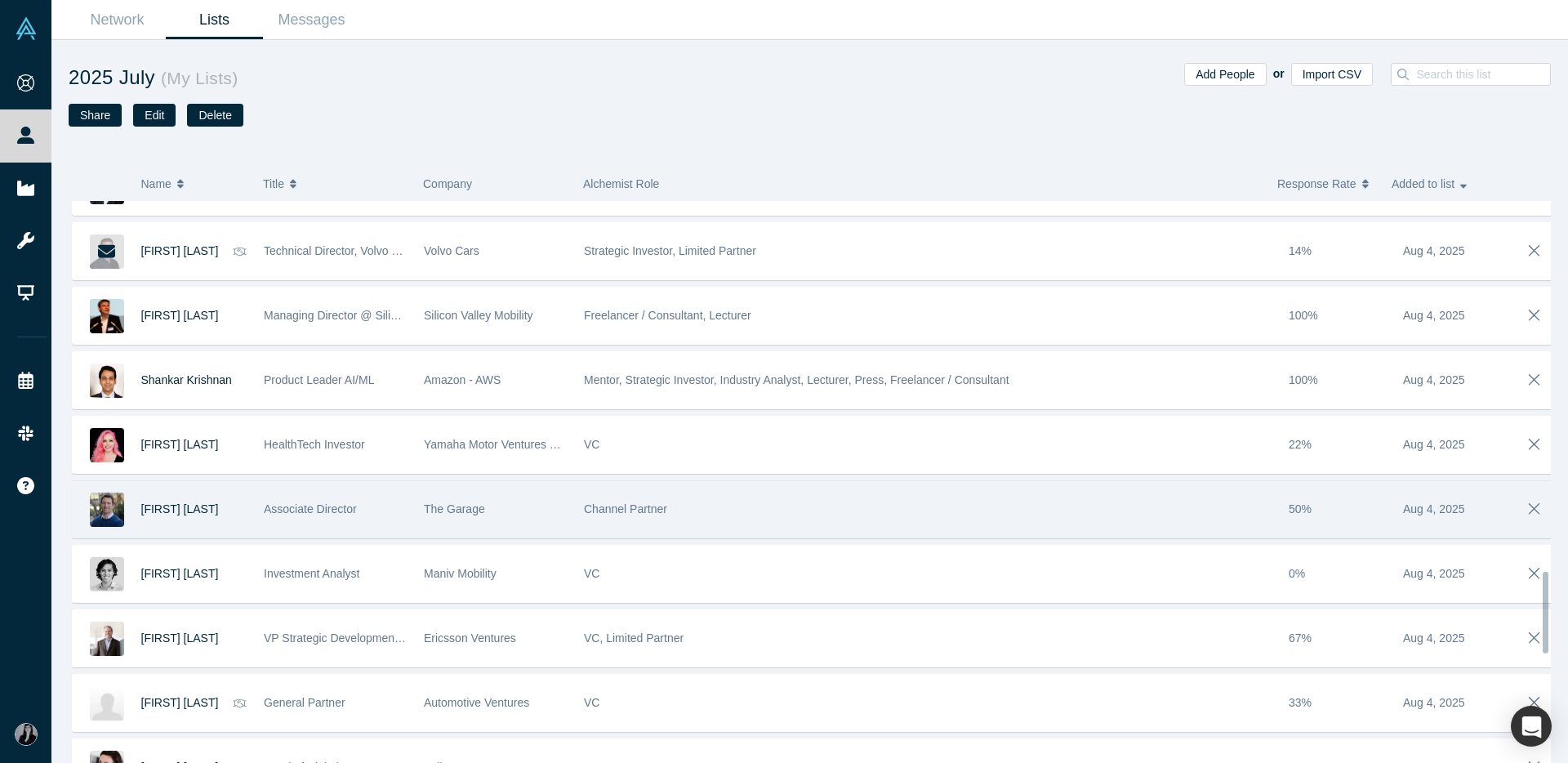click on "The Garage" at bounding box center (495, 509) 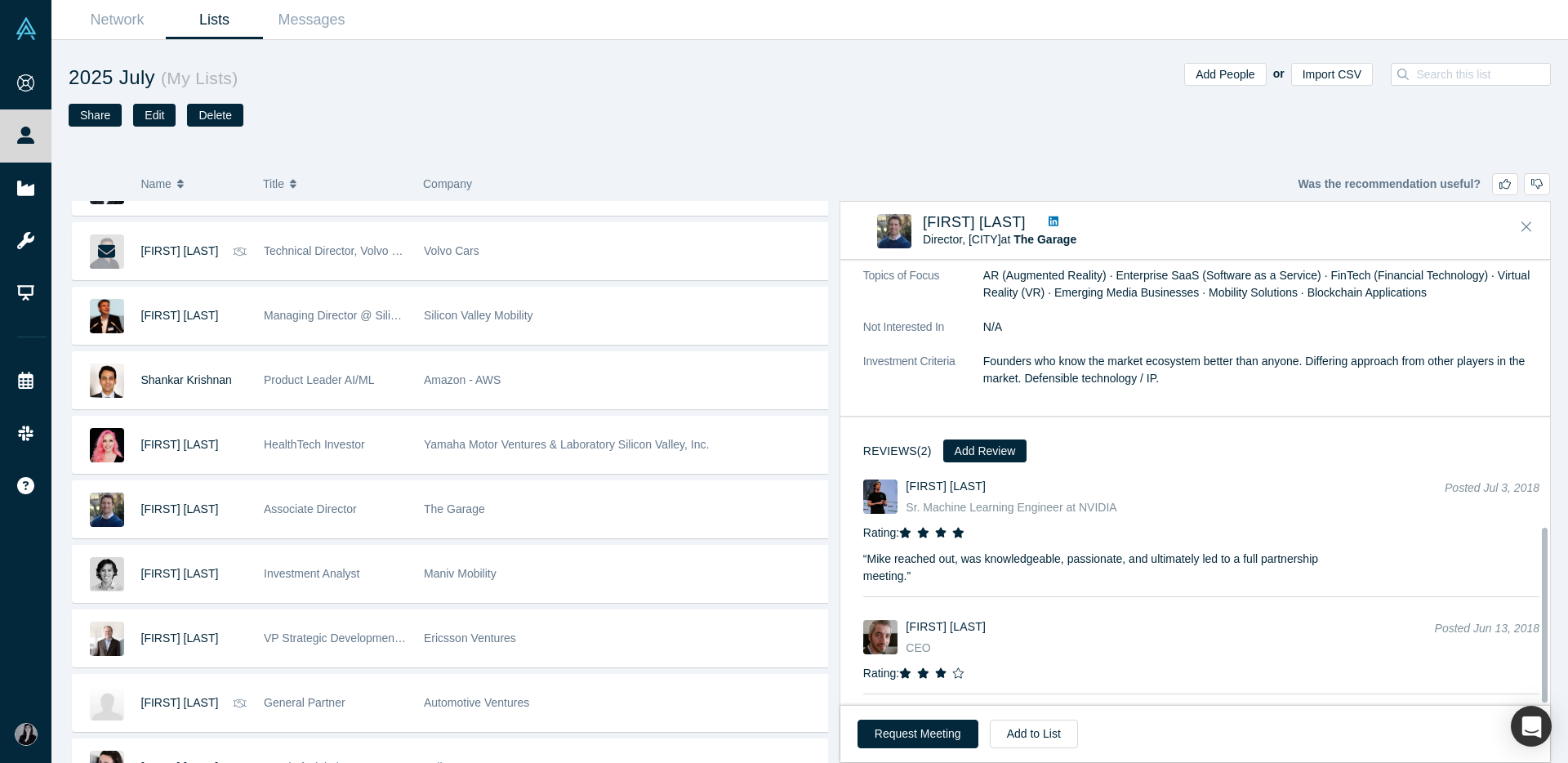 scroll, scrollTop: 678, scrollLeft: 0, axis: vertical 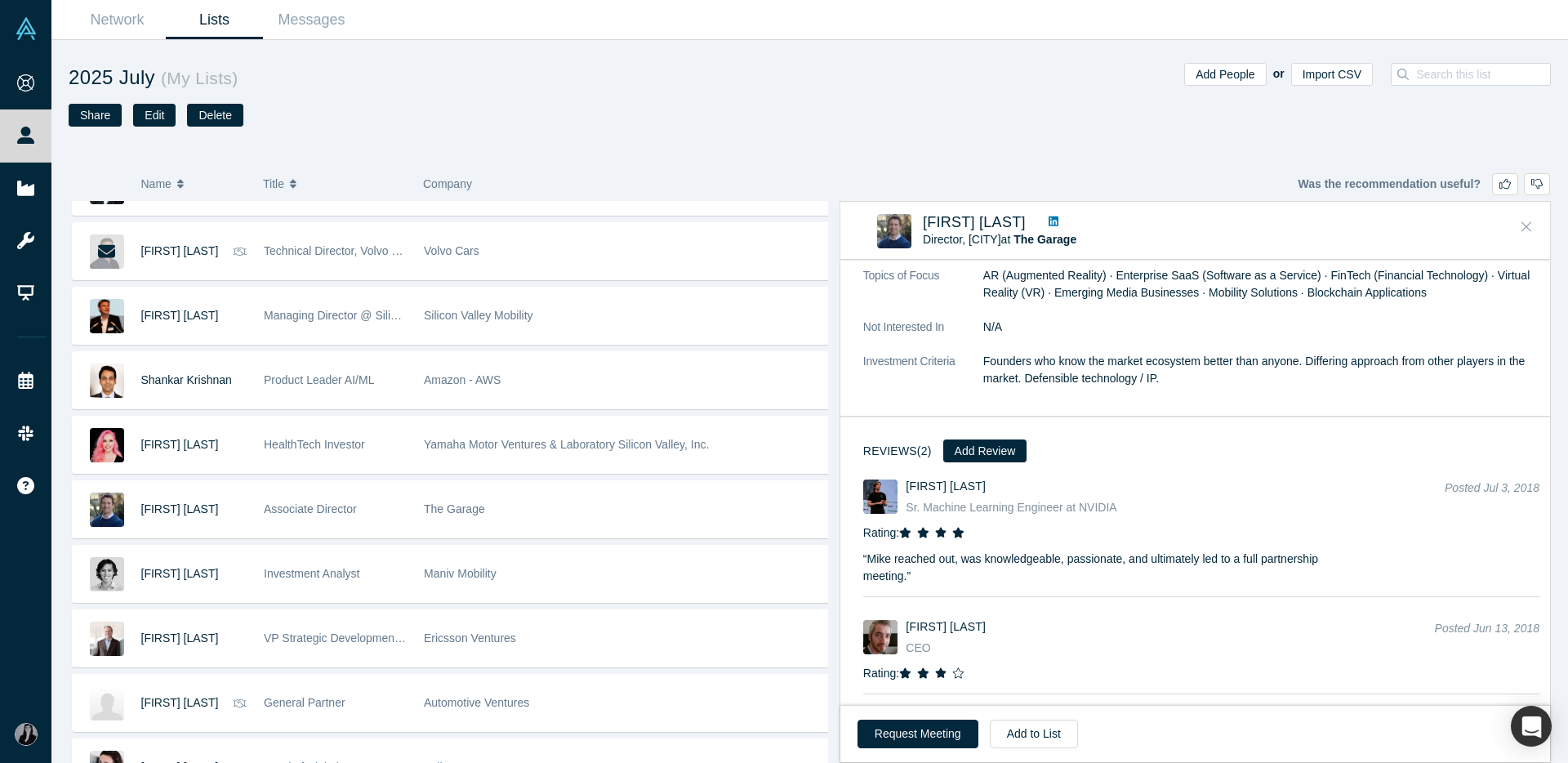 click 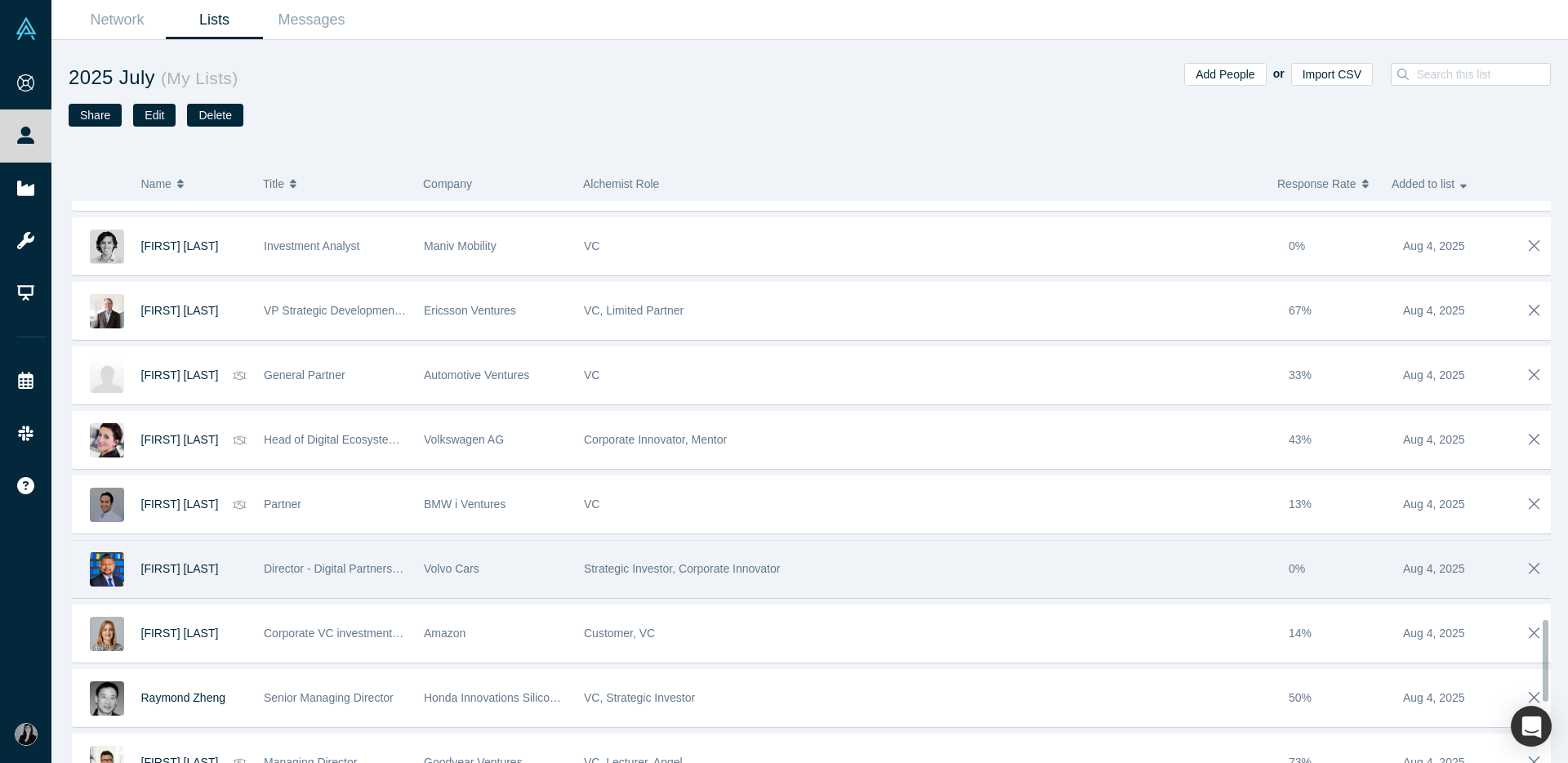 scroll, scrollTop: 2938, scrollLeft: 0, axis: vertical 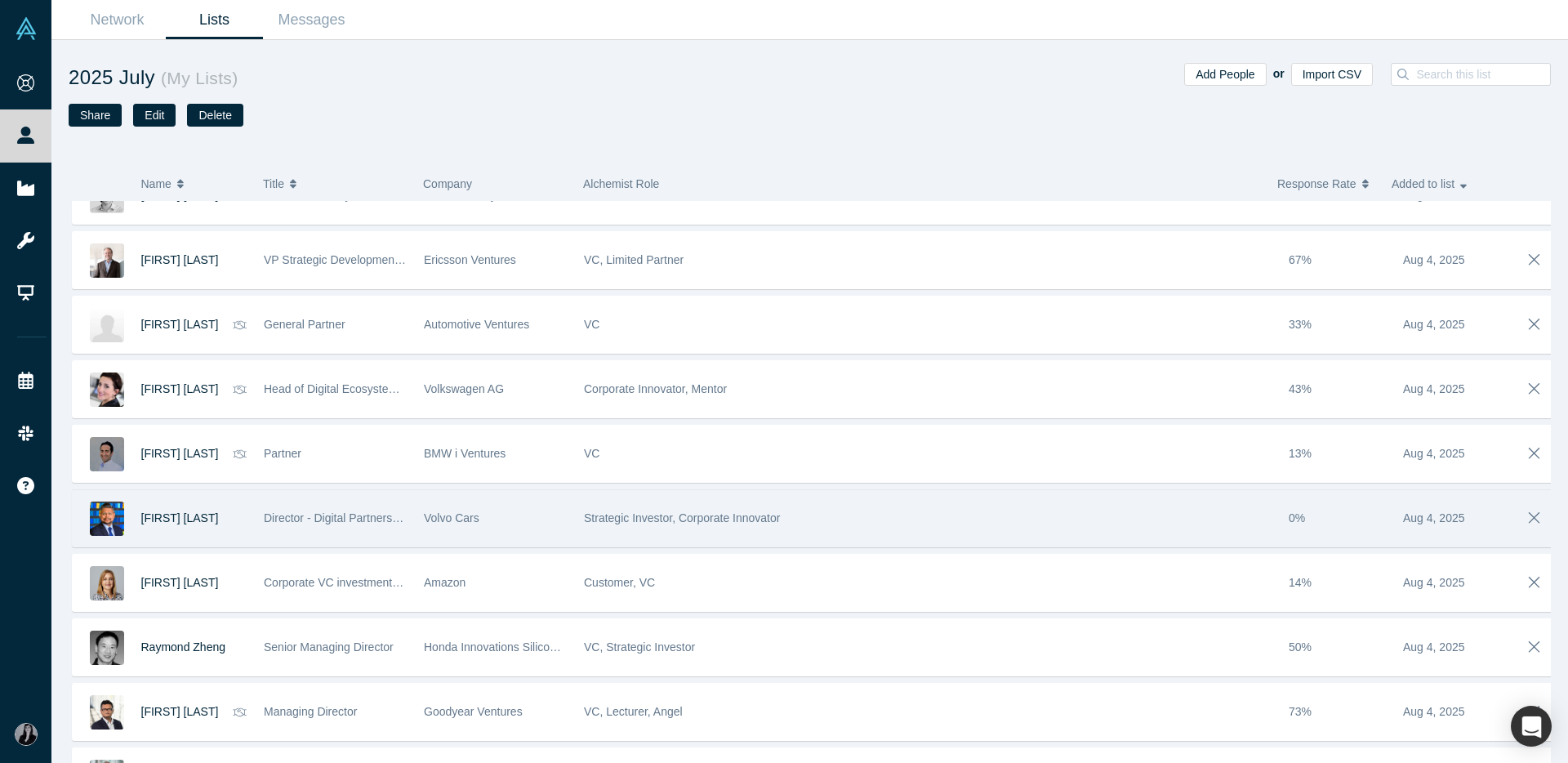 click on "Volvo Cars" at bounding box center (495, 518) 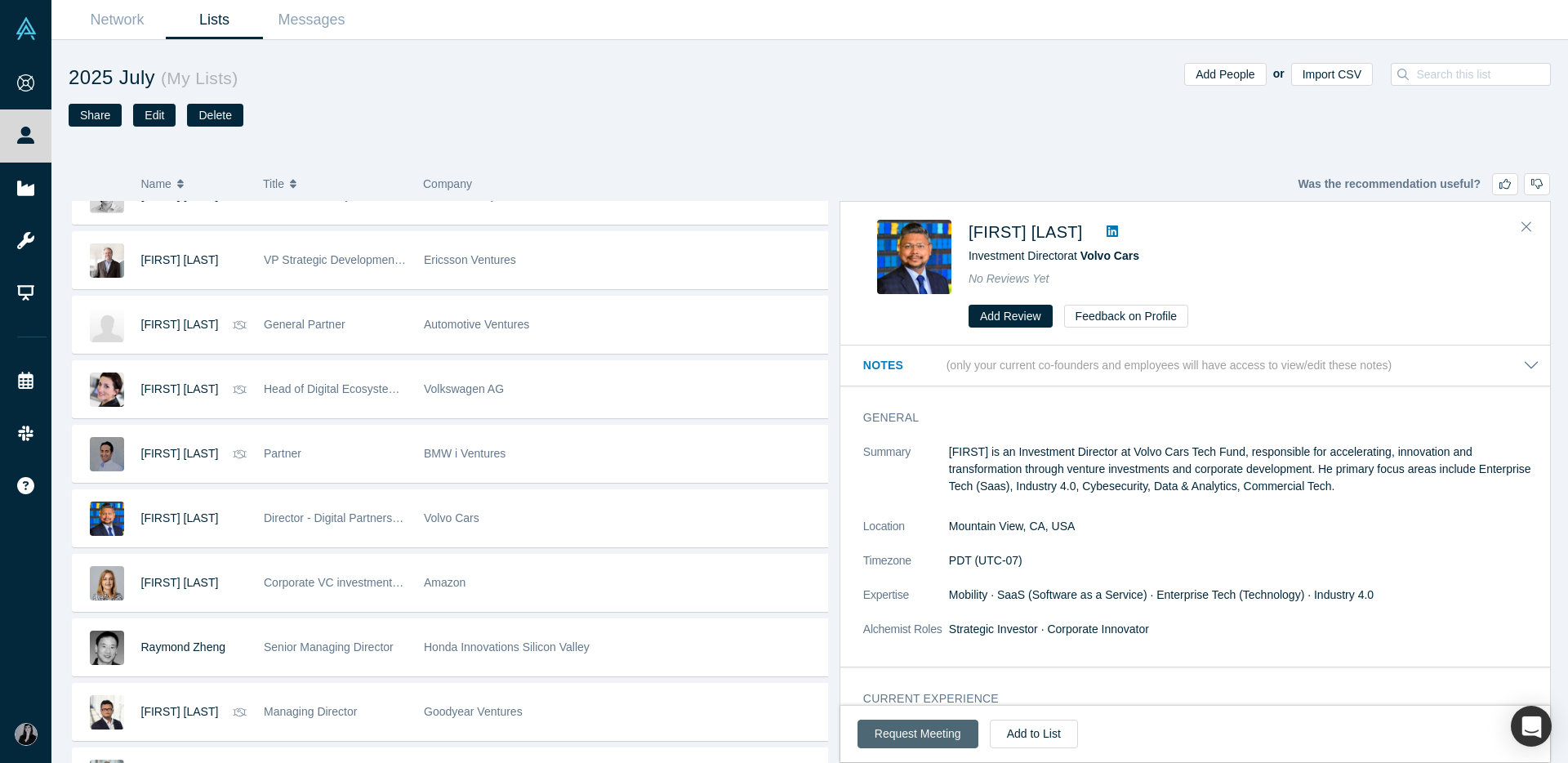 click on "Request Meeting" at bounding box center (918, 734) 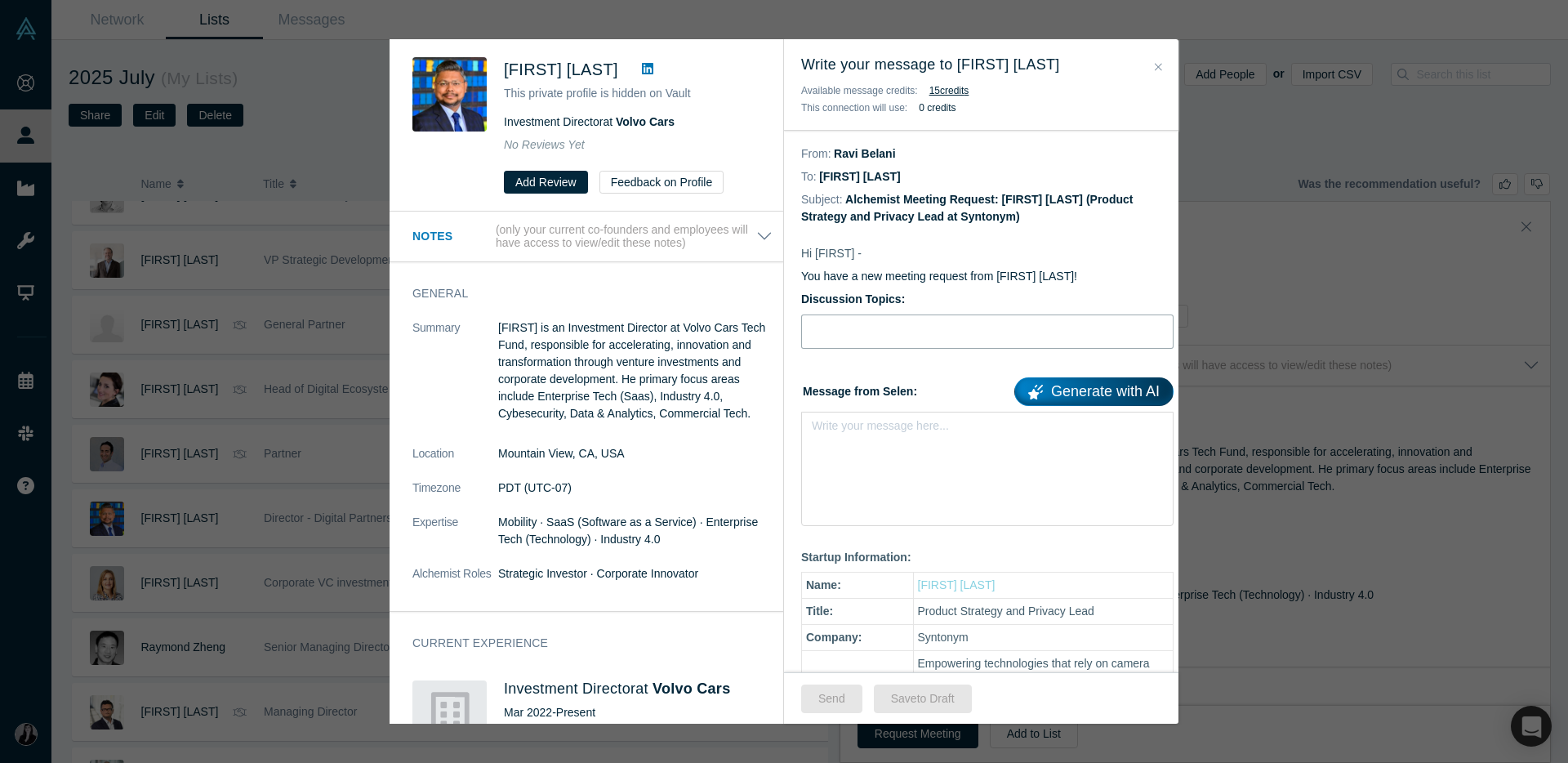 click at bounding box center [987, 332] 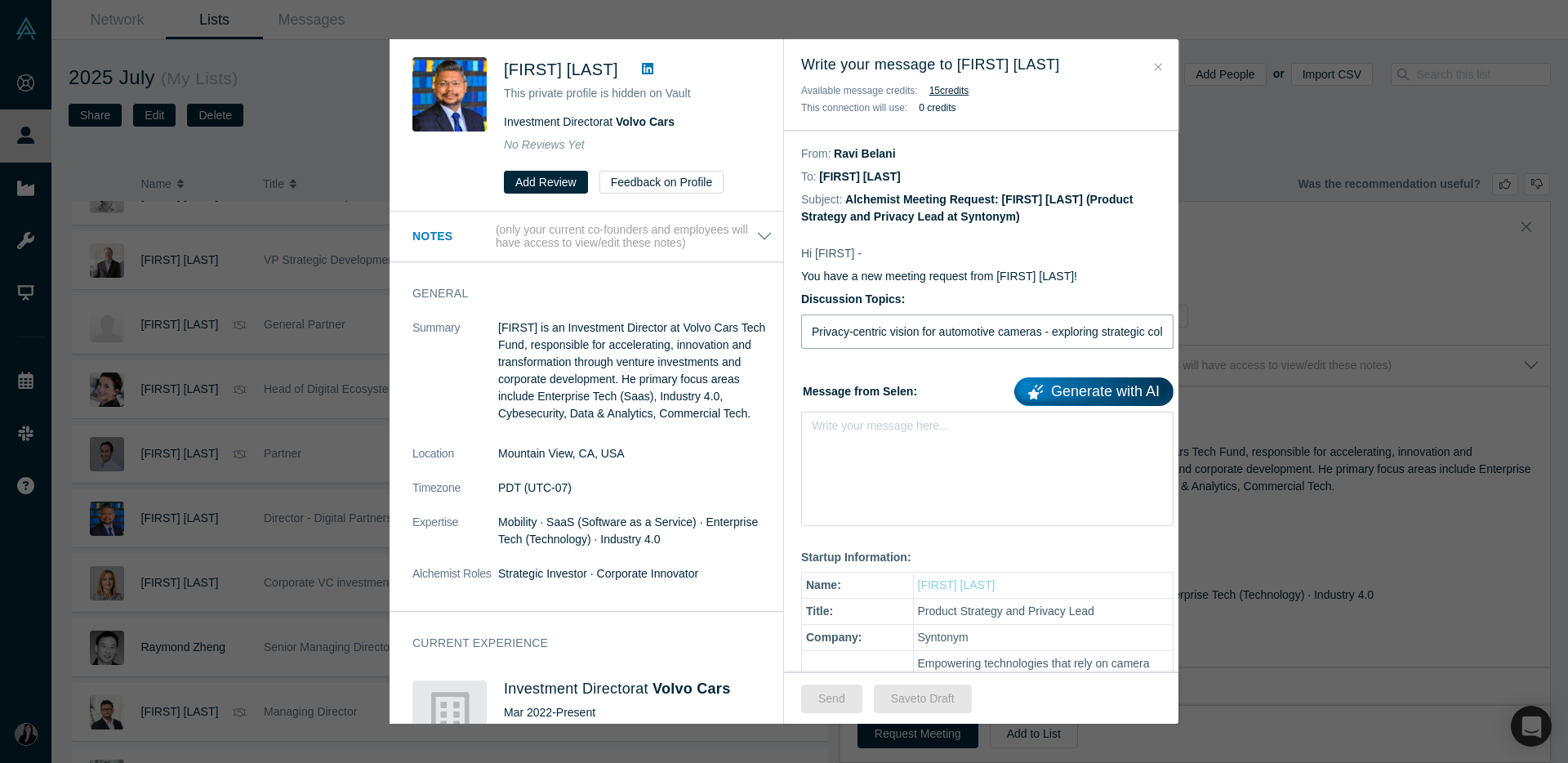 scroll, scrollTop: 0, scrollLeft: 134, axis: horizontal 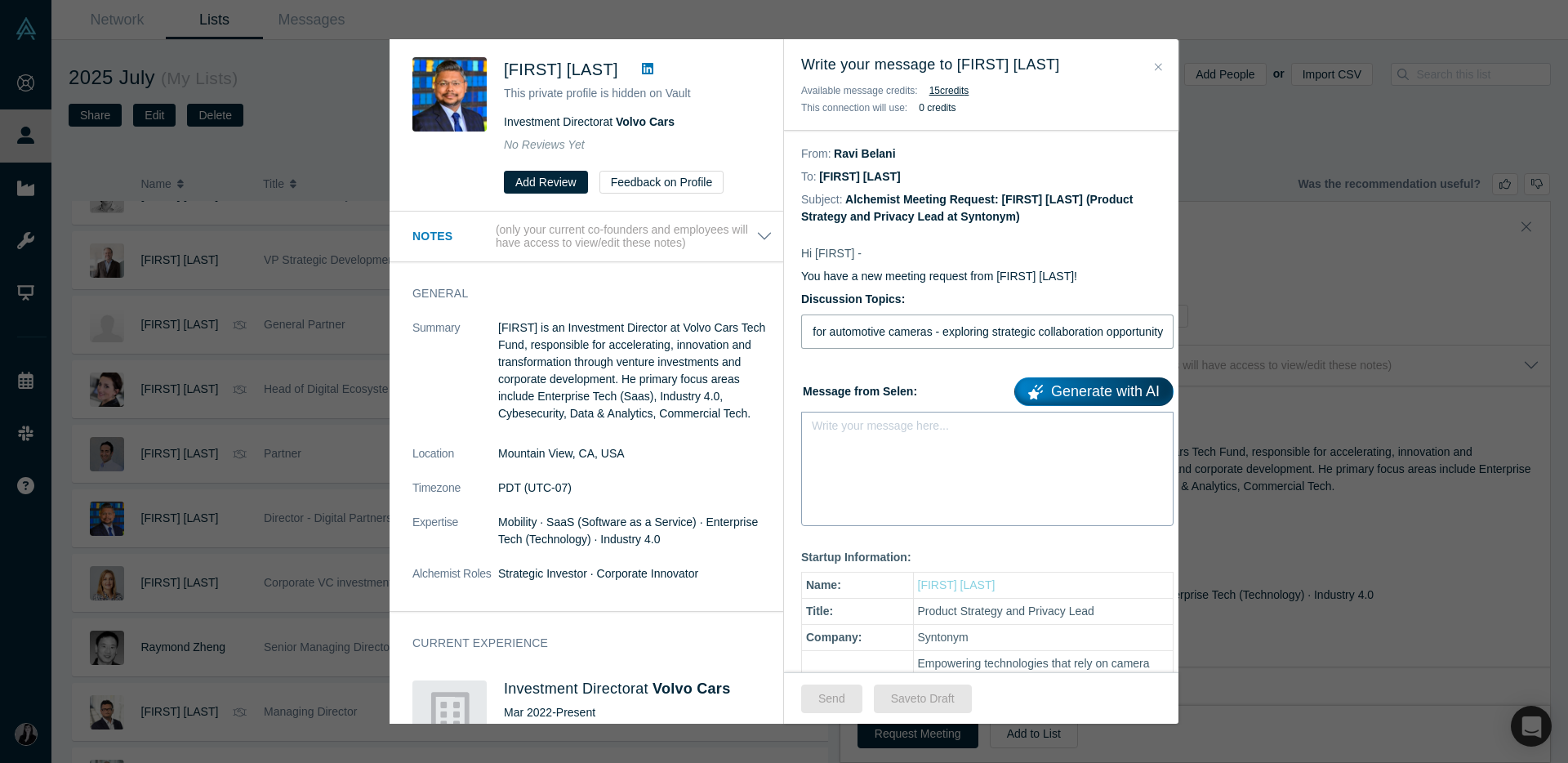 type on "Privacy-centric vision for automotive cameras - exploring strategic collaboration opportunity" 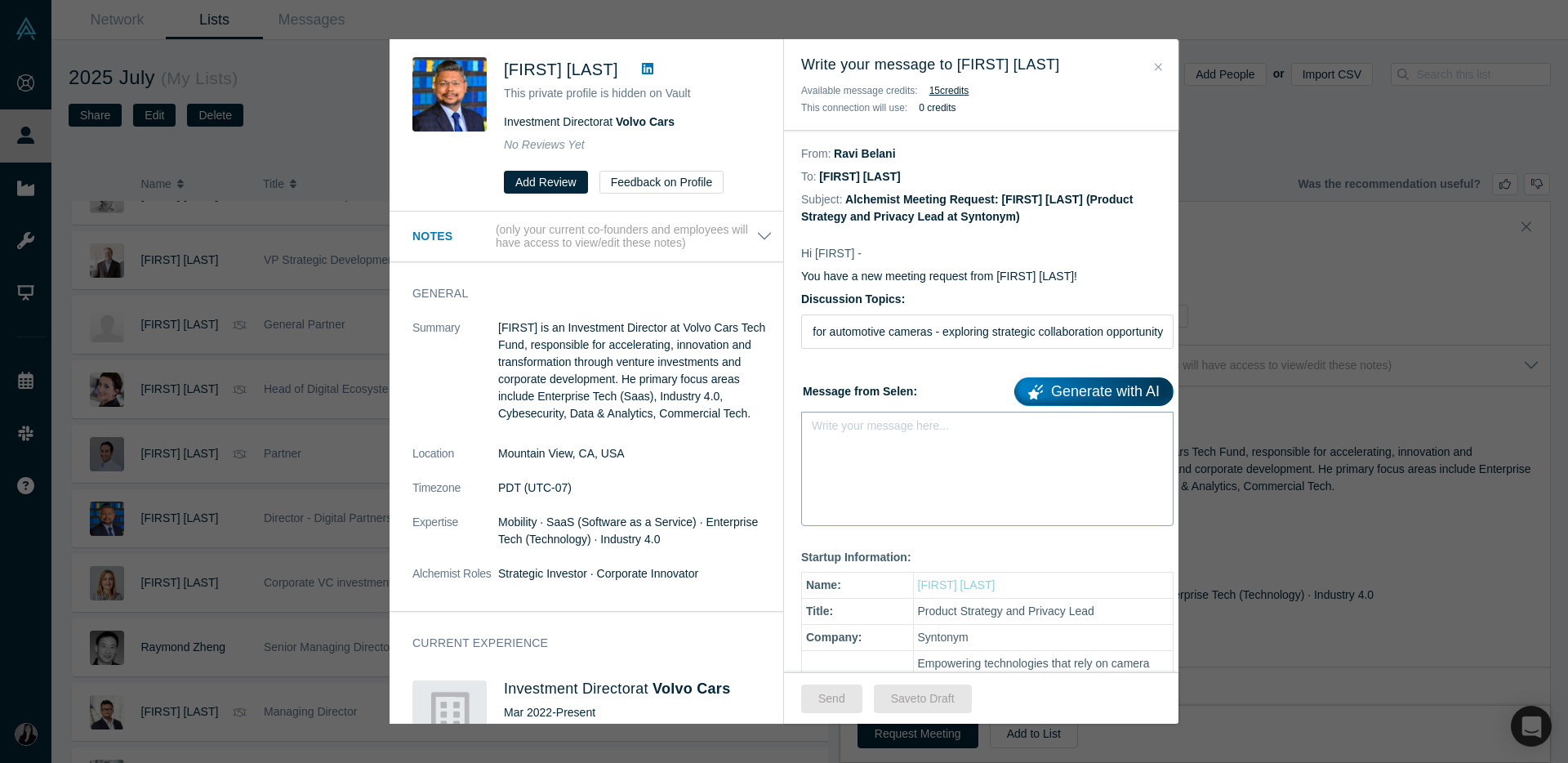click on "Write your message here..." at bounding box center [987, 469] 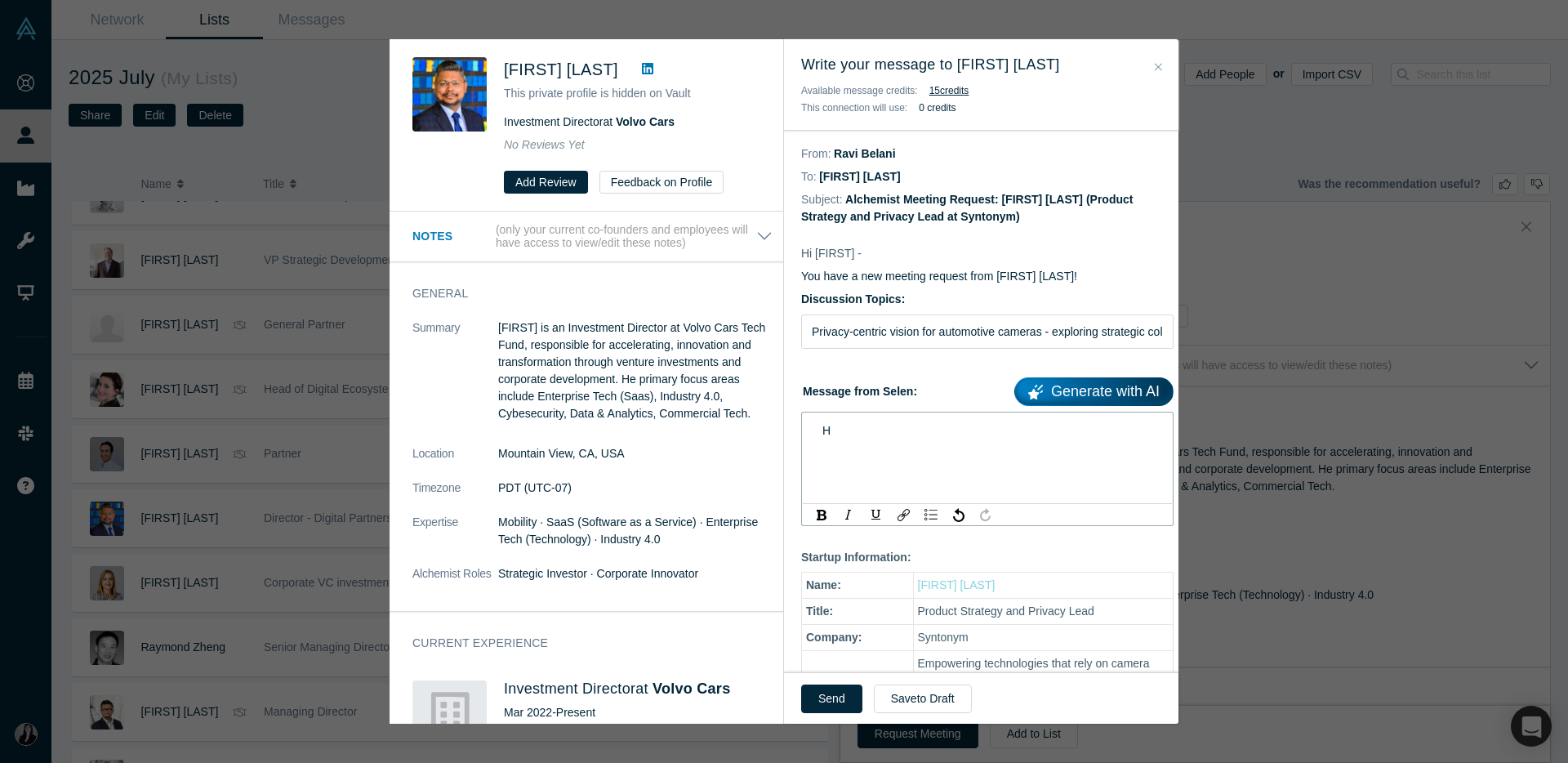 type 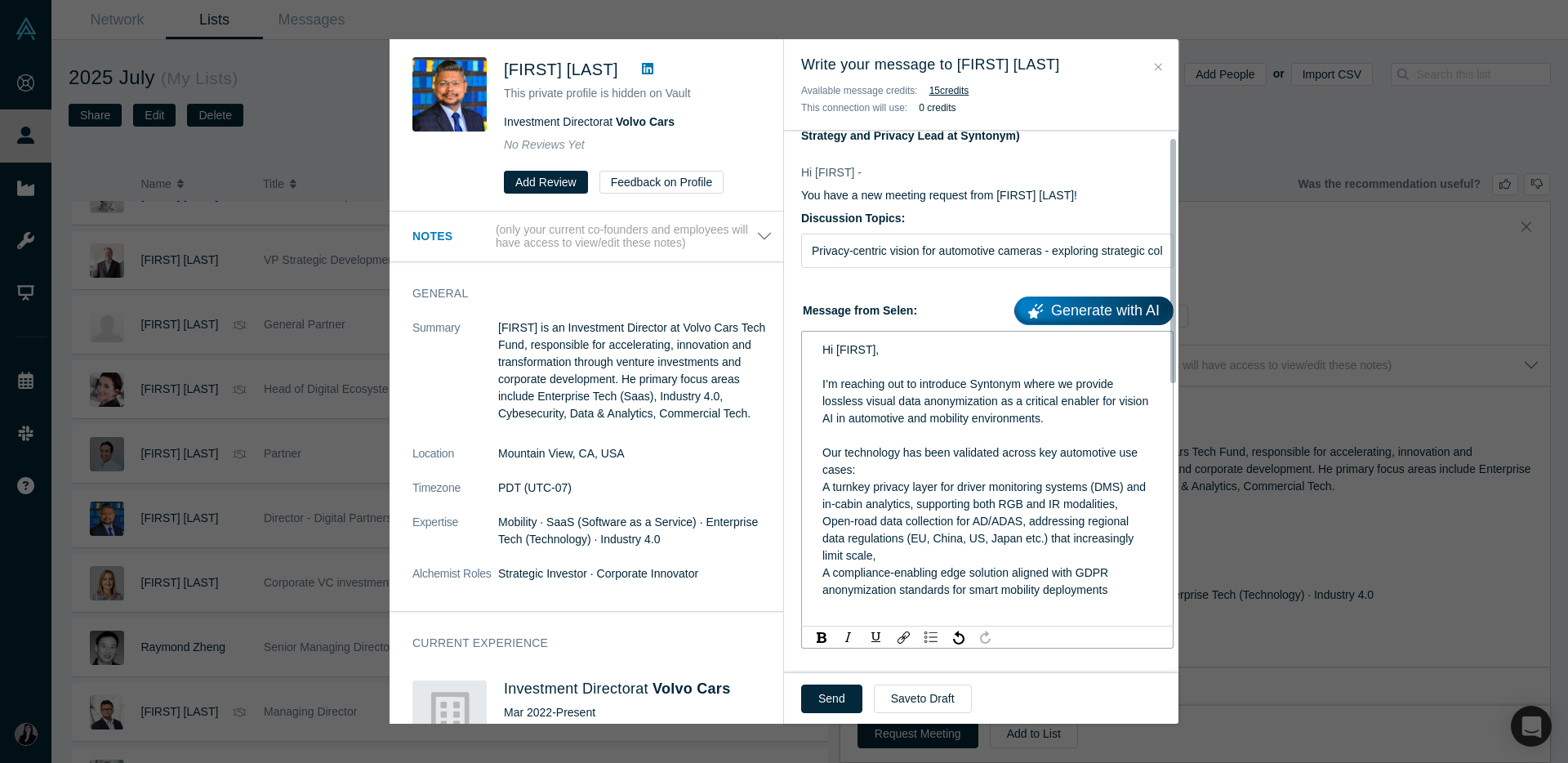 scroll, scrollTop: 83, scrollLeft: 0, axis: vertical 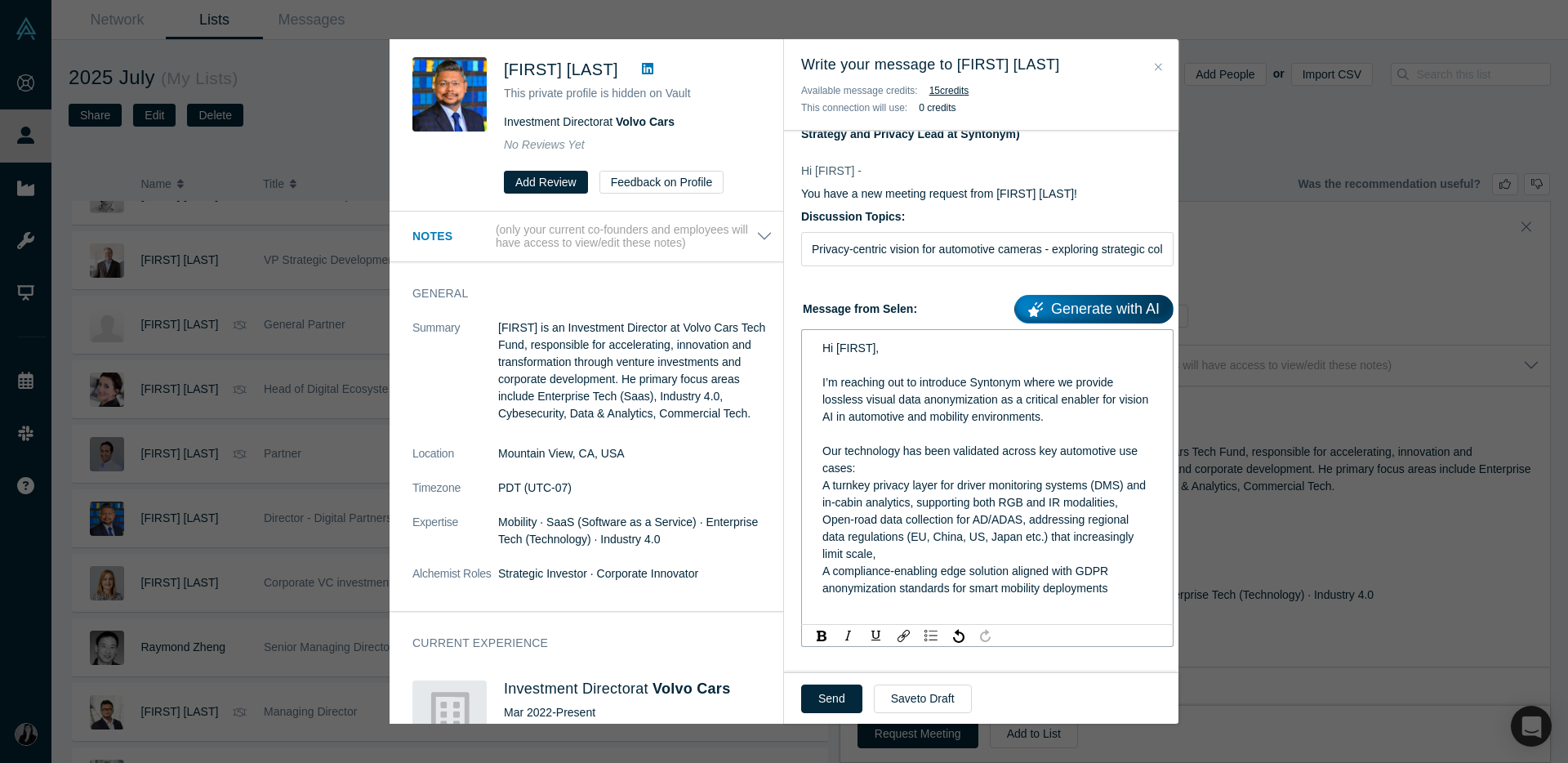 drag, startPoint x: 1120, startPoint y: 605, endPoint x: 821, endPoint y: 491, distance: 319.9953 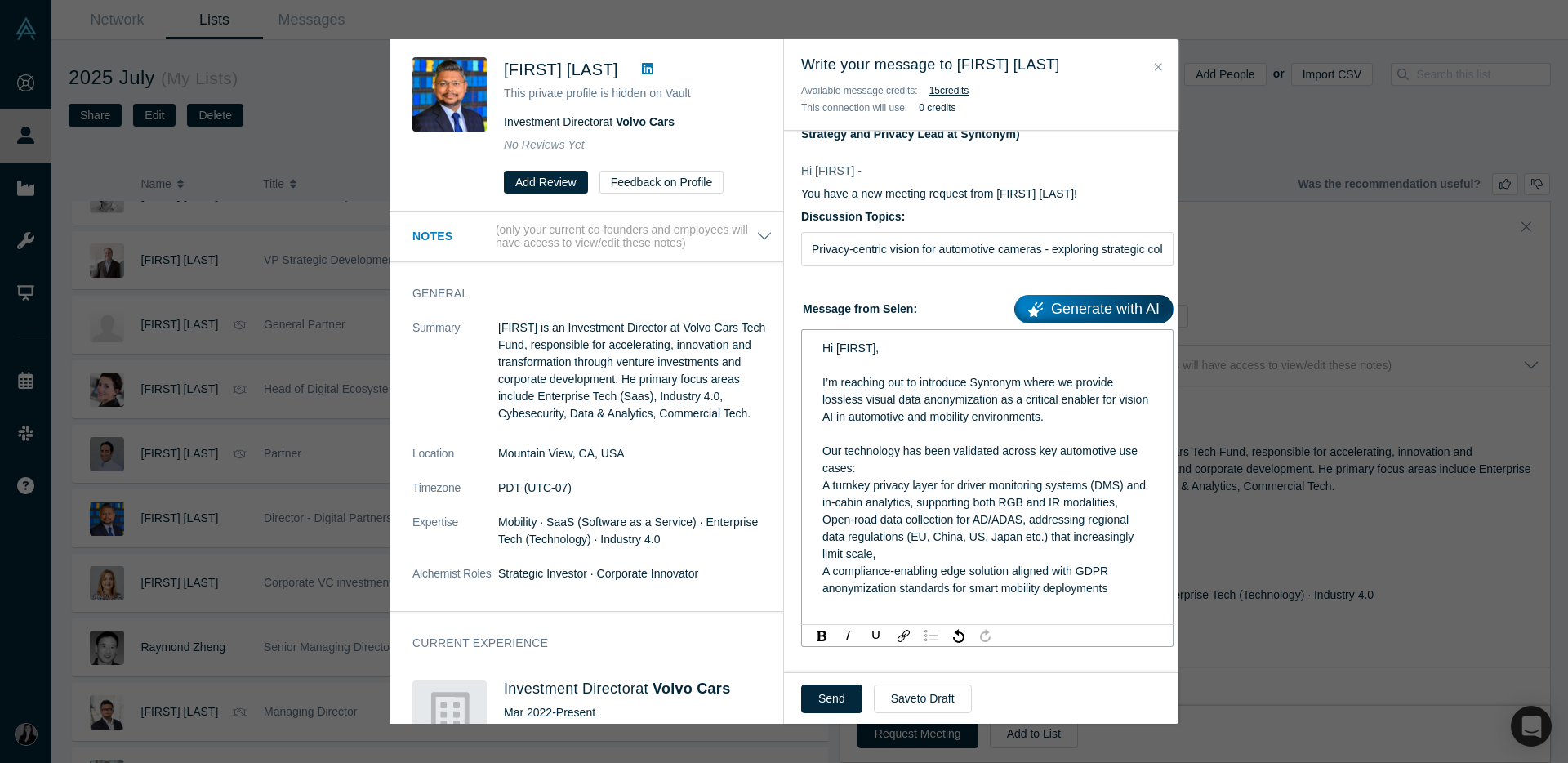 click at bounding box center [931, 636] 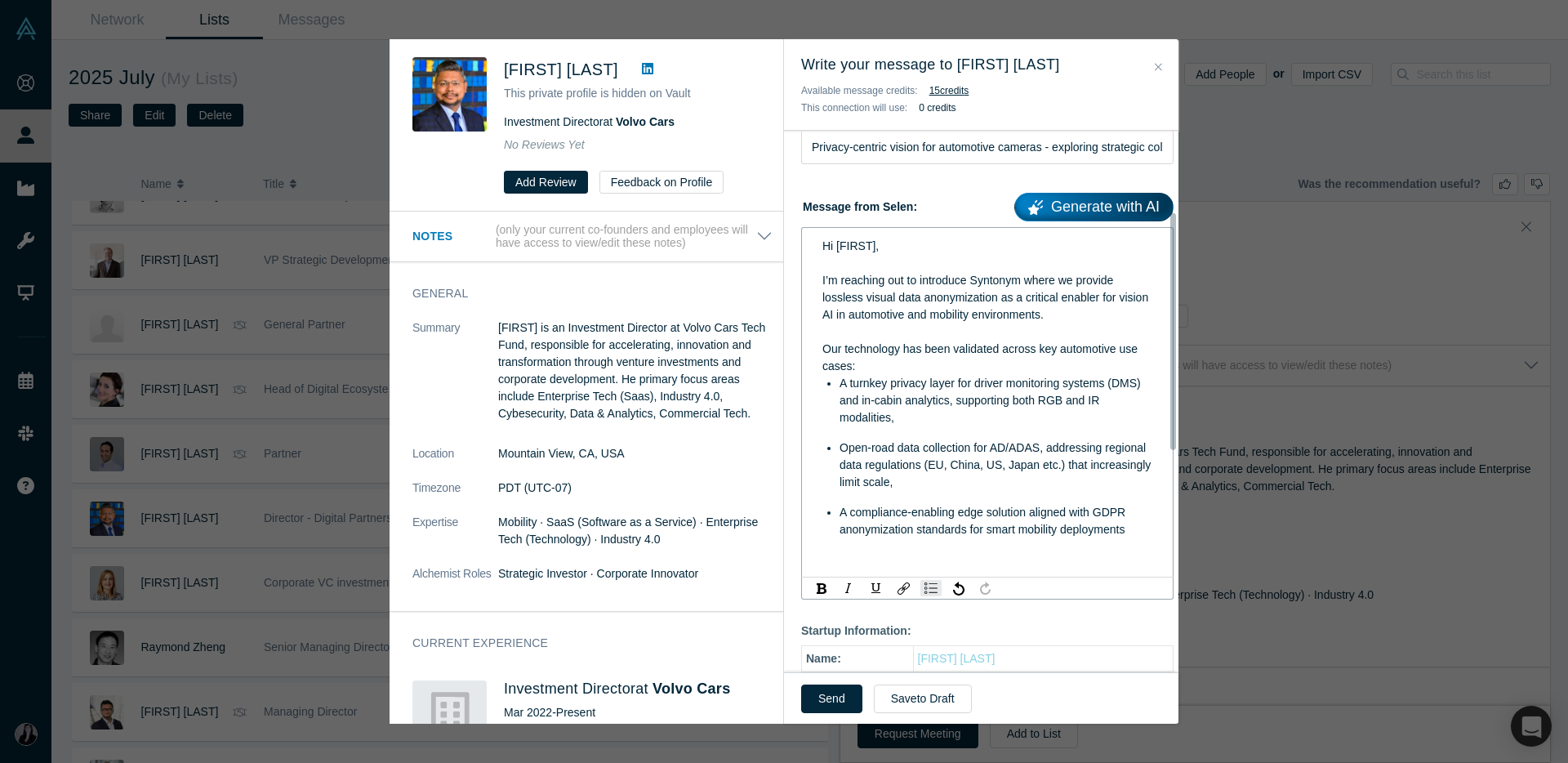click at bounding box center [987, 558] 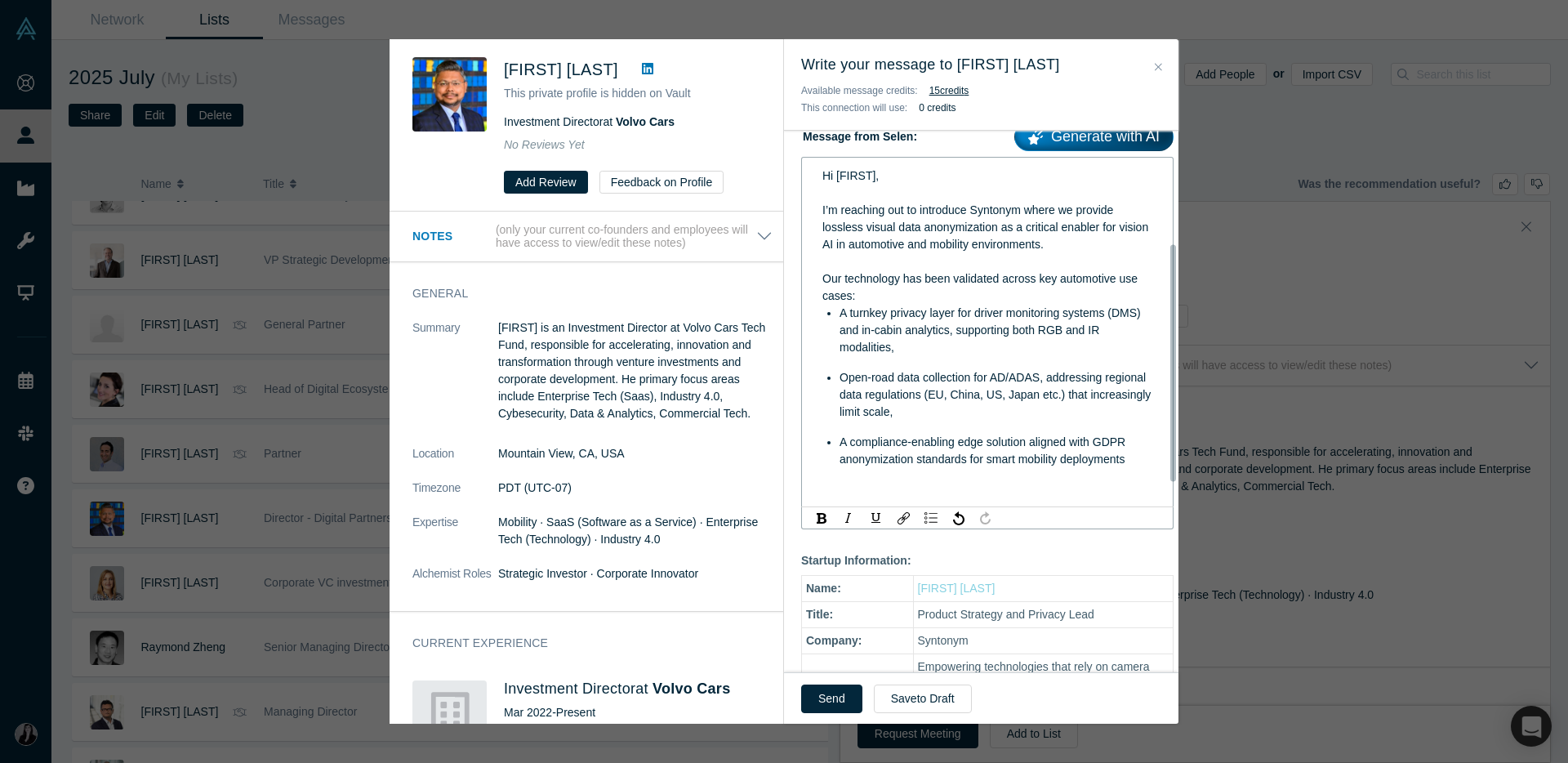 scroll, scrollTop: 257, scrollLeft: 0, axis: vertical 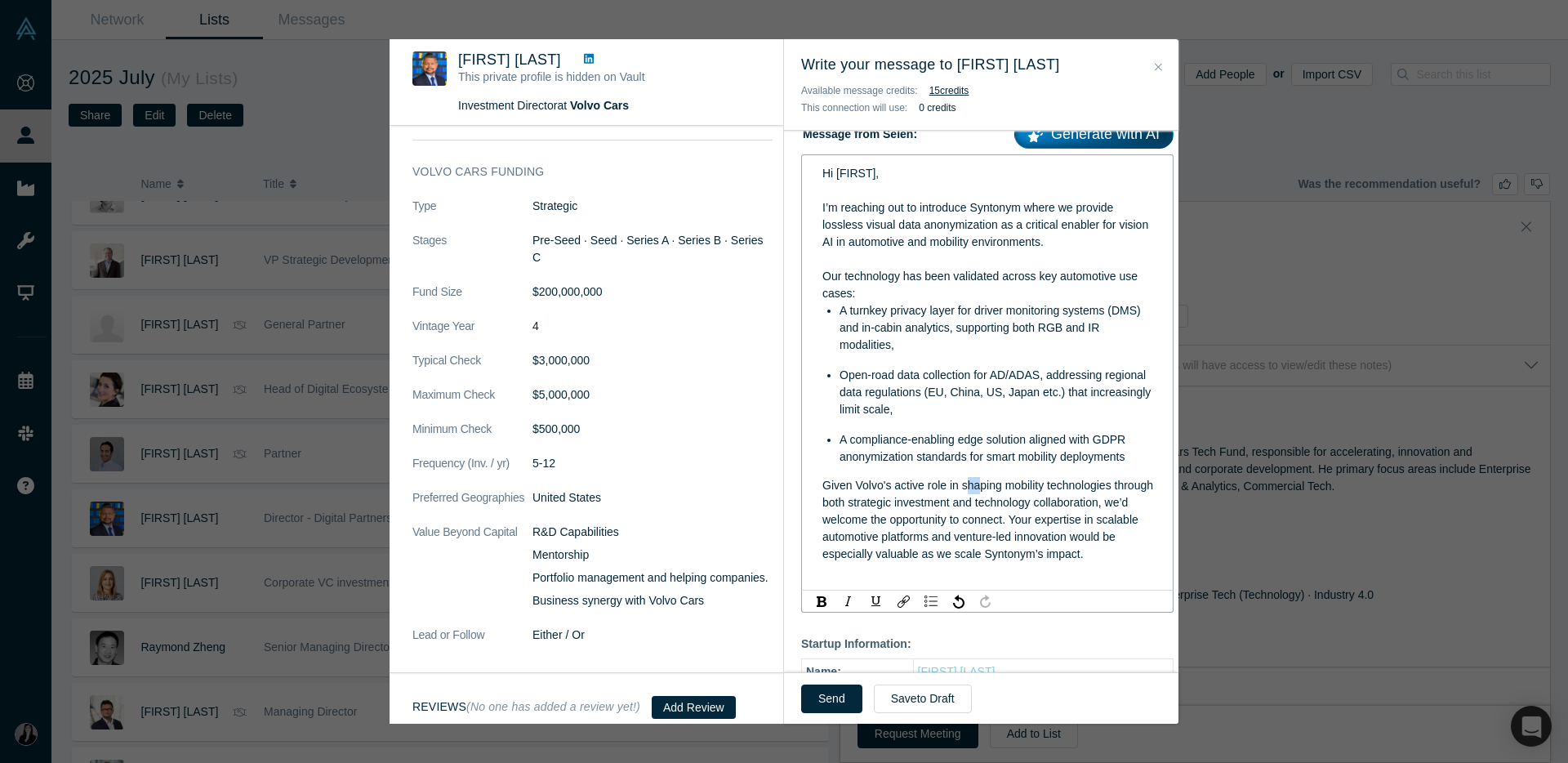 drag, startPoint x: 968, startPoint y: 489, endPoint x: 982, endPoint y: 492, distance: 14.317821 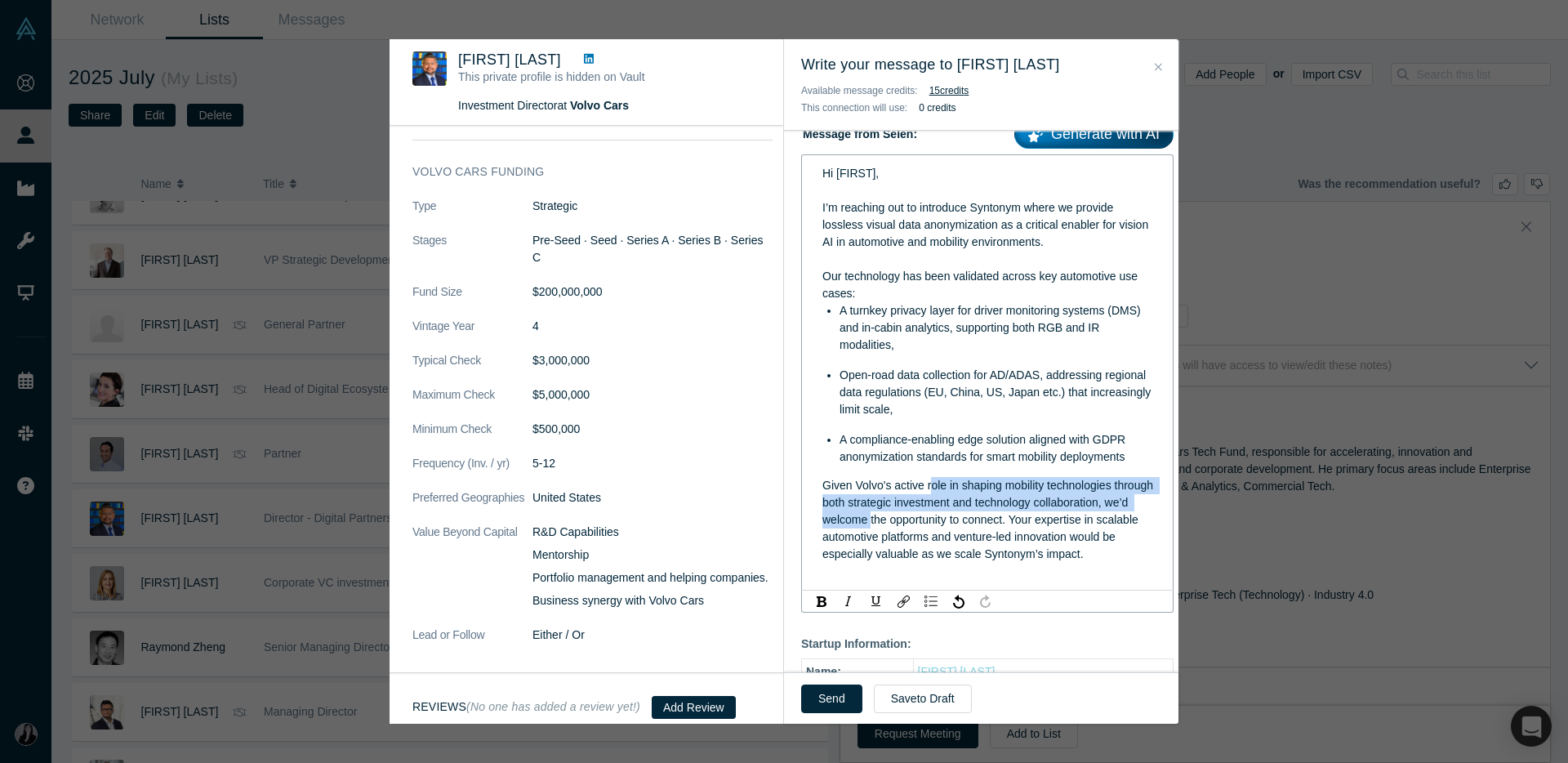 drag, startPoint x: 931, startPoint y: 489, endPoint x: 973, endPoint y: 529, distance: 58 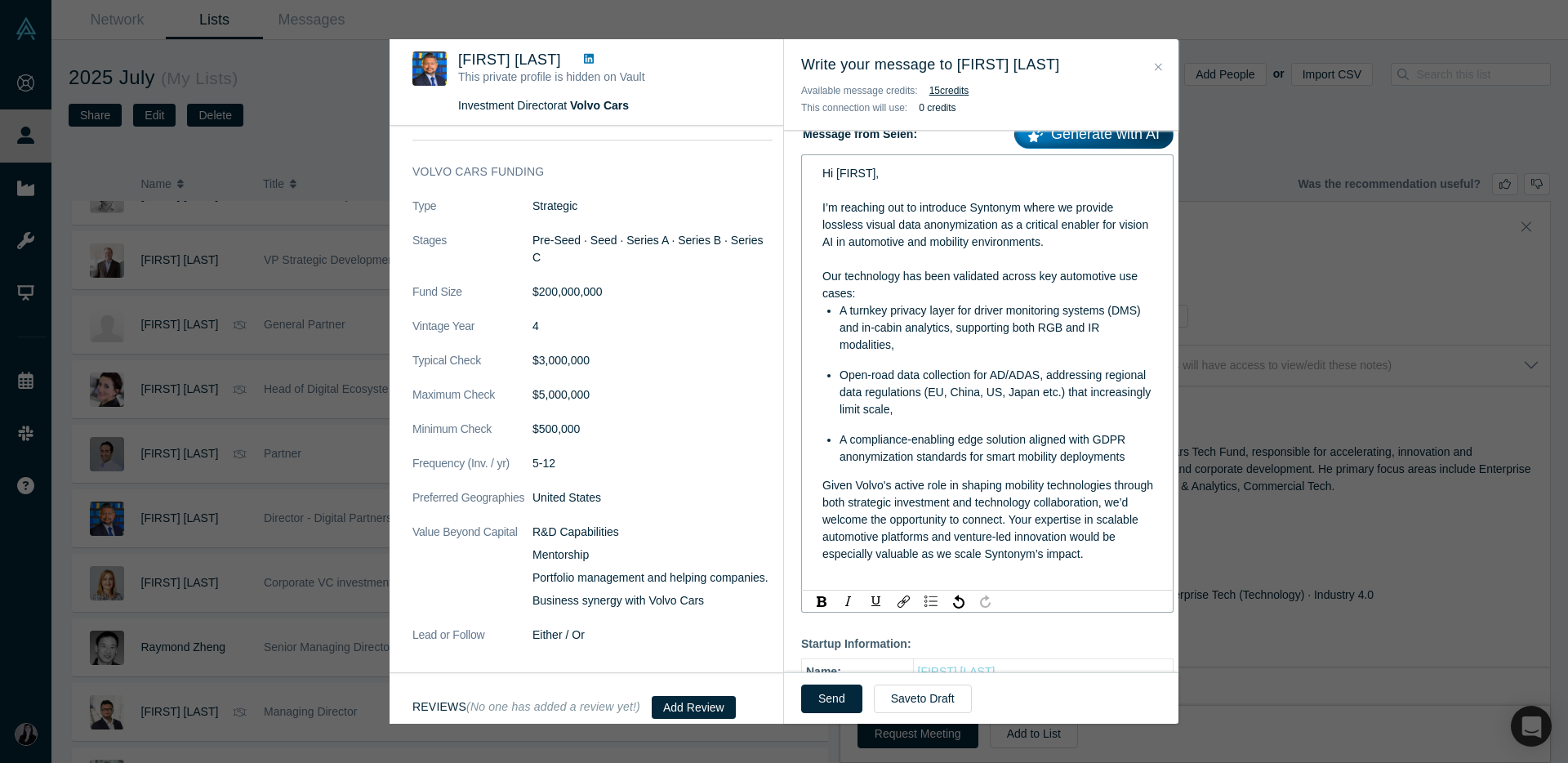 click on "Given Volvo's active role in shaping mobility technologies through both strategic investment and technology collaboration, we’d welcome the opportunity to connect. Your expertise in scalable automotive platforms and venture-led innovation would be especially valuable as we scale Syntonym’s impact." at bounding box center (989, 520) 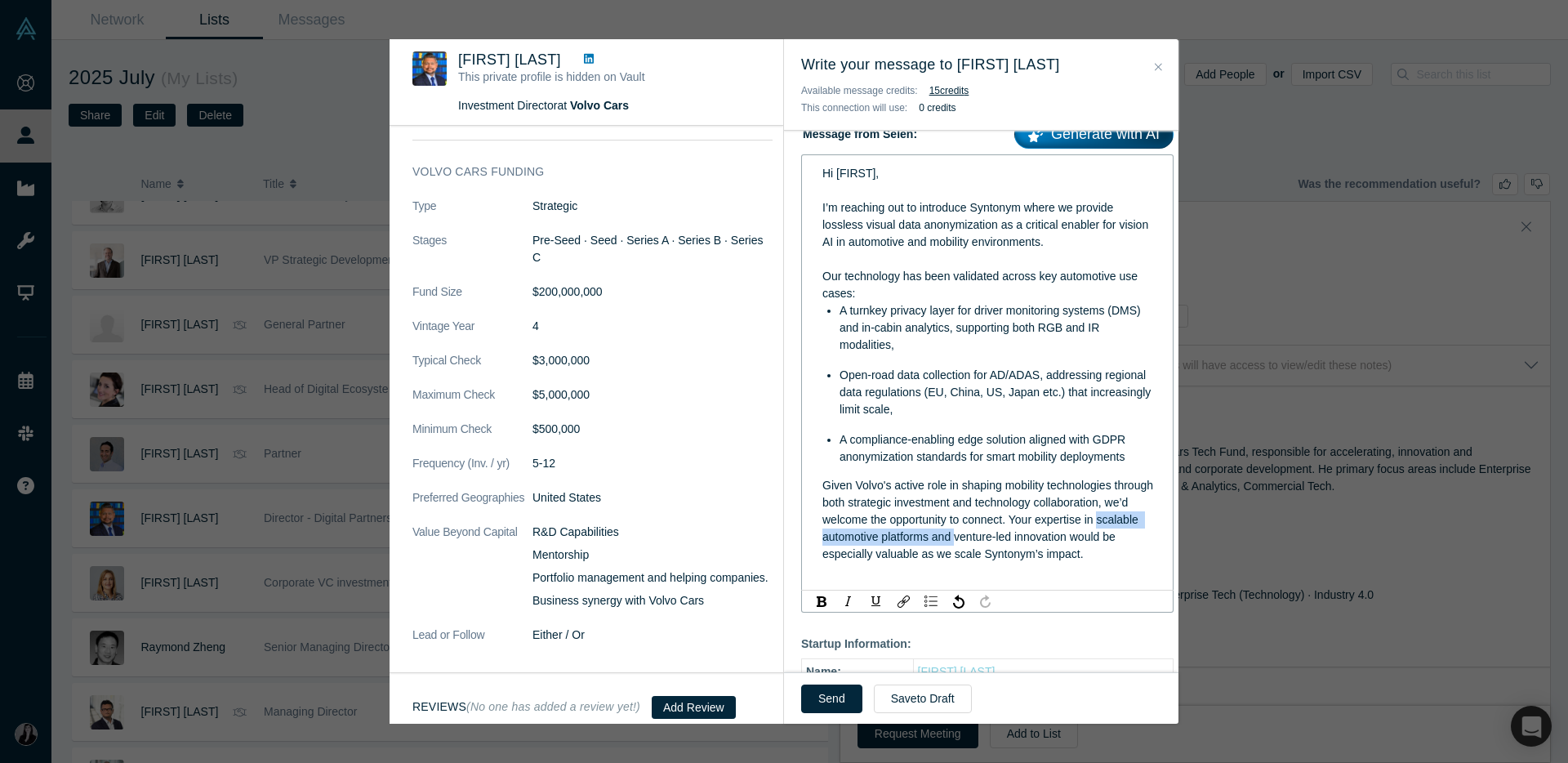 drag, startPoint x: 884, startPoint y: 540, endPoint x: 1064, endPoint y: 542, distance: 180.0111 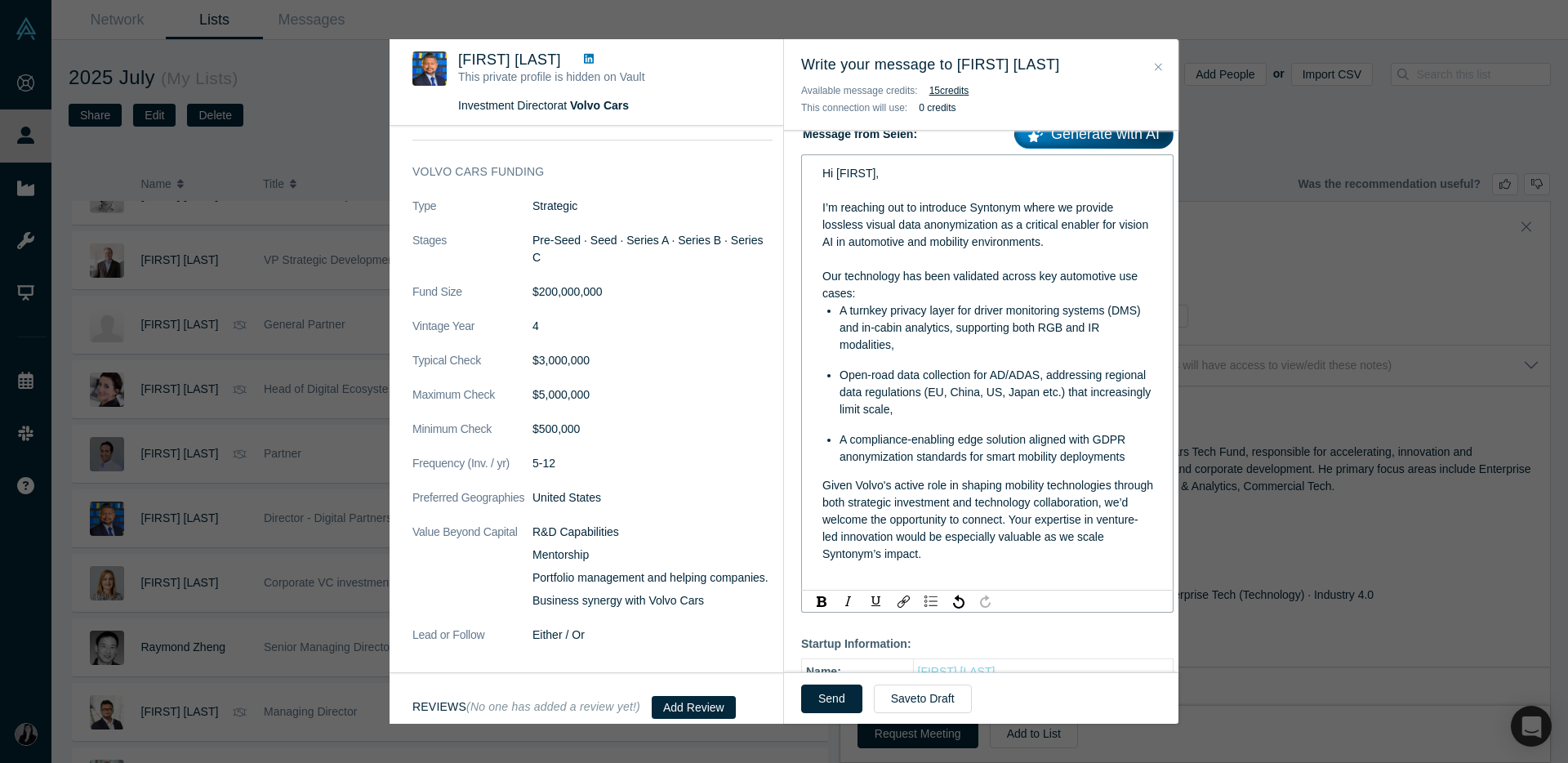 click at bounding box center (987, 571) 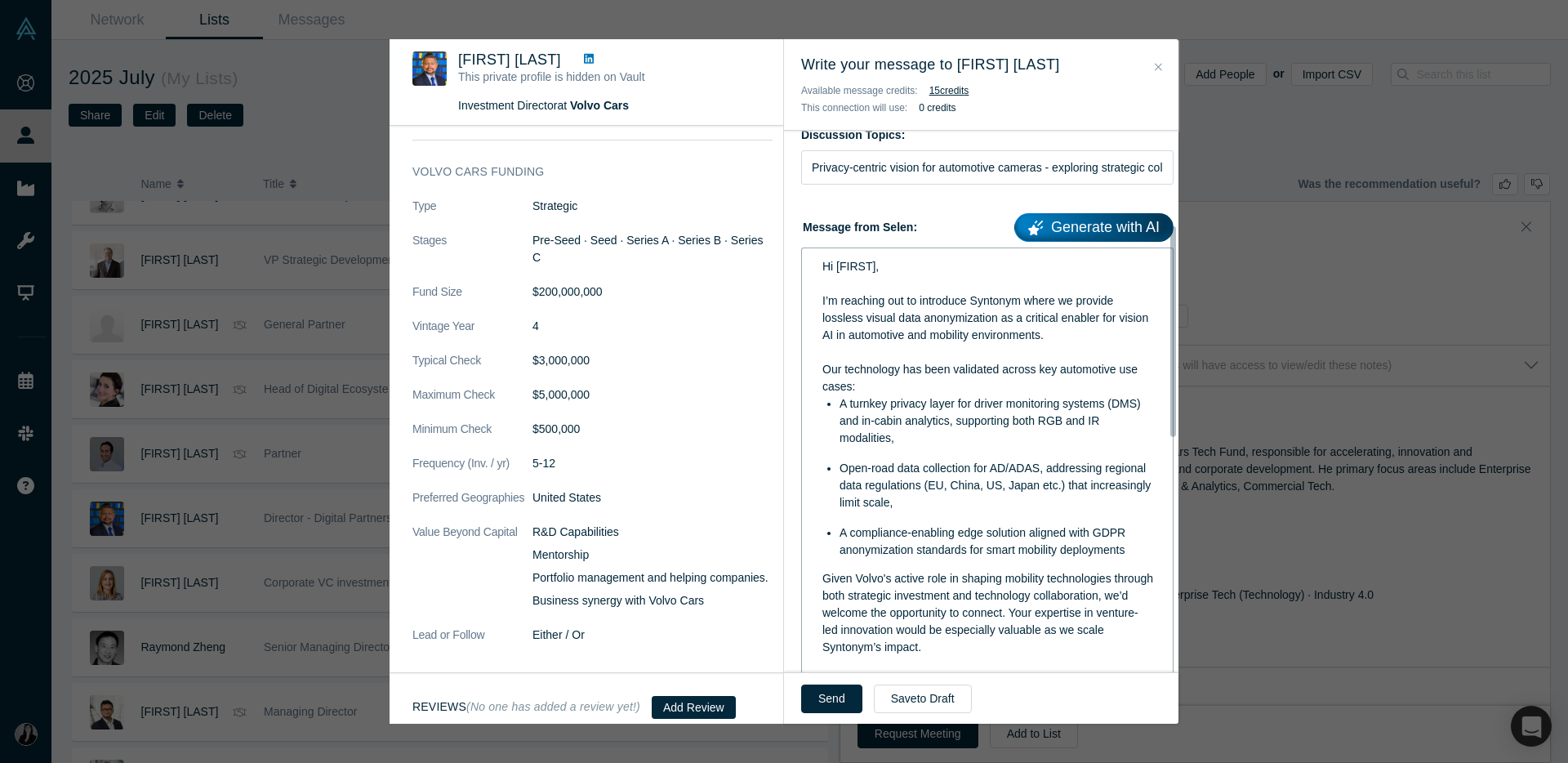 scroll, scrollTop: 160, scrollLeft: 0, axis: vertical 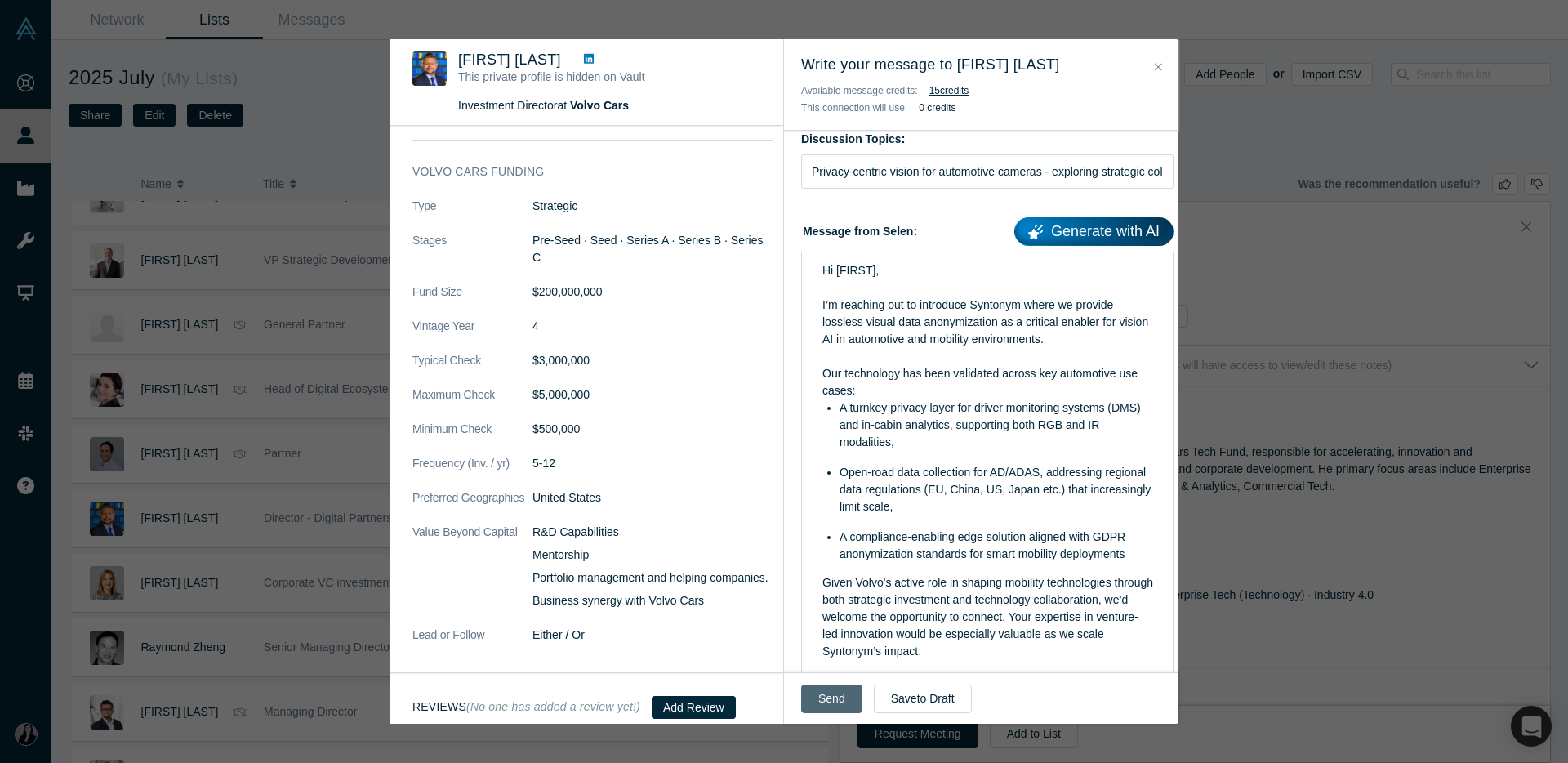 click on "Send" at bounding box center (831, 698) 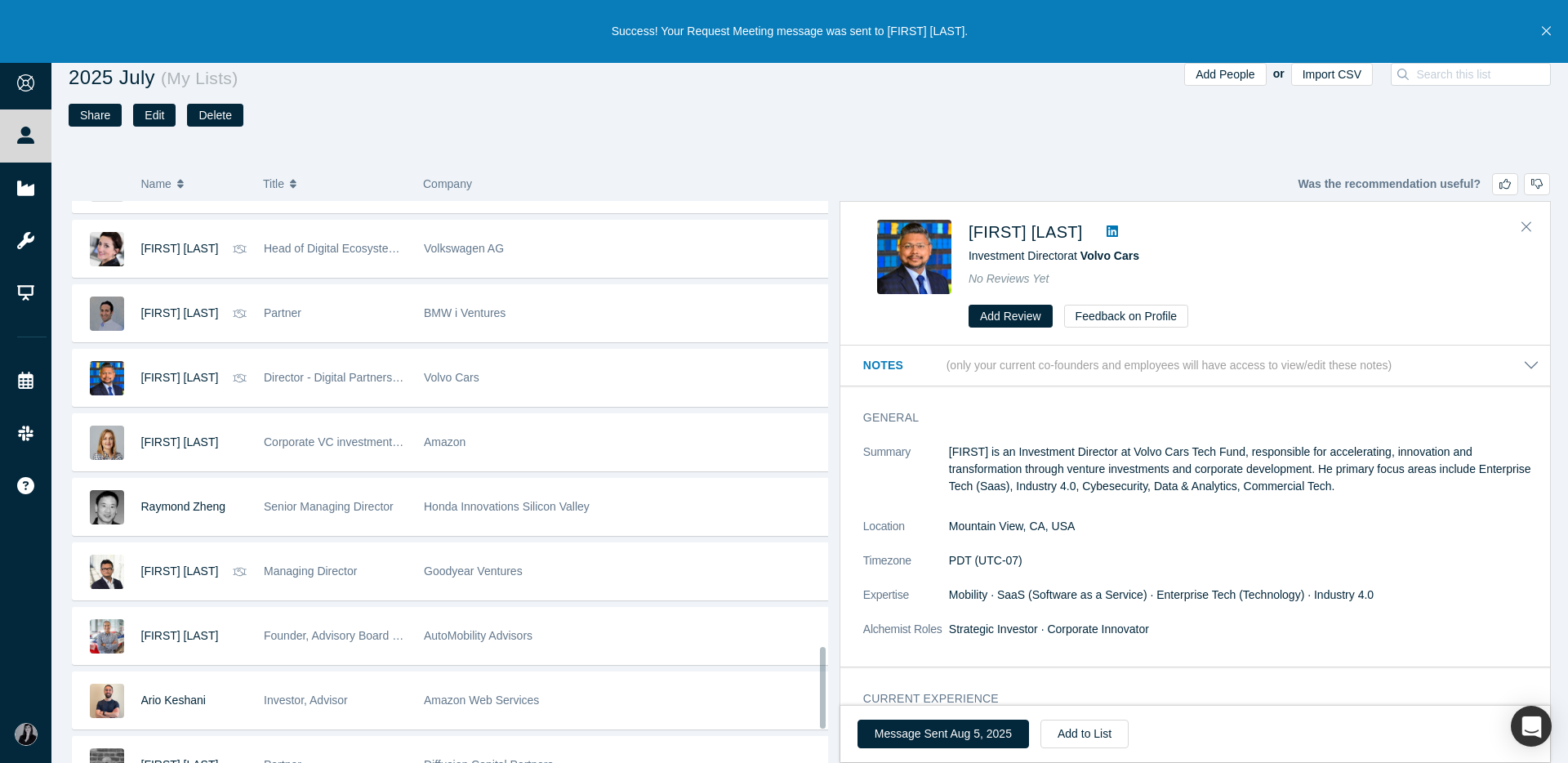 scroll, scrollTop: 3083, scrollLeft: 0, axis: vertical 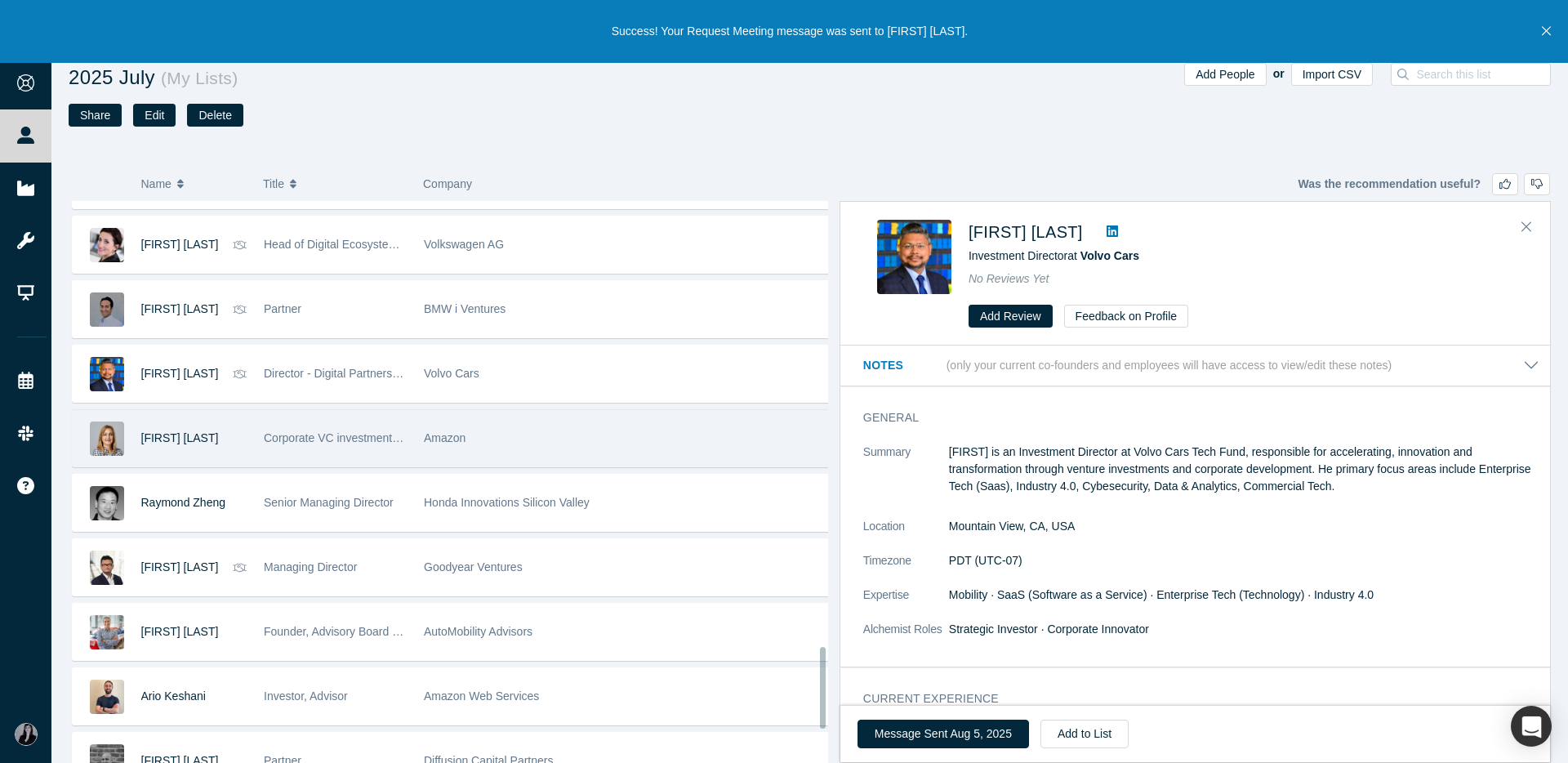 click on "Amazon" at bounding box center (444, 438) 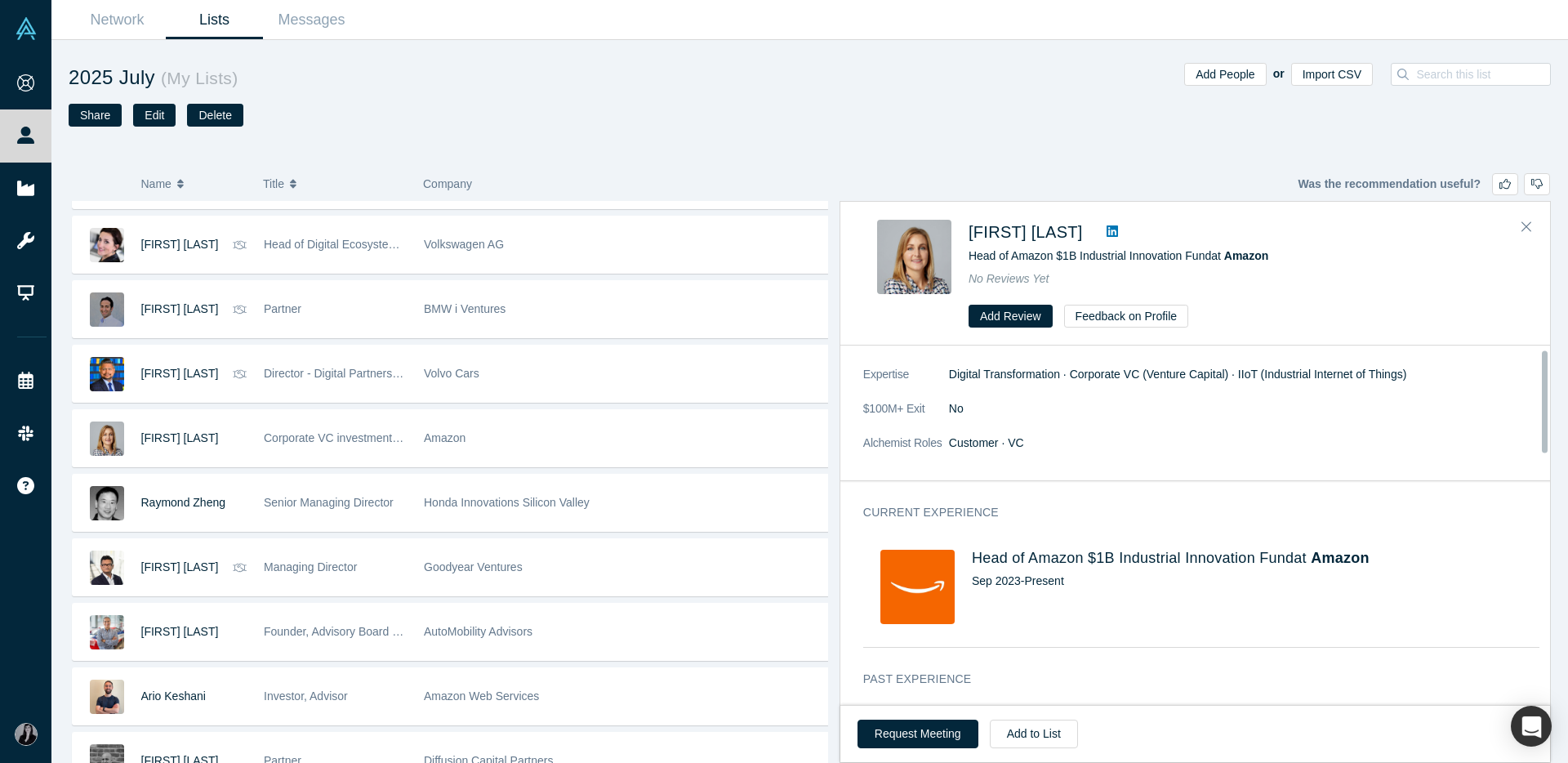 scroll, scrollTop: 125, scrollLeft: 0, axis: vertical 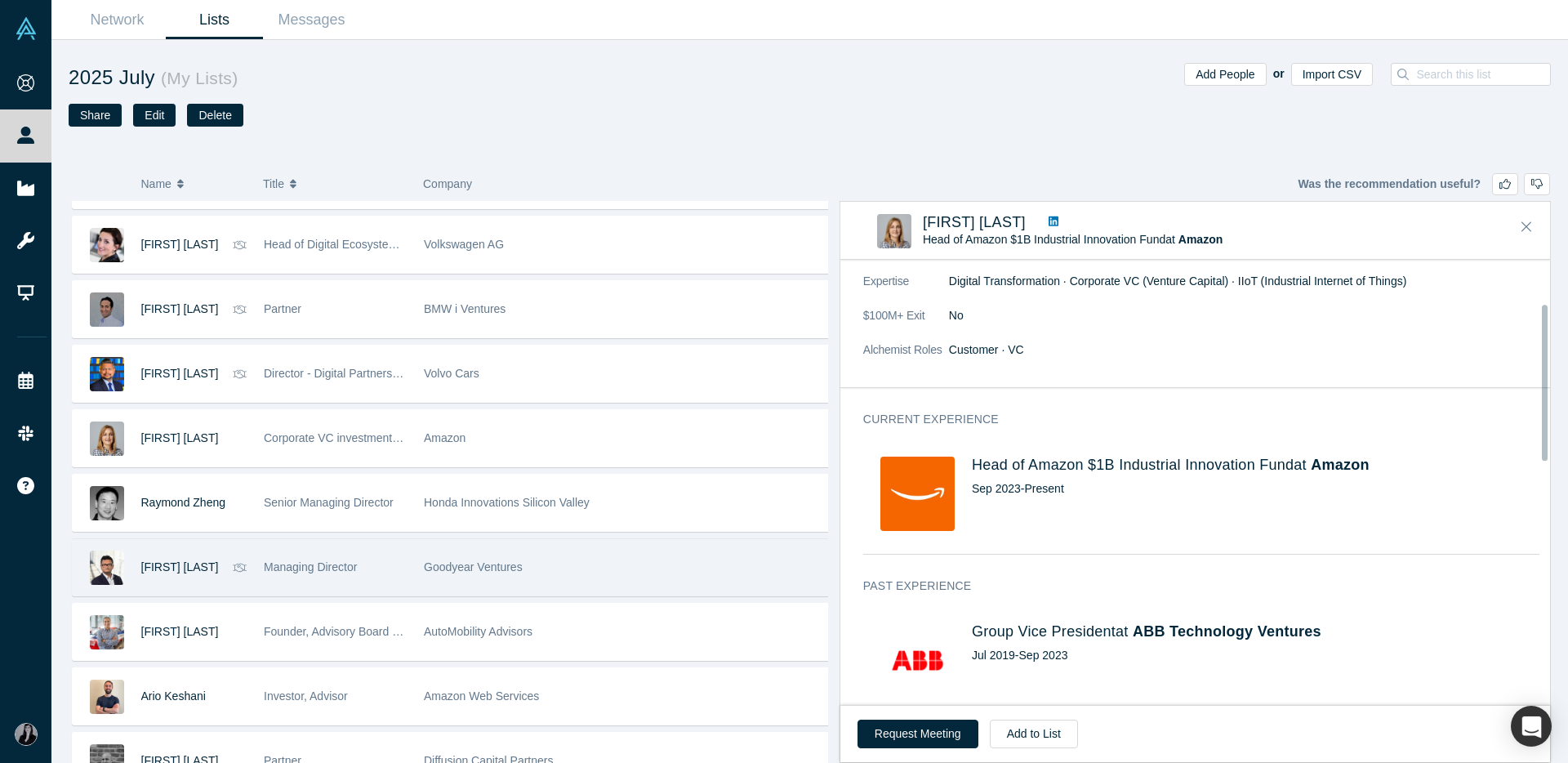 click on "Managing Director" at bounding box center (335, 567) 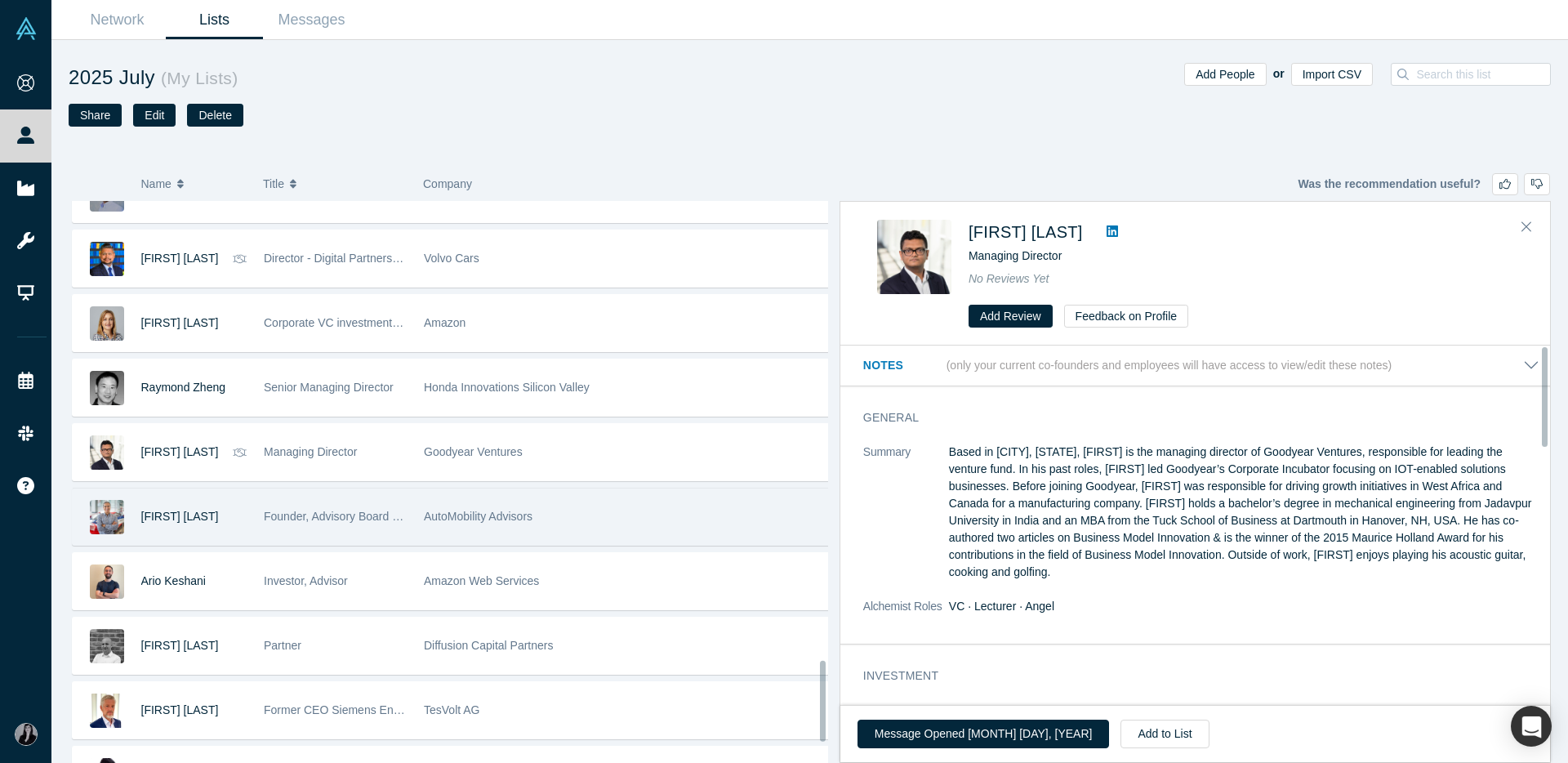 scroll, scrollTop: 3199, scrollLeft: 0, axis: vertical 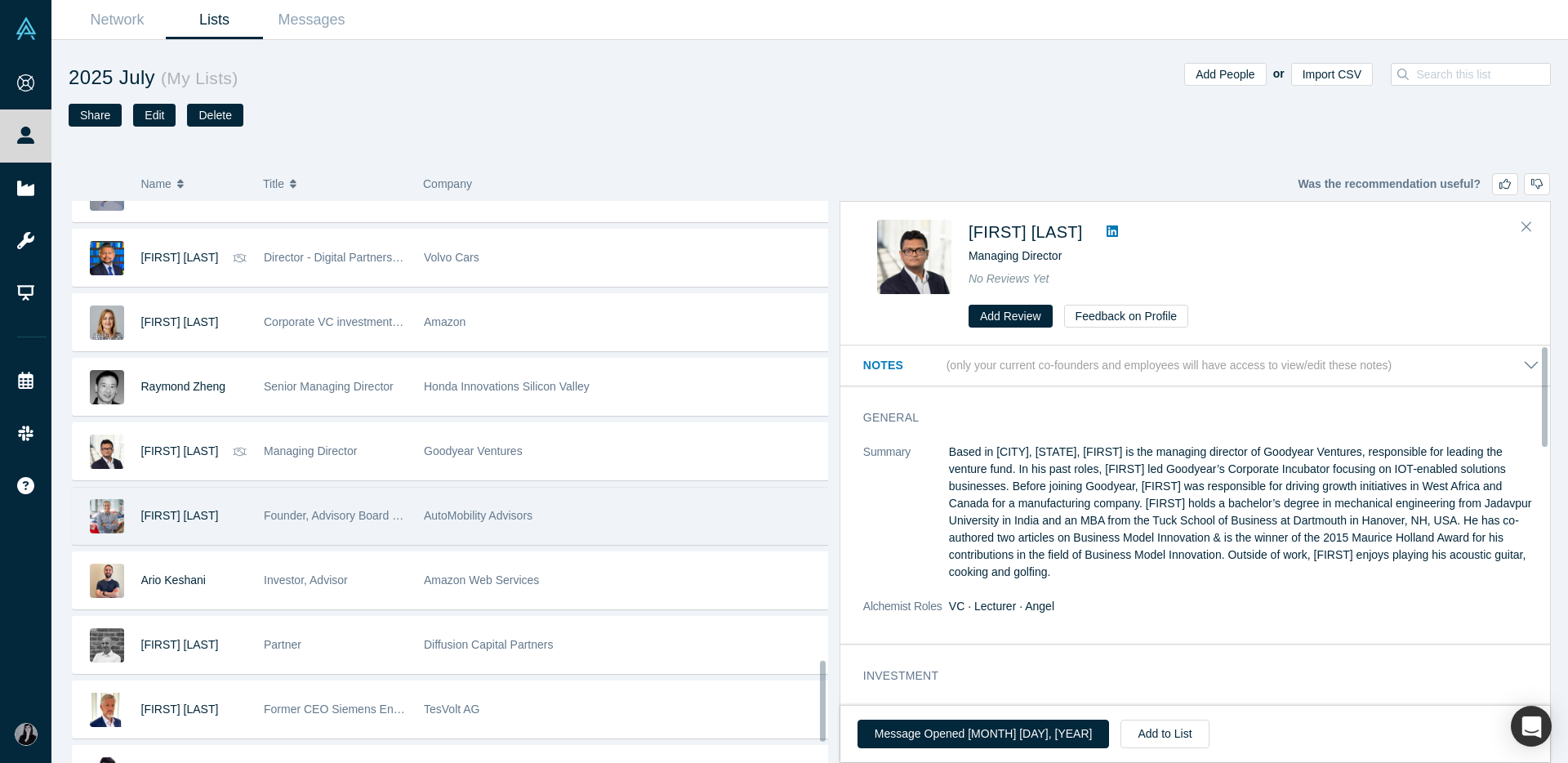 click on "Founder, Advisory Board Member, Automotive Connectivity & Mobility" at bounding box center [439, 515] 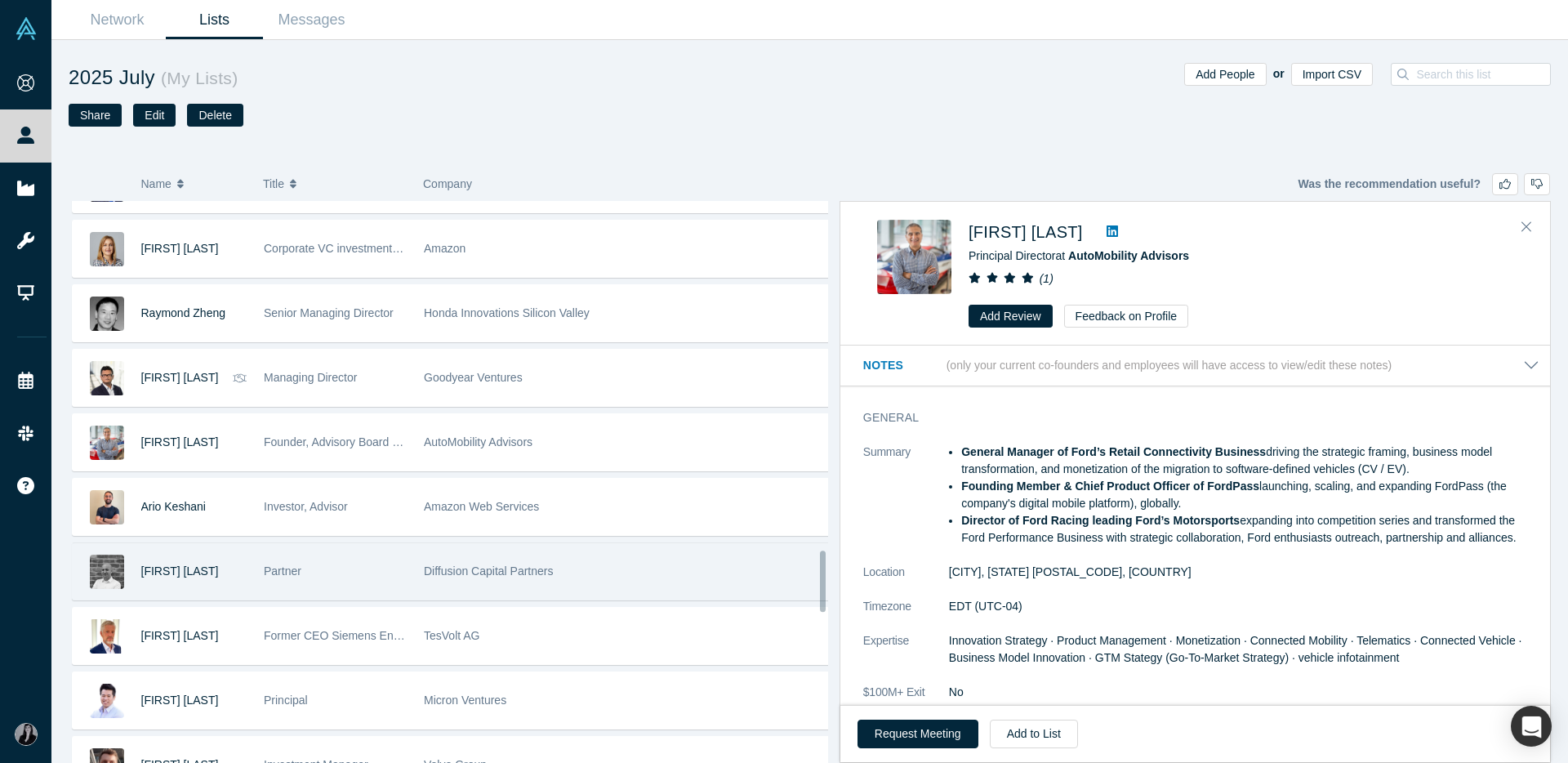scroll, scrollTop: 3276, scrollLeft: 0, axis: vertical 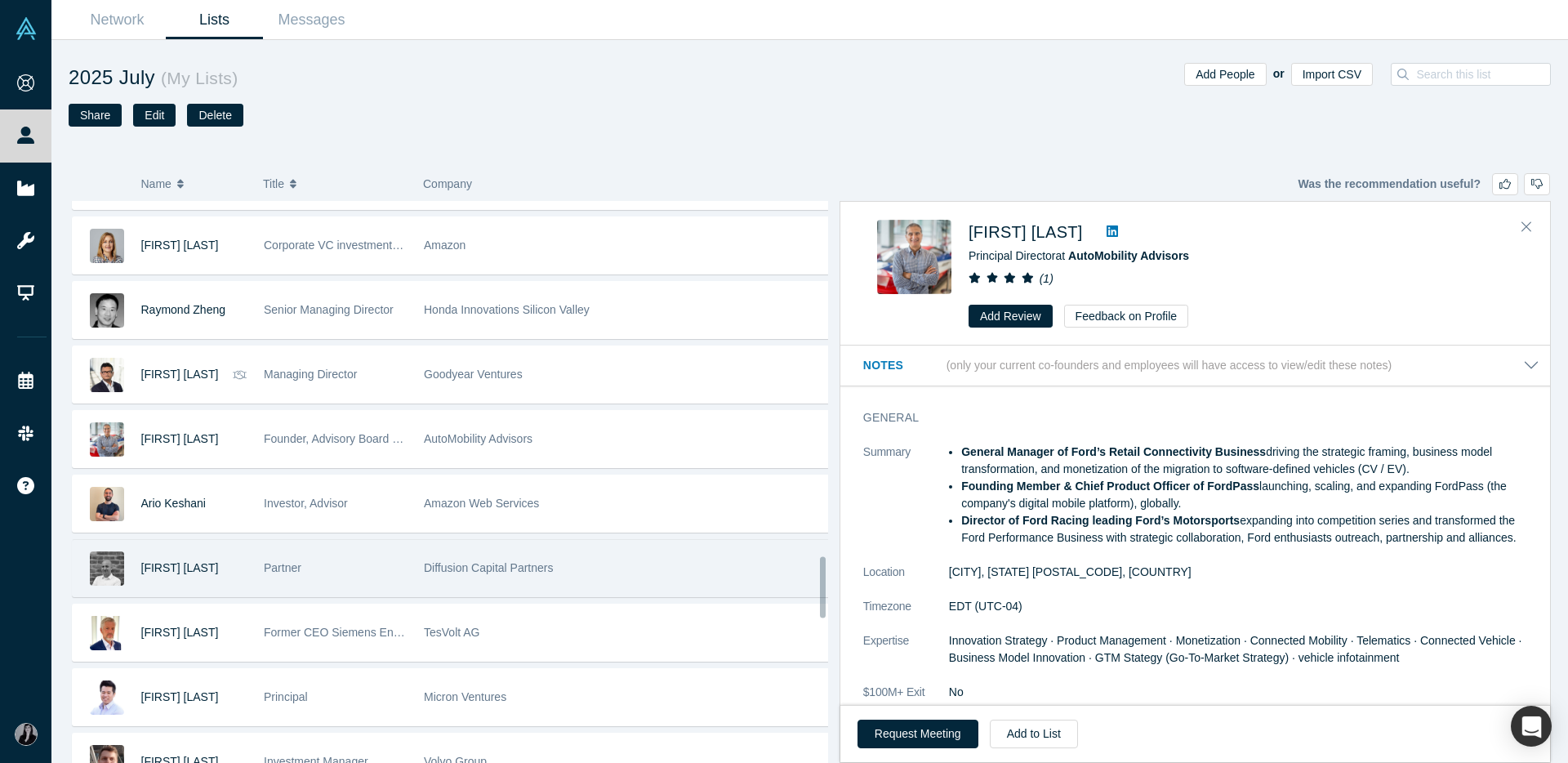 click on "Partner" at bounding box center [336, 568] 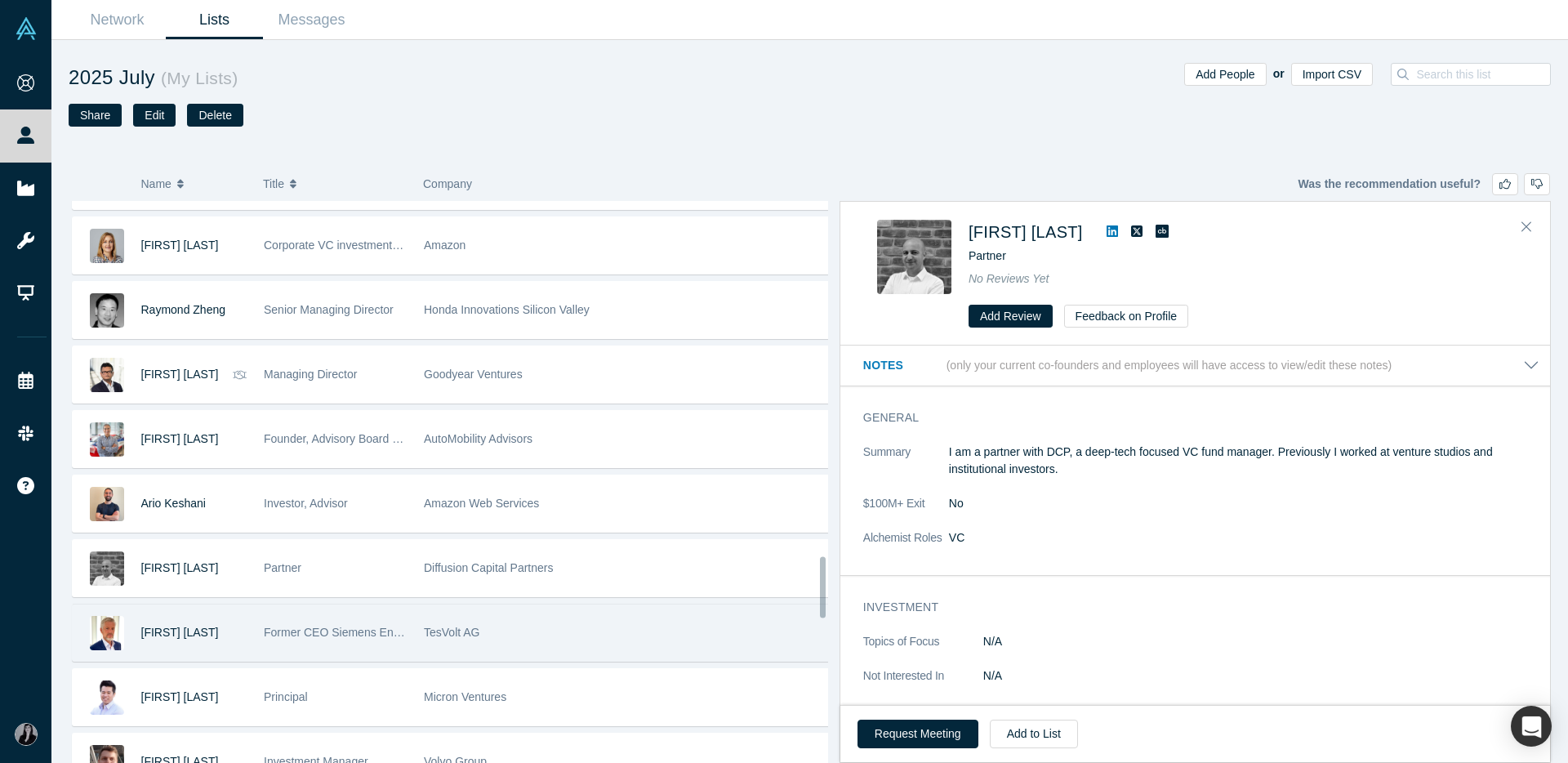 click on "TesVolt AG" at bounding box center (626, 632) 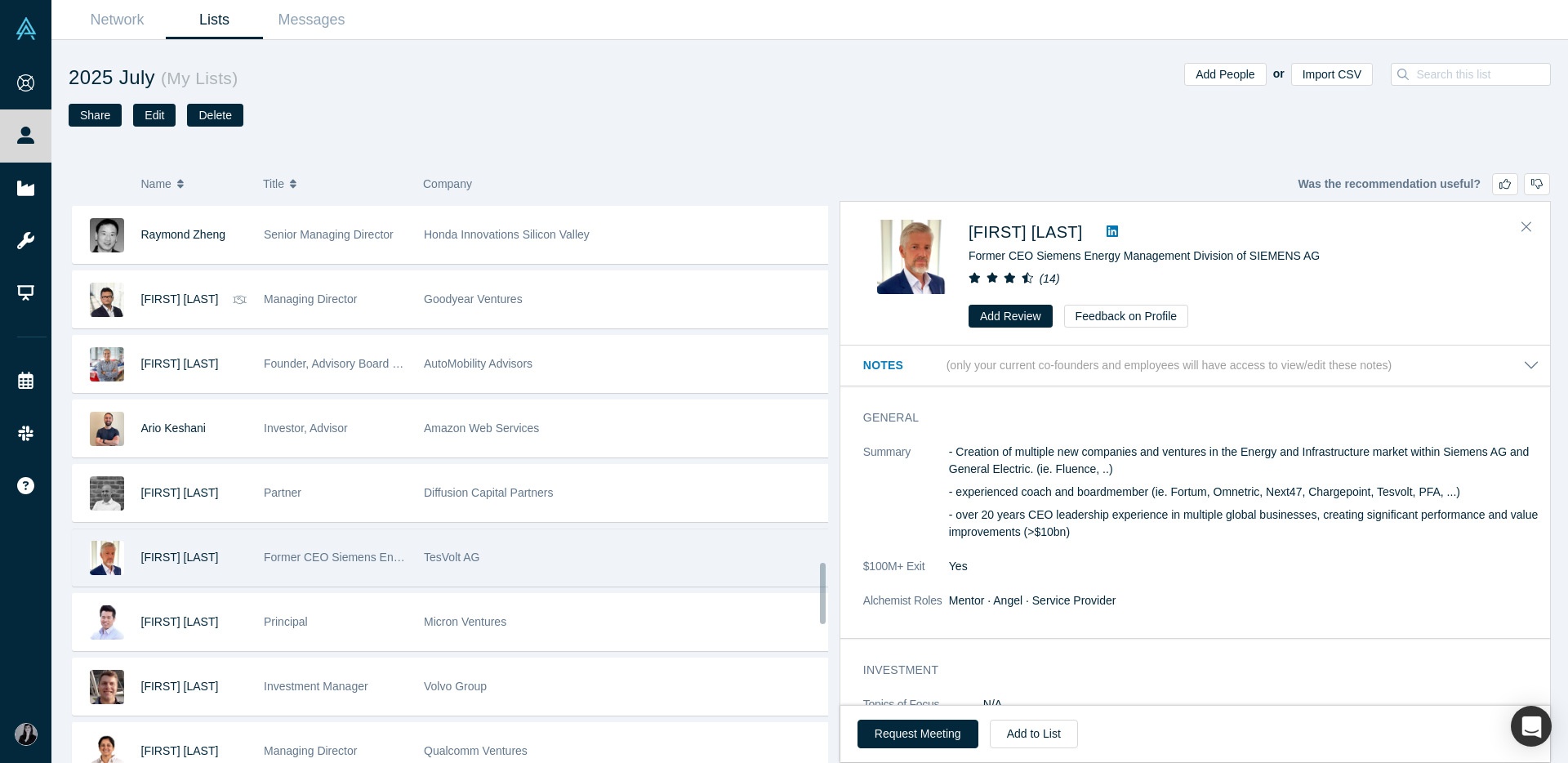 scroll, scrollTop: 3398, scrollLeft: 0, axis: vertical 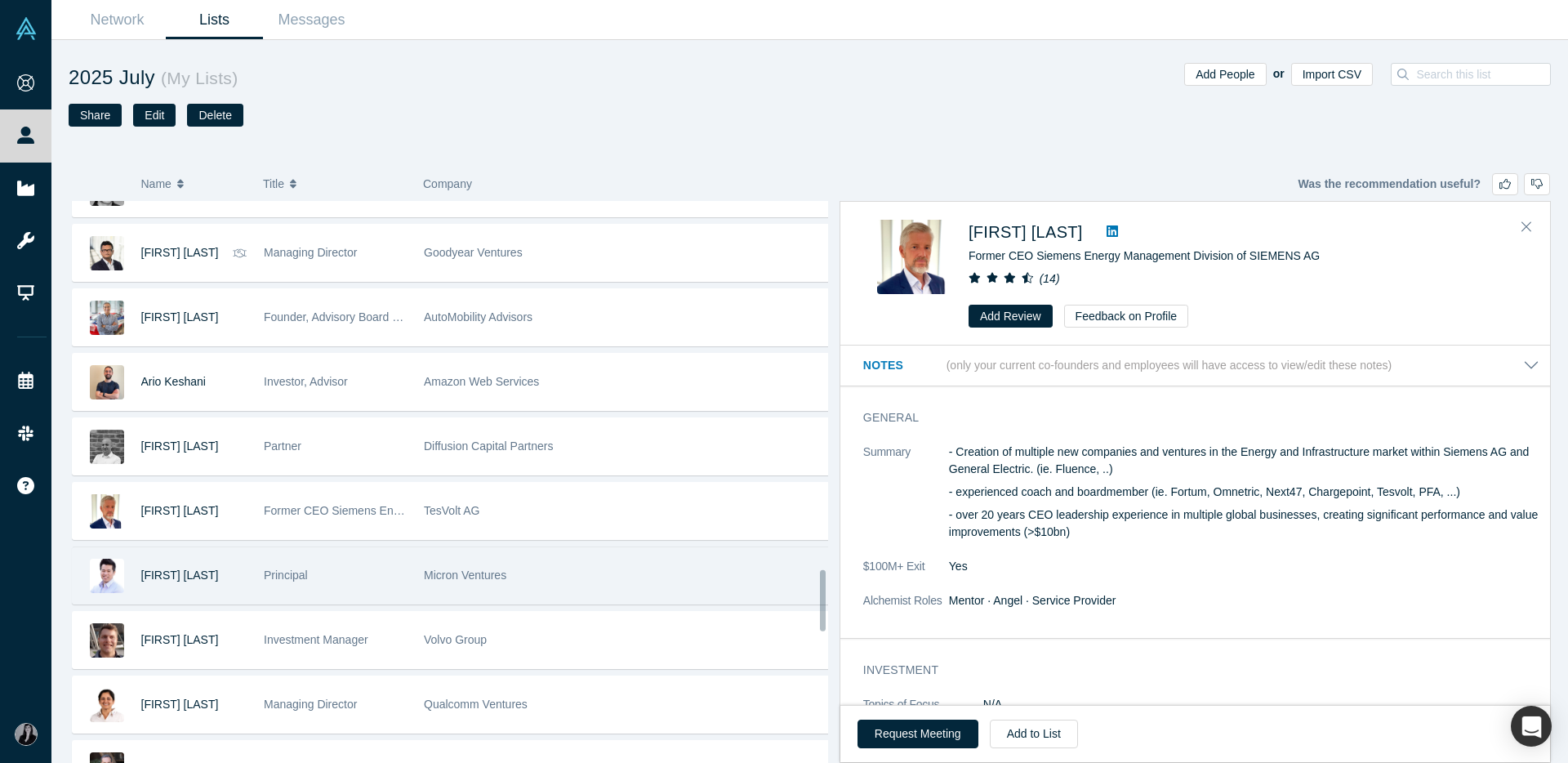 click on "Principal" at bounding box center [335, 575] 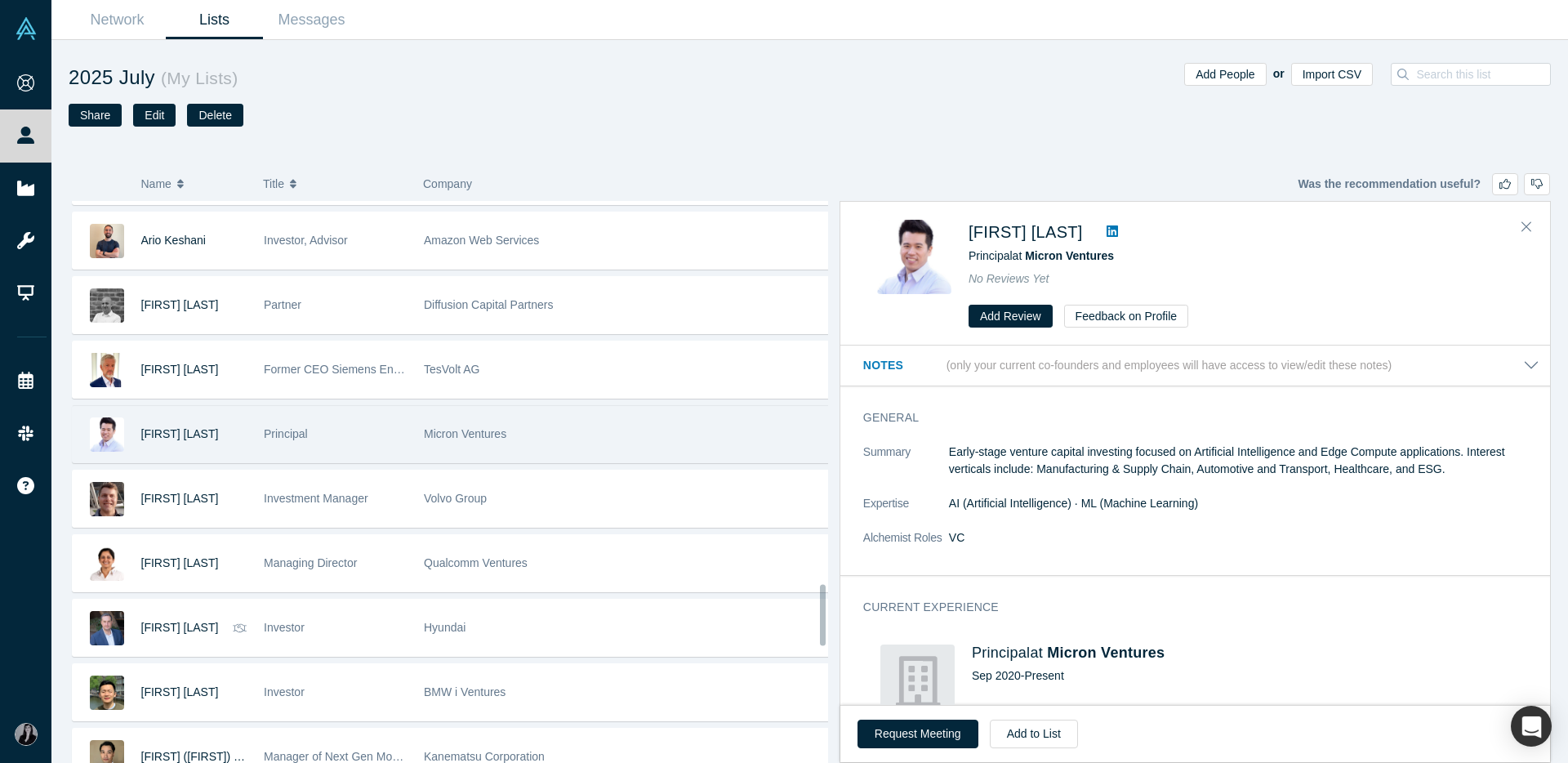 scroll, scrollTop: 3542, scrollLeft: 0, axis: vertical 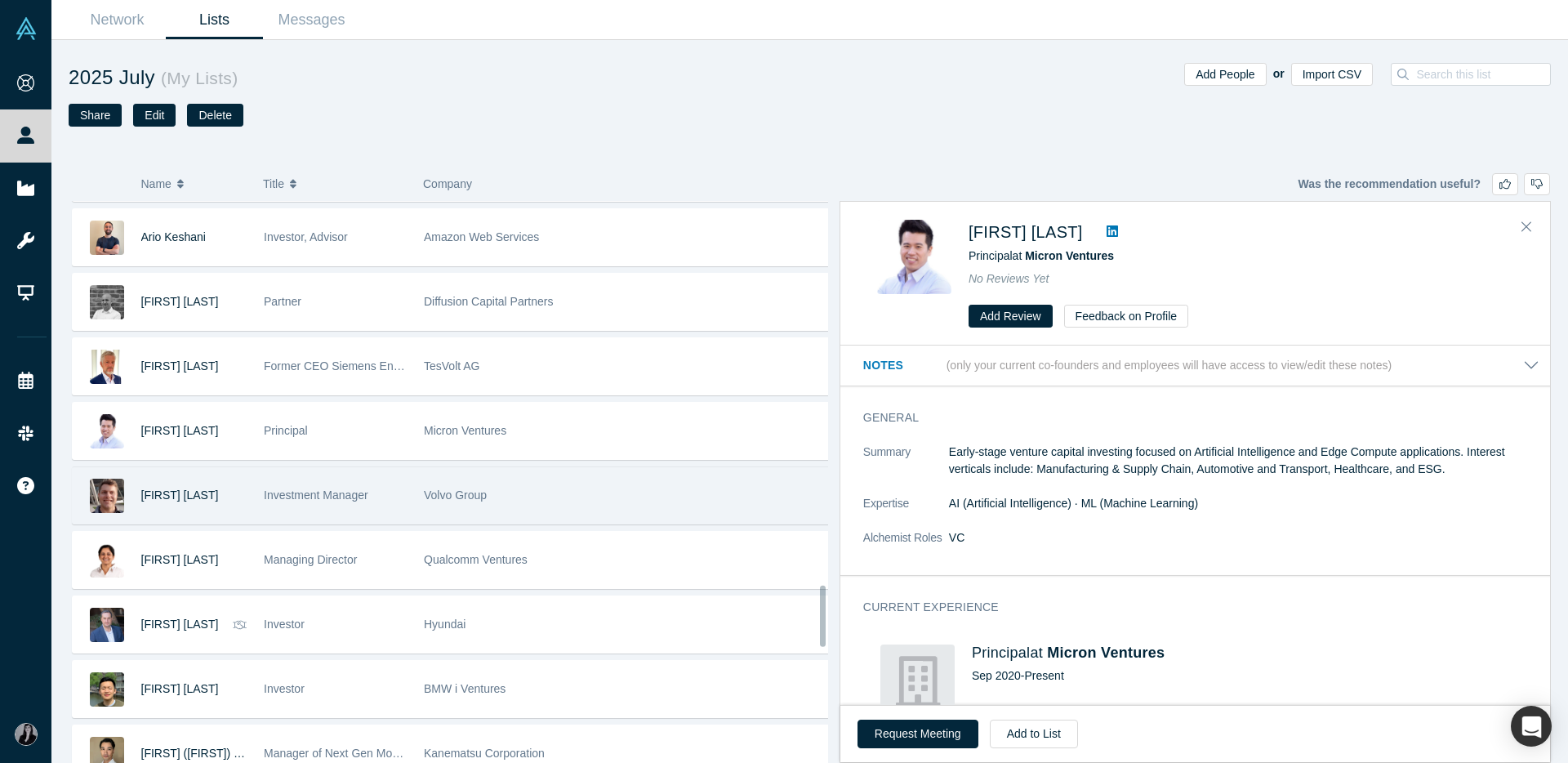 click on "Investment Manager" at bounding box center [335, 495] 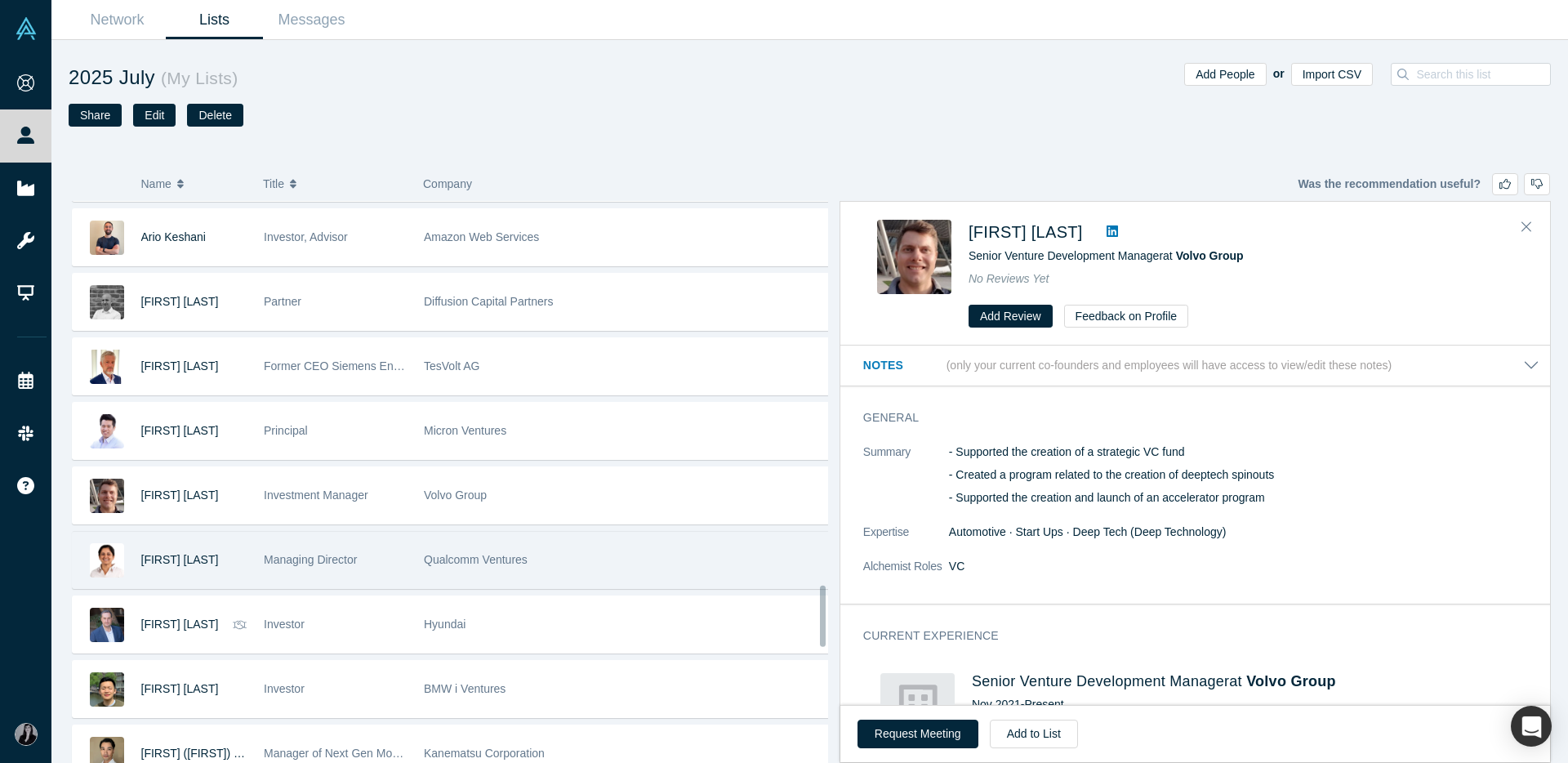 click on "Managing Director" at bounding box center [335, 560] 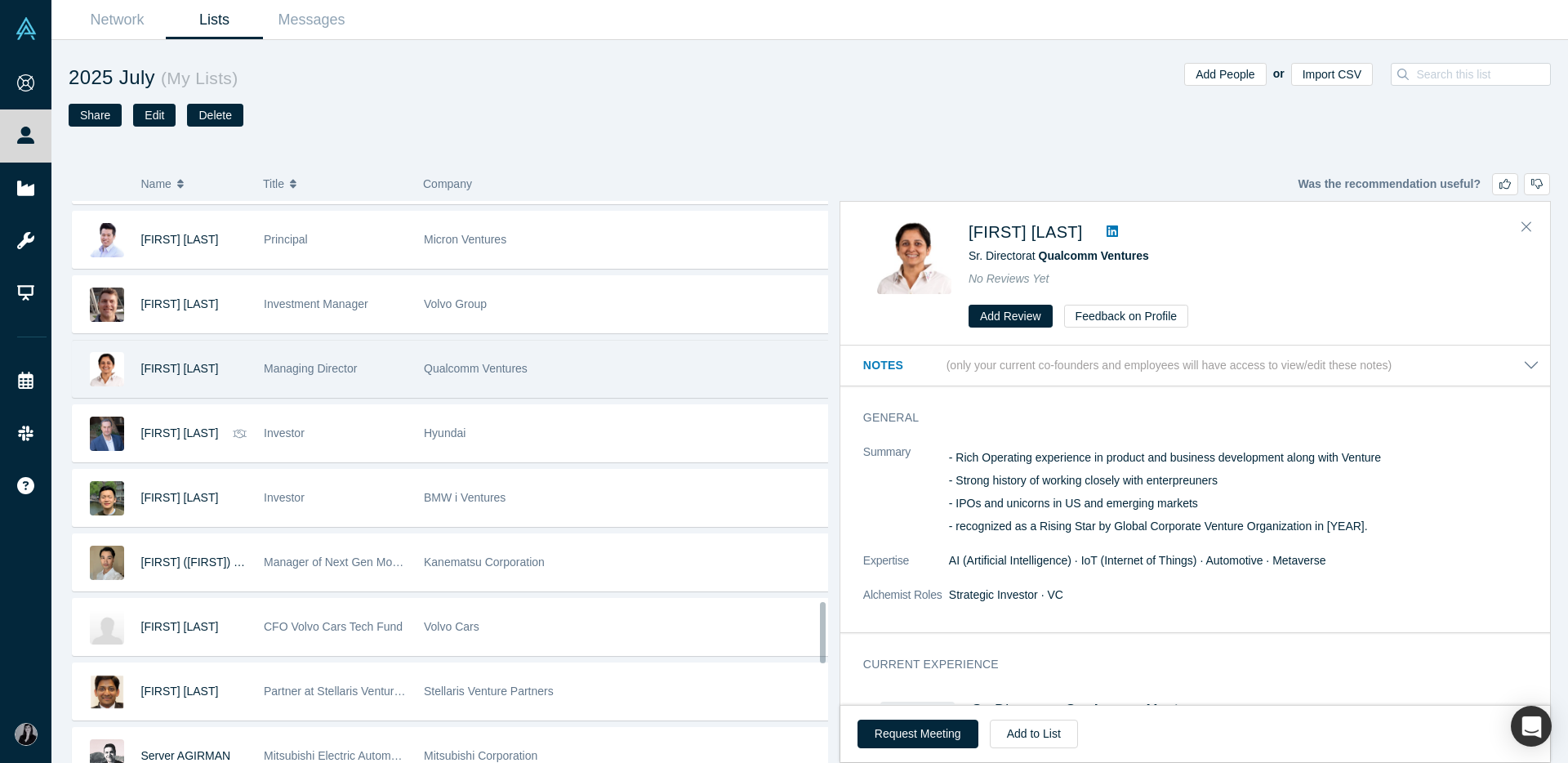 scroll, scrollTop: 3734, scrollLeft: 0, axis: vertical 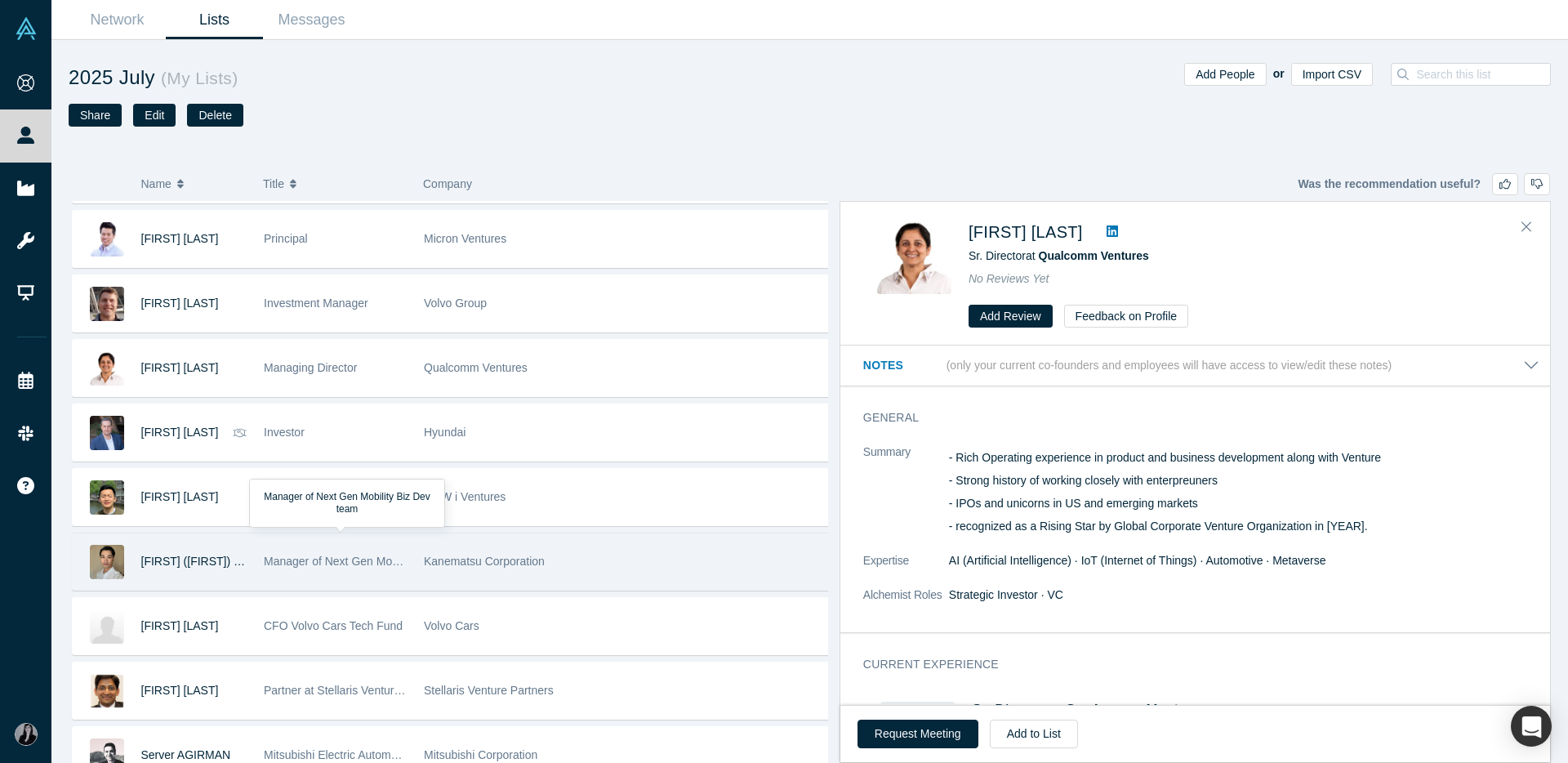 click on "Manager of Next Gen Mobility Biz Dev team" at bounding box center [375, 561] 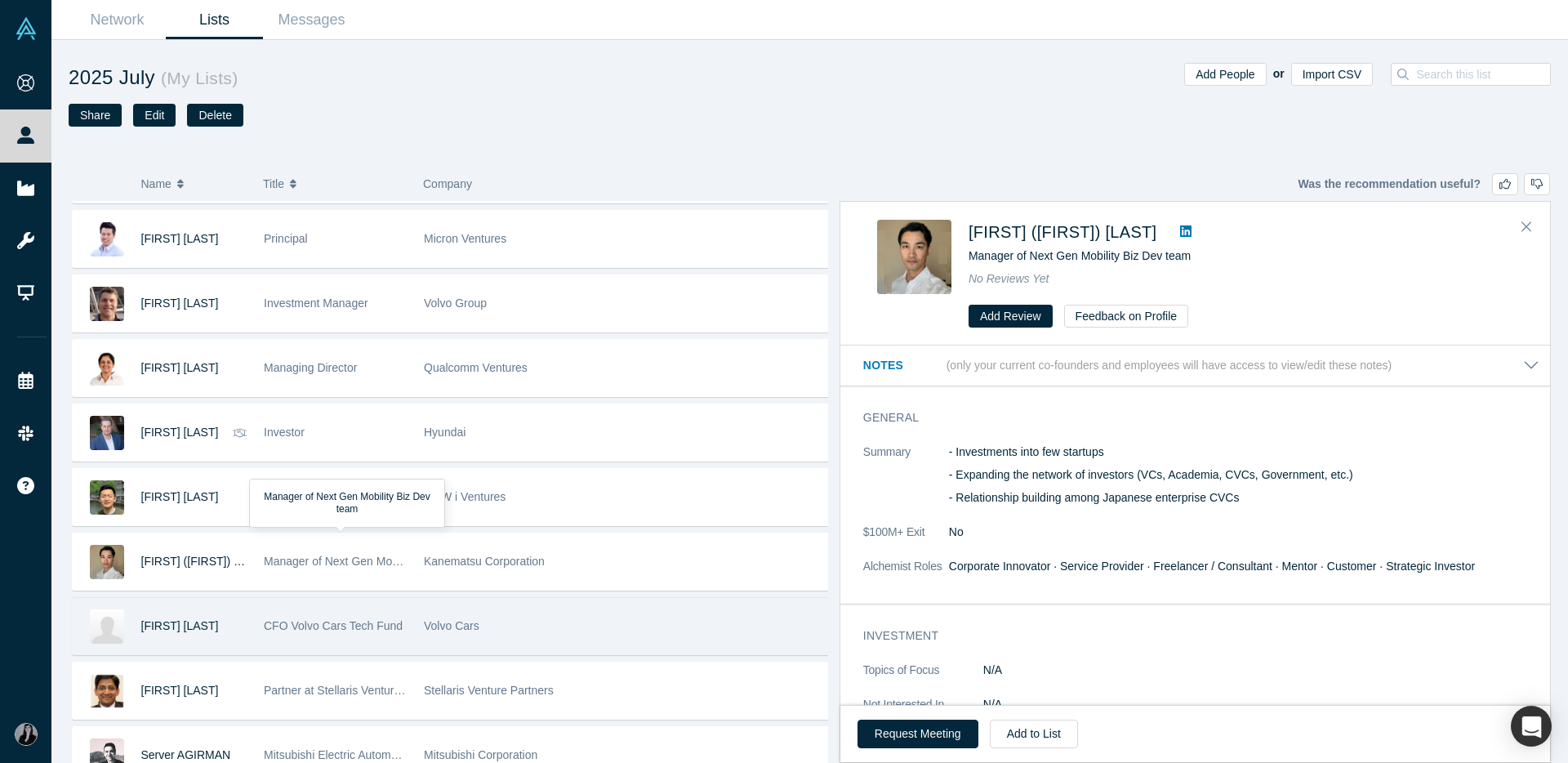 click on "CFO Volvo Cars Tech Fund" at bounding box center (335, 626) 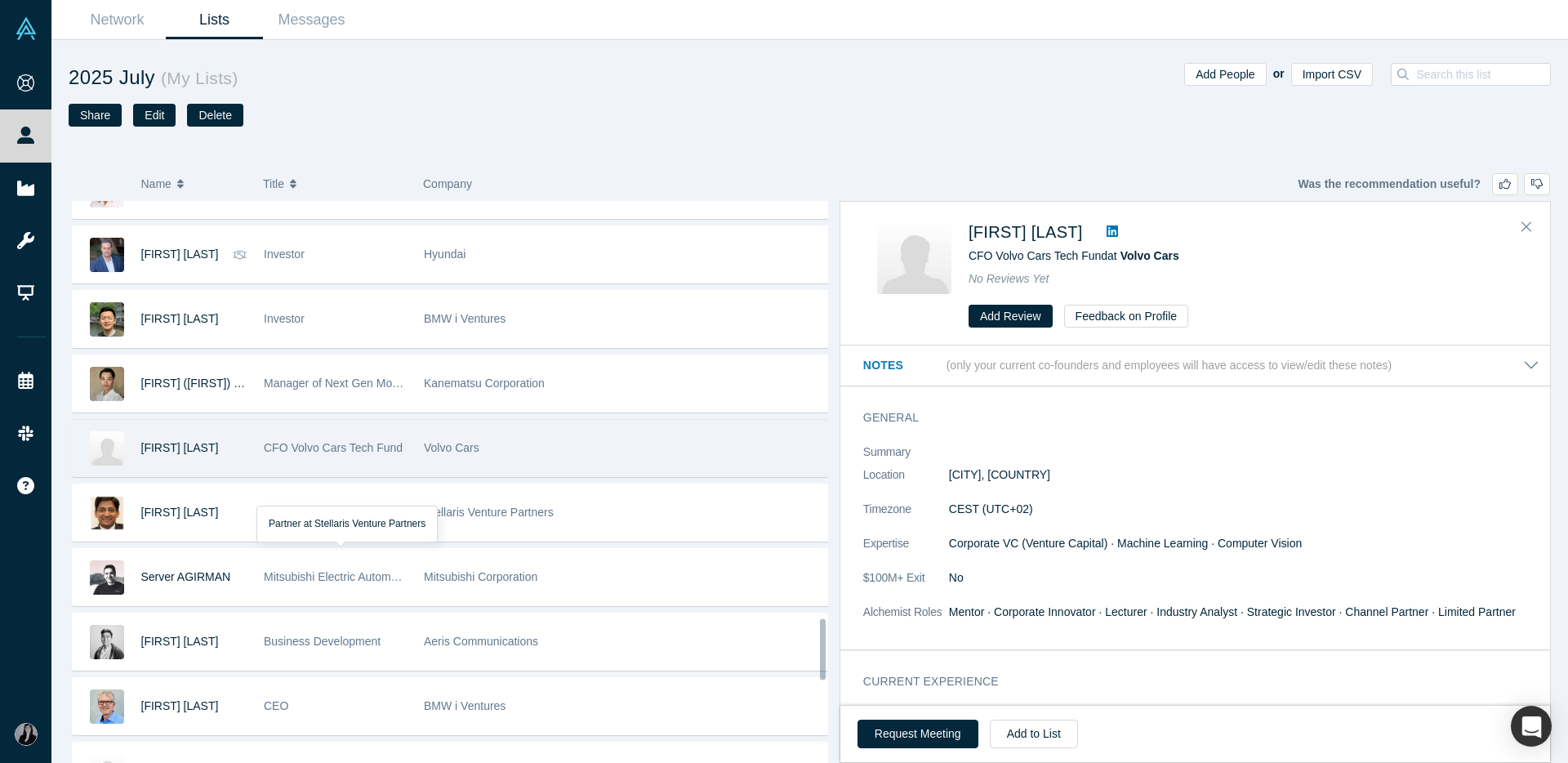 scroll, scrollTop: 3915, scrollLeft: 0, axis: vertical 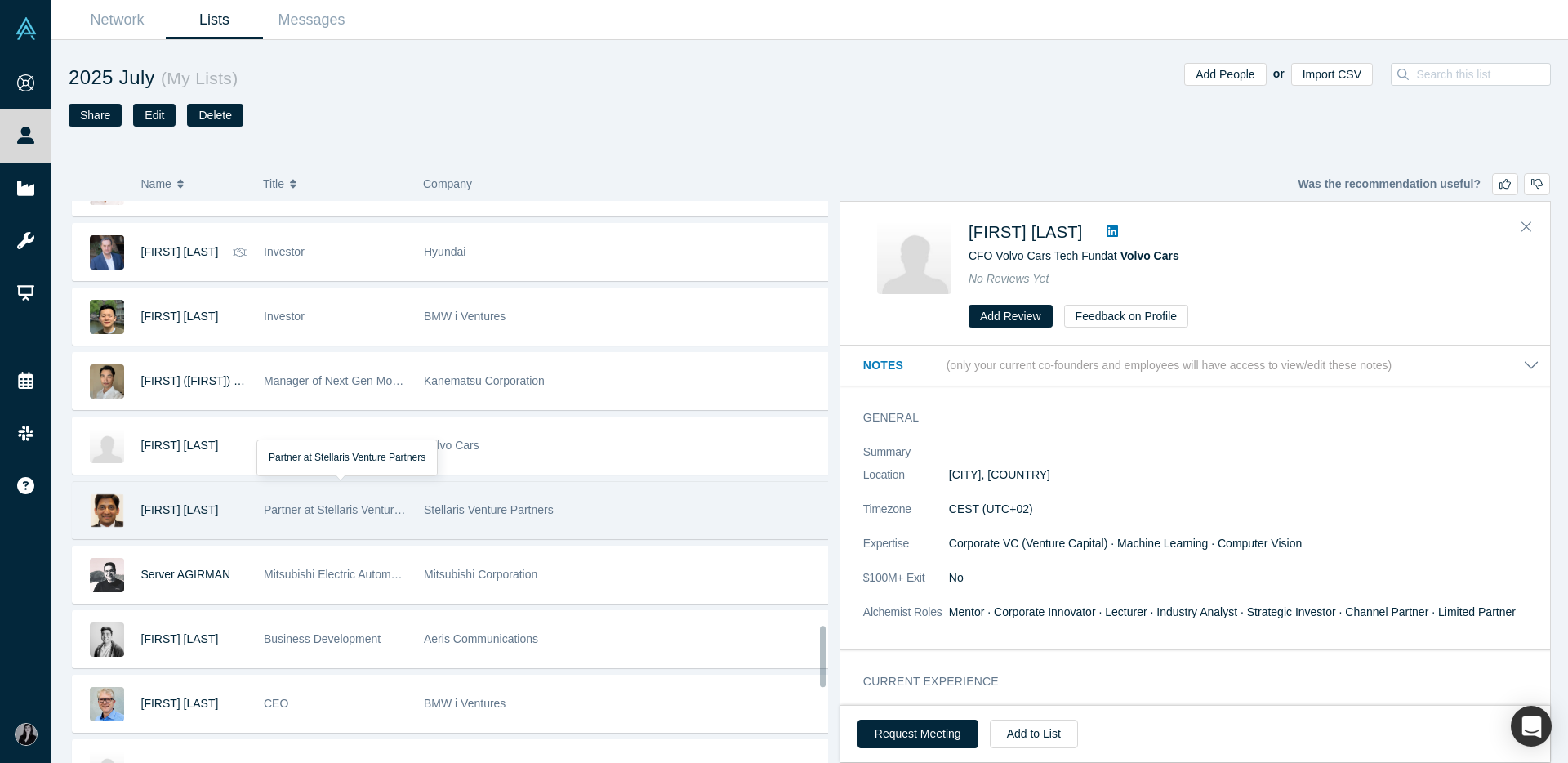 click on "Partner at Stellaris Venture Partners" at bounding box center [355, 510] 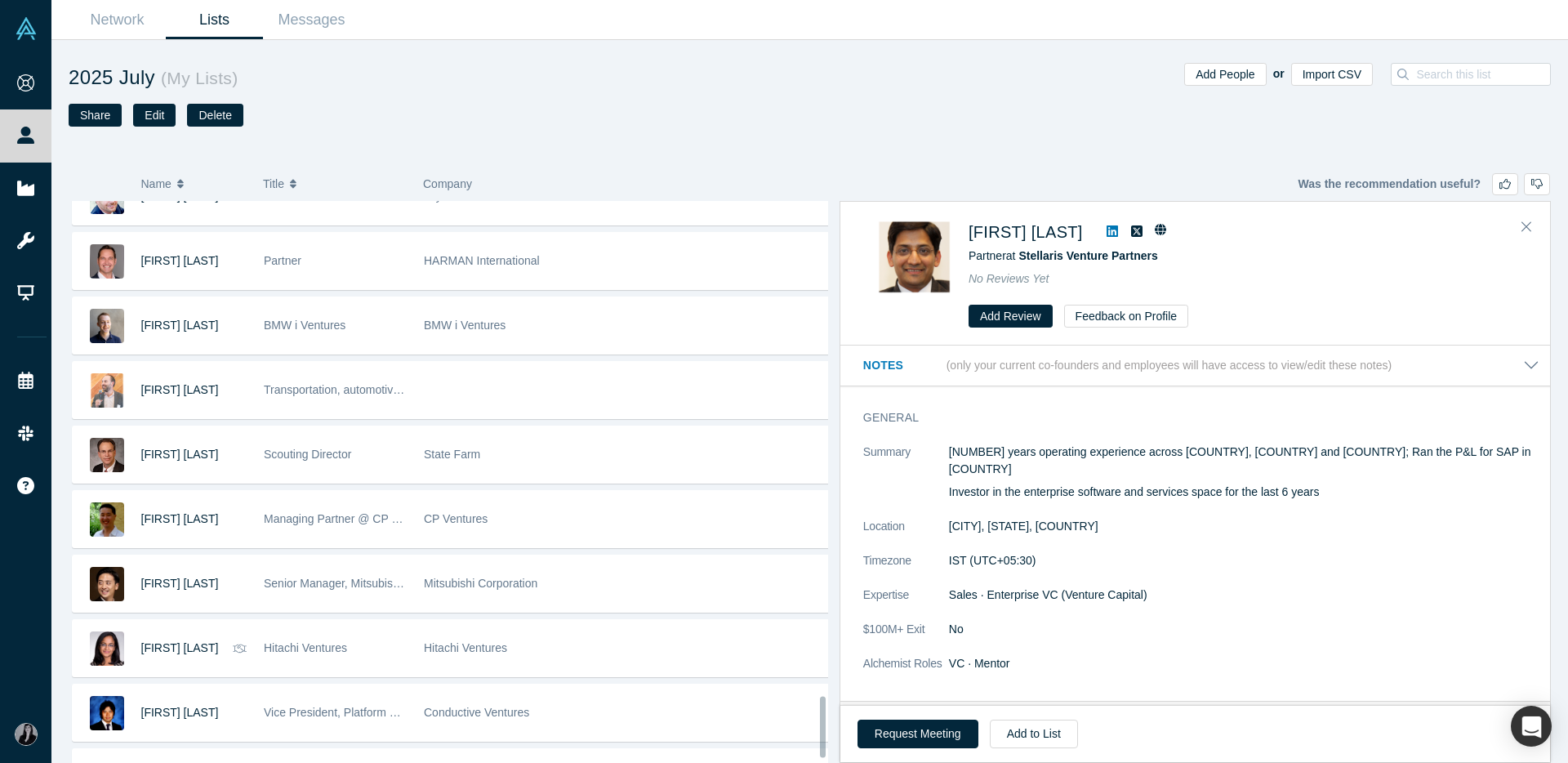 scroll, scrollTop: 4601, scrollLeft: 0, axis: vertical 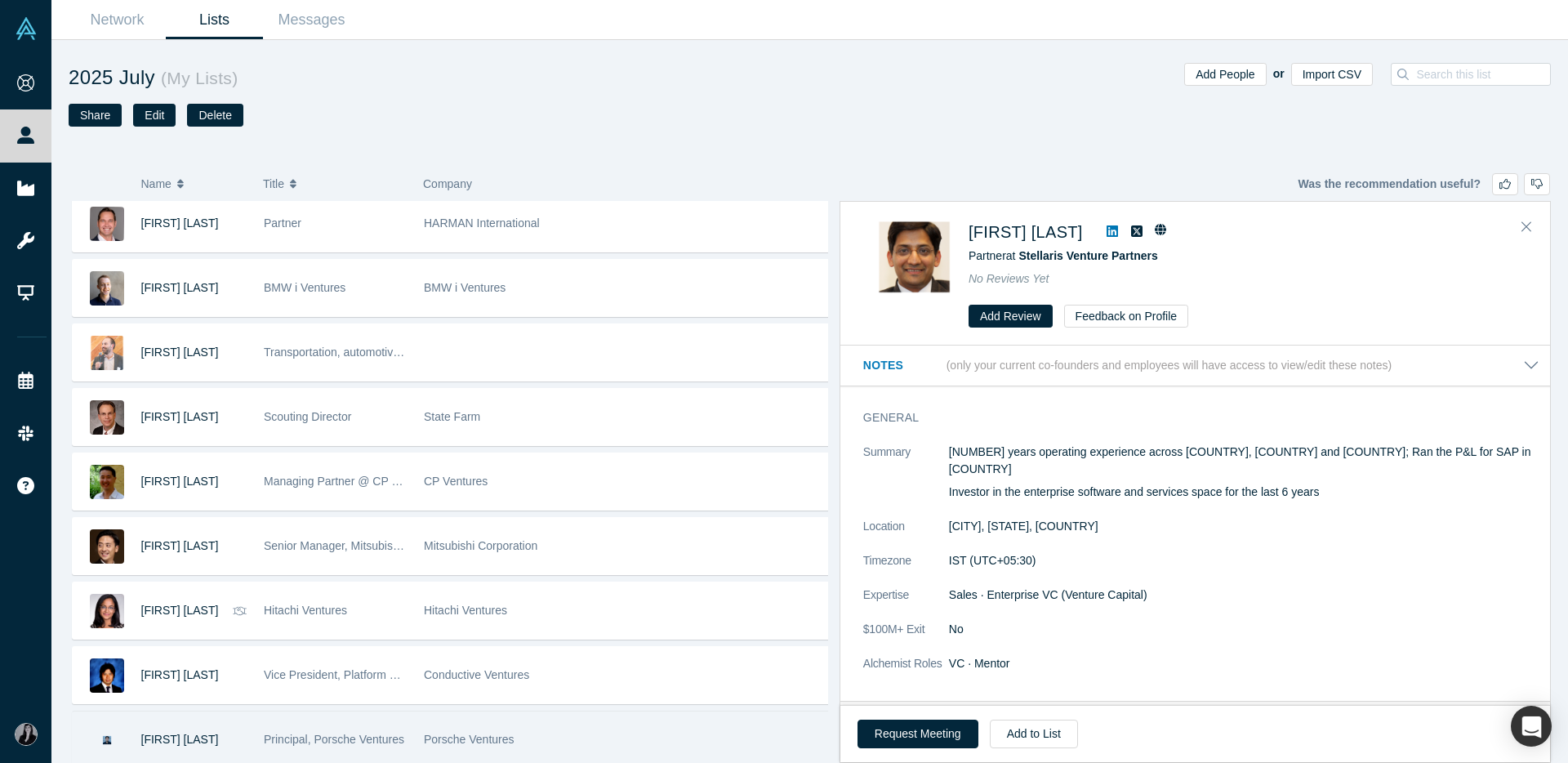 click on "Porsche Ventures" at bounding box center (469, 739) 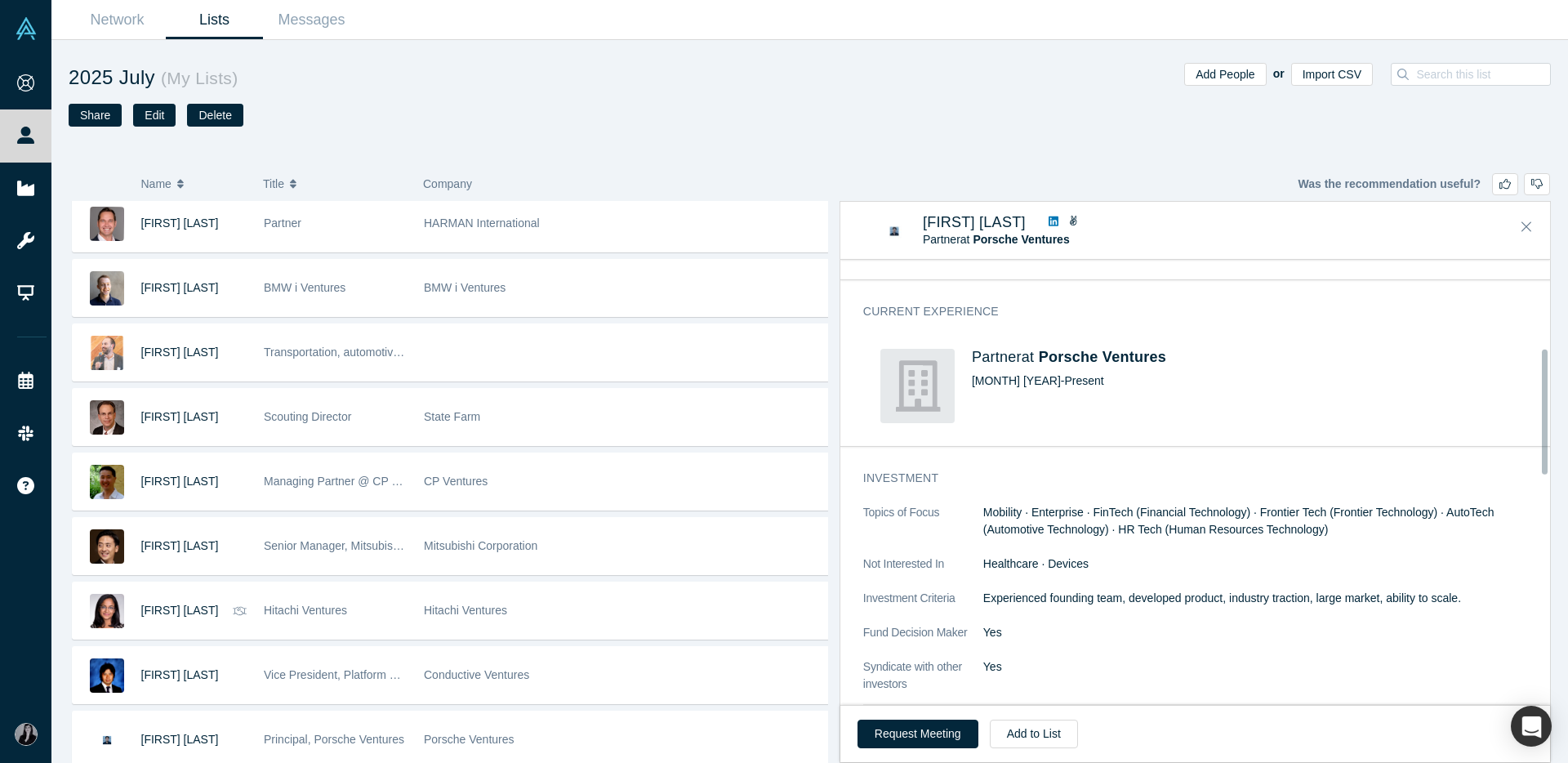 scroll, scrollTop: 315, scrollLeft: 0, axis: vertical 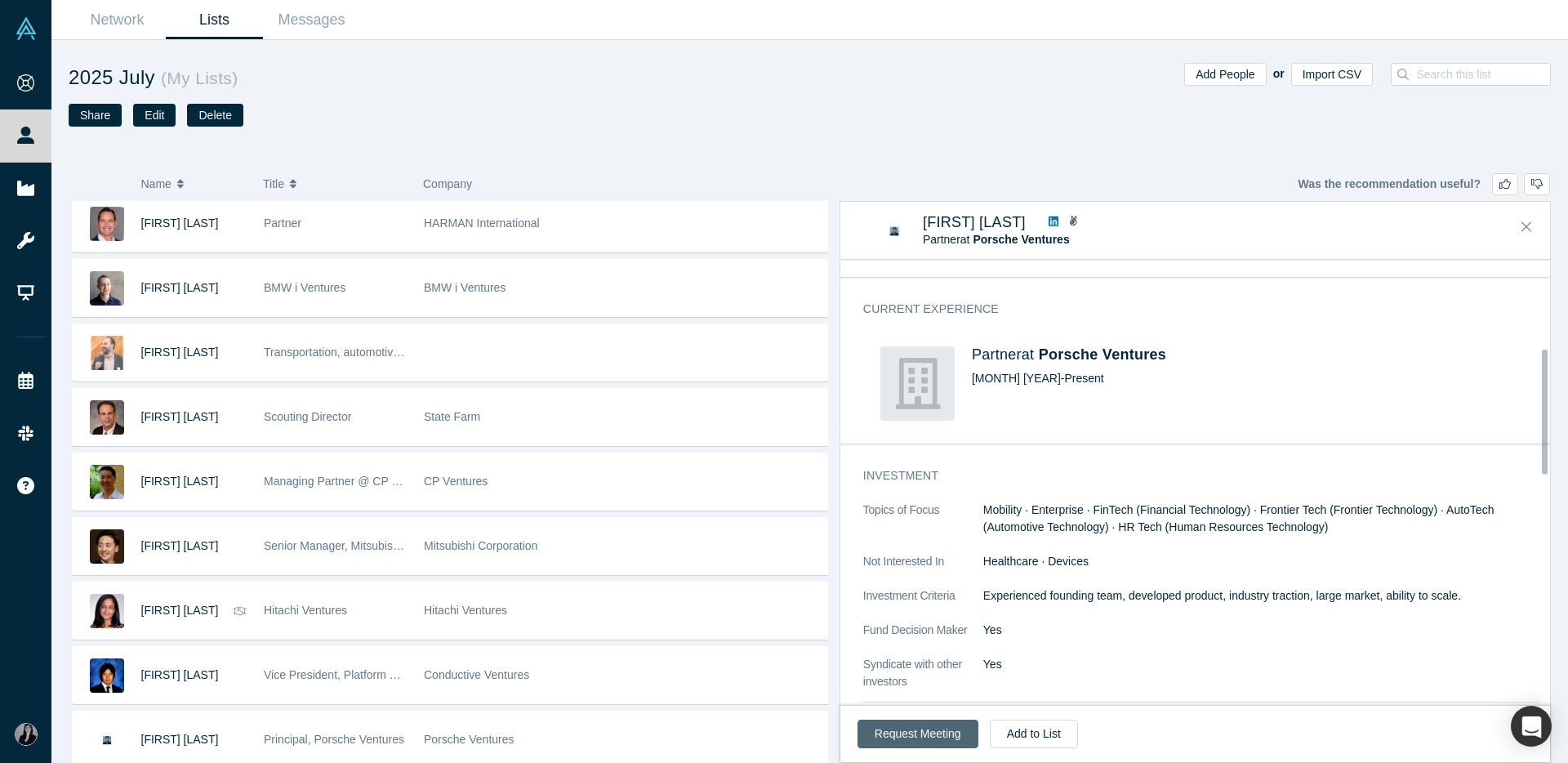 click on "Request Meeting" at bounding box center [918, 734] 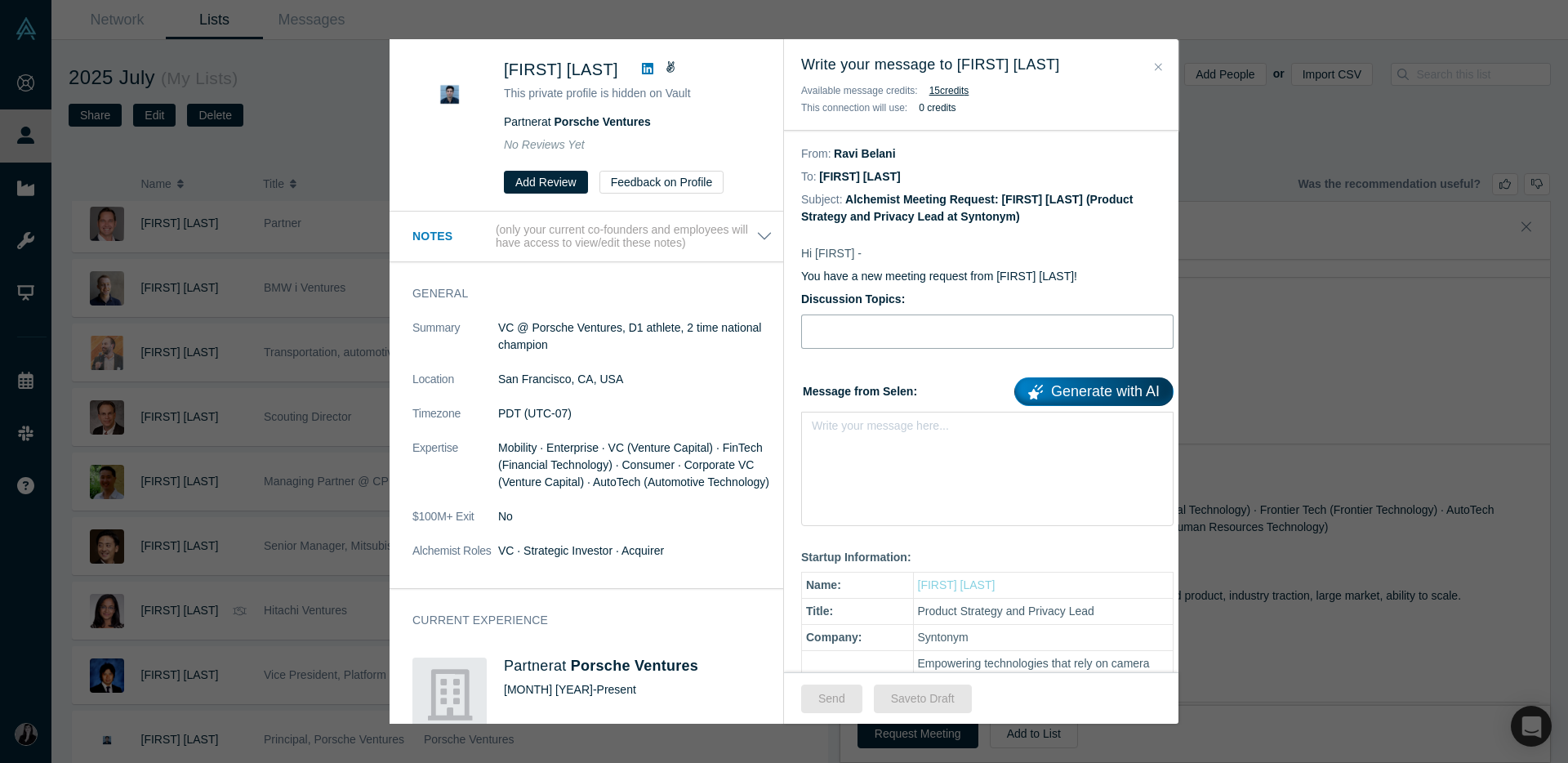 click at bounding box center [987, 332] 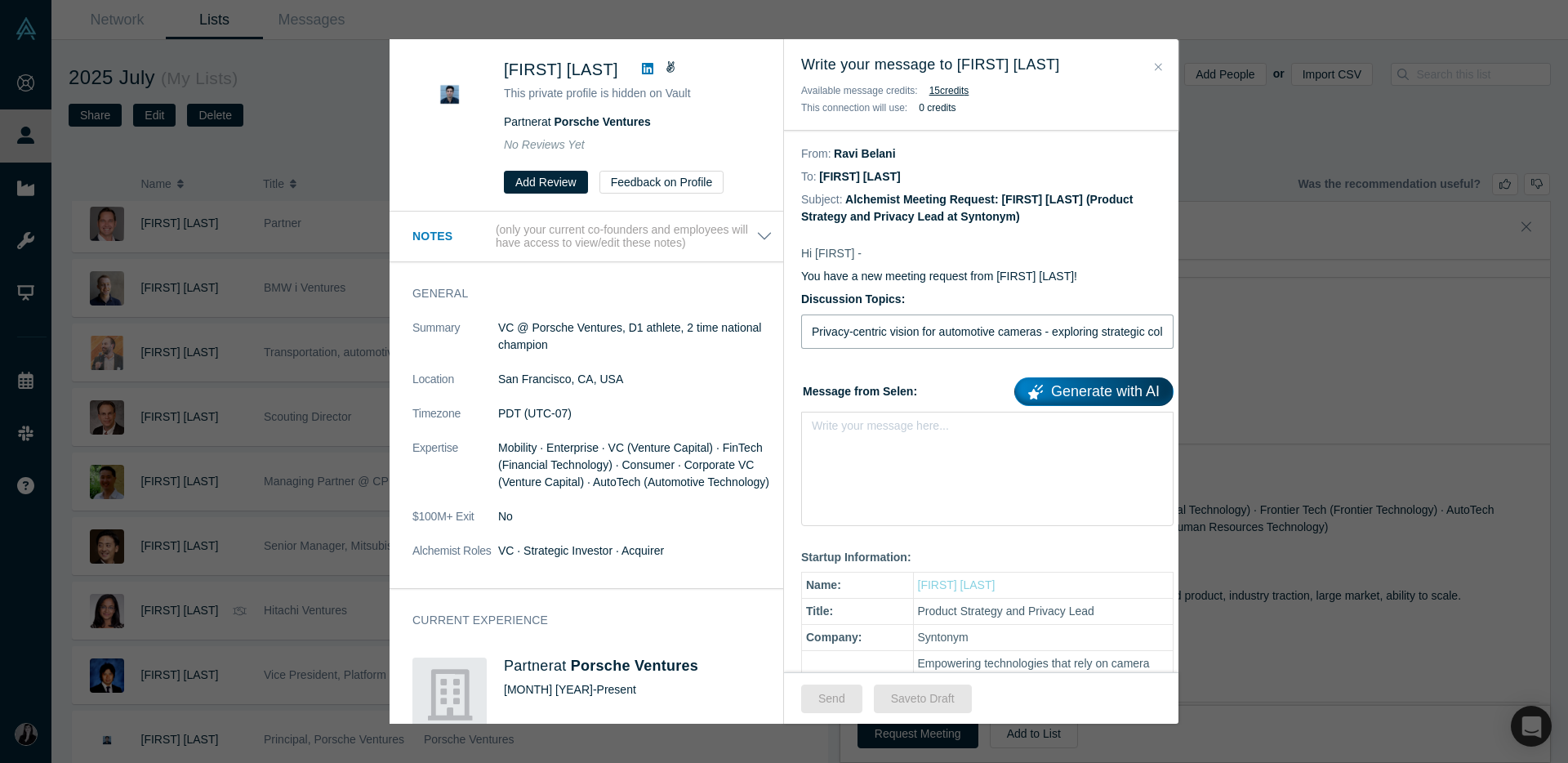 scroll, scrollTop: 0, scrollLeft: 134, axis: horizontal 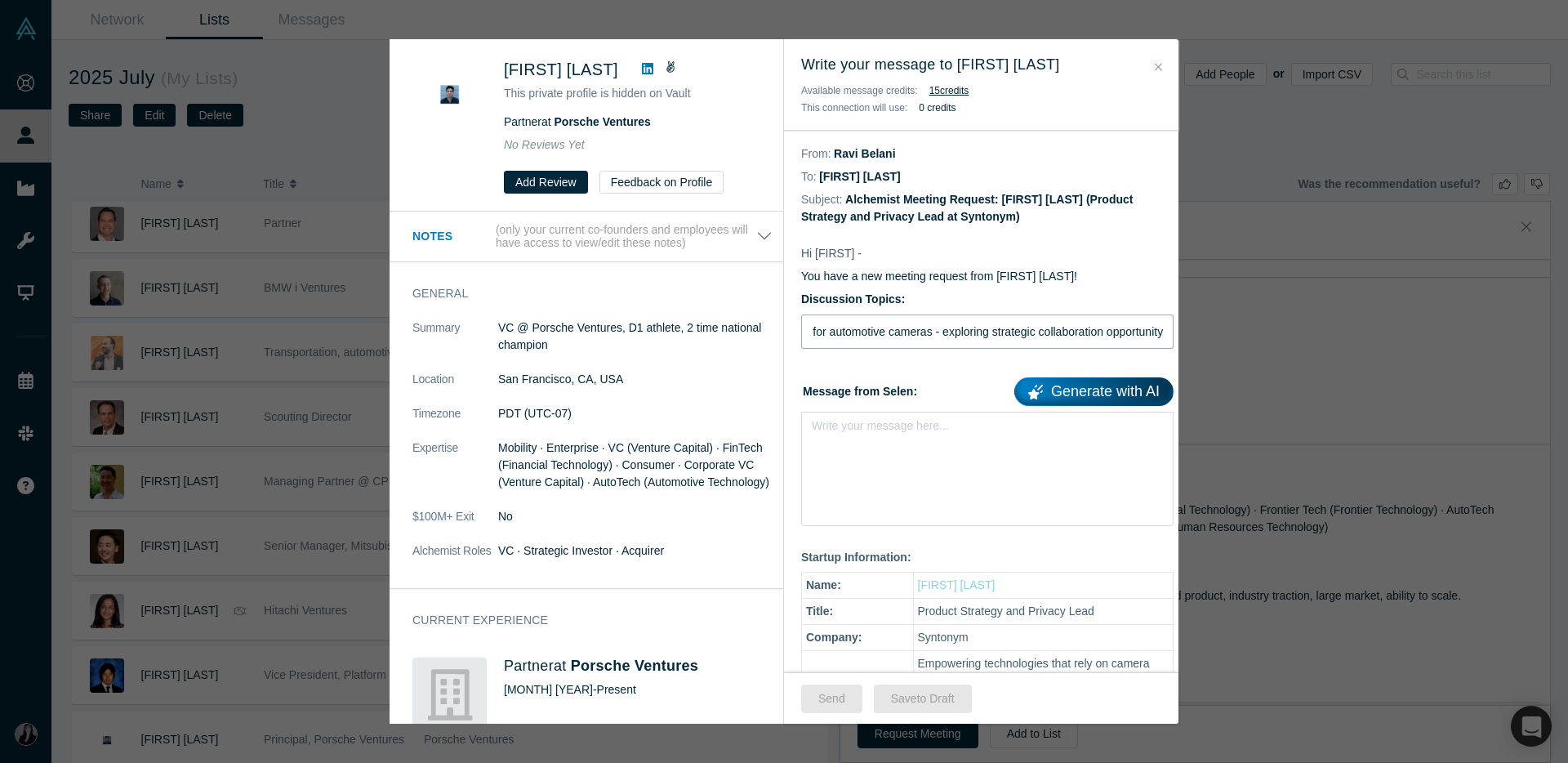 type on "Privacy-centric vision for automotive cameras - exploring strategic collaboration opportunity" 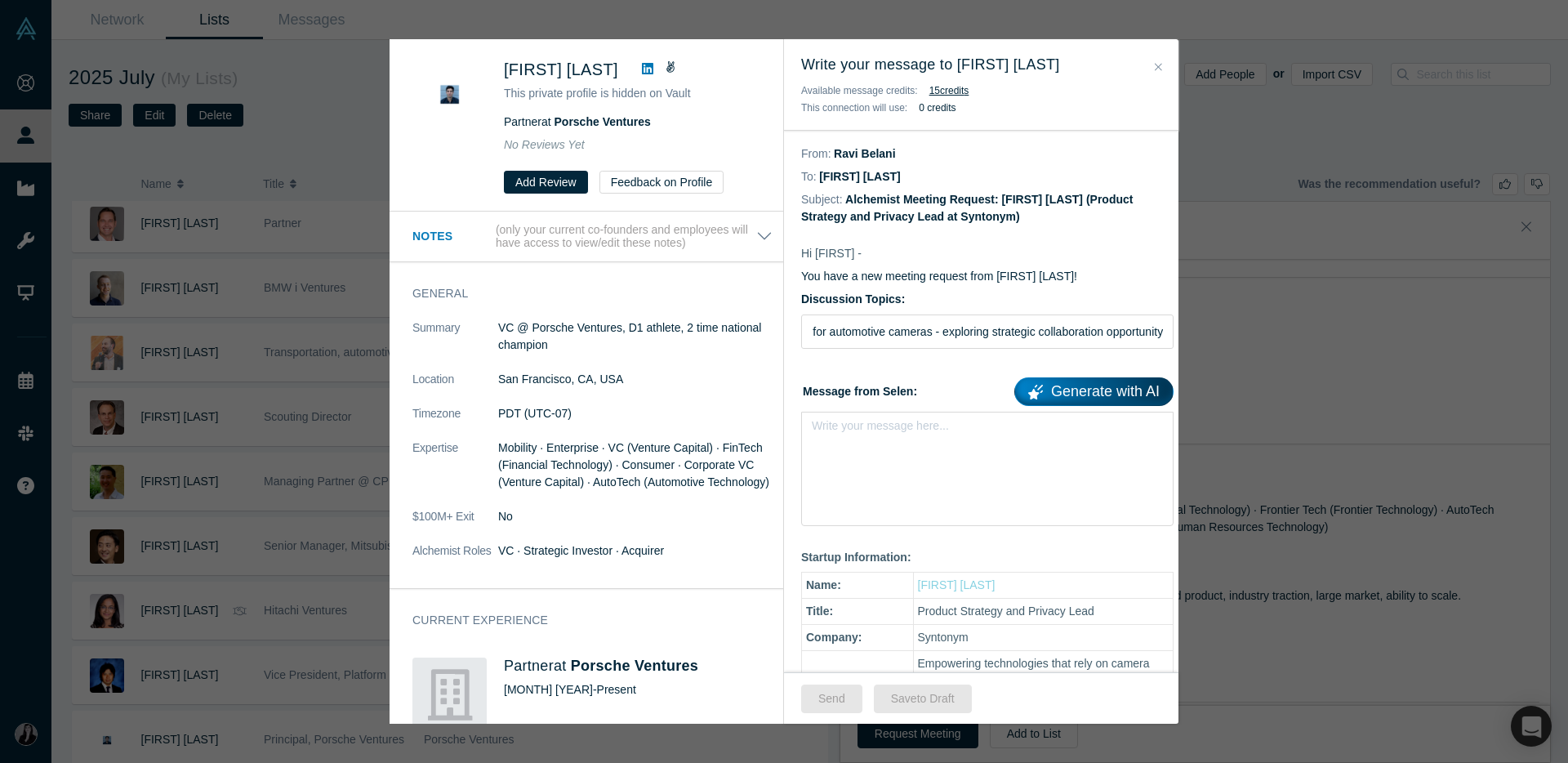 scroll, scrollTop: 0, scrollLeft: 0, axis: both 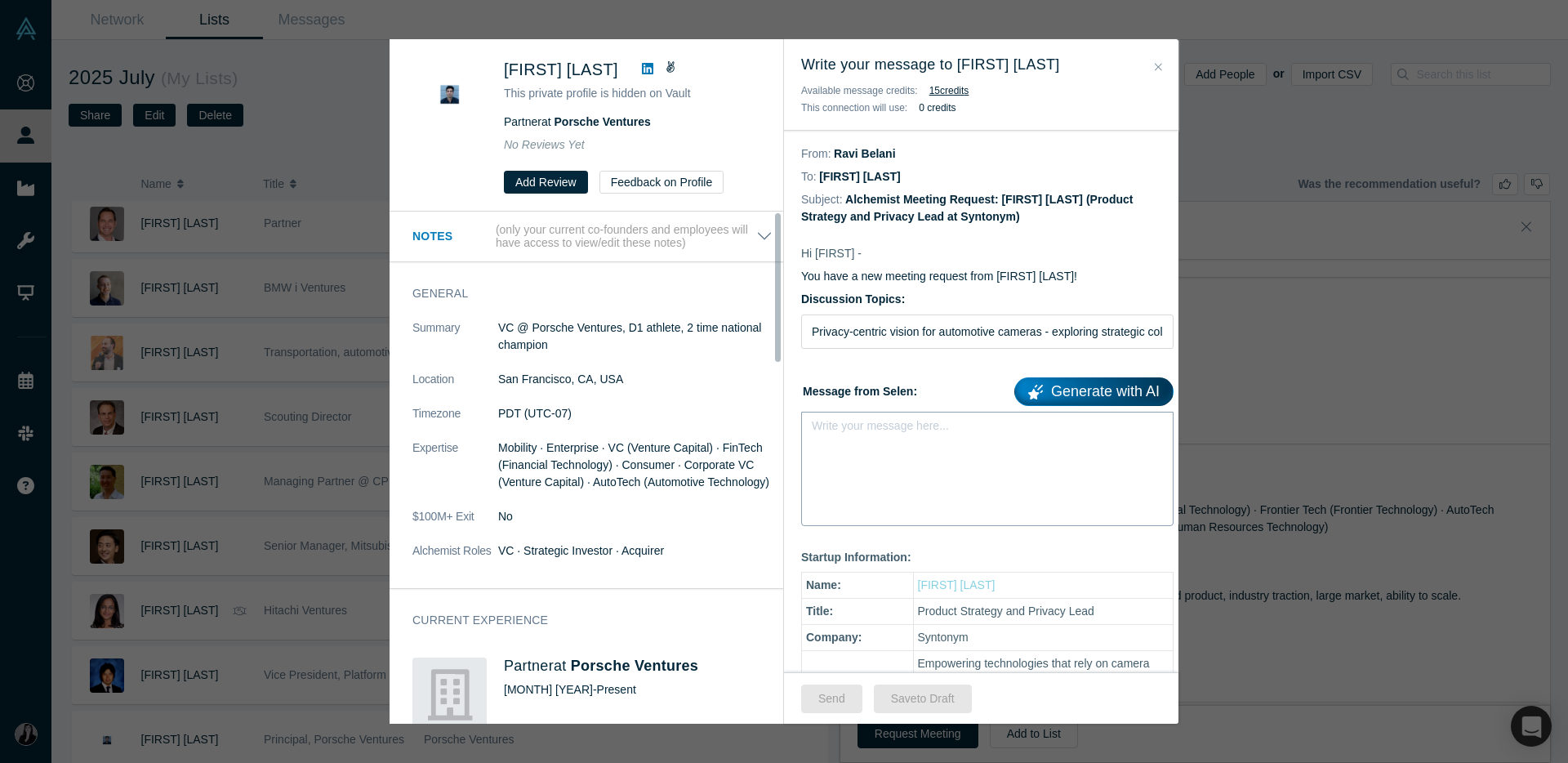 click on "Write your message here..." at bounding box center [987, 469] 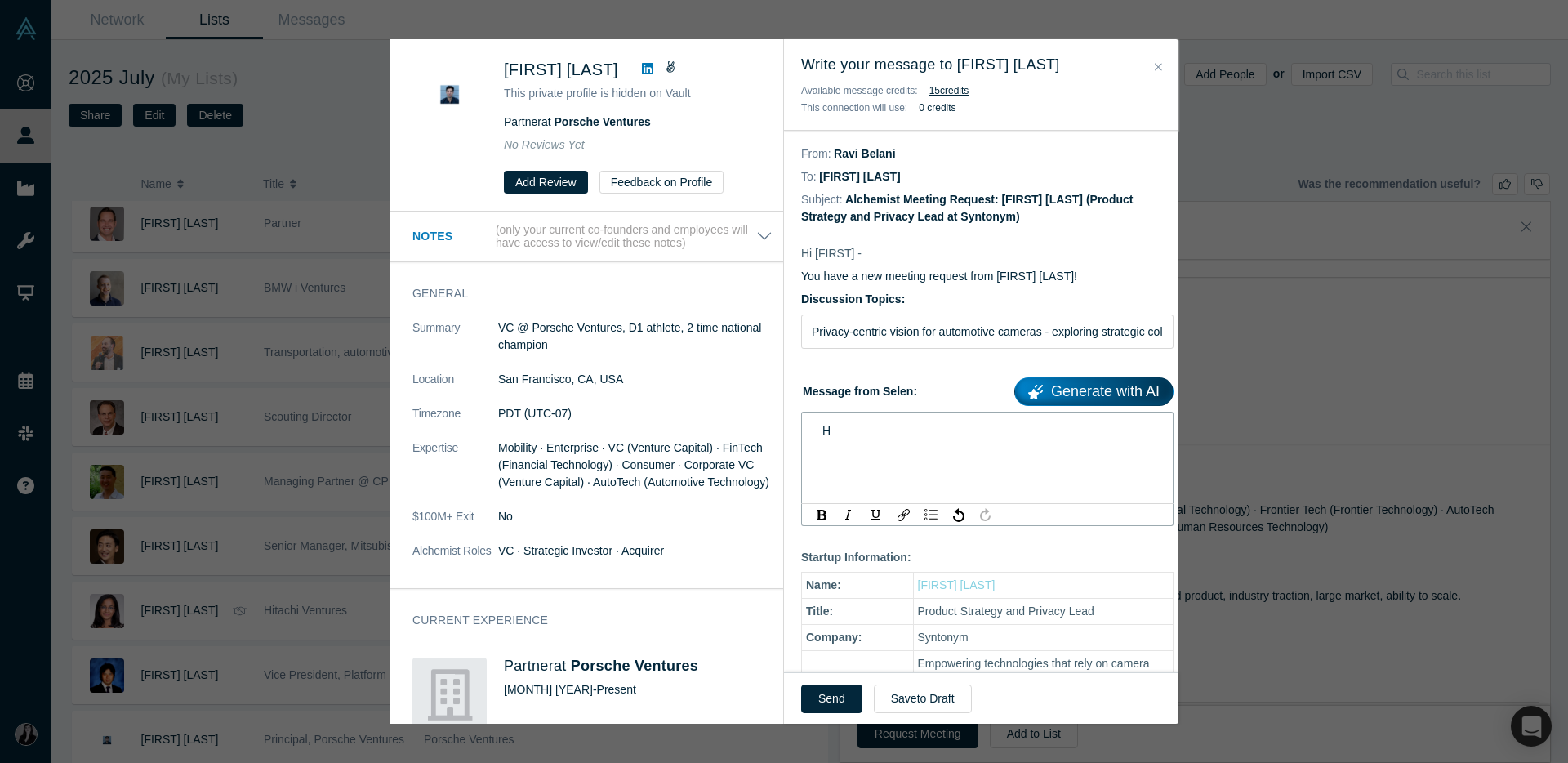 type 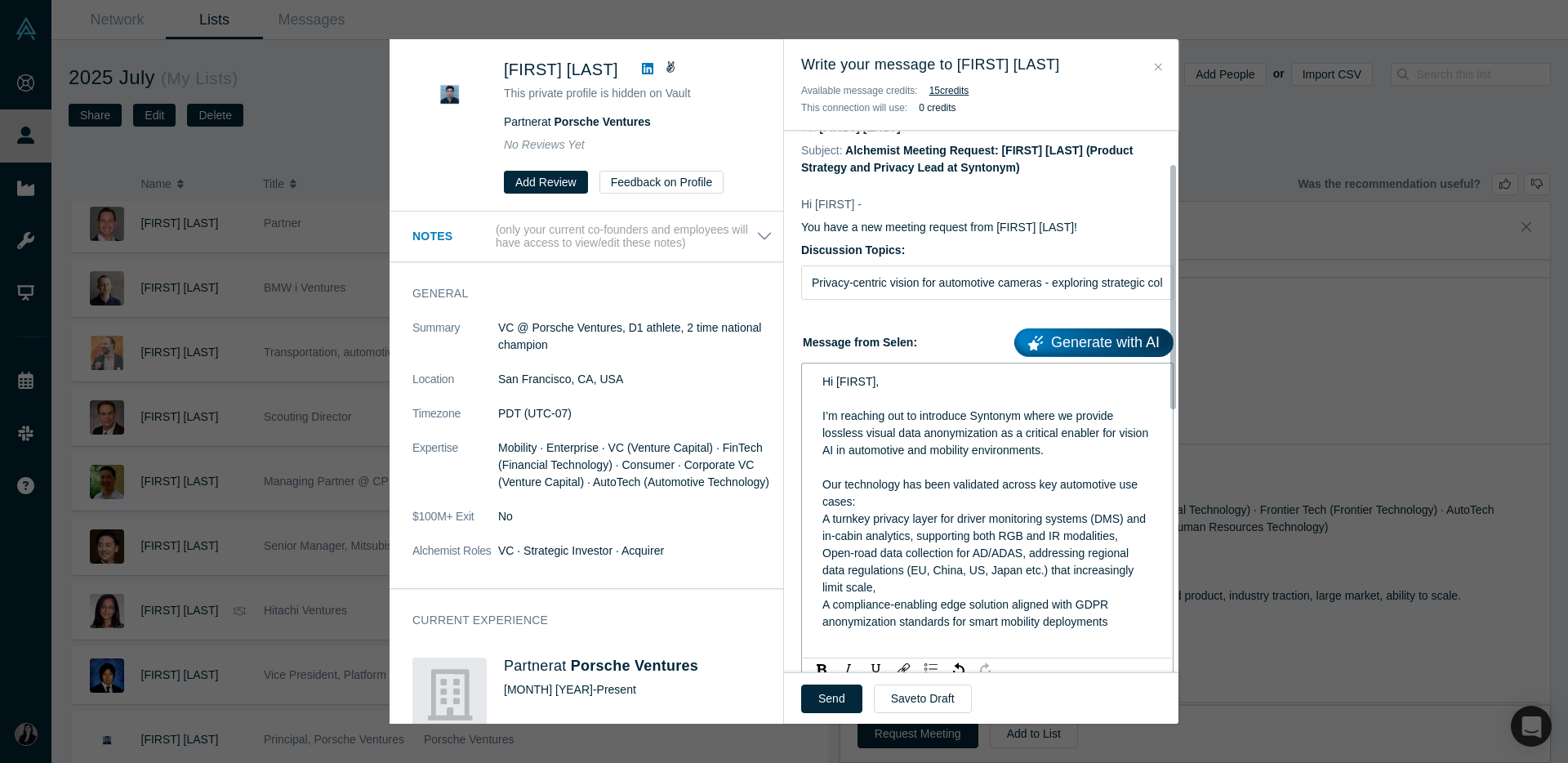 scroll, scrollTop: 74, scrollLeft: 0, axis: vertical 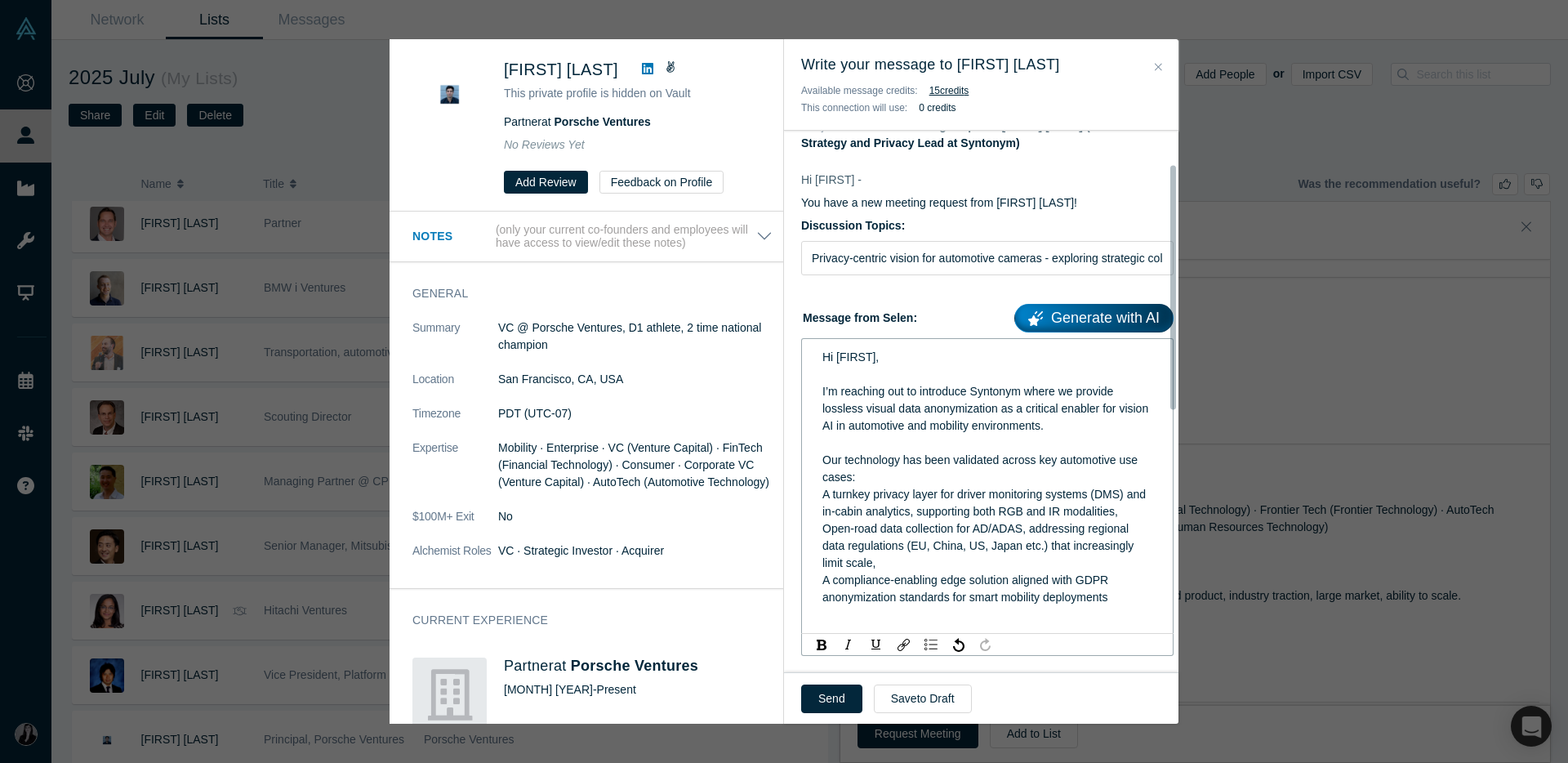 drag, startPoint x: 1135, startPoint y: 616, endPoint x: 808, endPoint y: 498, distance: 347.6392 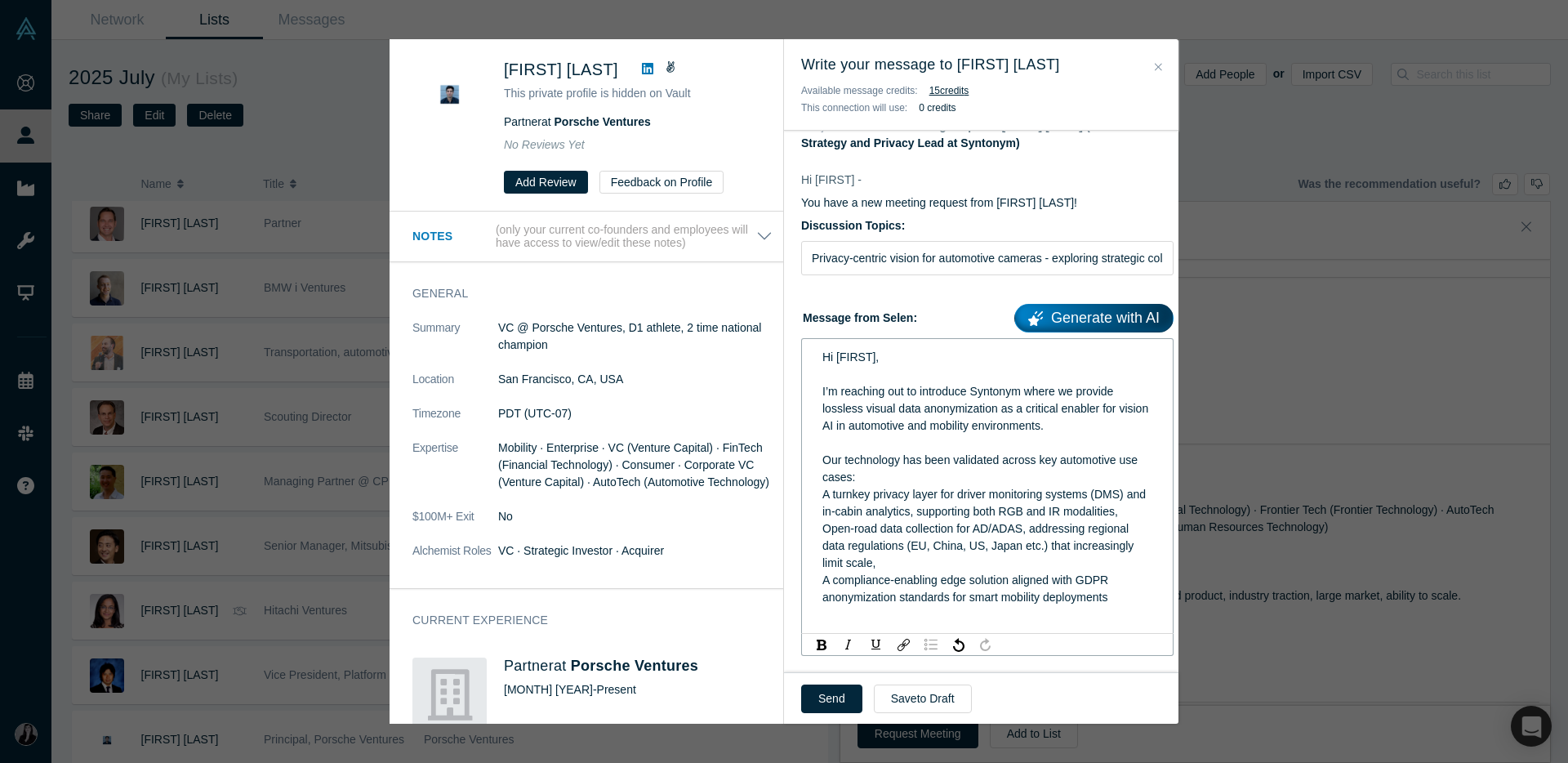 click at bounding box center [931, 645] 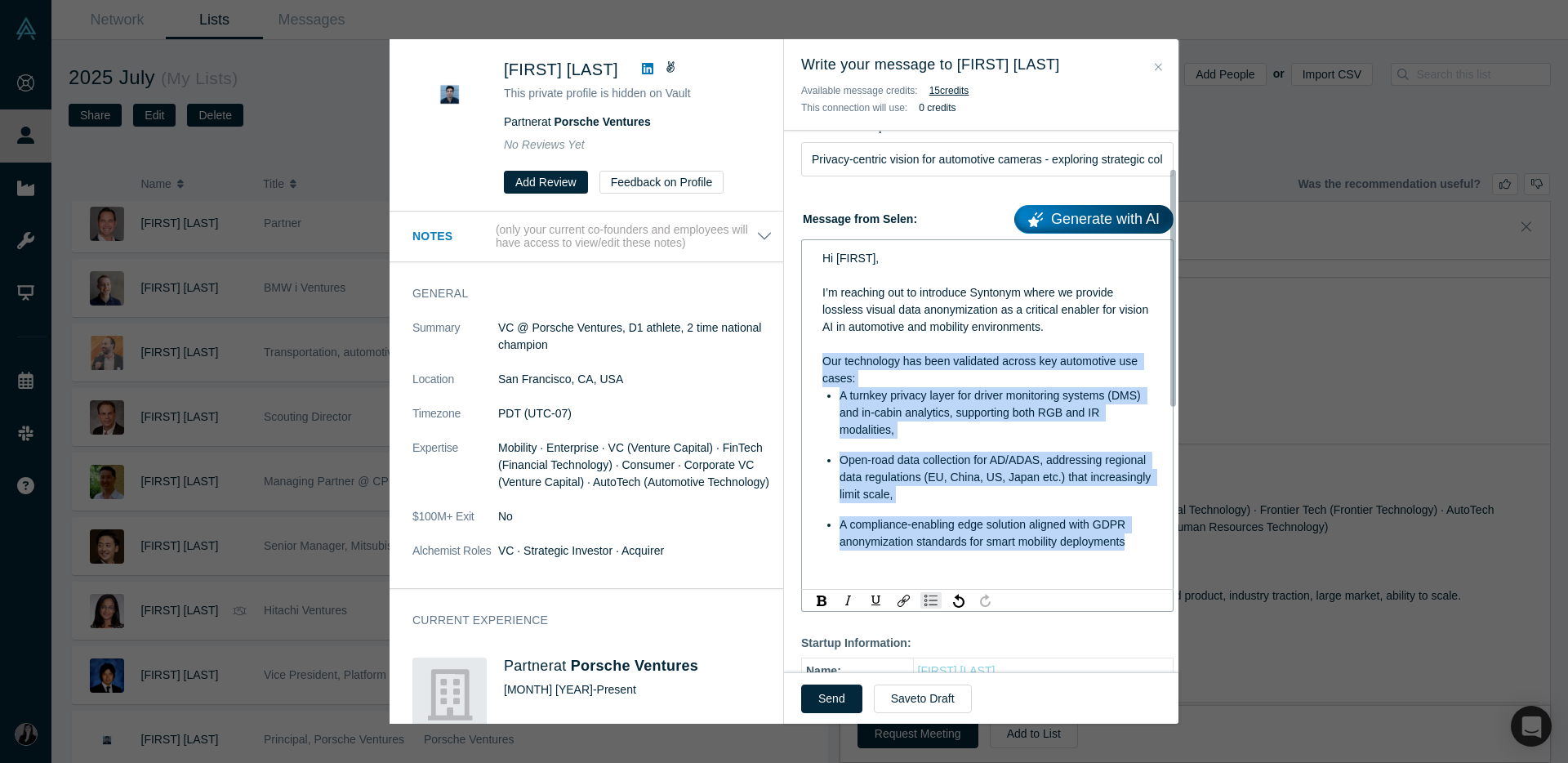 scroll, scrollTop: 179, scrollLeft: 0, axis: vertical 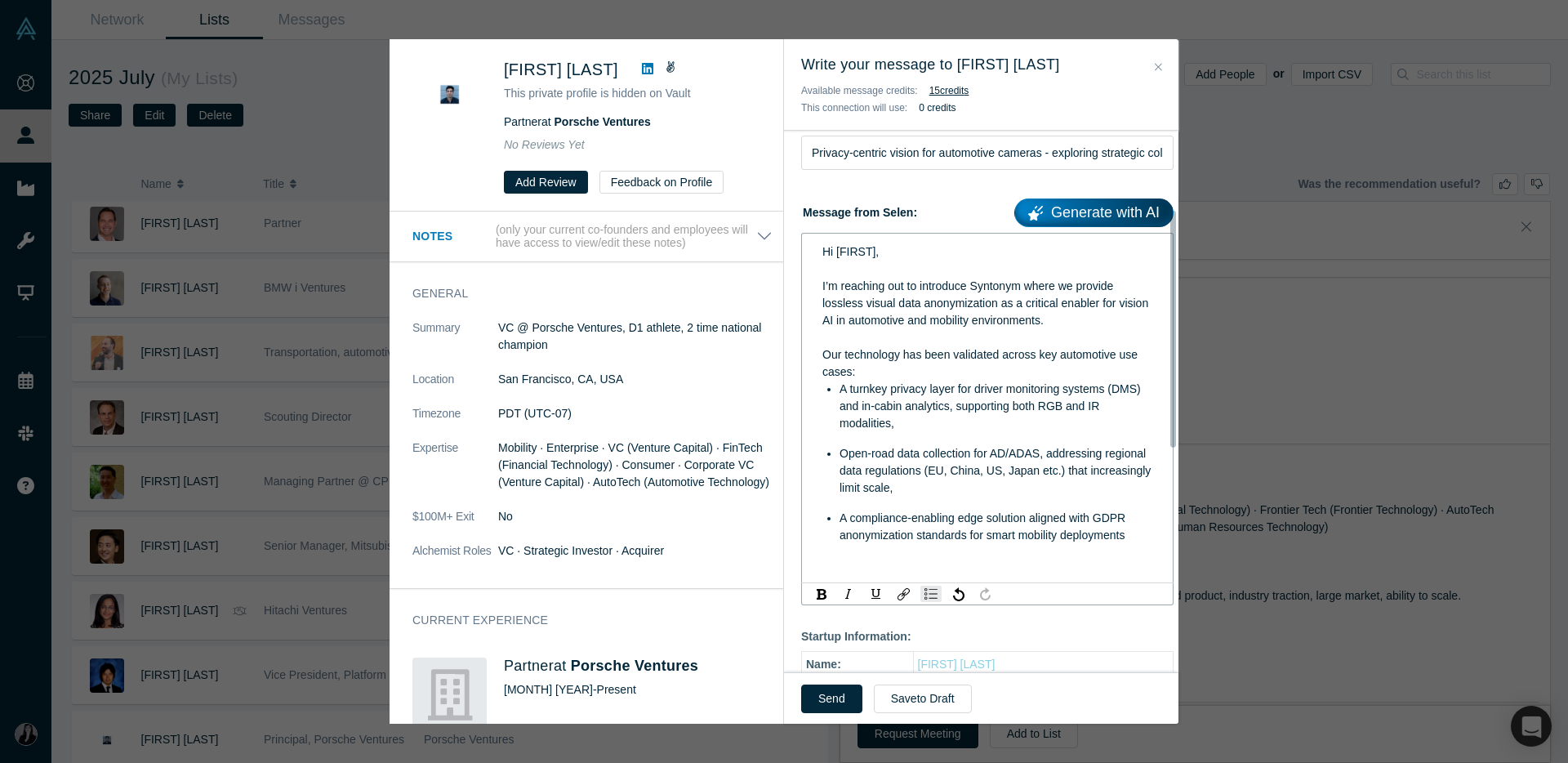 click at bounding box center (987, 564) 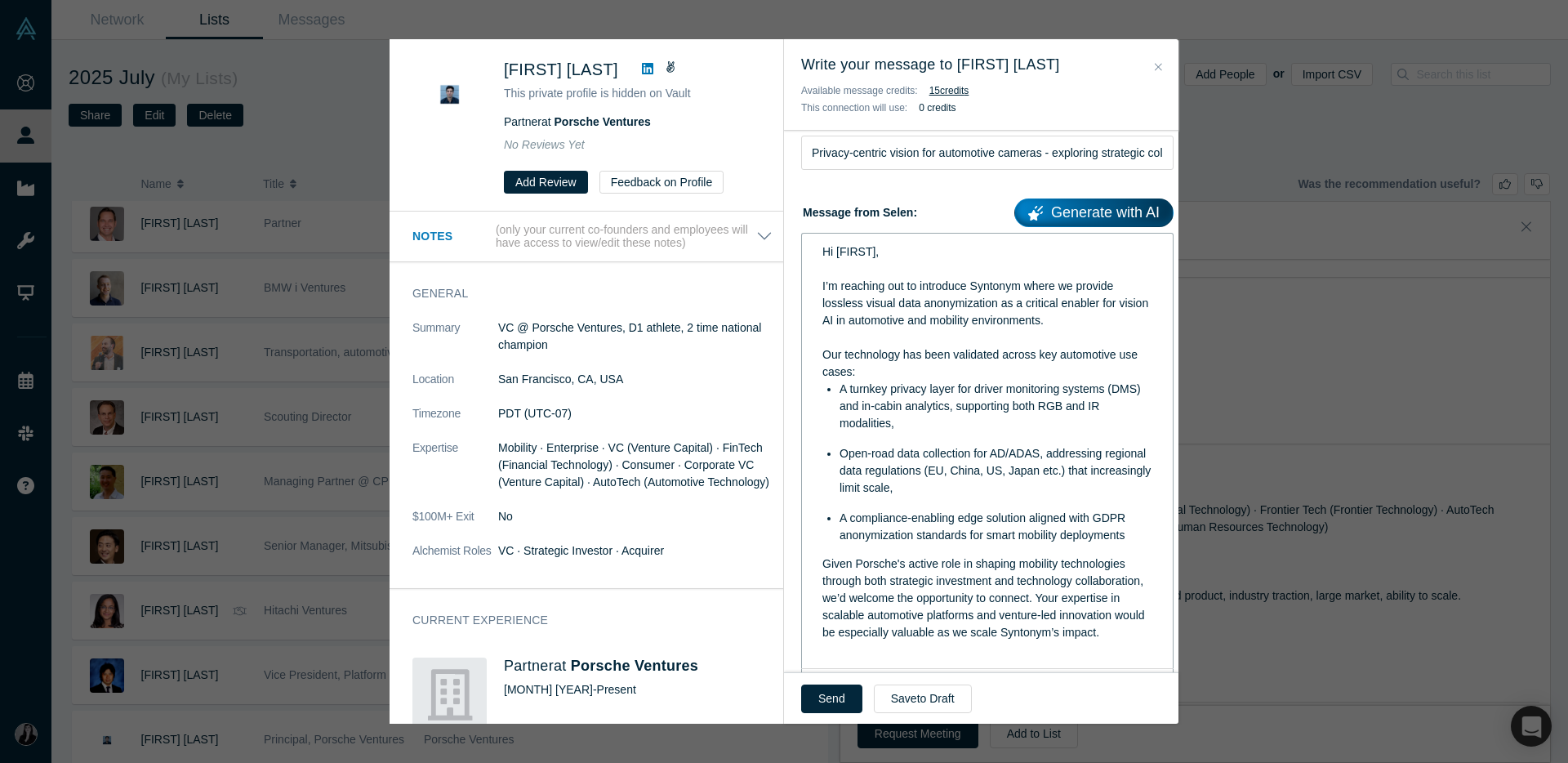 click on "Given Porsche's active role in shaping mobility technologies through both strategic investment and technology collaboration, we’d welcome the opportunity to connect. Your expertise in scalable automotive platforms and venture-led innovation would be especially valuable as we scale Syntonym’s impact." at bounding box center (985, 598) 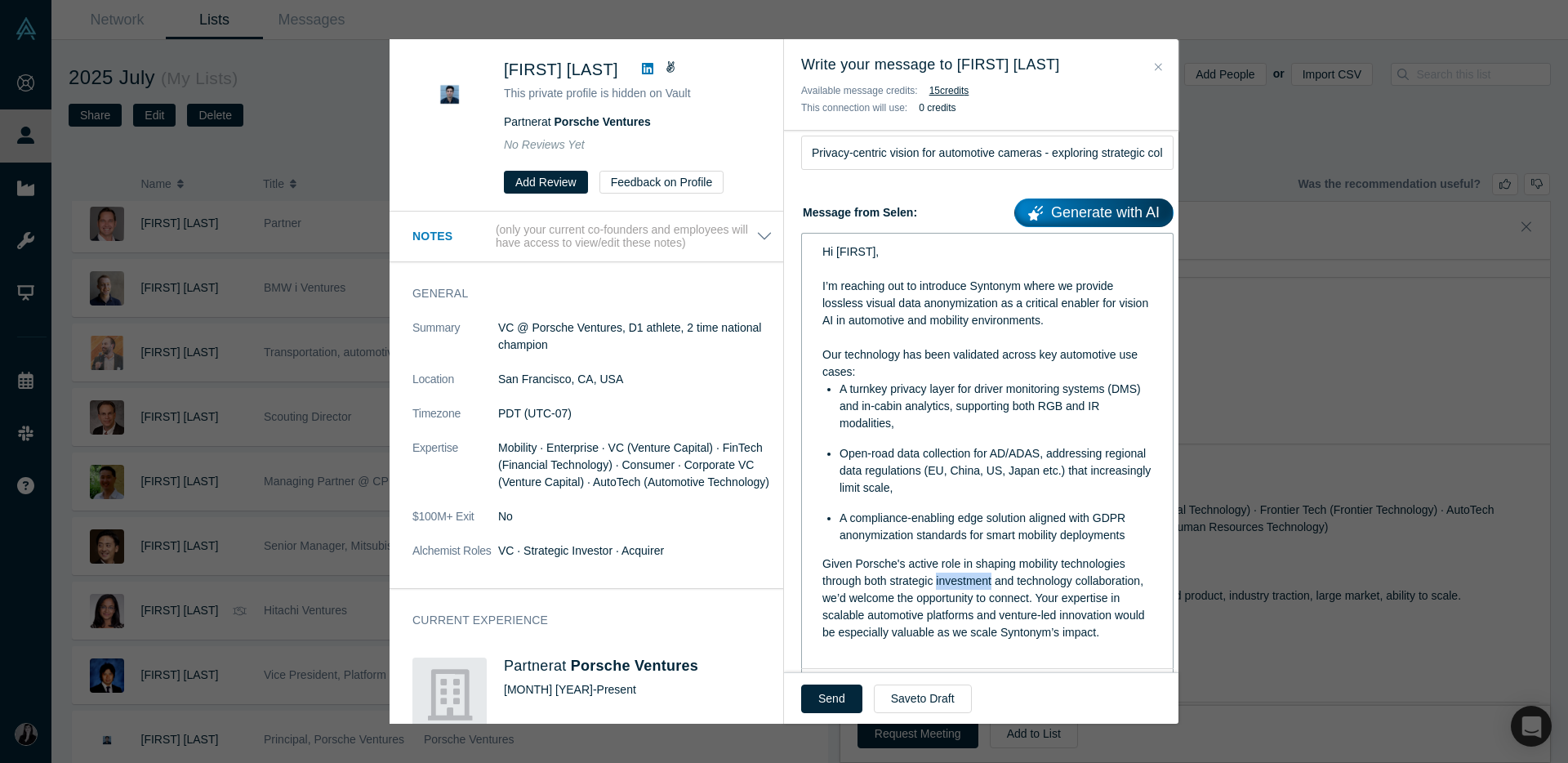 click on "Given Porsche's active role in shaping mobility technologies through both strategic investment and technology collaboration, we’d welcome the opportunity to connect. Your expertise in scalable automotive platforms and venture-led innovation would be especially valuable as we scale Syntonym’s impact." at bounding box center (985, 598) 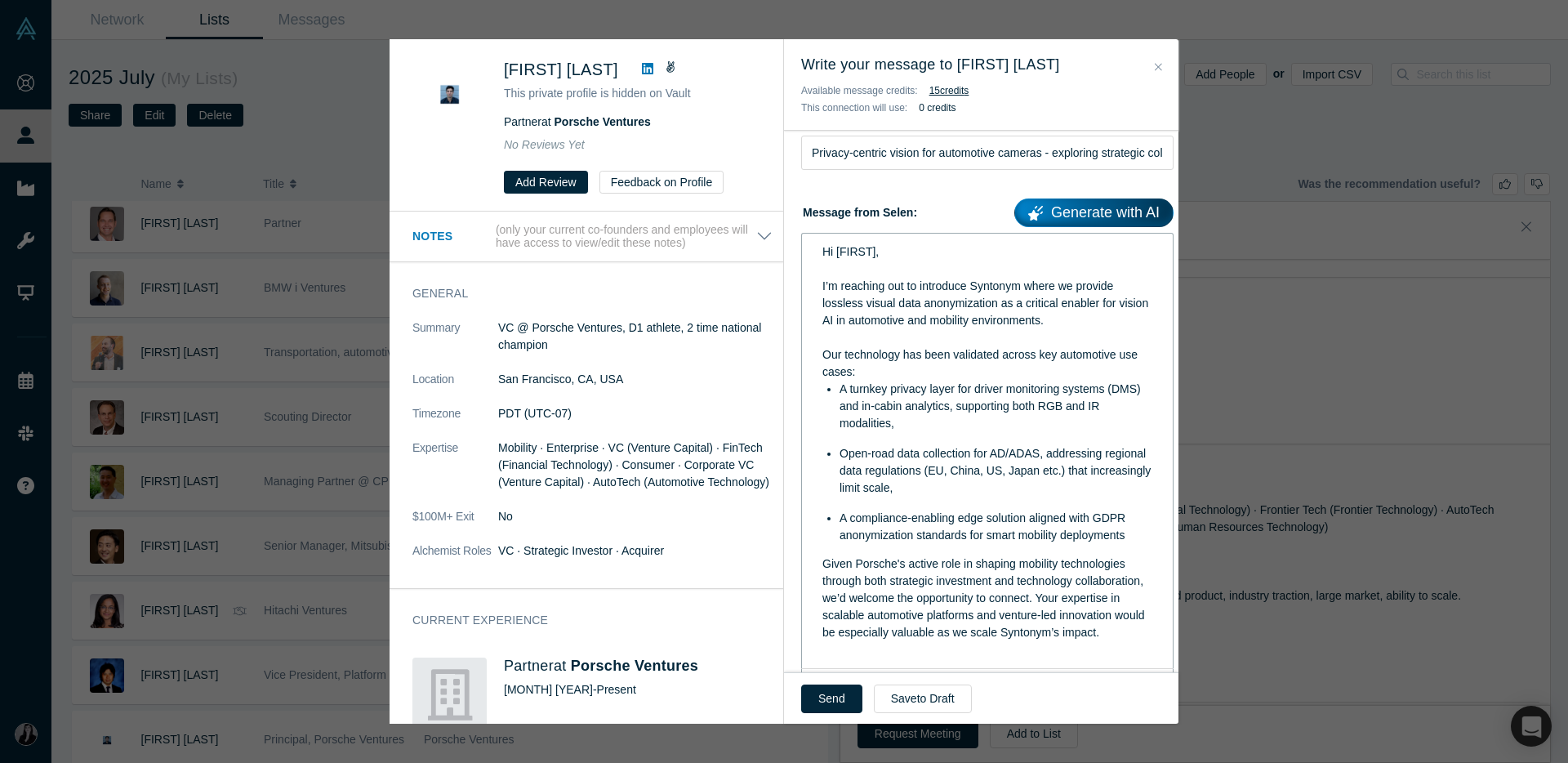 click on "Given Porsche's active role in shaping mobility technologies through both strategic investment and technology collaboration, we’d welcome the opportunity to connect. Your expertise in scalable automotive platforms and venture-led innovation would be especially valuable as we scale Syntonym’s impact." at bounding box center (985, 598) 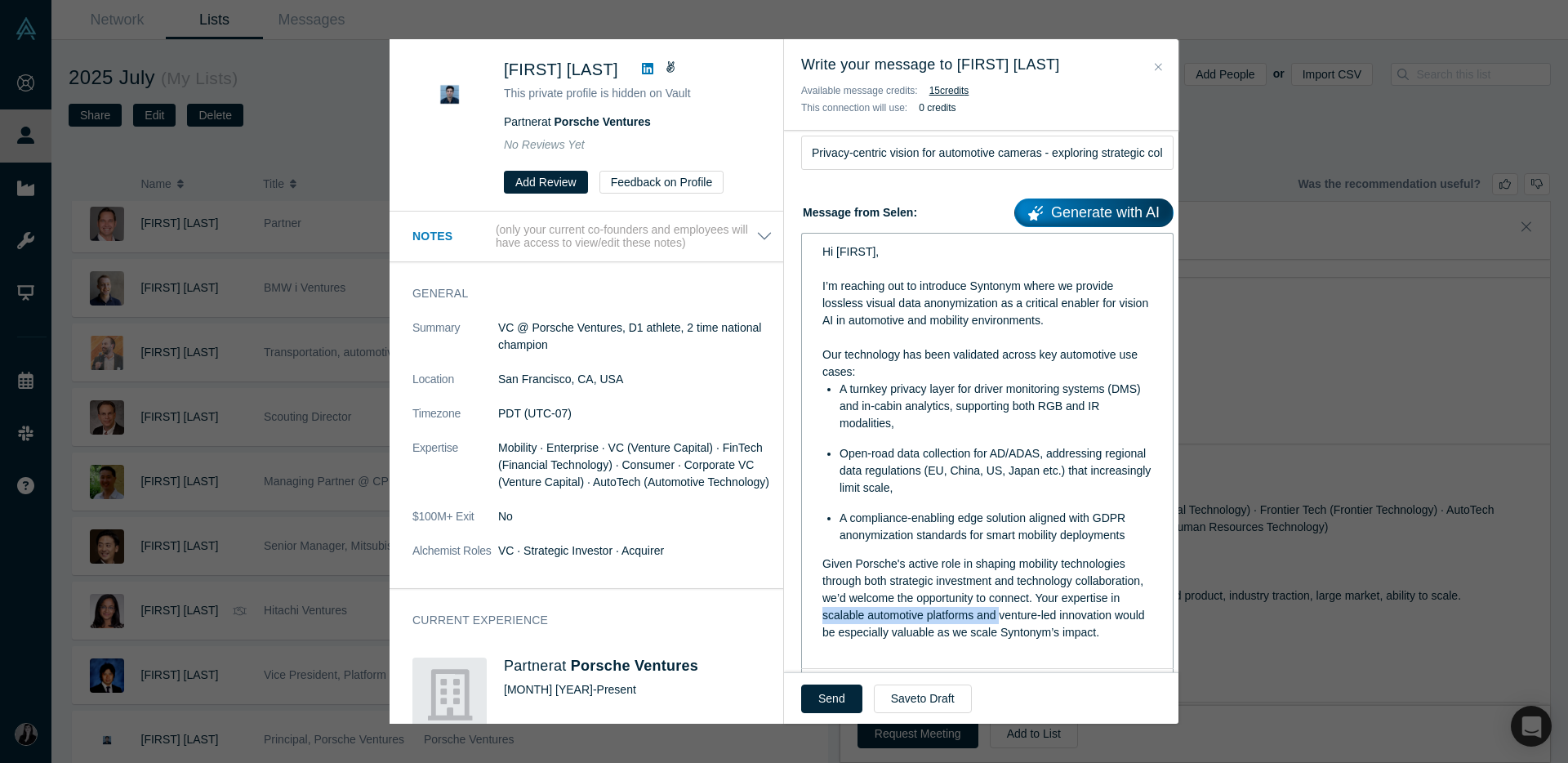 drag, startPoint x: 885, startPoint y: 618, endPoint x: 1064, endPoint y: 626, distance: 179.17868 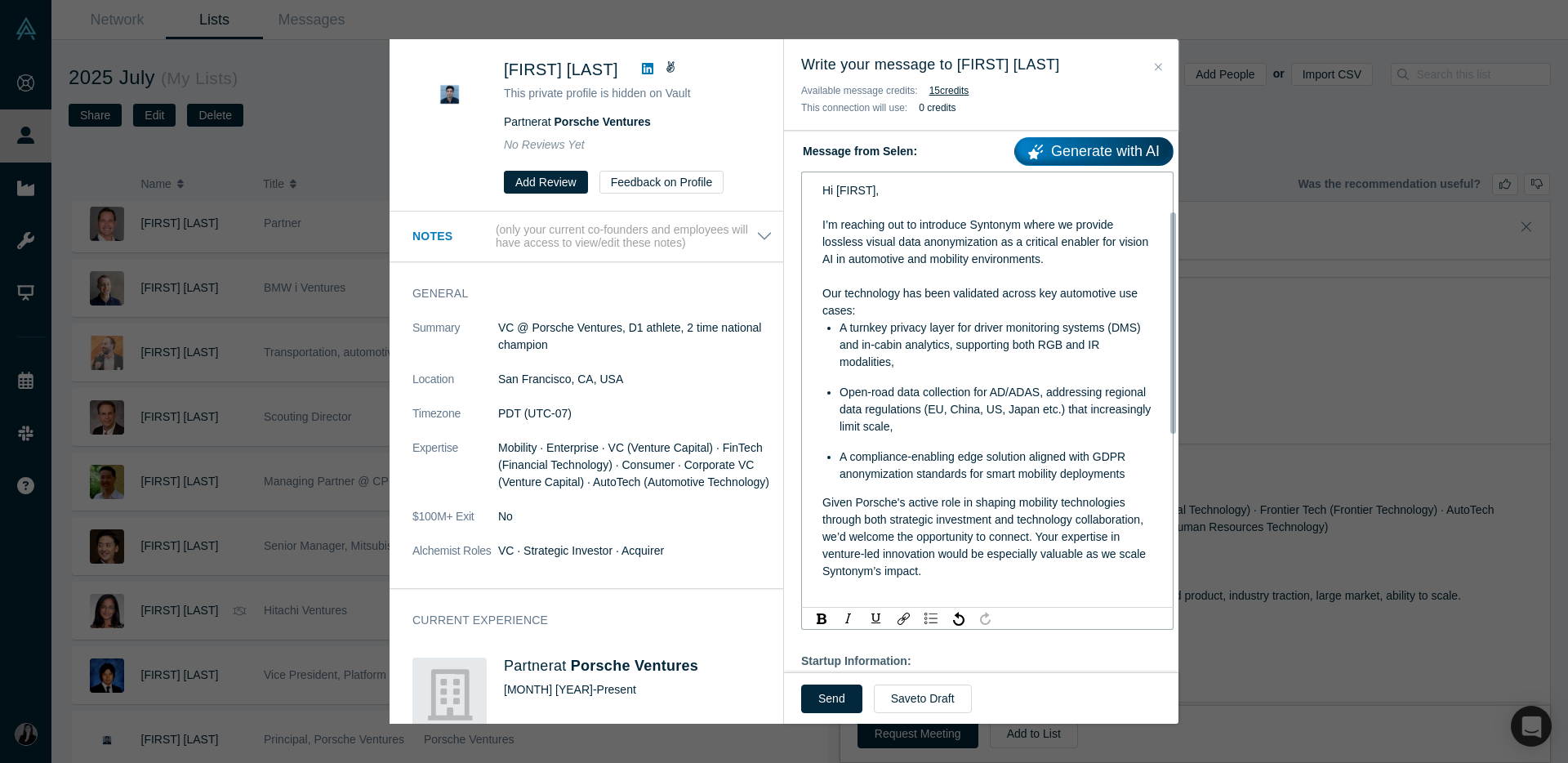 scroll, scrollTop: 241, scrollLeft: 0, axis: vertical 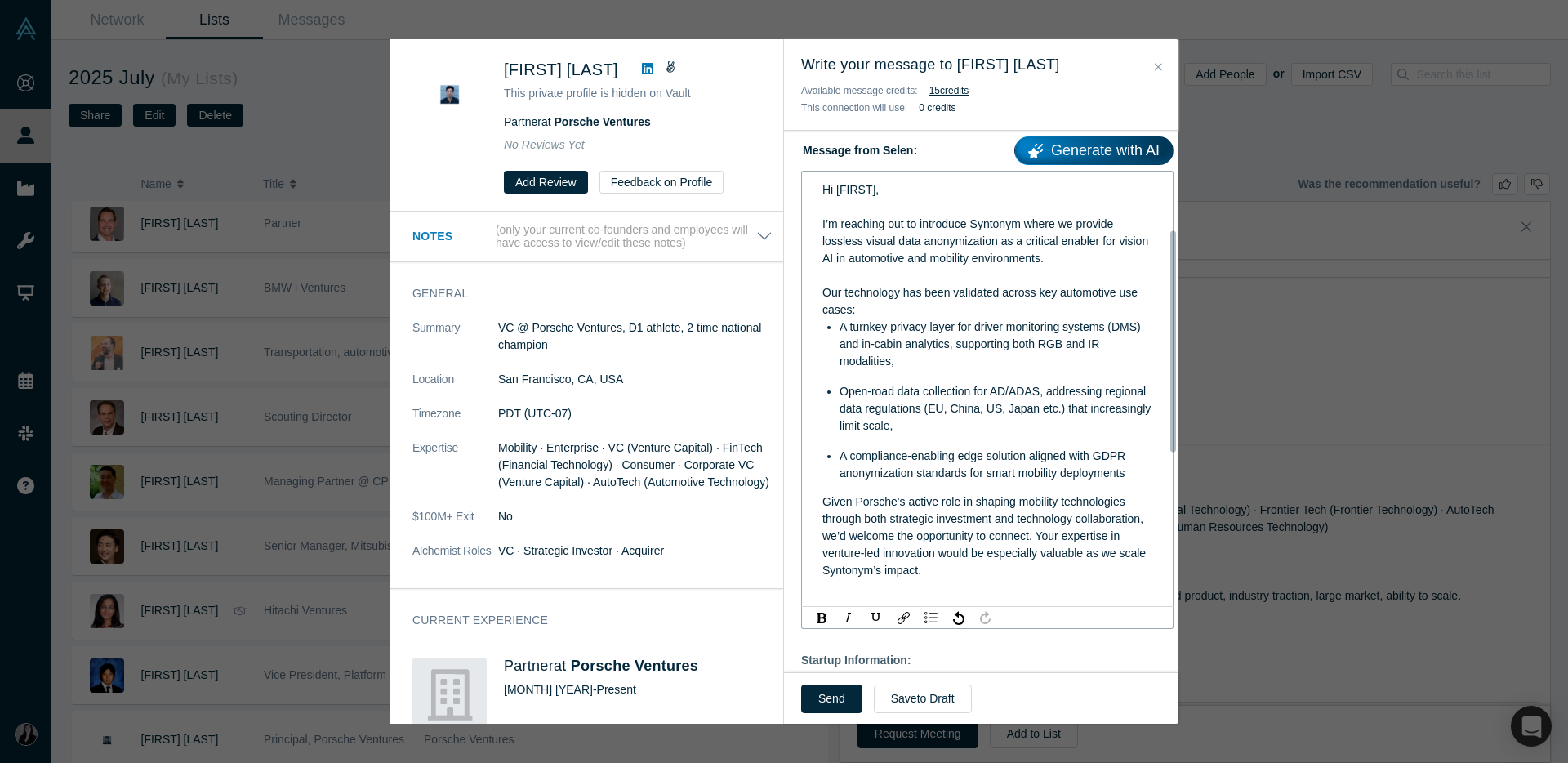 click at bounding box center (987, 587) 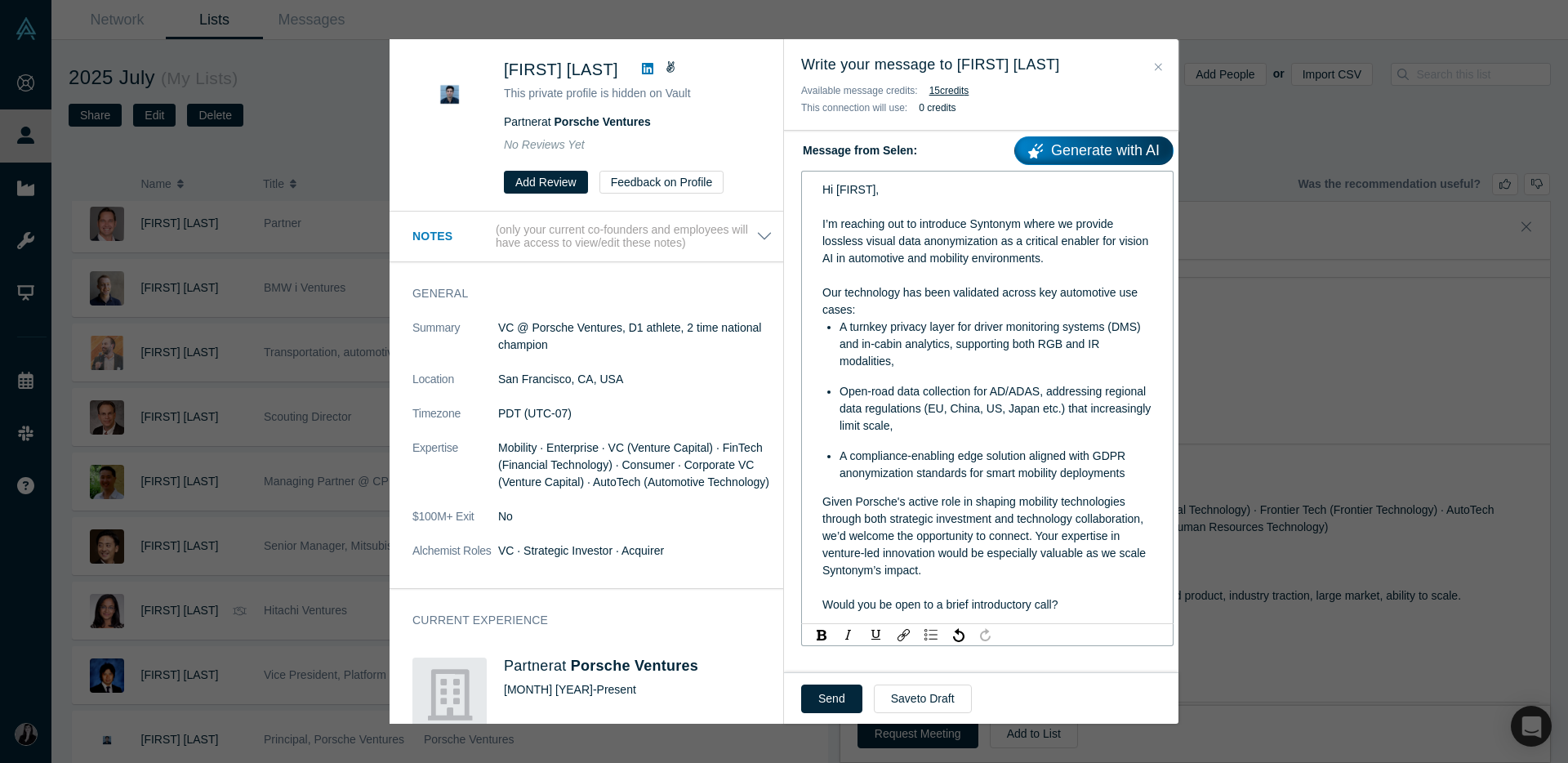 click on "Would you be open to a brief introductory call?" at bounding box center (940, 605) 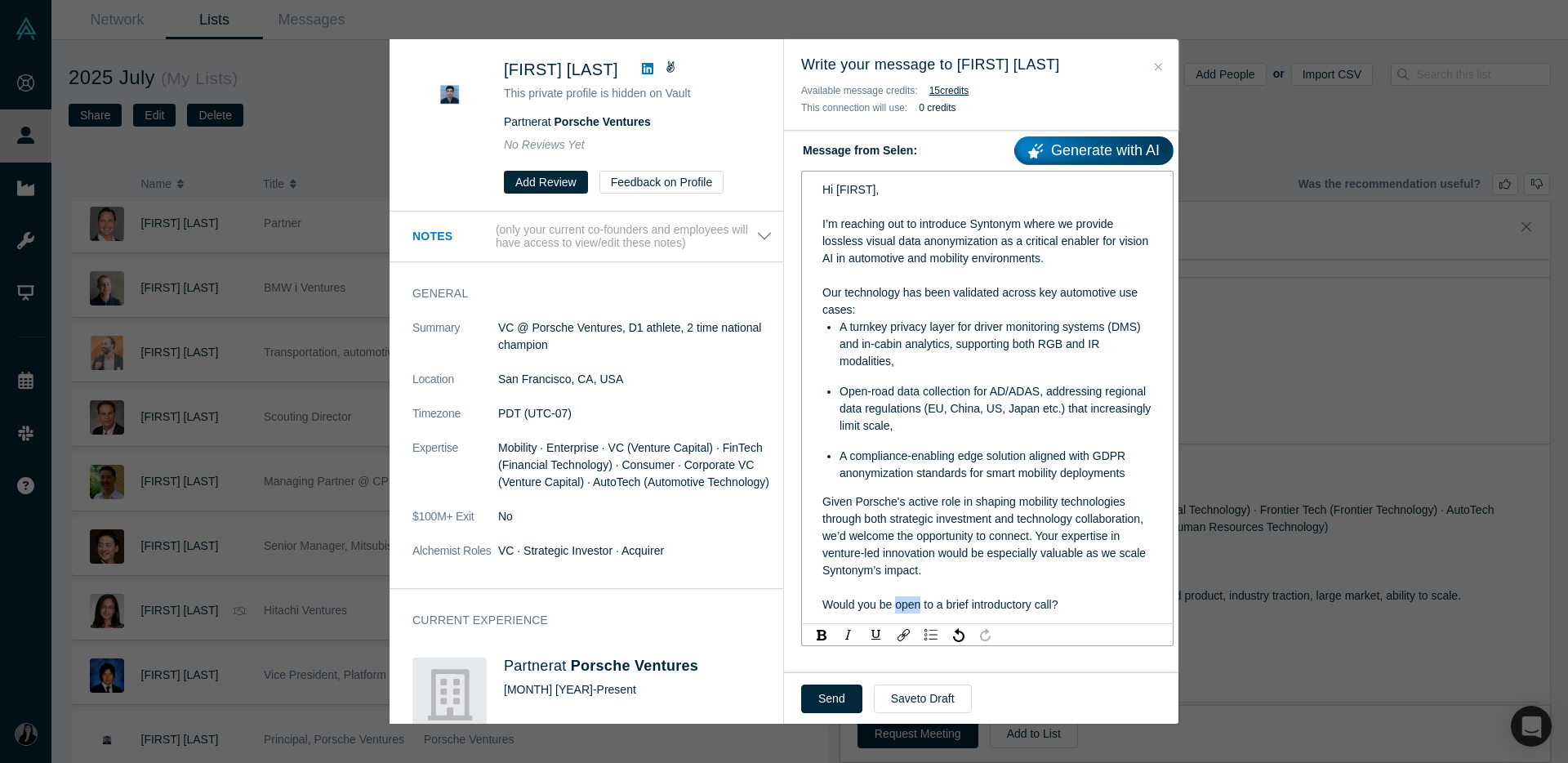 click on "Would you be open to a brief introductory call?" at bounding box center (940, 605) 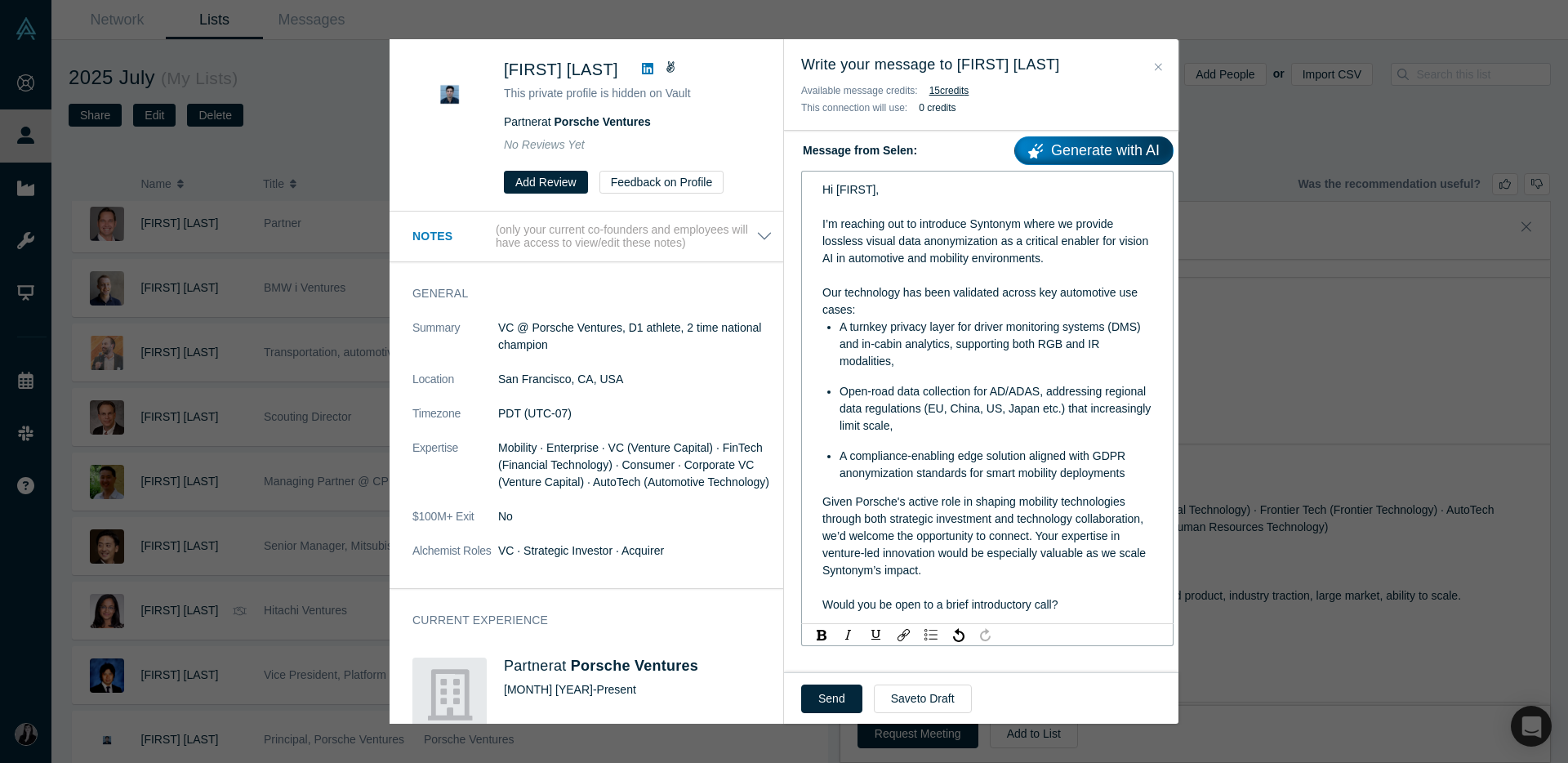 click on "Would you be open to a brief introductory call?" at bounding box center [987, 605] 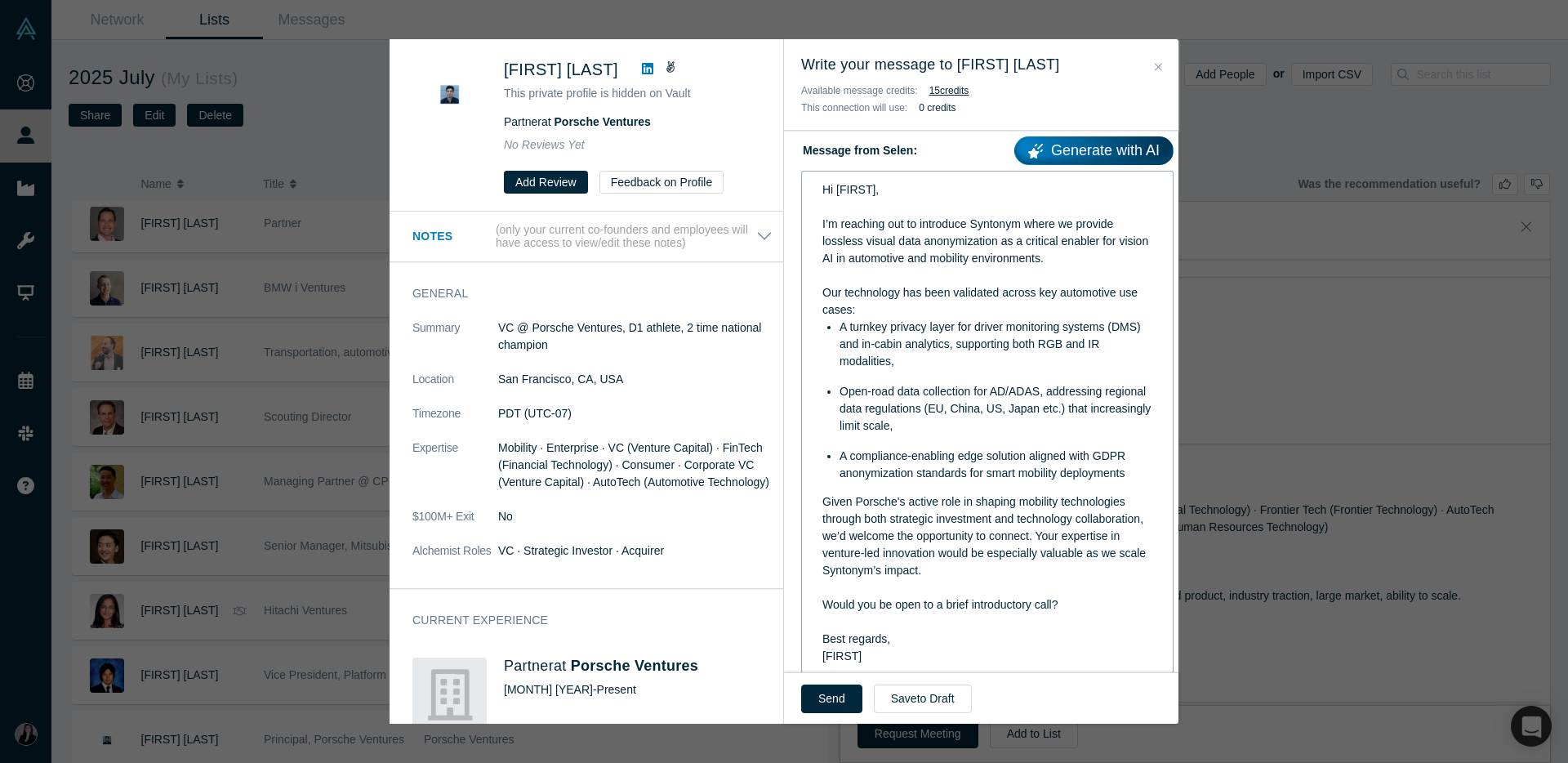 click at bounding box center (987, 275) 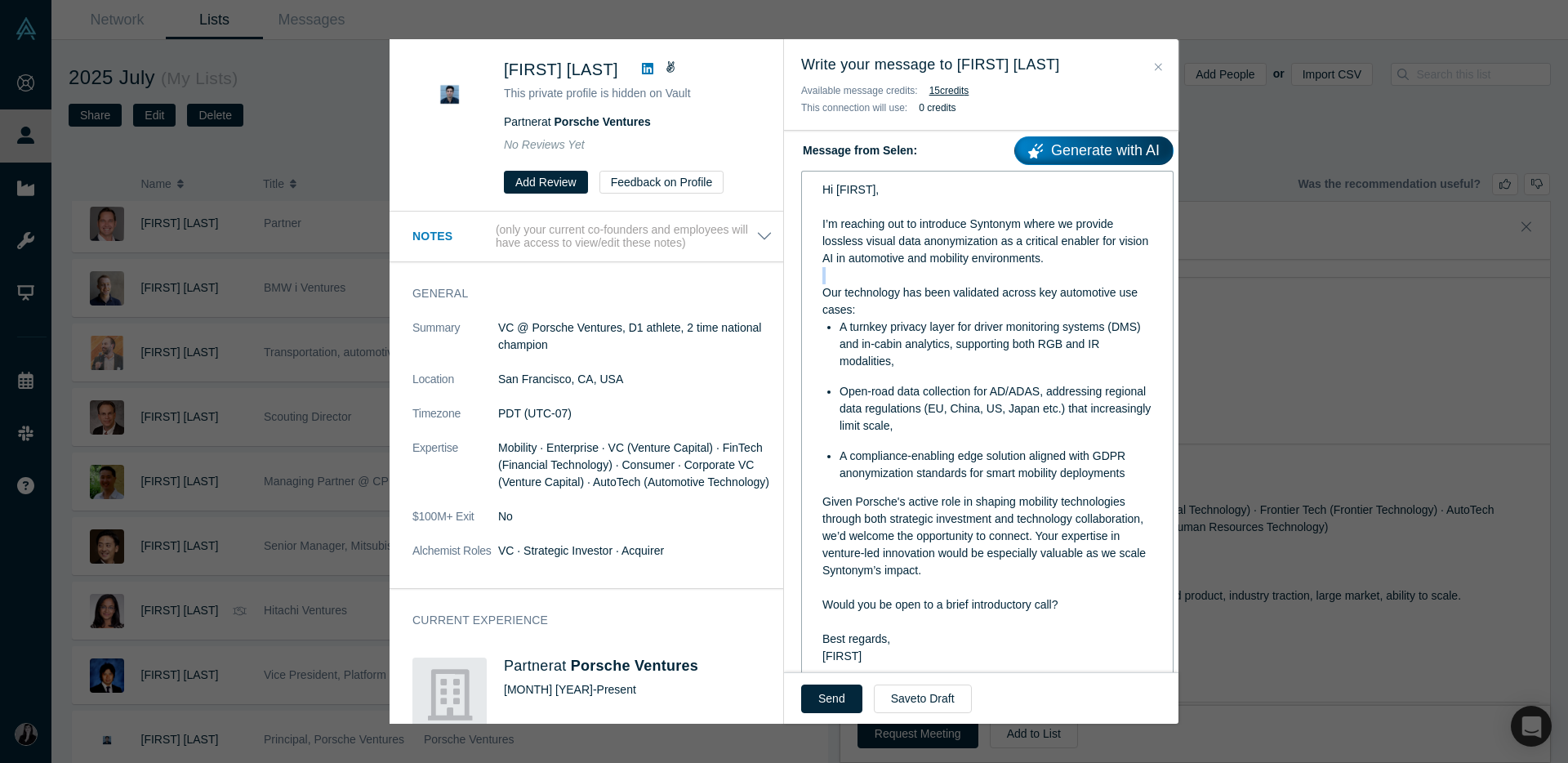 click at bounding box center (987, 275) 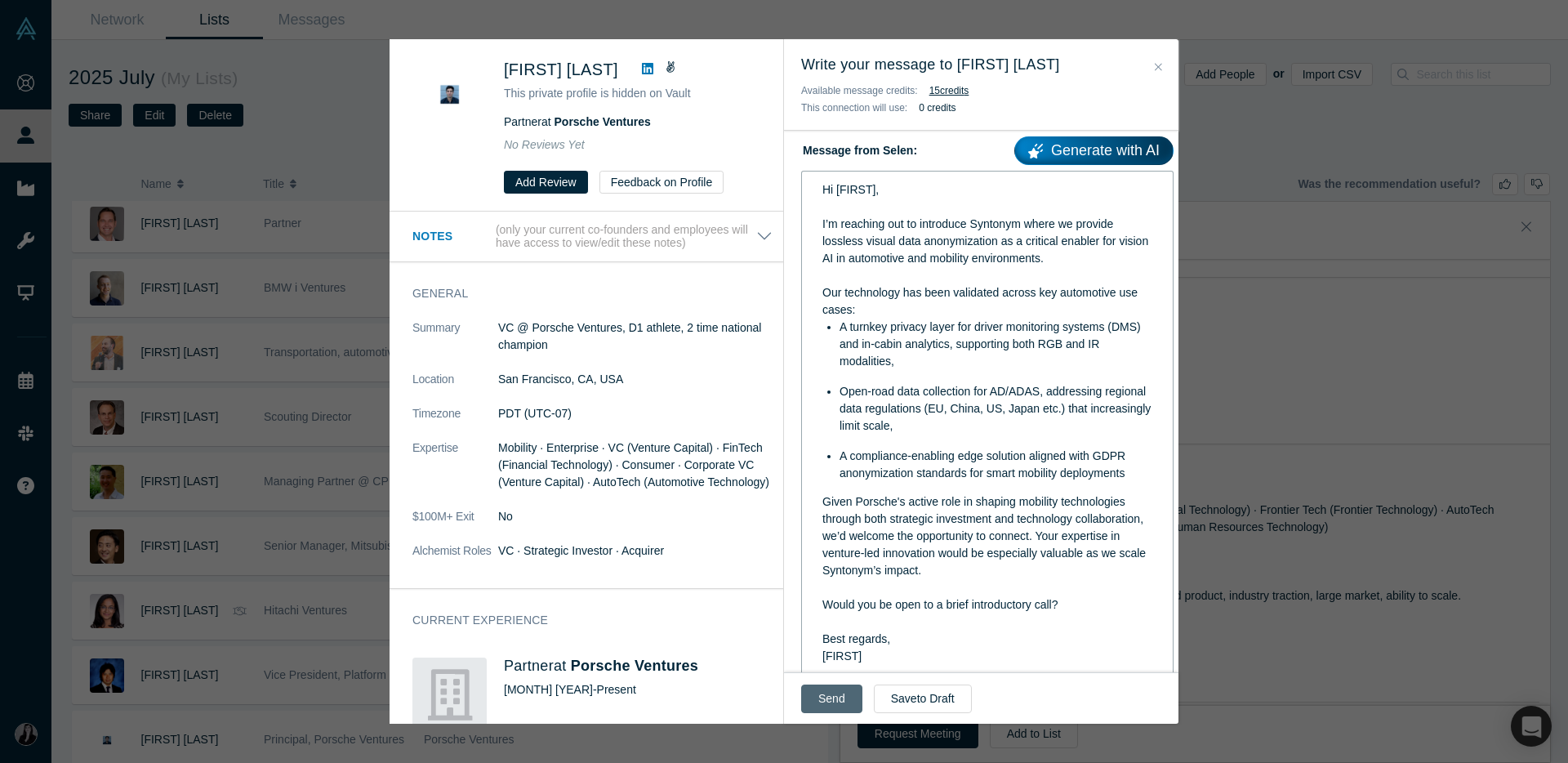 click on "Send" at bounding box center (831, 698) 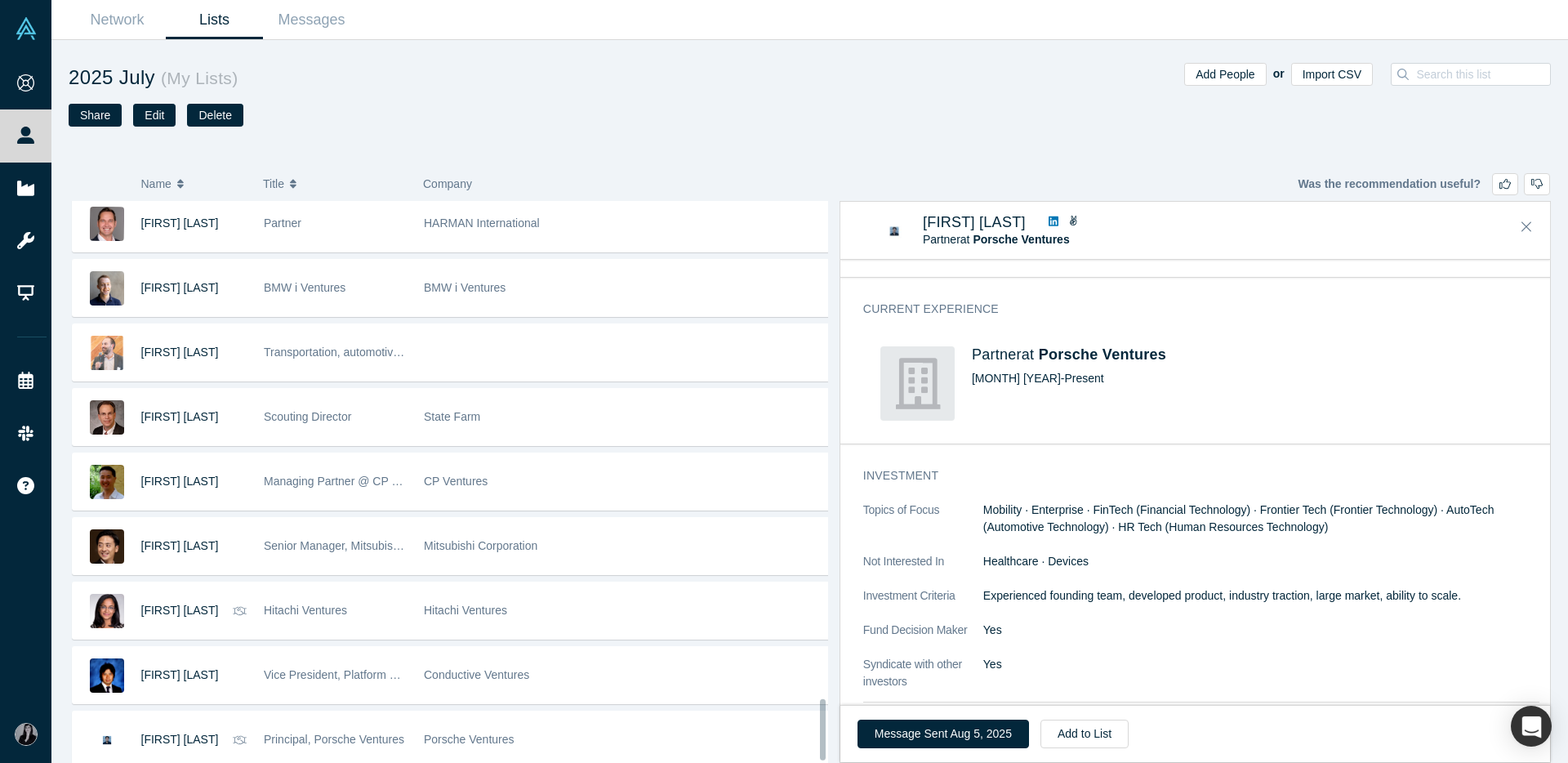 scroll, scrollTop: 2104, scrollLeft: 0, axis: vertical 